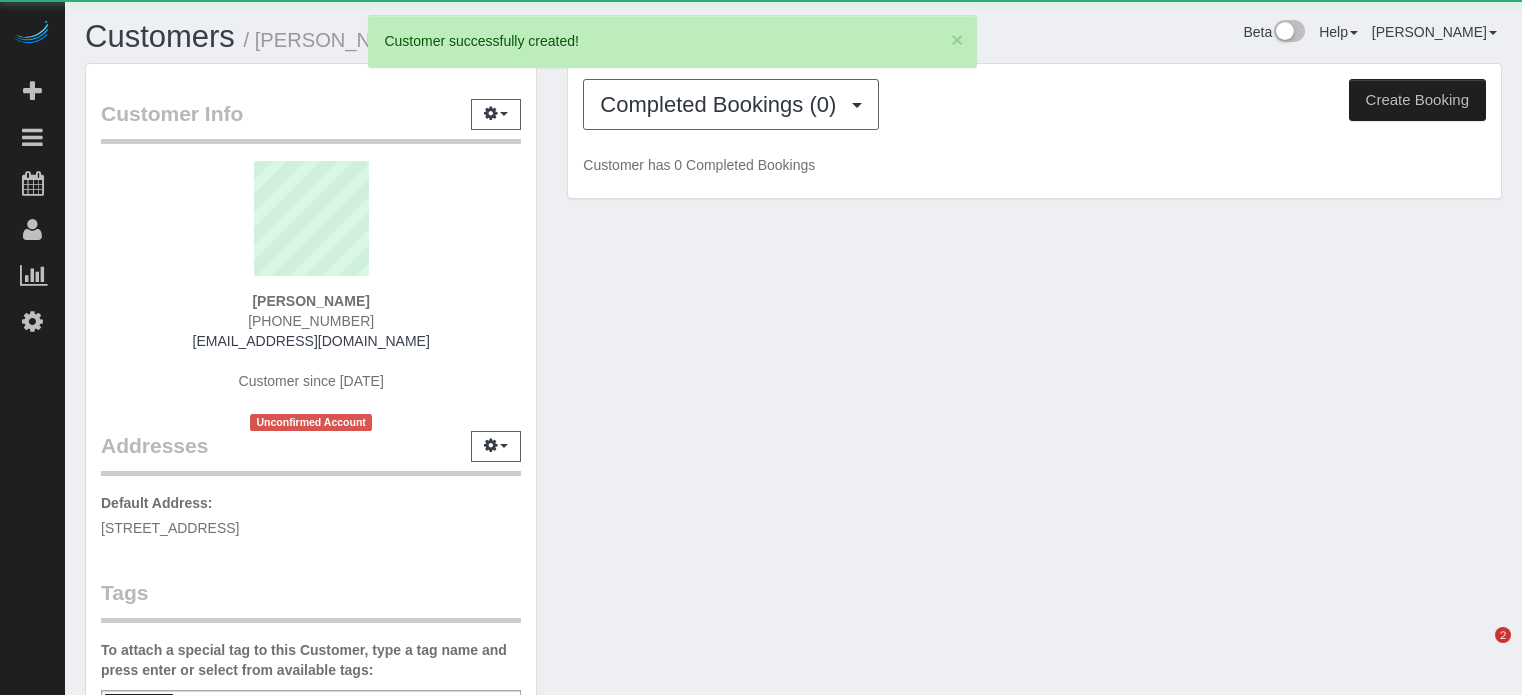scroll, scrollTop: 0, scrollLeft: 0, axis: both 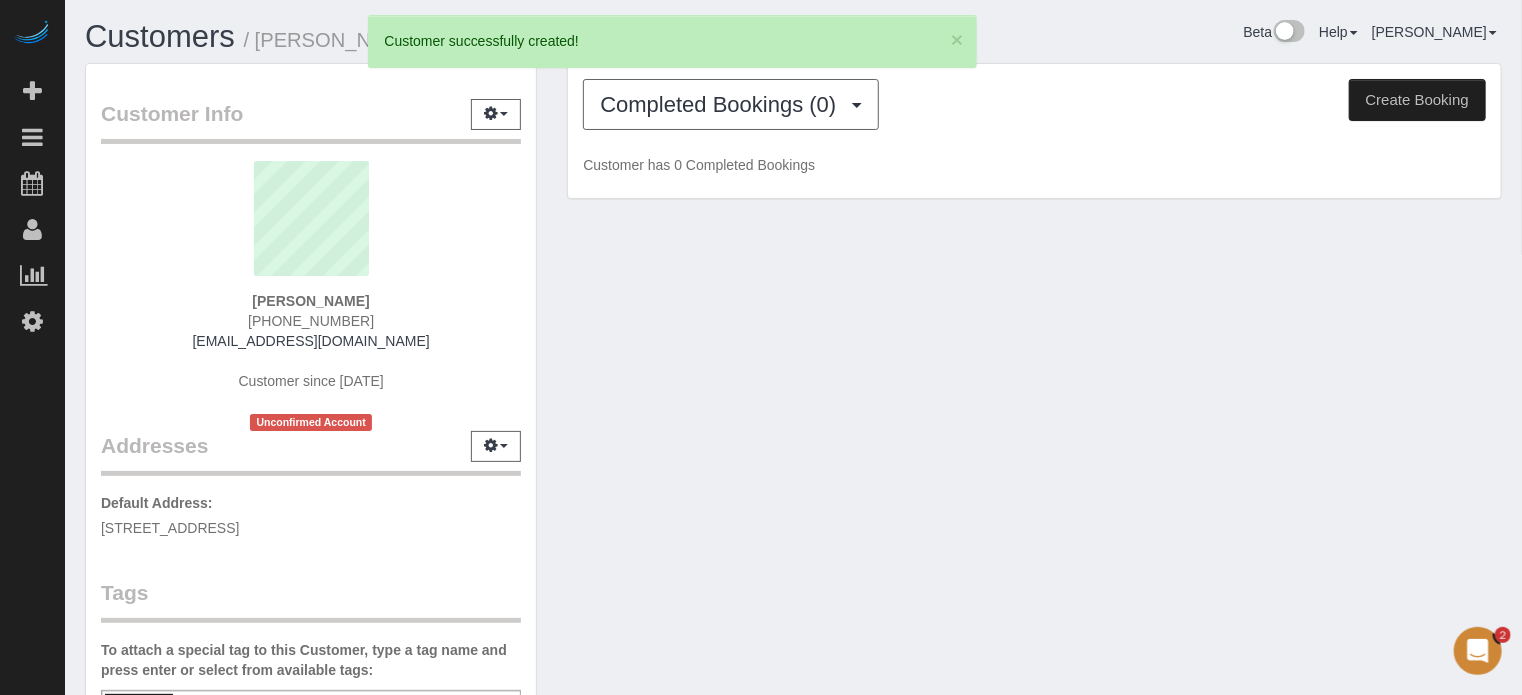 click on "Create Booking" at bounding box center [1417, 100] 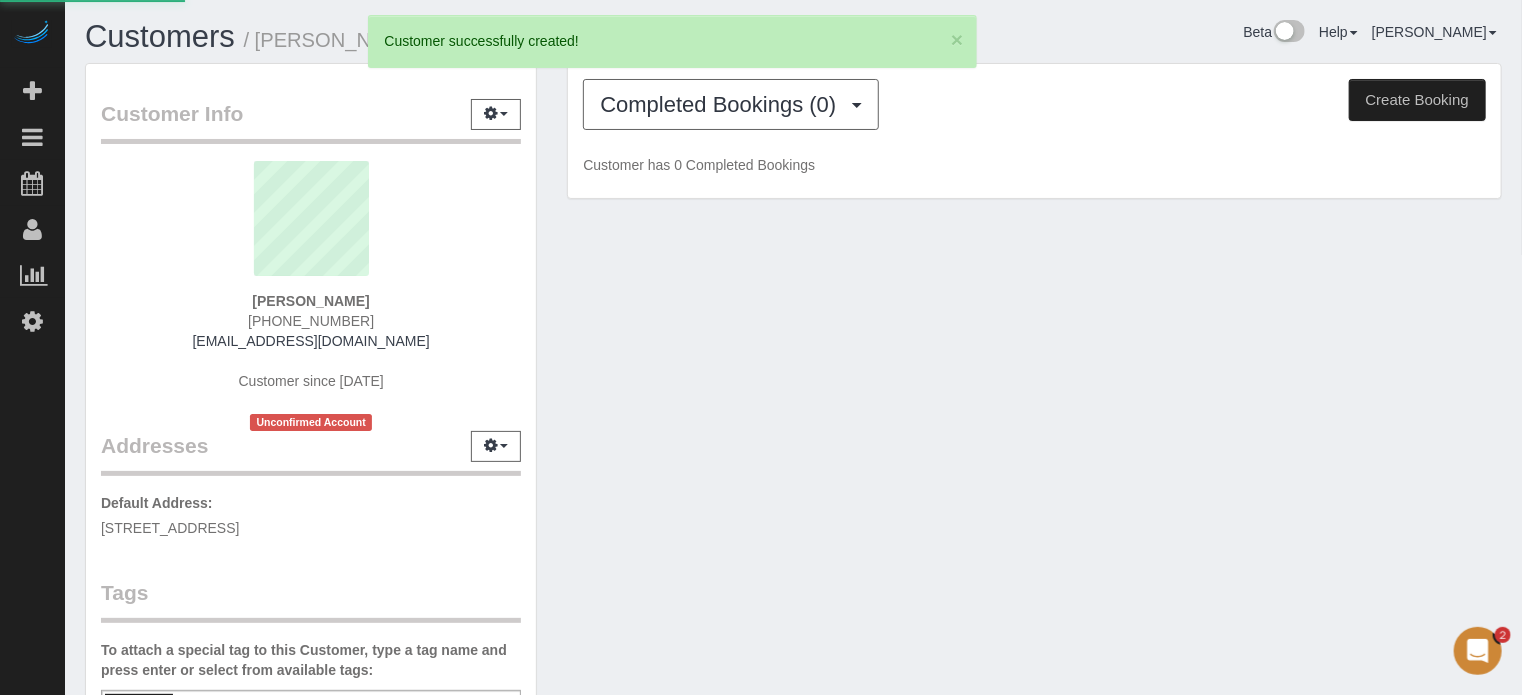 select on "OH" 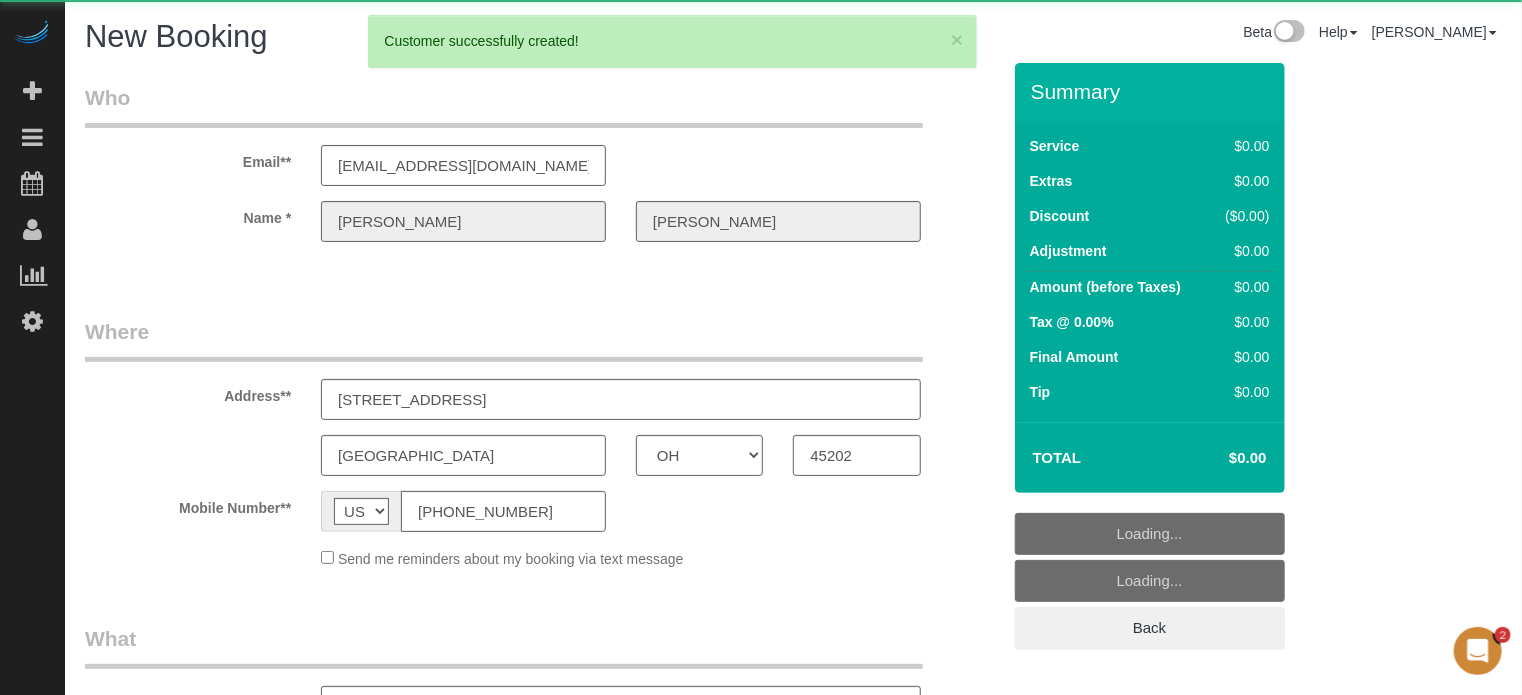 select on "object:2787" 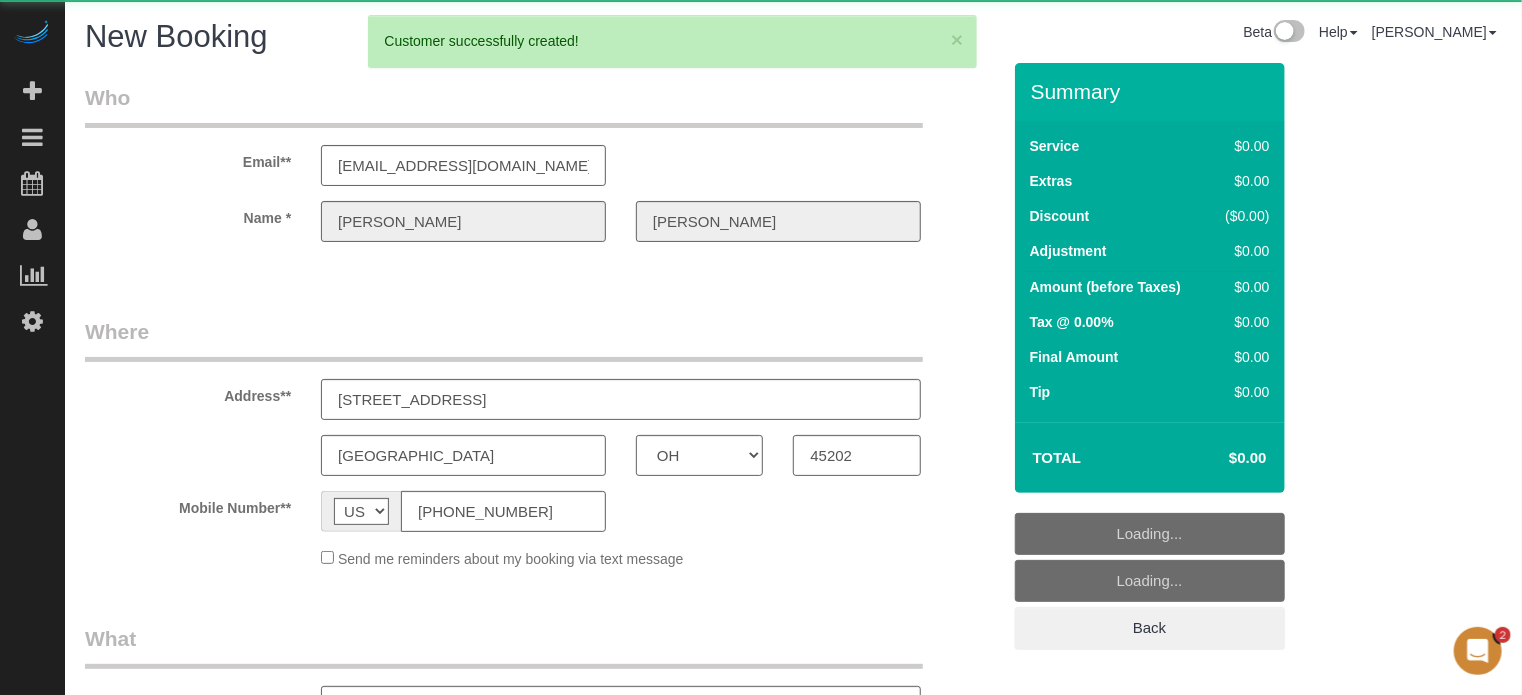 select on "4" 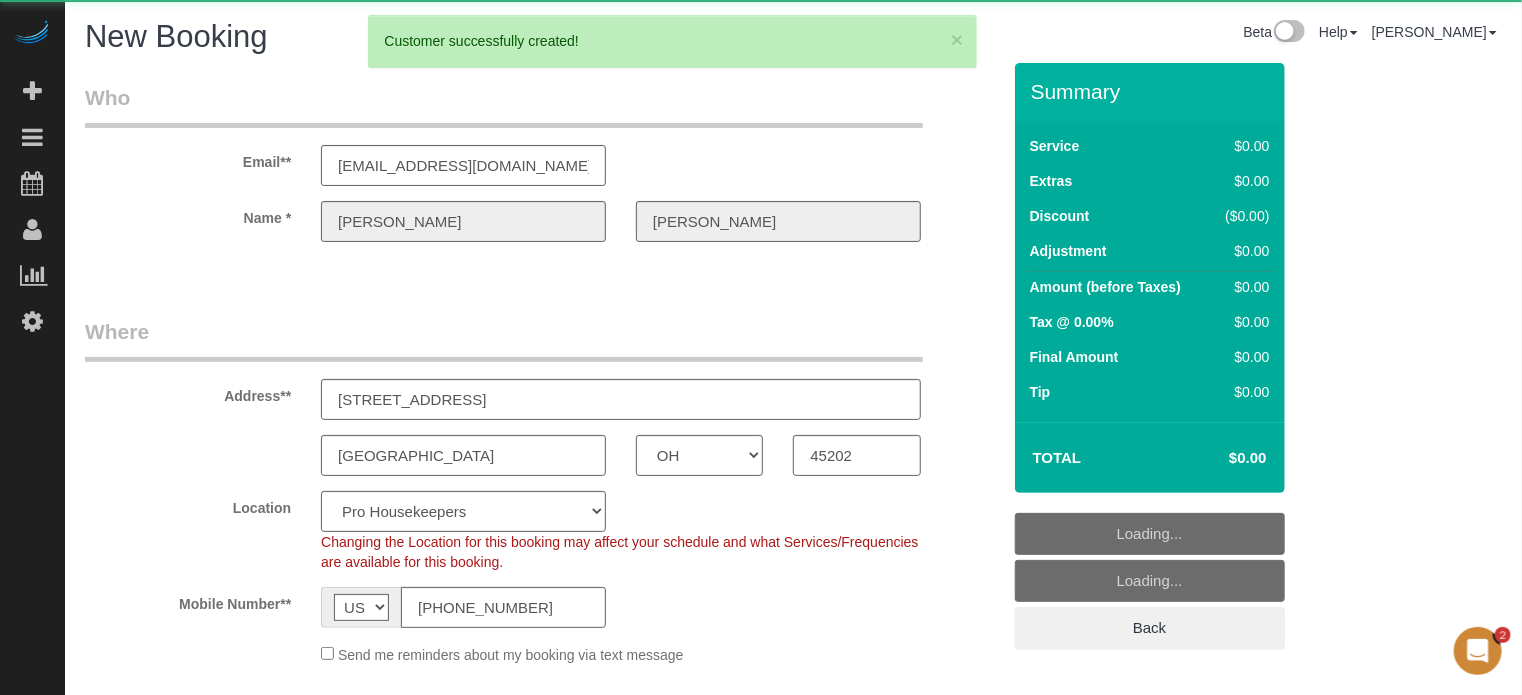 select on "10" 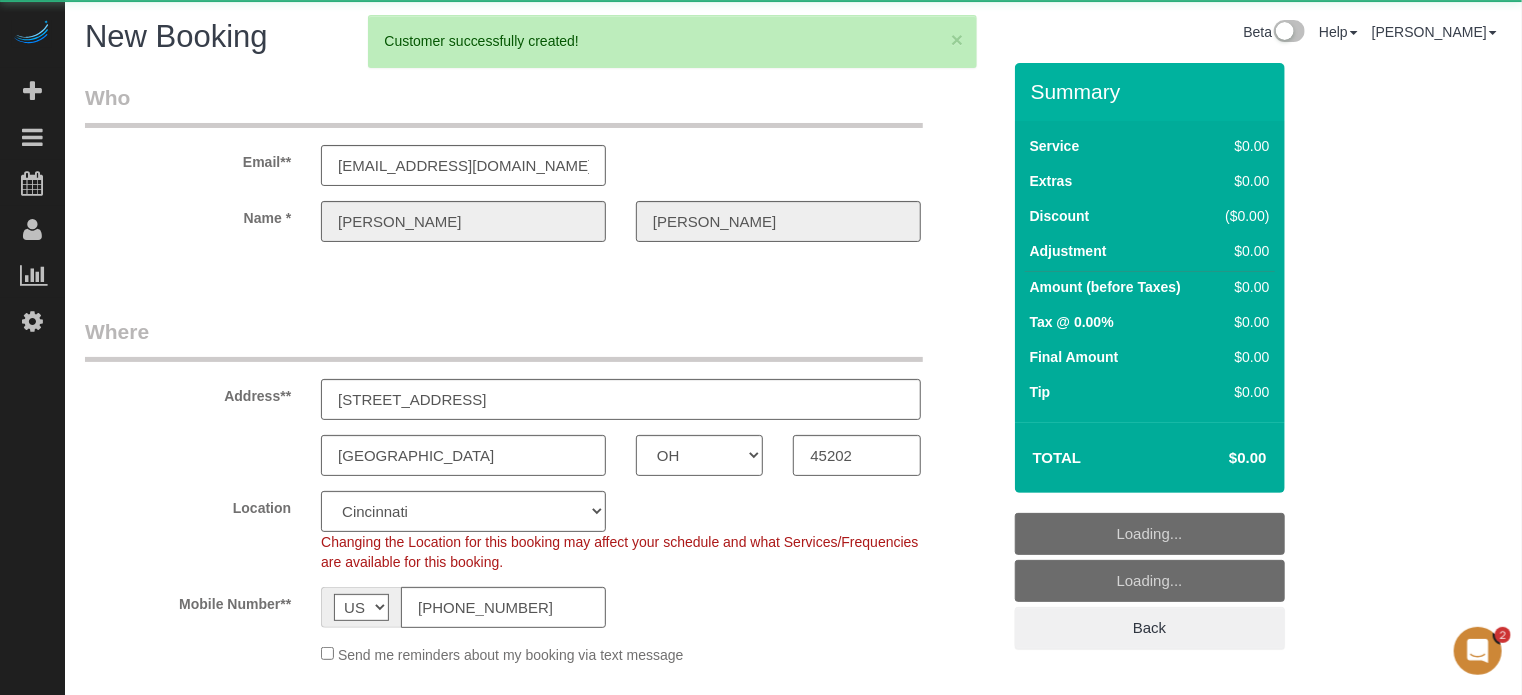 select on "object:3220" 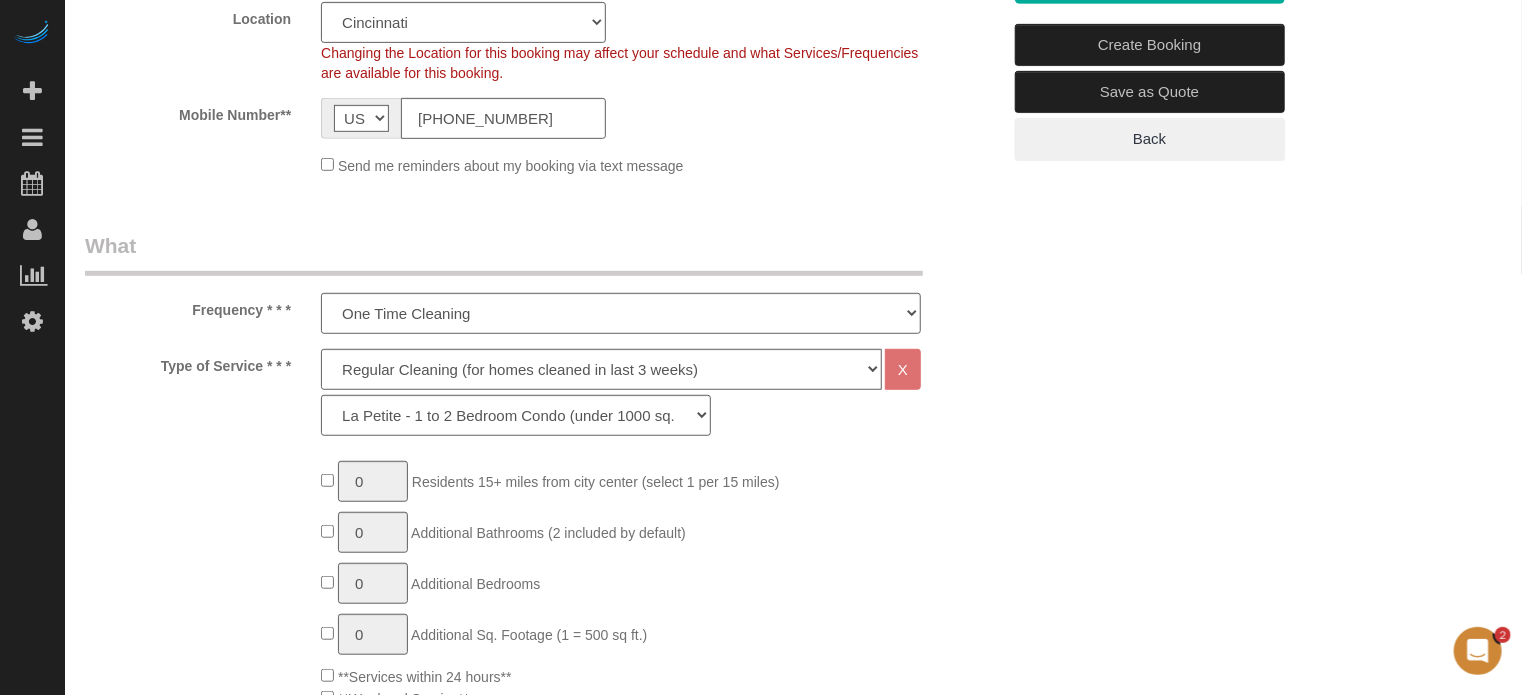 scroll, scrollTop: 568, scrollLeft: 0, axis: vertical 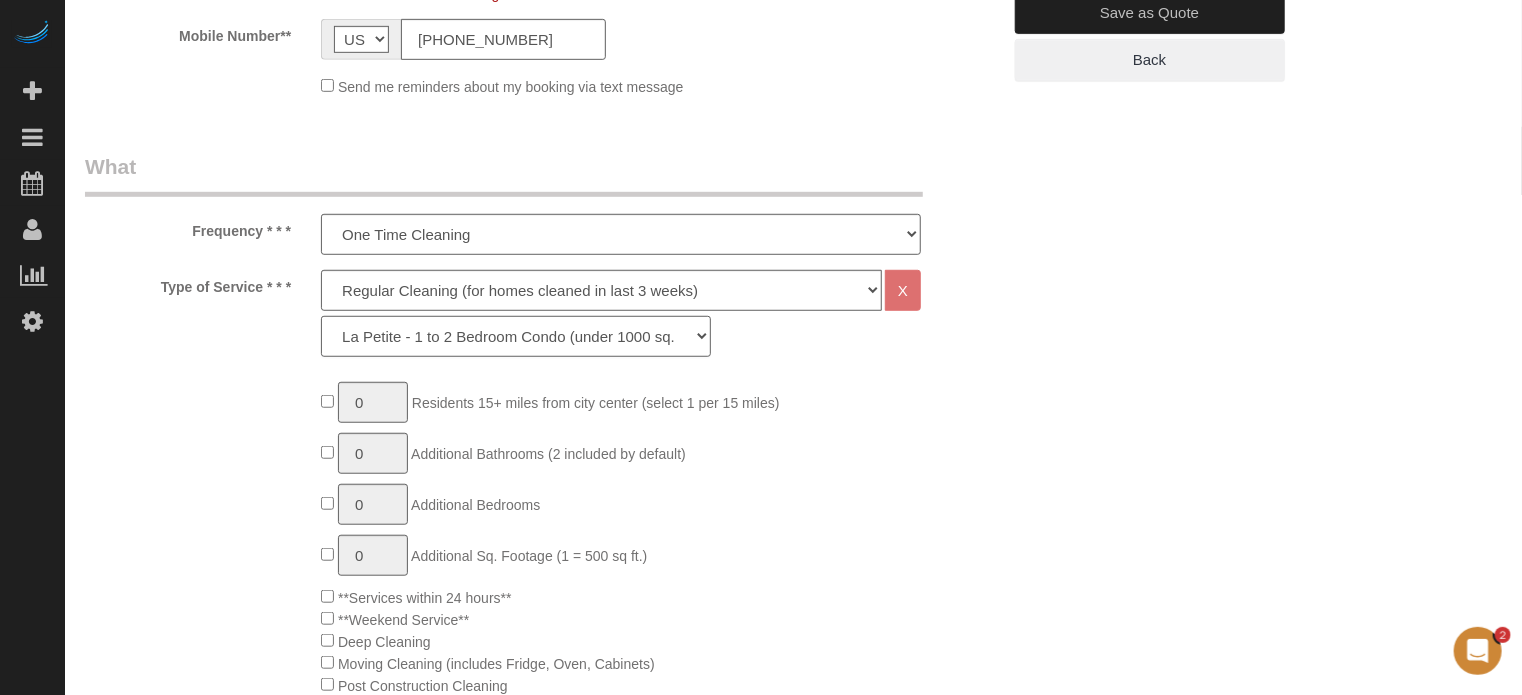 click on "La Petite - 1 to 2 Bedroom Condo (under 1000 sq. ft.) La Petite II - 2 Bedroom 2 Bath Home/Condo ([DATE]-[DATE] sq. ft.) Le Milieu - 3 Bedroom 2 Bath Home (under 1800 sq. ft.) Le Milieu - 4 Bedroom 2 Bath Home (under 1800 sq. ft.) Grand - 5 Bedroom 2 Bath Home (under 2250 sq. ft.) Très Grand - 6 Bedroom 2 Bath Home (under 3000 sq. ft.)" 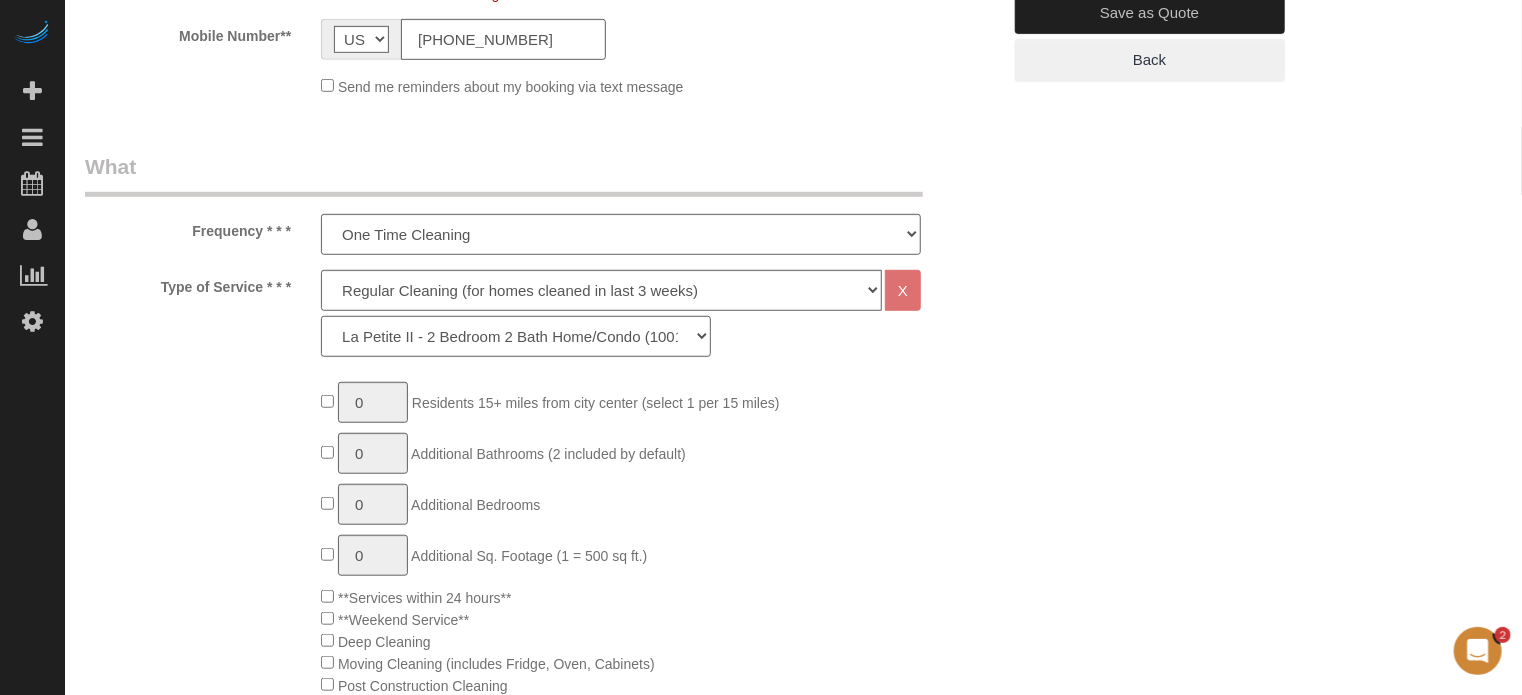 click on "La Petite - 1 to 2 Bedroom Condo (under 1000 sq. ft.) La Petite II - 2 Bedroom 2 Bath Home/Condo ([DATE]-[DATE] sq. ft.) Le Milieu - 3 Bedroom 2 Bath Home (under 1800 sq. ft.) Le Milieu - 4 Bedroom 2 Bath Home (under 1800 sq. ft.) Grand - 5 Bedroom 2 Bath Home (under 2250 sq. ft.) Très Grand - 6 Bedroom 2 Bath Home (under 3000 sq. ft.)" 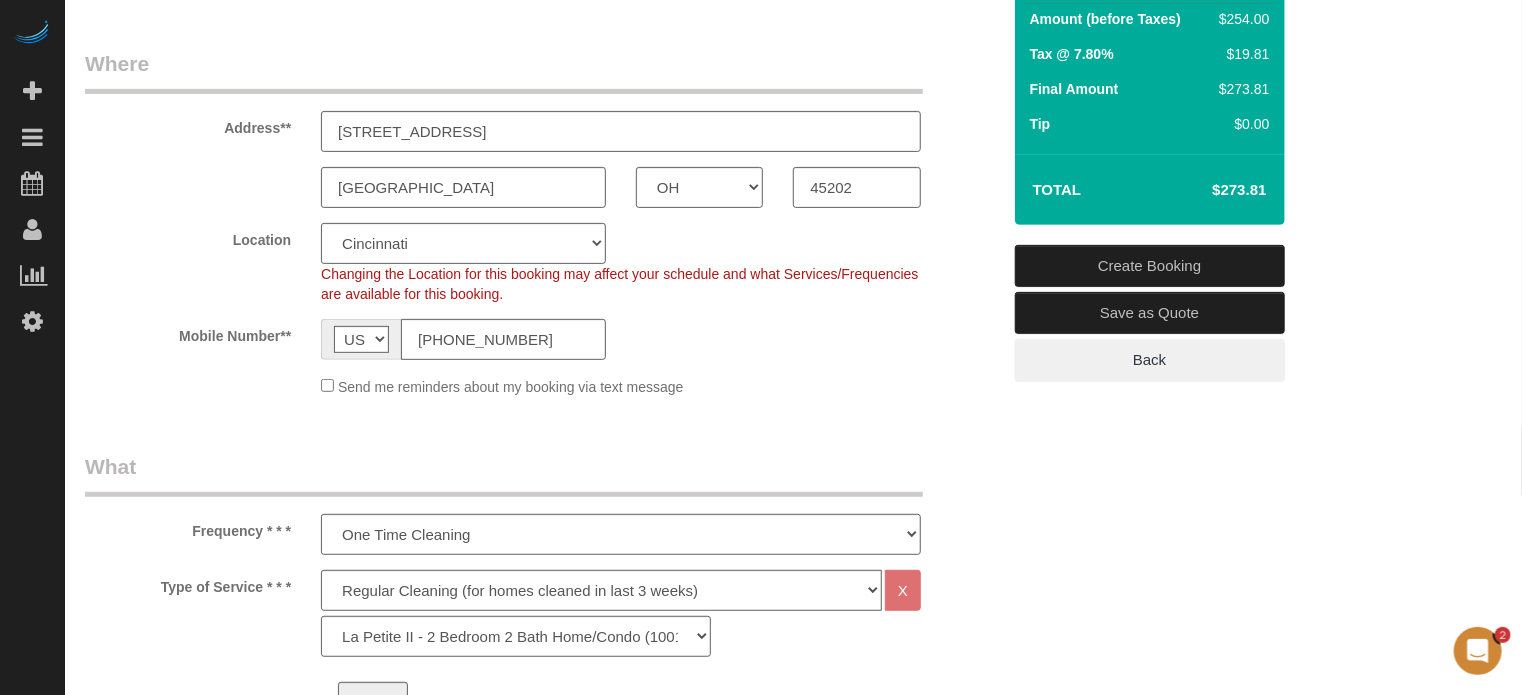 scroll, scrollTop: 68, scrollLeft: 0, axis: vertical 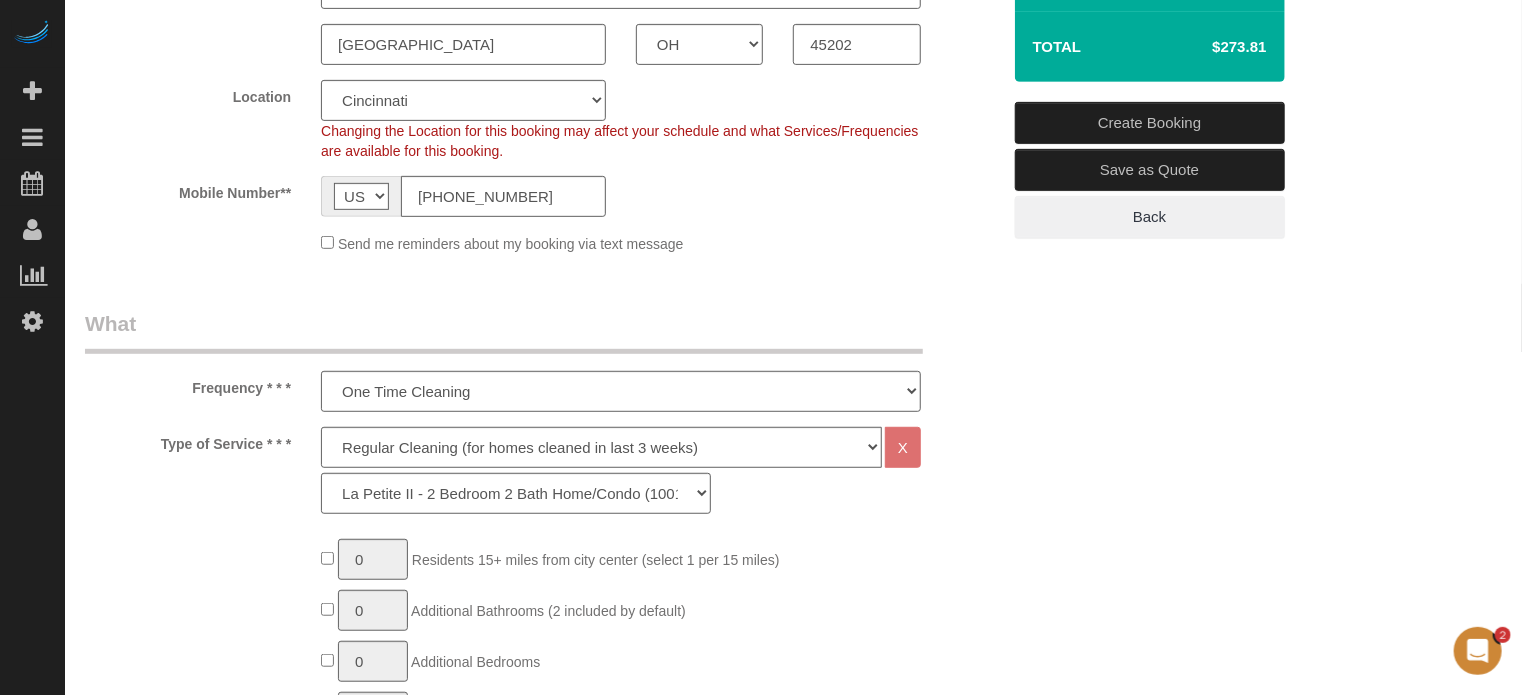 click on "Who
Email**
microplusmanagenent@yahoo.com
Name *
Stephanie
Shinn
Where
Address**
121 E Freedom Way unit 622
Cincinnati
AK
AL
AR
AZ
CA
CO
CT
DC
DE
FL
GA
HI
IA
ID
IL
IN
KS
KY
LA
MA
MD
ME
MI
MN
MO
MS
MT
NC
ND" at bounding box center (793, 1744) 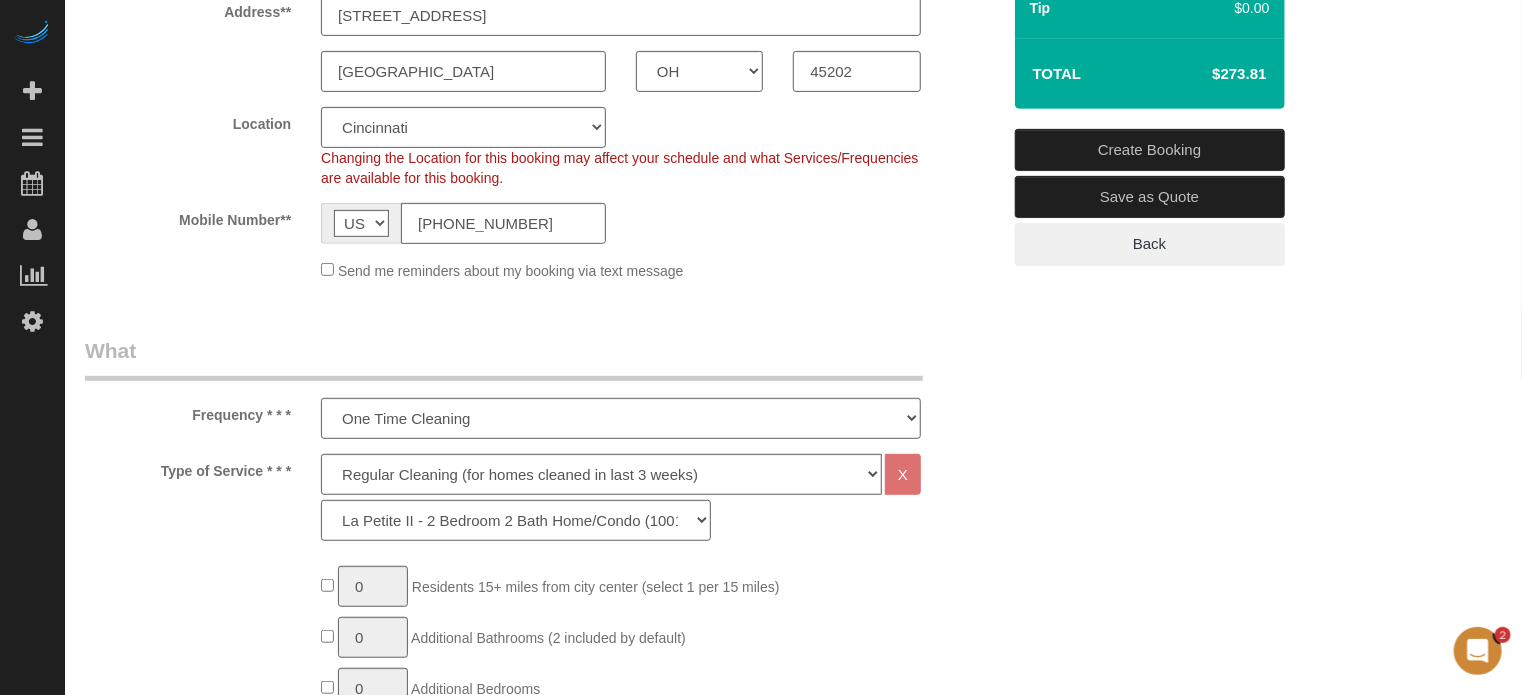scroll, scrollTop: 111, scrollLeft: 0, axis: vertical 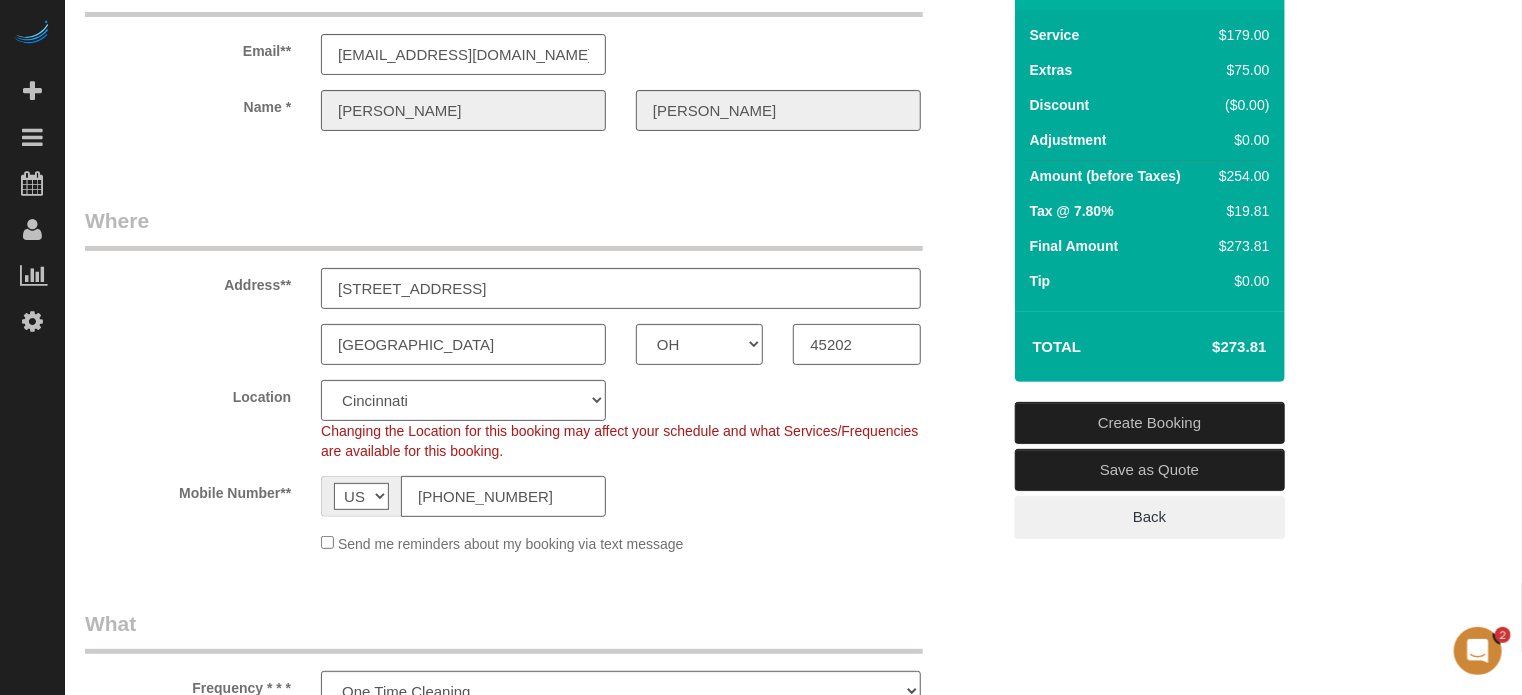 click on "45202" at bounding box center (856, 344) 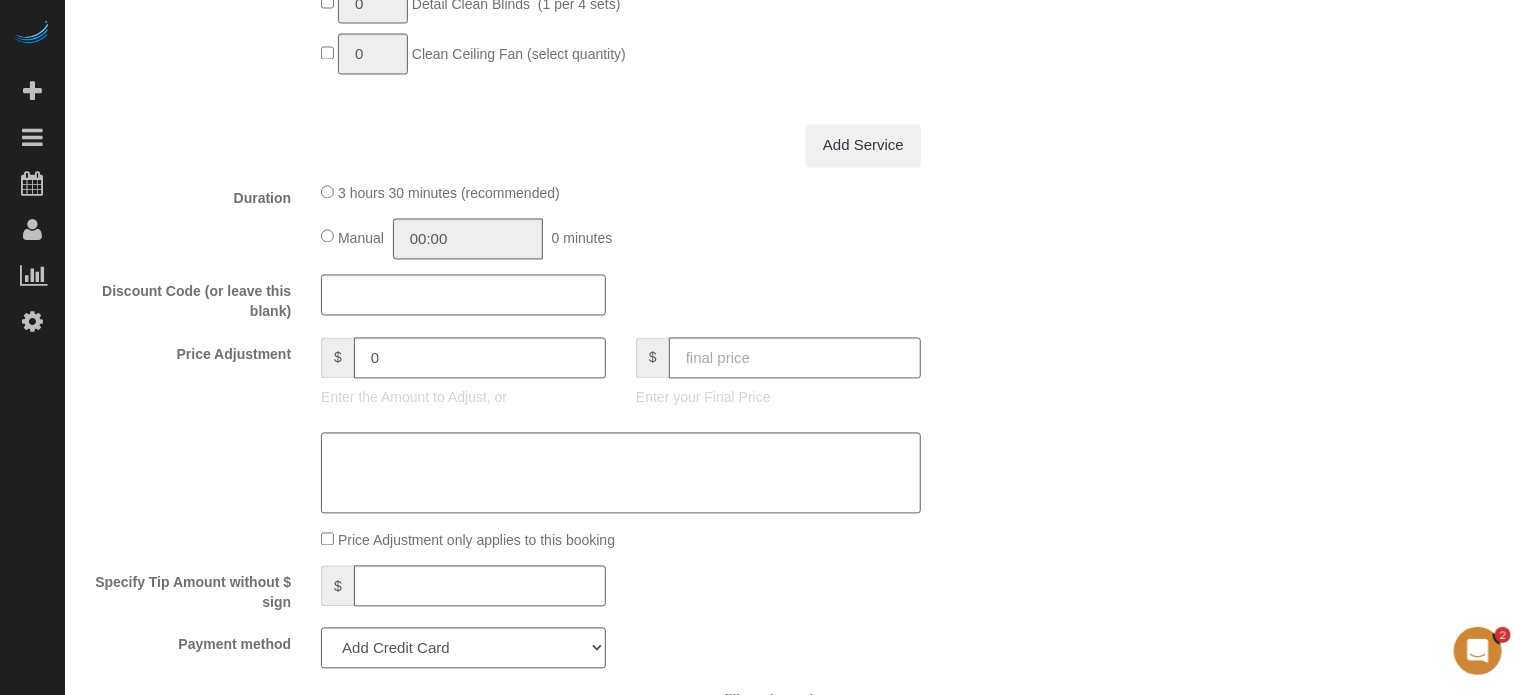 scroll, scrollTop: 1884, scrollLeft: 0, axis: vertical 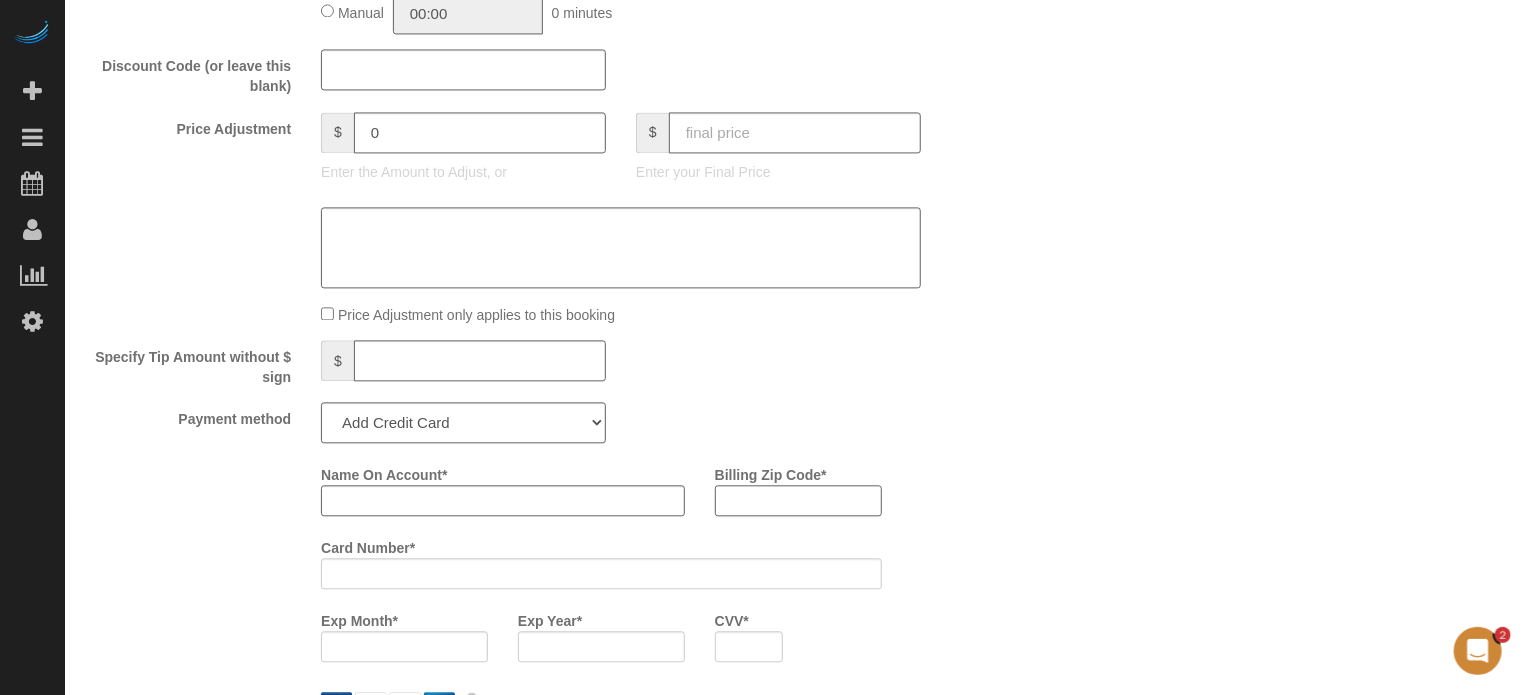 click on "Billing Zip Code *" at bounding box center (798, 494) 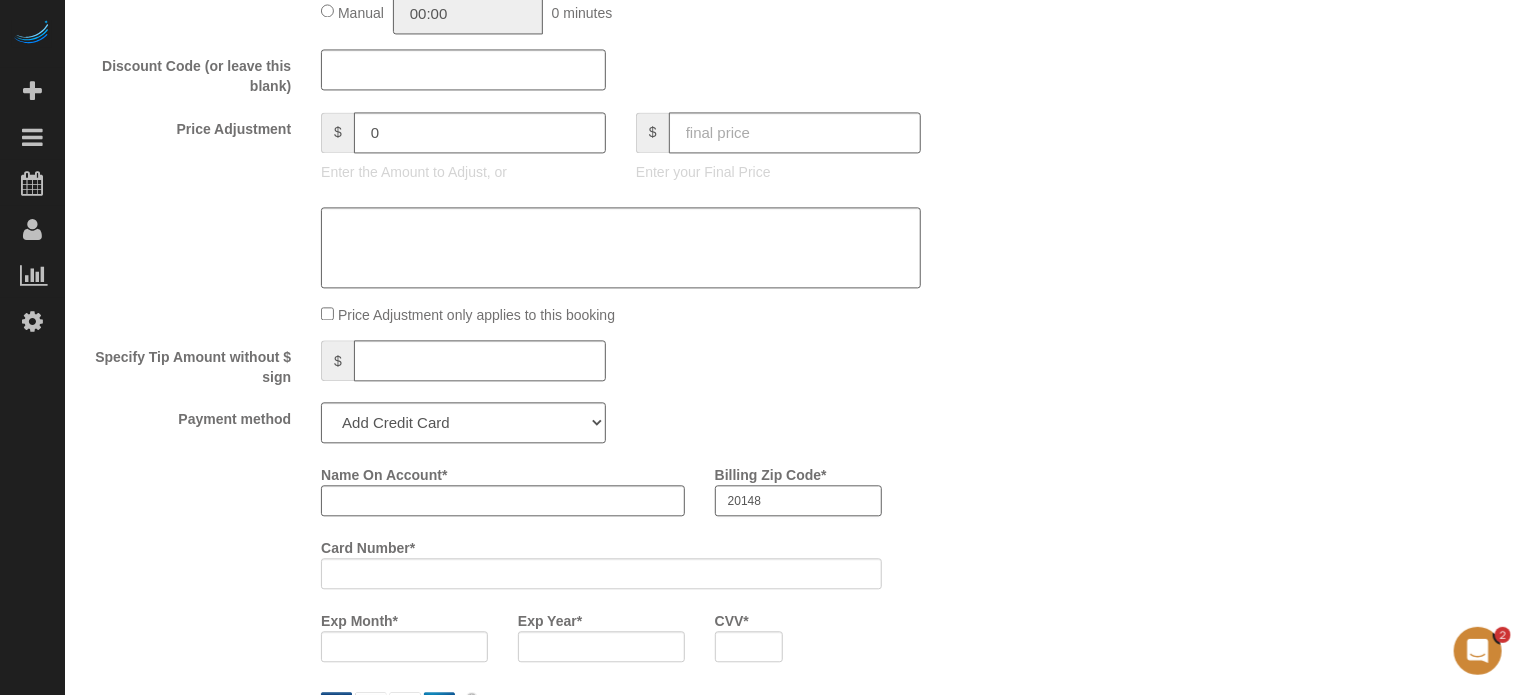 type on "20148" 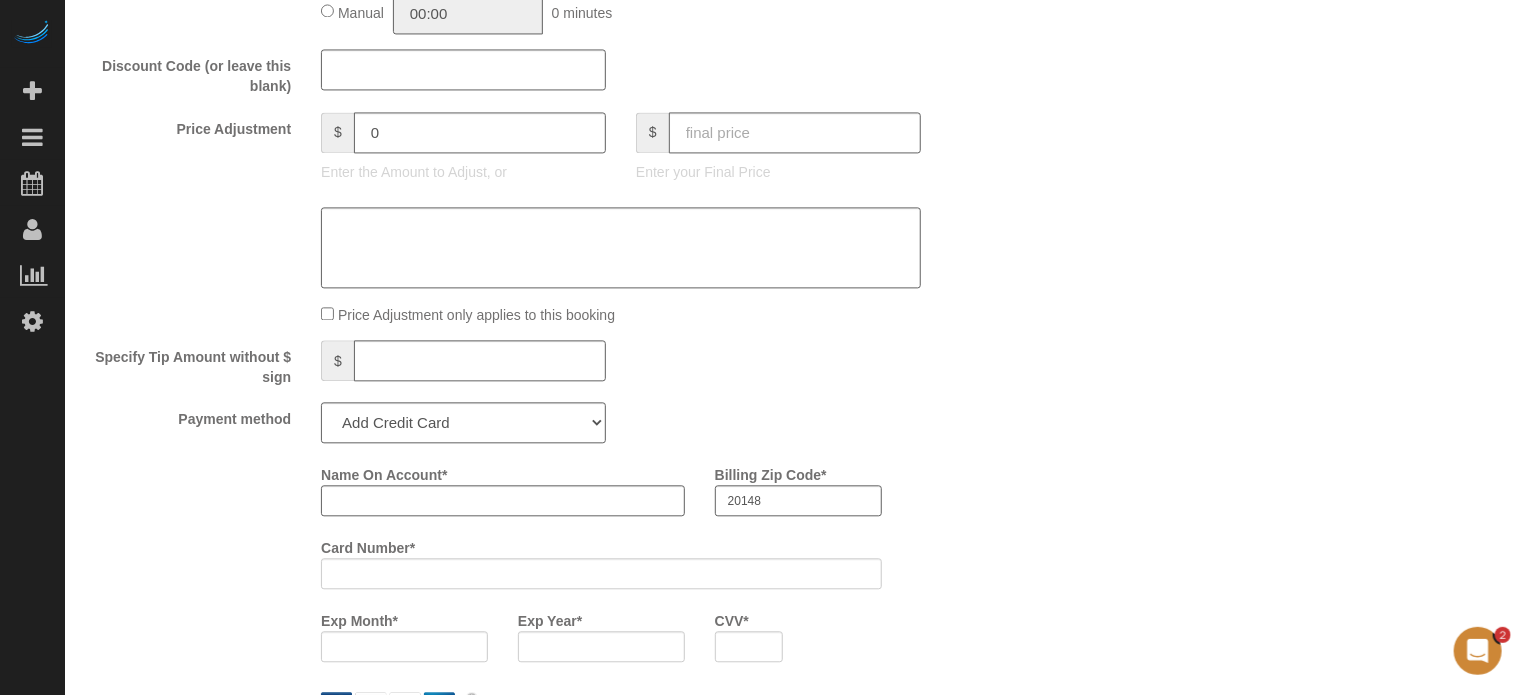 click on "Who
Email**
microplusmanagenent@yahoo.com
Name *
Stephanie
Shinn
Where
Address**
121 E Freedom Way unit 622
Cincinnati
AK
AL
AR
AZ
CA
CO
CT
DC
DE
FL
GA
HI
IA
ID
IL
IN
KS
KY
LA
MA
MD
ME
MI
MN
MO
MS
MT
NC
ND" at bounding box center (793, 71) 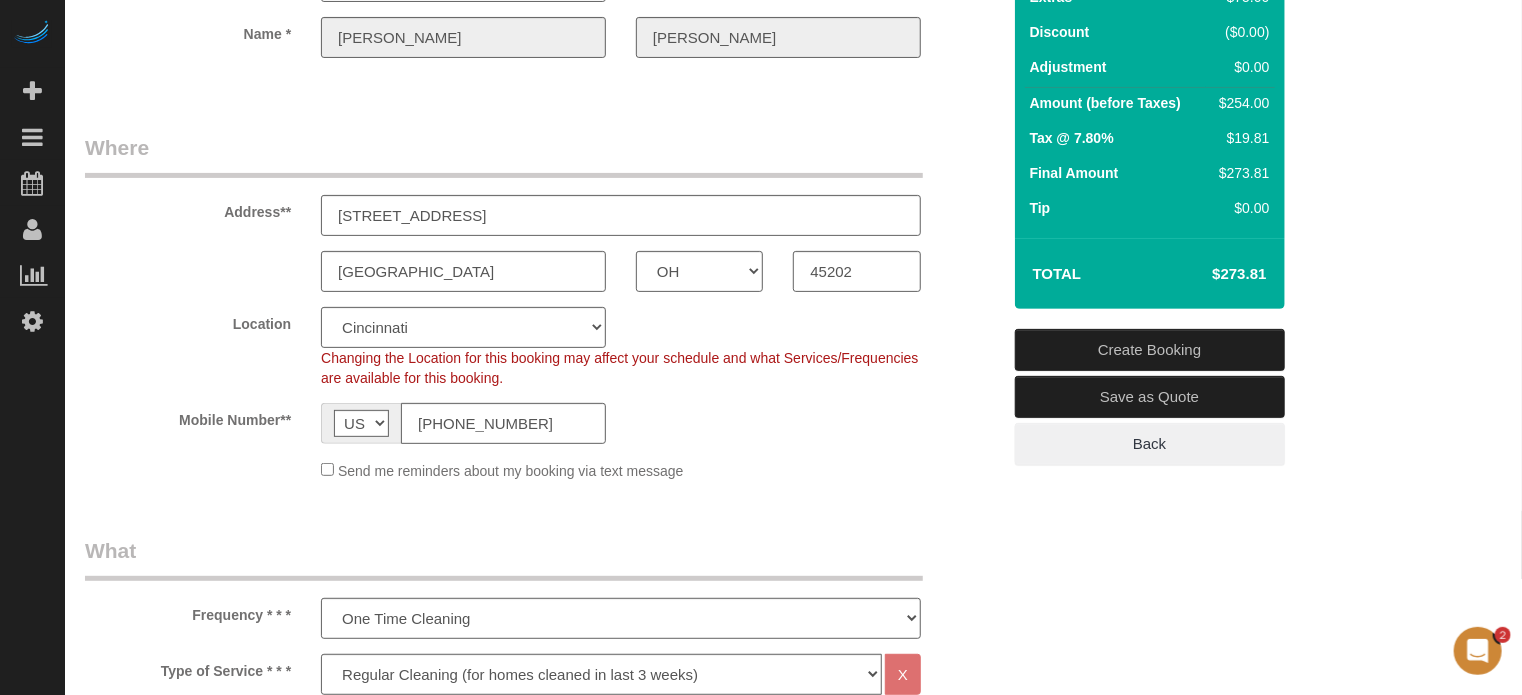 scroll, scrollTop: 0, scrollLeft: 0, axis: both 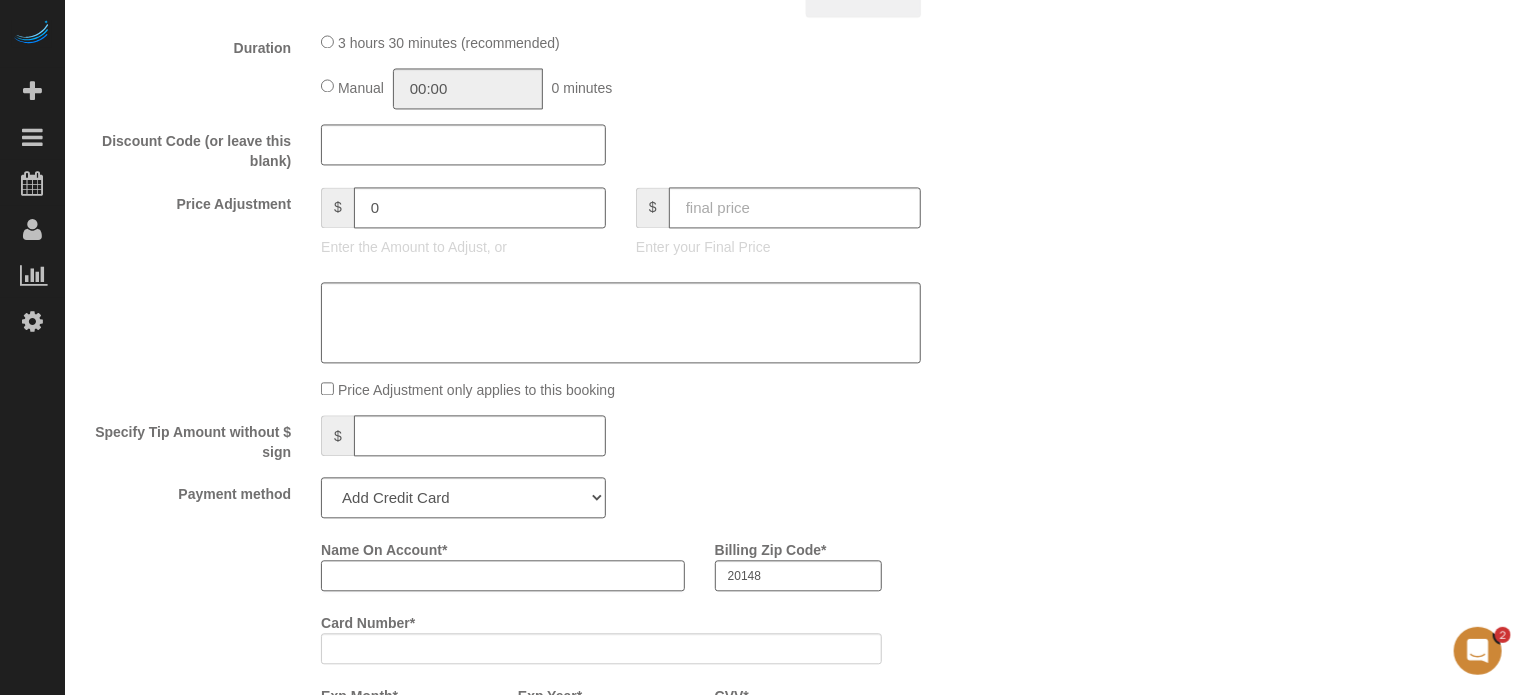 click on "Name On Account *" at bounding box center (503, 575) 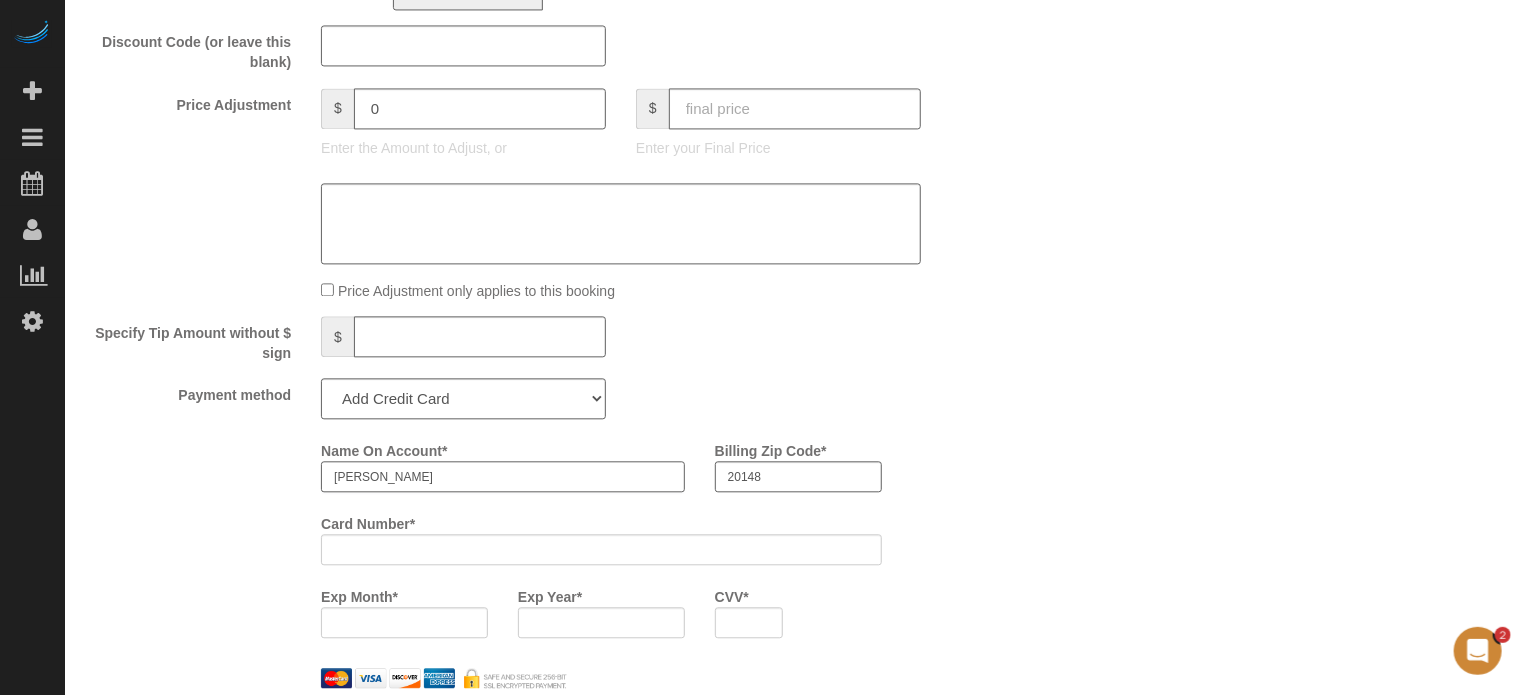 scroll, scrollTop: 2209, scrollLeft: 0, axis: vertical 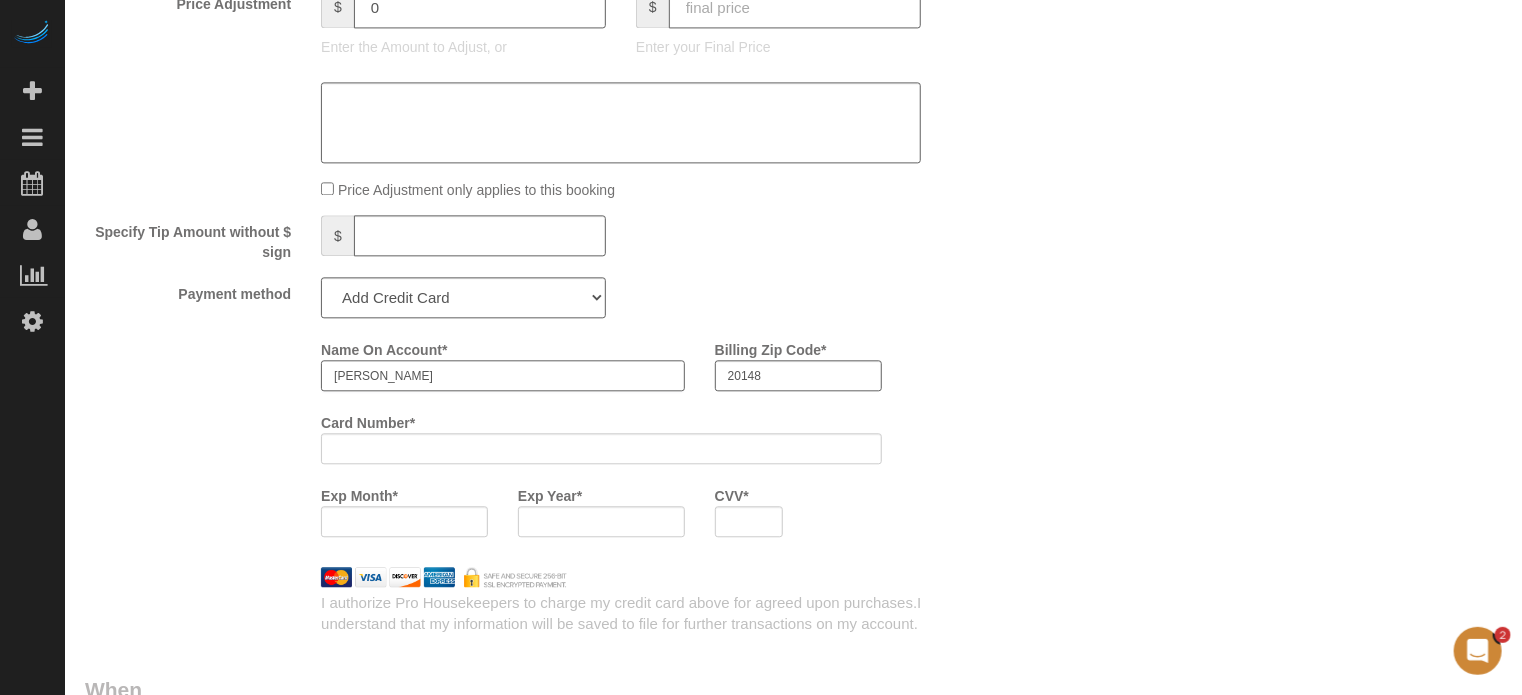 type on "Stephanie Shinn" 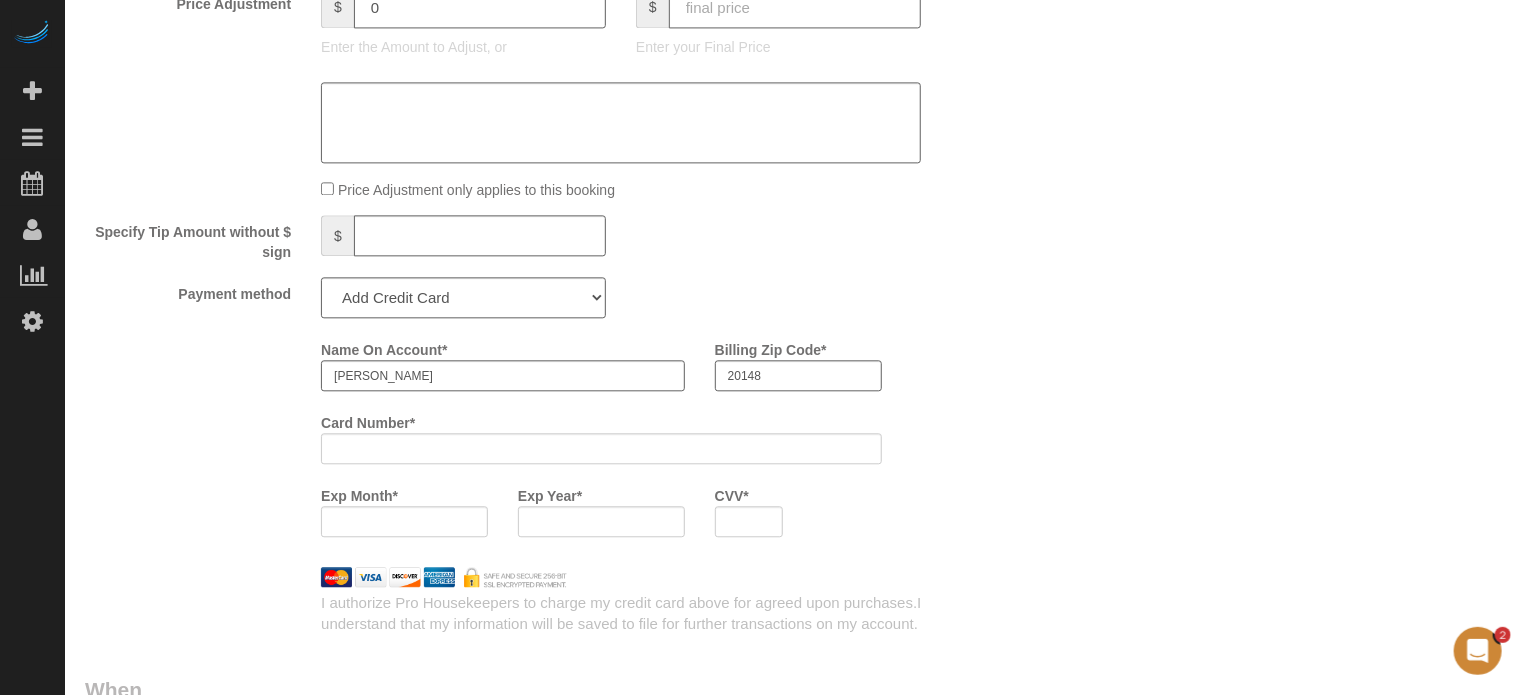 scroll, scrollTop: 2280, scrollLeft: 0, axis: vertical 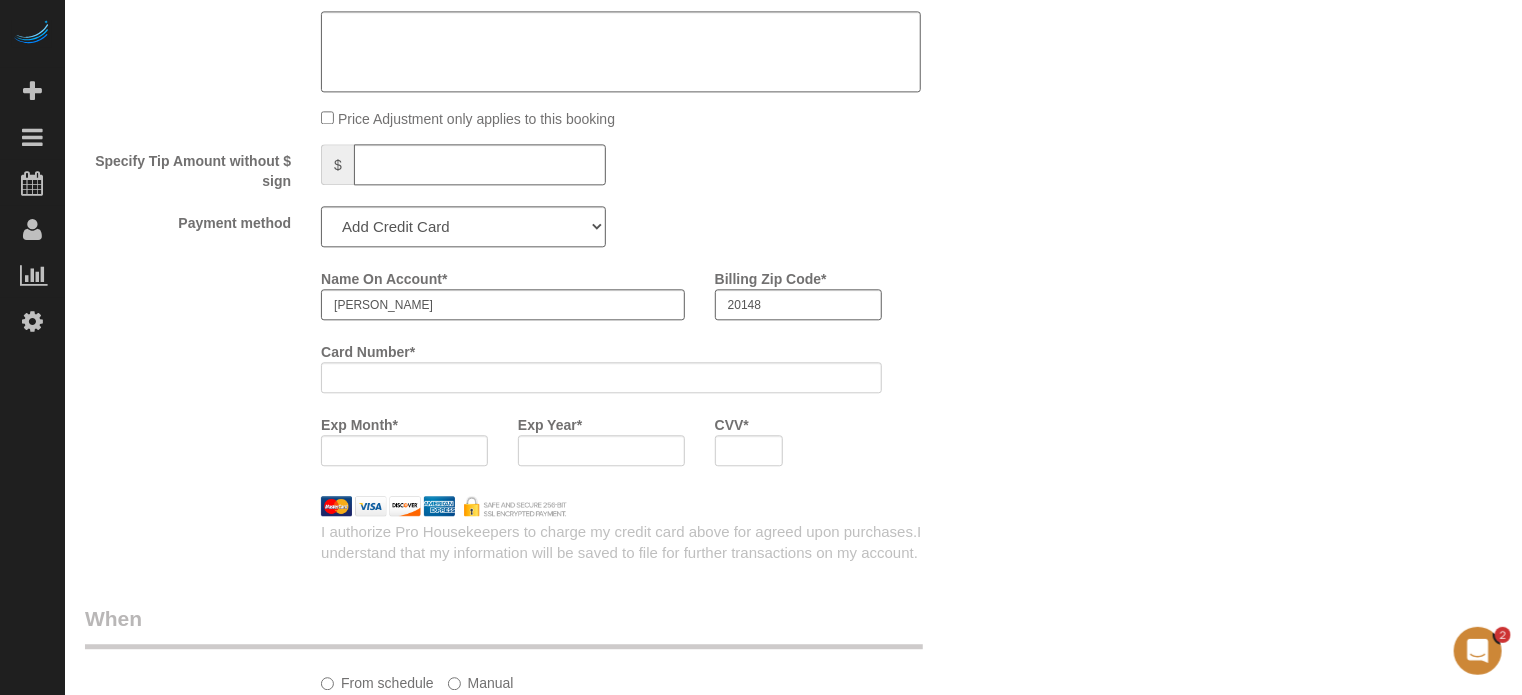 click on "Name On Account *
Stephanie Shinn
Billing Zip Code *
20148
Card Number *
Exp Month *
Exp Year *
CVV *" at bounding box center (542, 371) 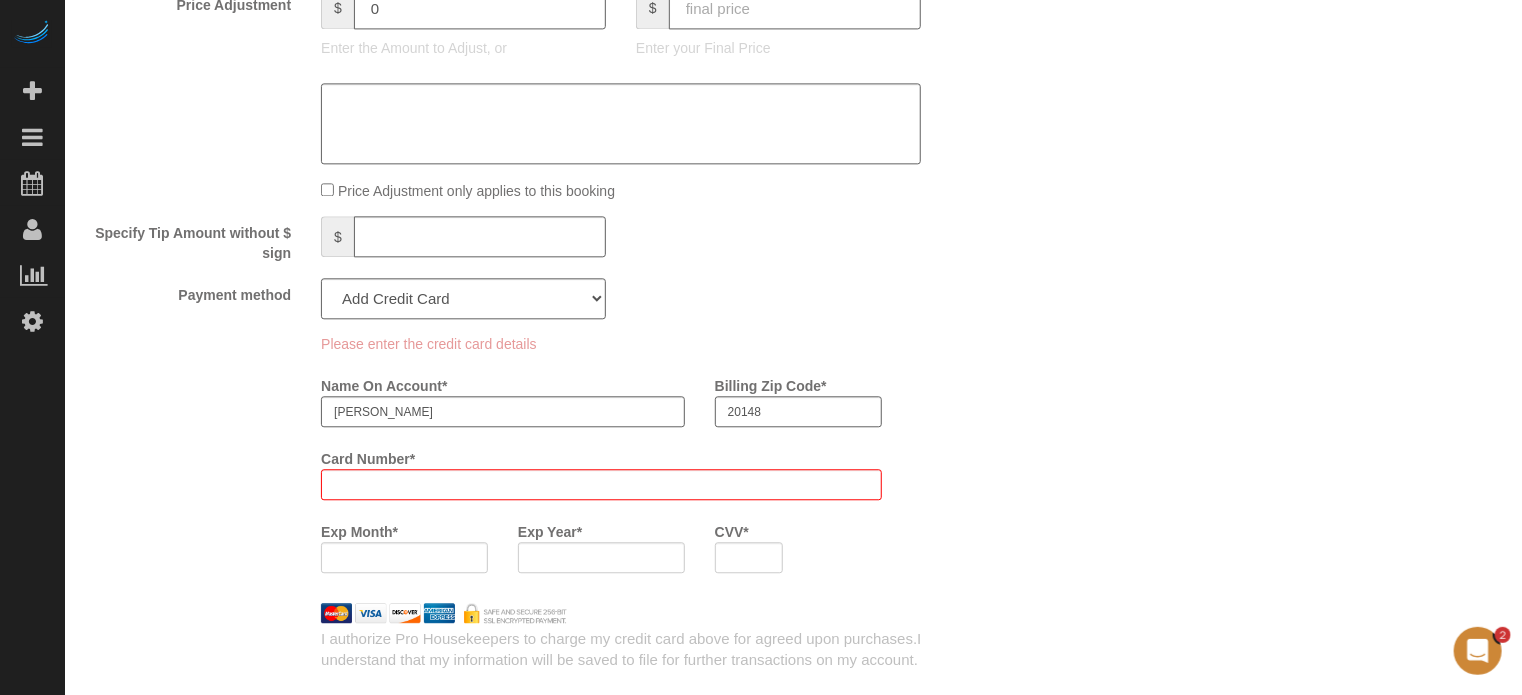 click on "Card Number *" at bounding box center [368, 455] 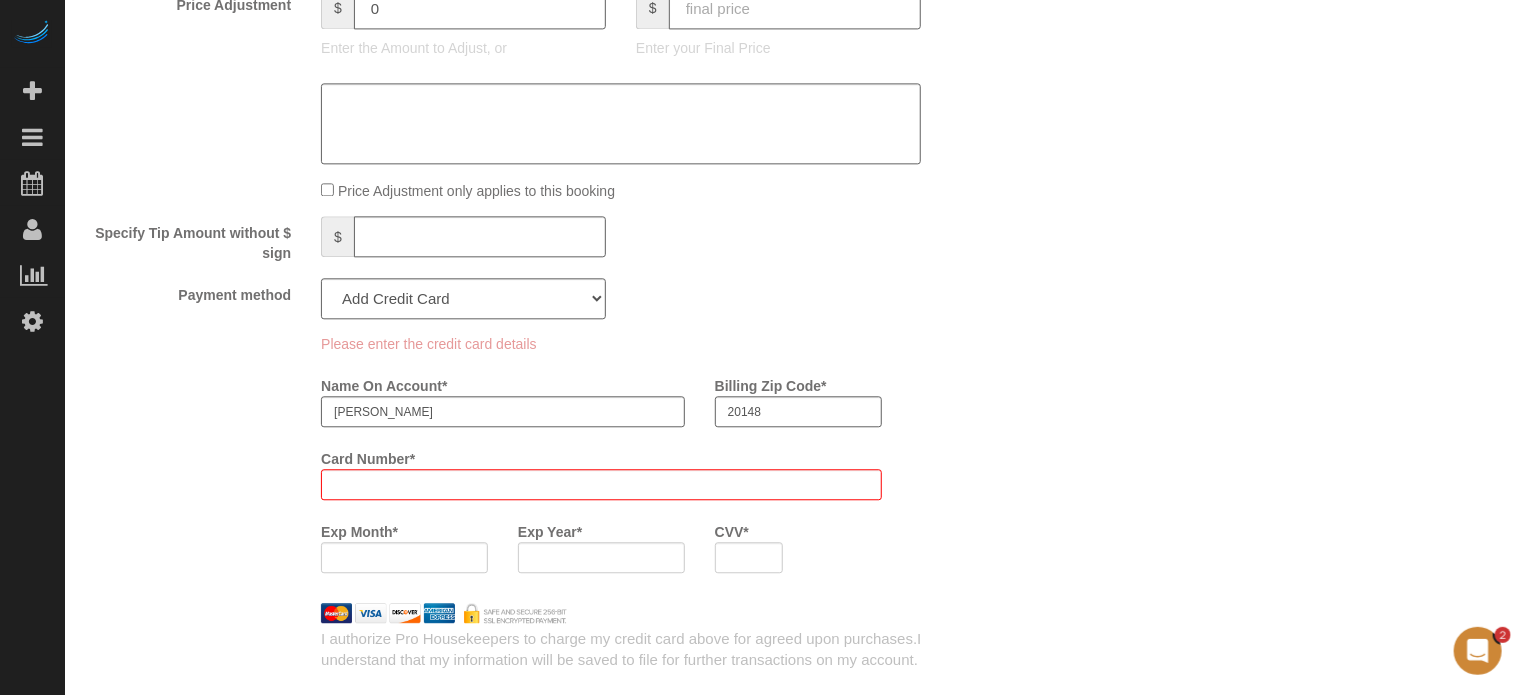 click on "Please enter the credit card details
Name On Account *
Stephanie Shinn
Billing Zip Code *
20148
Card Number *
Exp Month *
Exp Year *
CVV *" at bounding box center [542, 461] 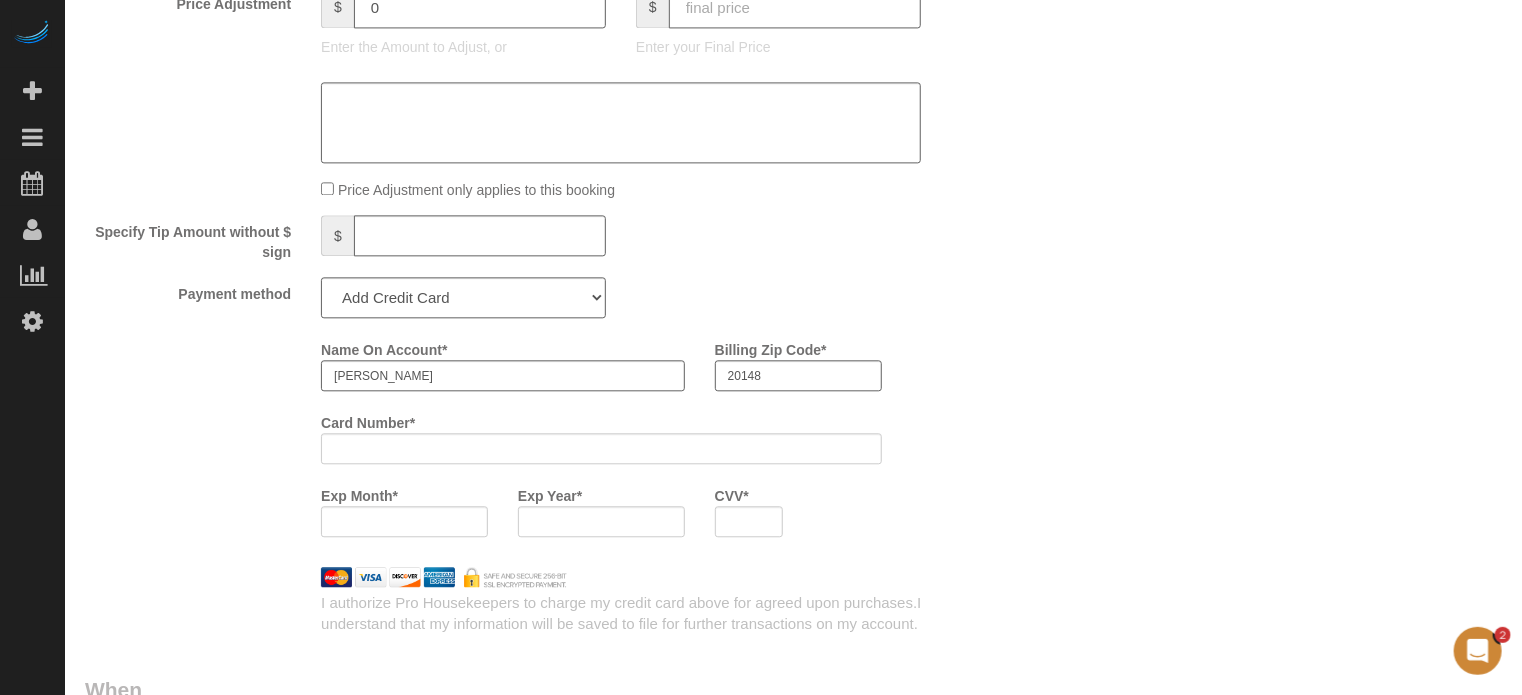 scroll, scrollTop: 2309, scrollLeft: 0, axis: vertical 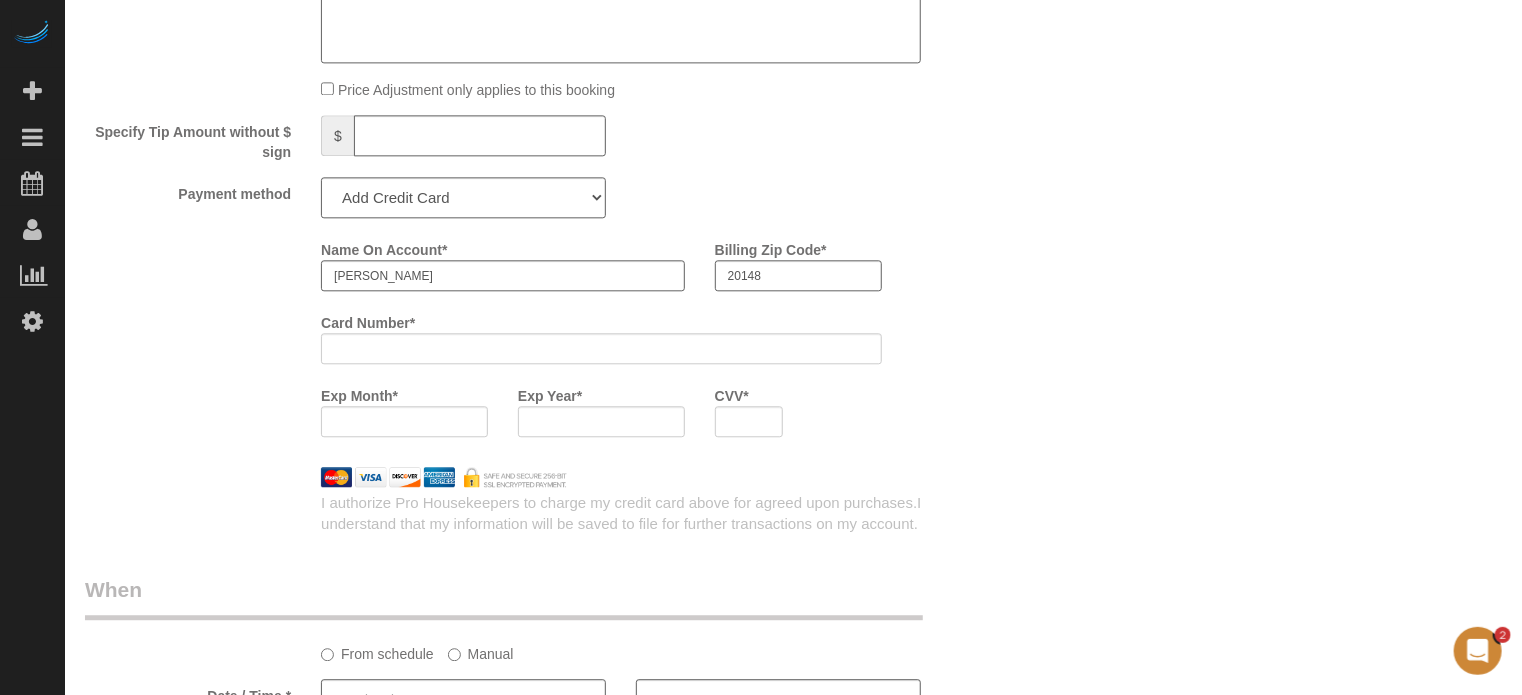 click on "Name On Account *
Stephanie Shinn
Billing Zip Code *
20148
Card Number *
Exp Month *
Exp Year *
CVV *" at bounding box center [660, 342] 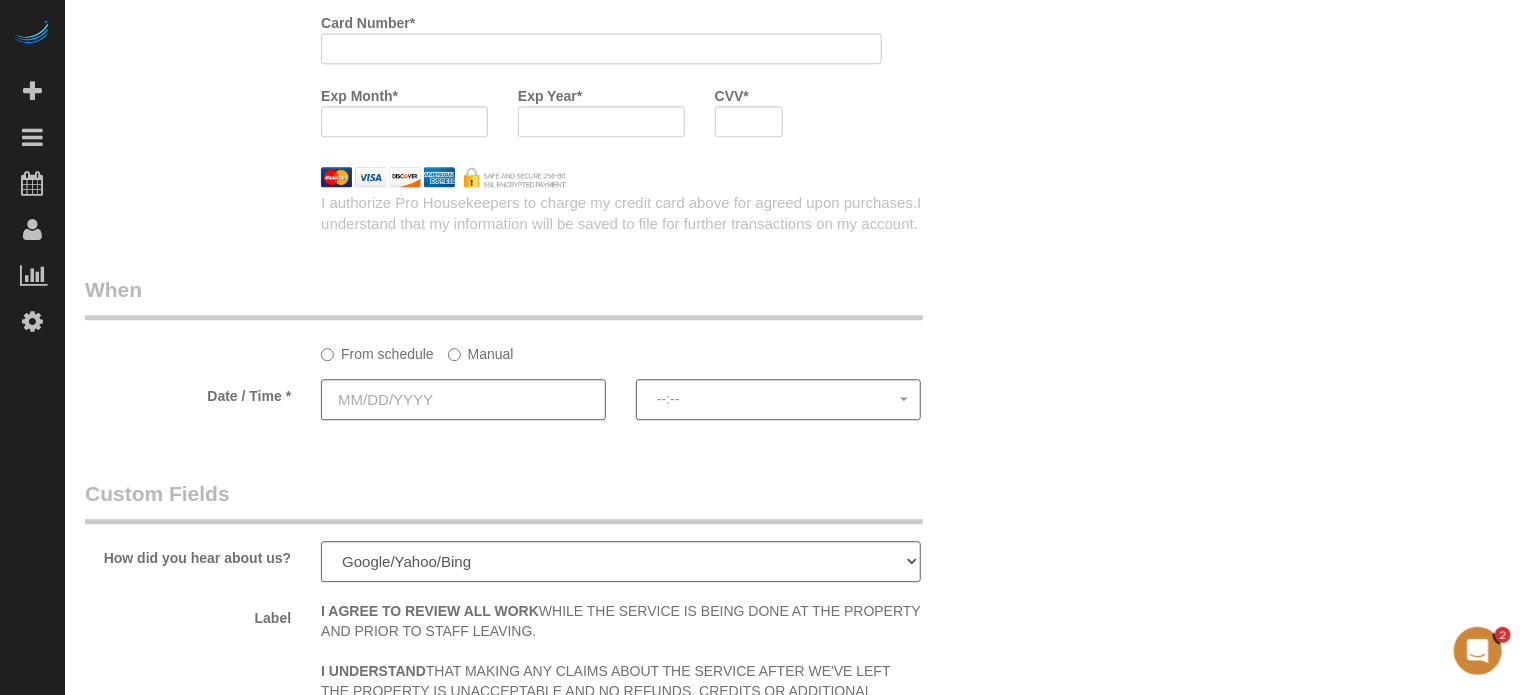 scroll, scrollTop: 2709, scrollLeft: 0, axis: vertical 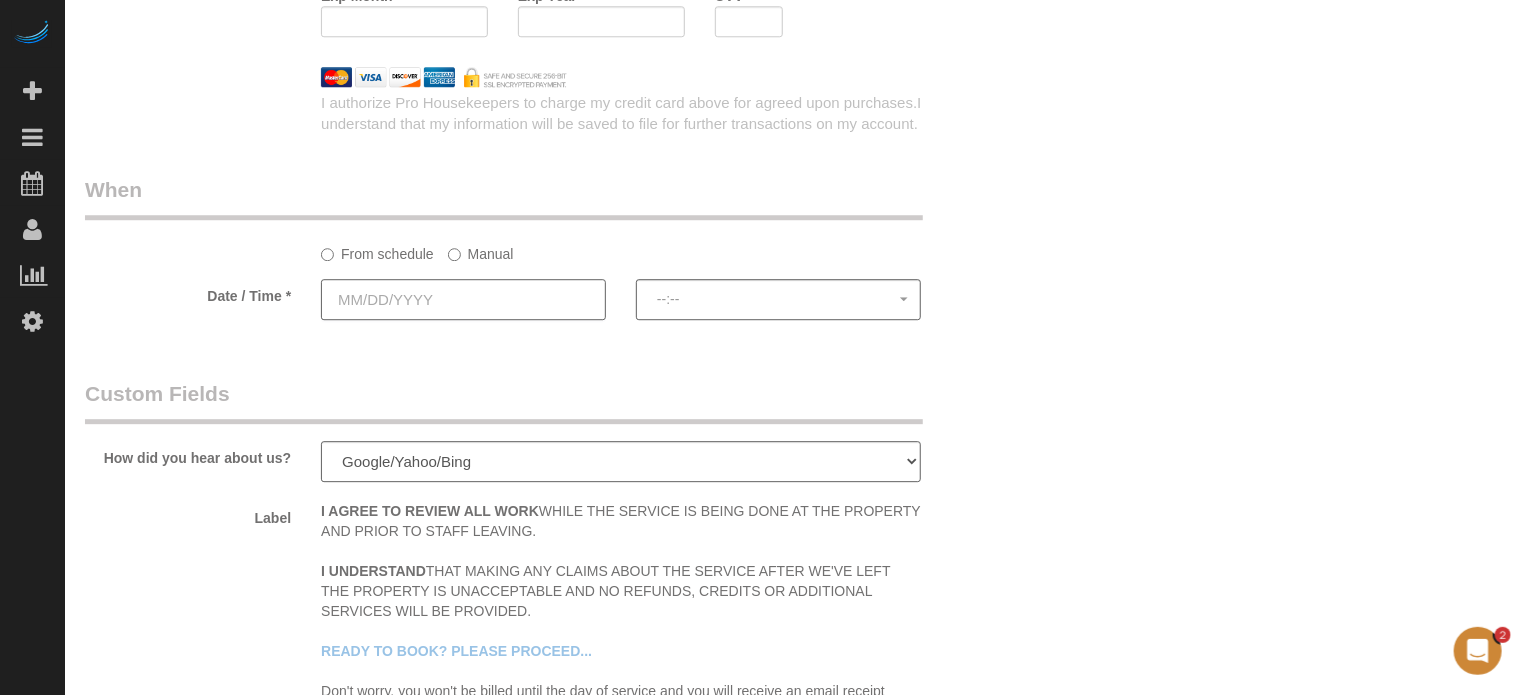 click at bounding box center [463, 299] 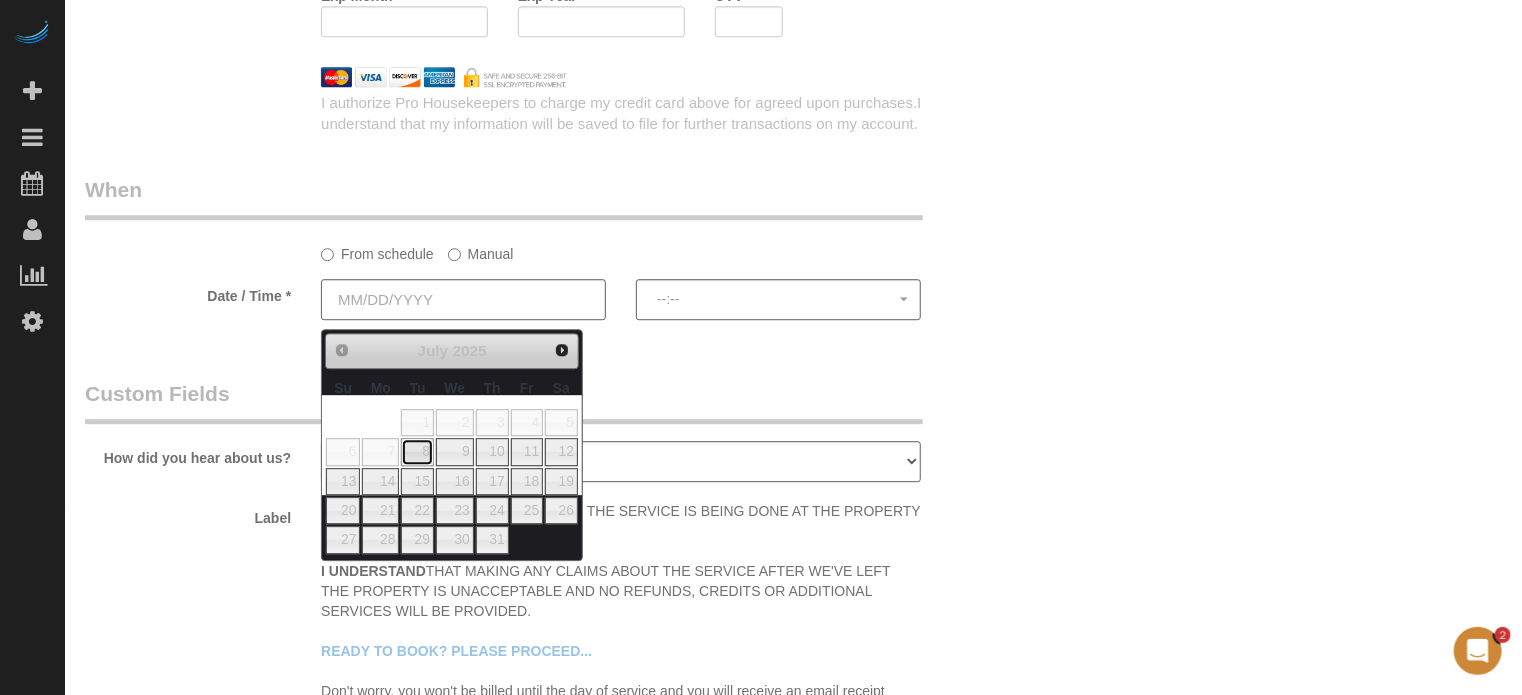 click on "8" at bounding box center (417, 451) 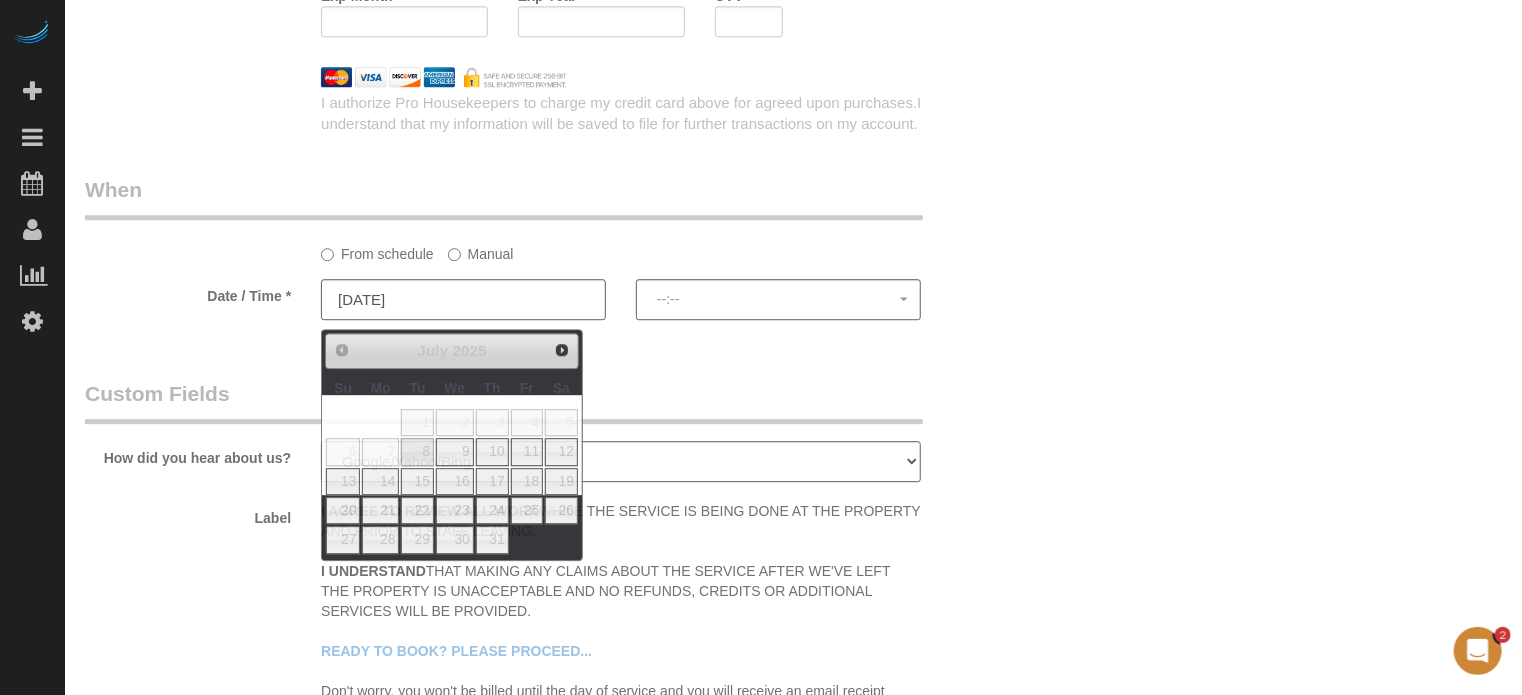 select on "spot1" 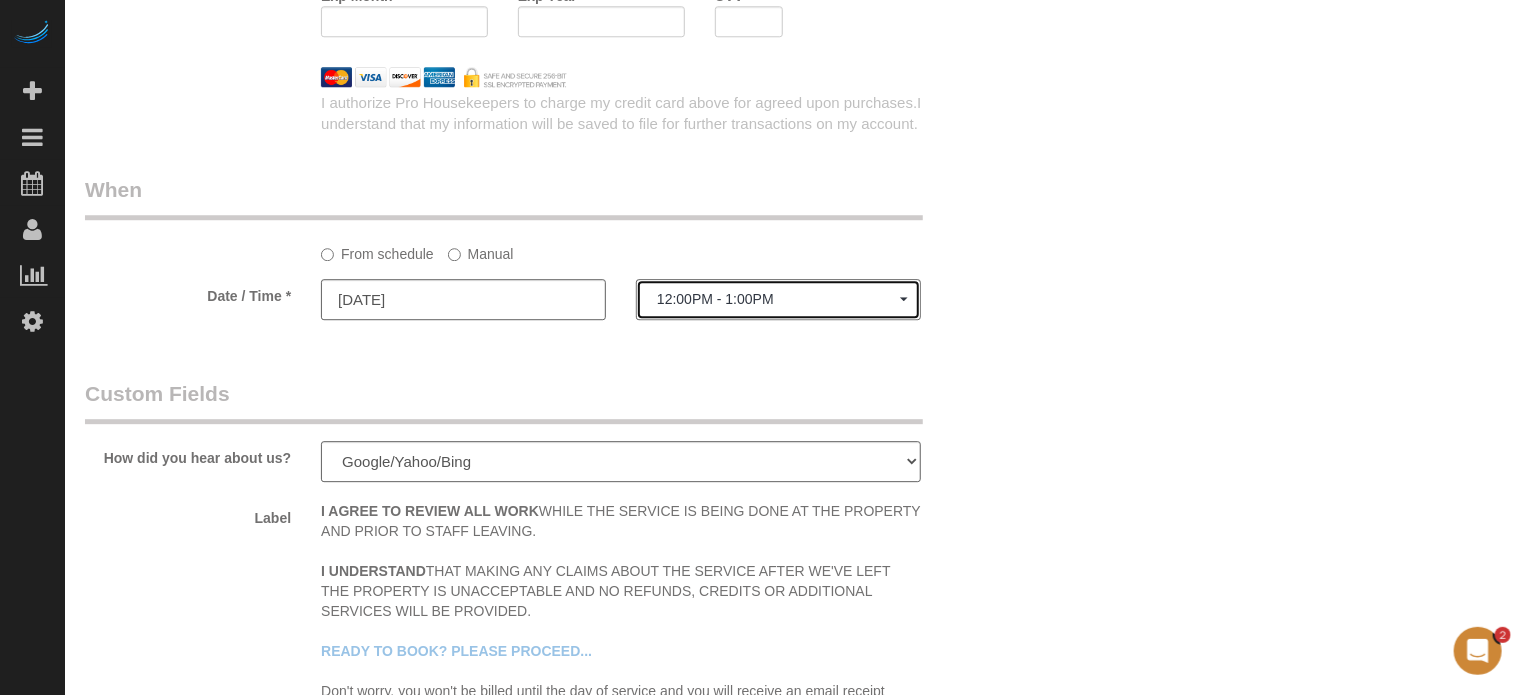 click on "12:00PM - 1:00PM" 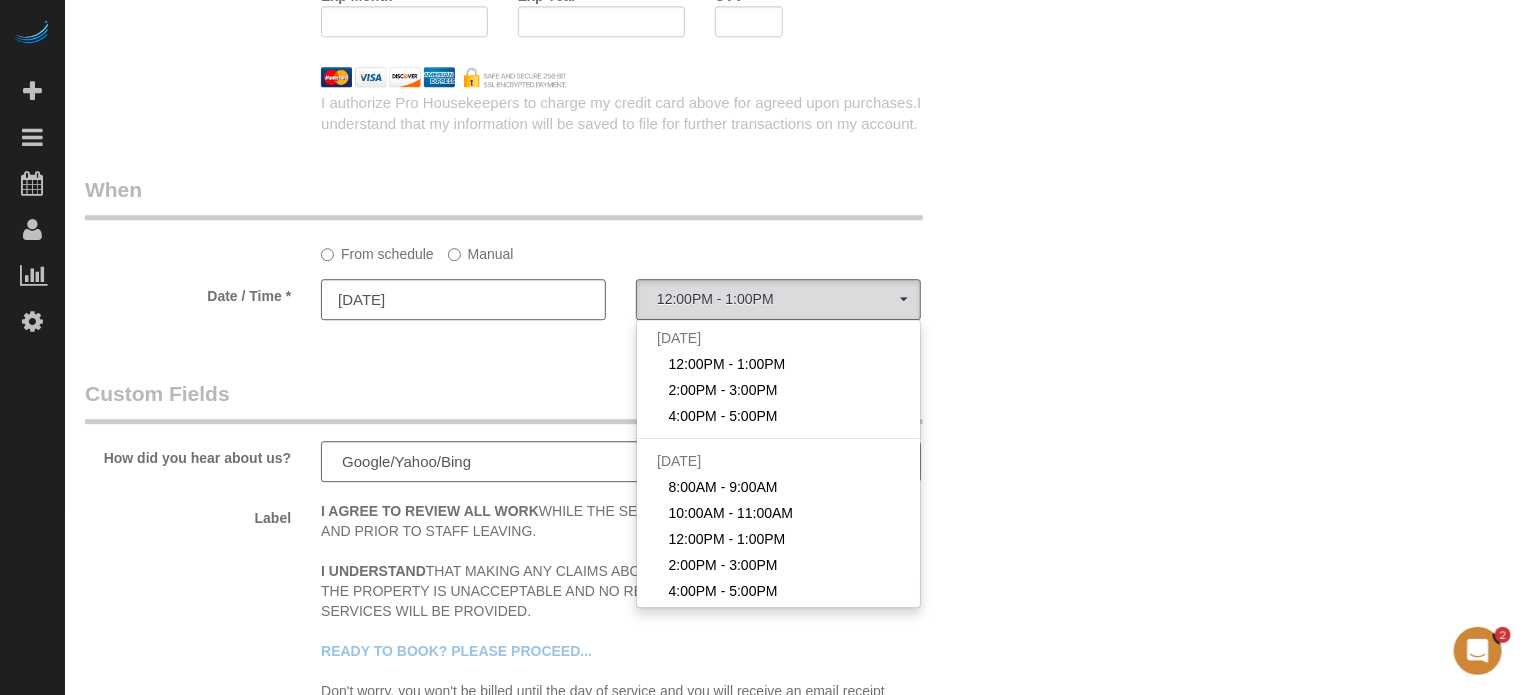click on "Manual" 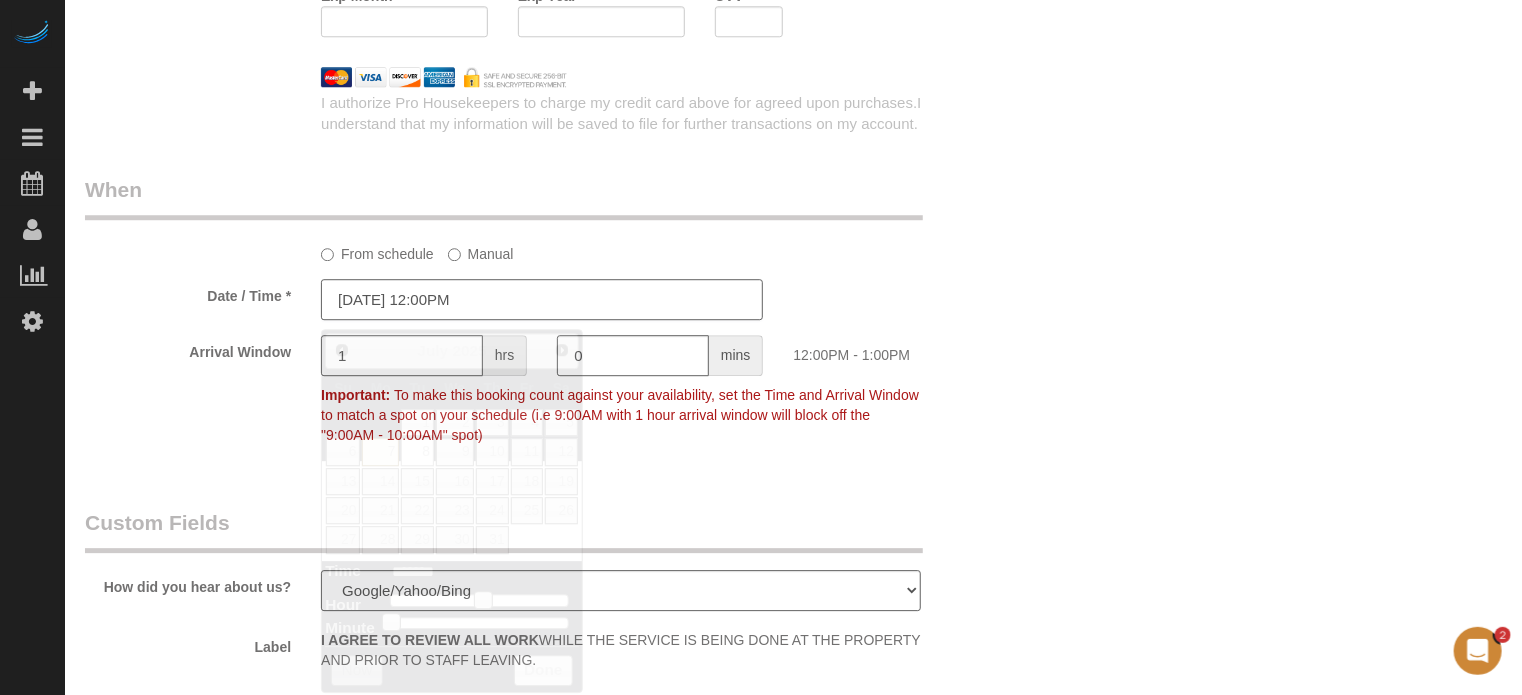 click on "07/08/2025 12:00PM" at bounding box center (542, 299) 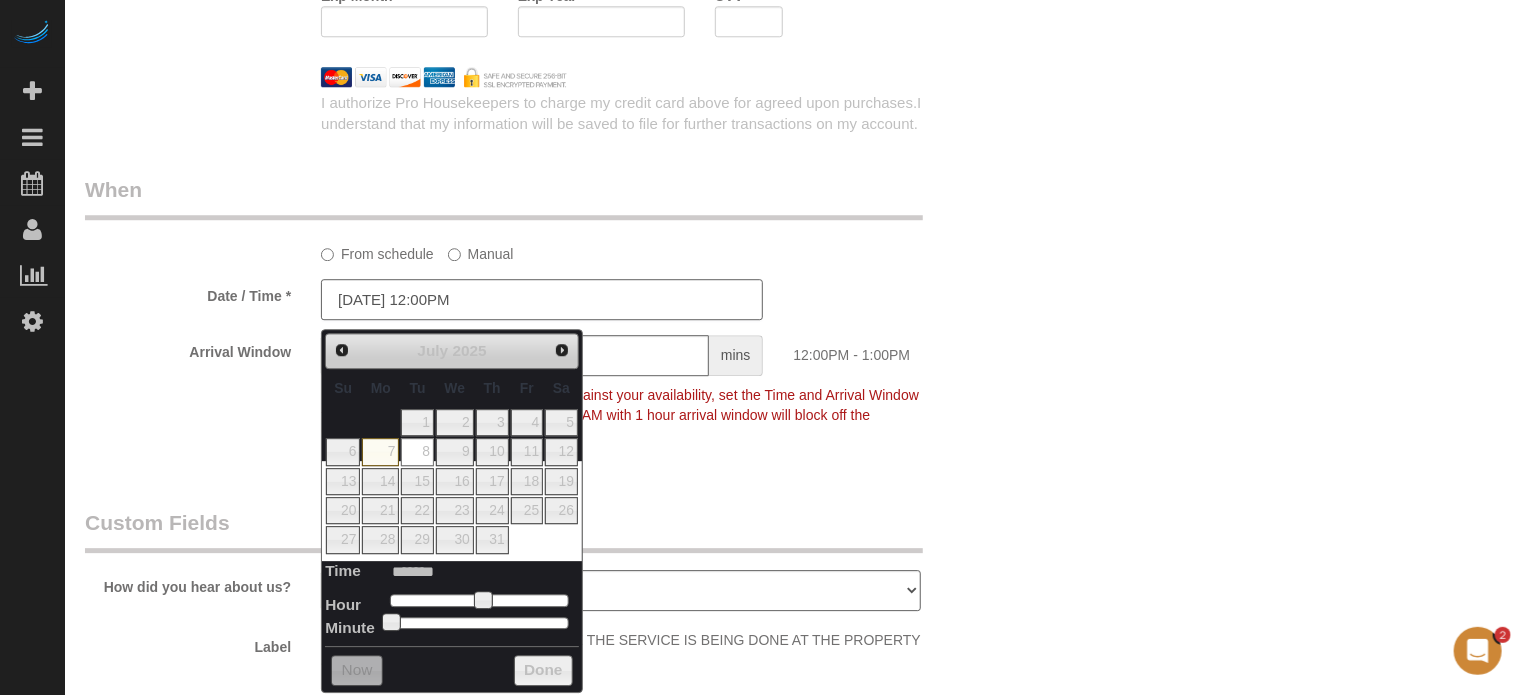click on "07/08/2025 12:00PM" at bounding box center [542, 299] 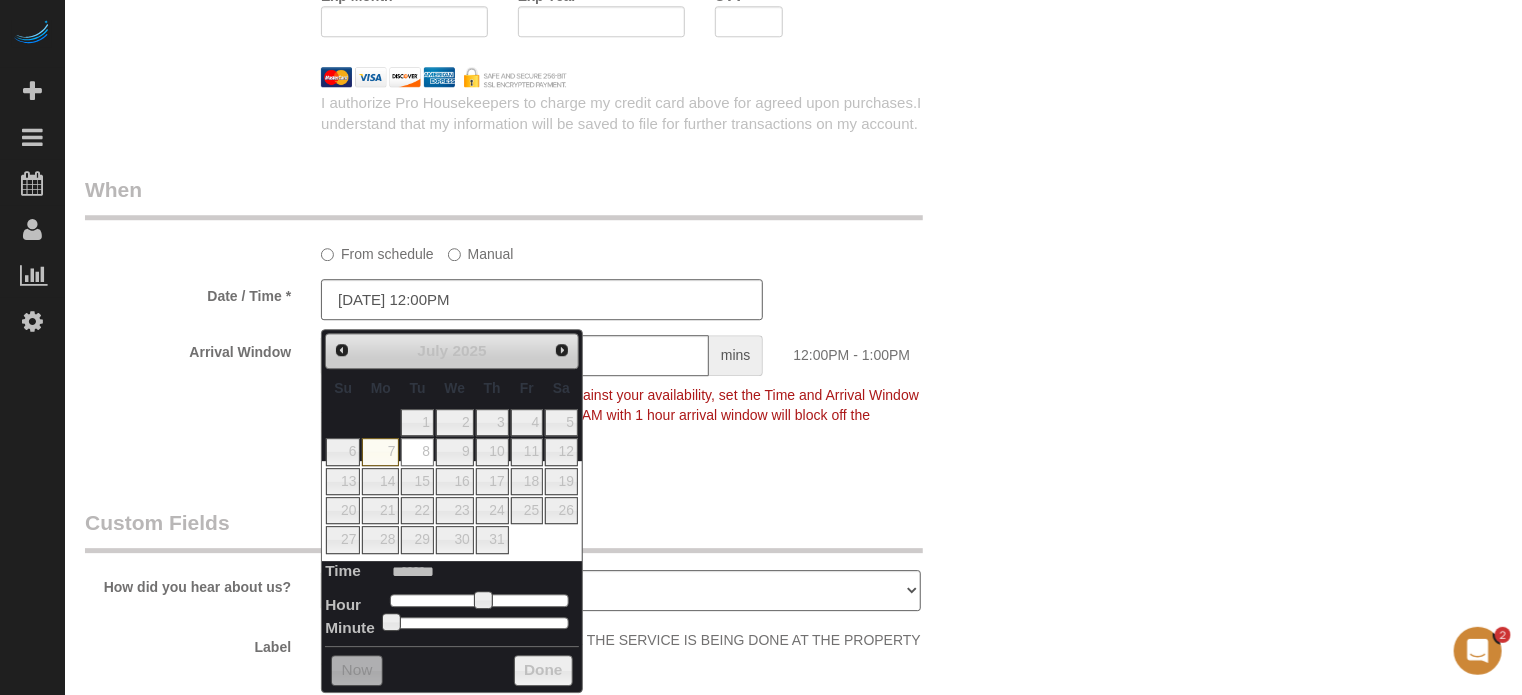 click on "When
From schedule
Manual
Date / Time *
07/08/2025 12:00PM
Arrival Window
1
hrs
0
mins
12:00PM - 1:00PM
Important:
To make this booking count against your availability, set the Time and
Arrival Window to match a spot on your schedule (i.e 9:00AM with 1 hour
arrival window will block off the "9:00AM - 10:00AM" spot)" at bounding box center (542, 322) 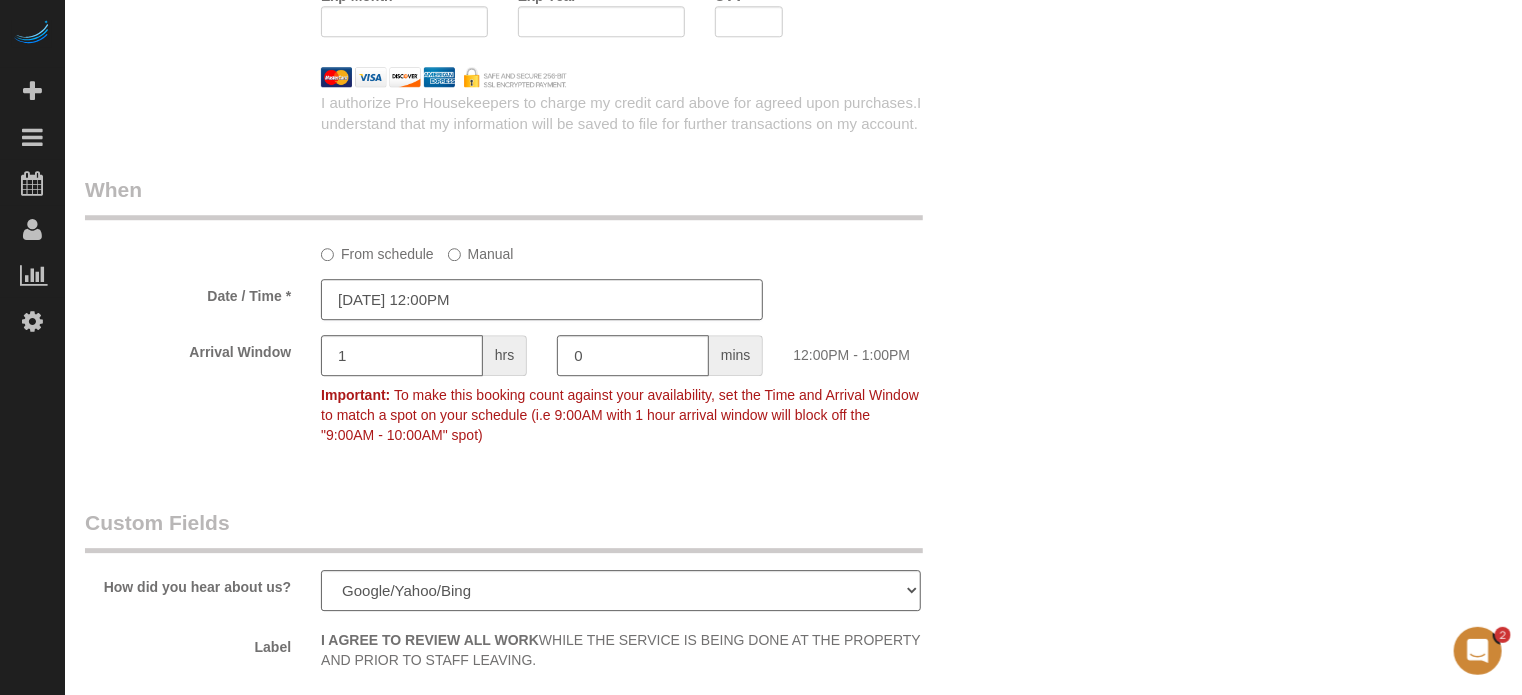 click on "07/08/2025 12:00PM" at bounding box center [542, 299] 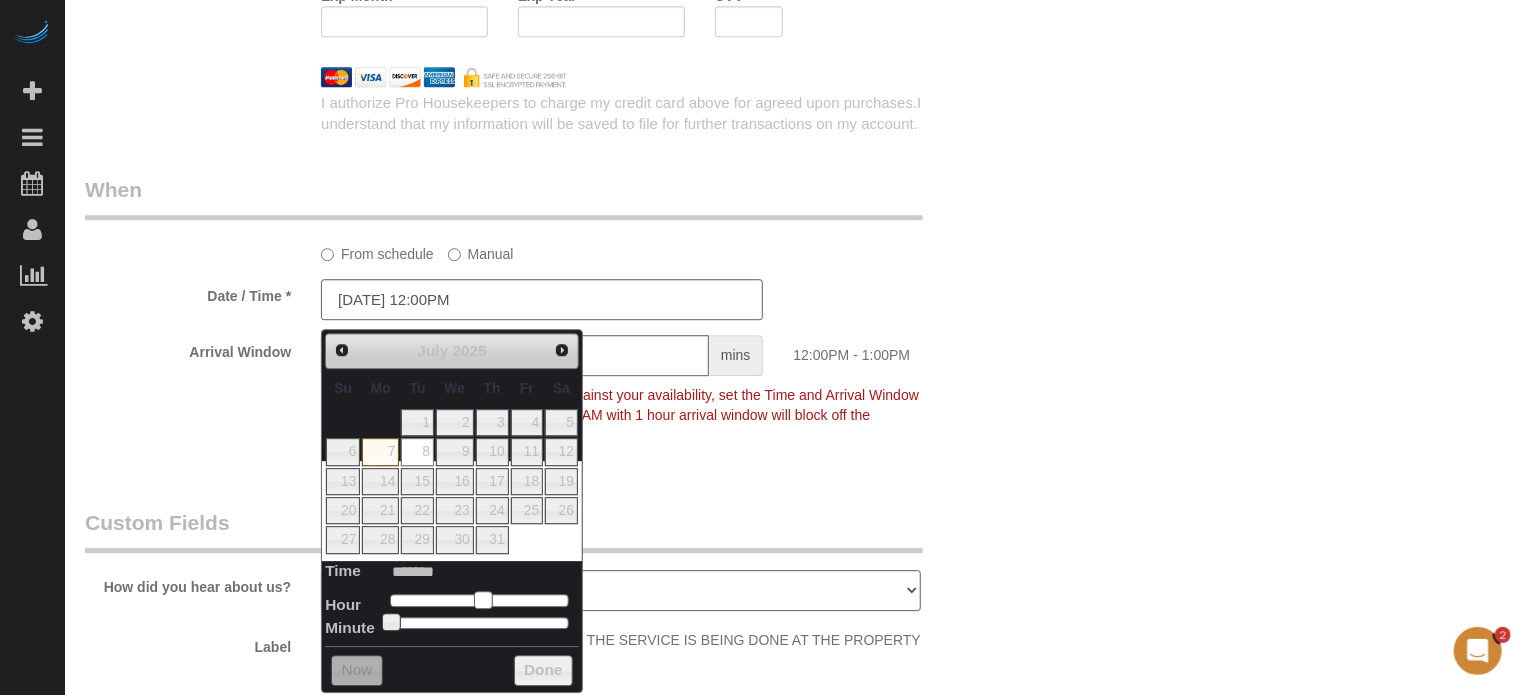 type on "07/08/2025 10:00AM" 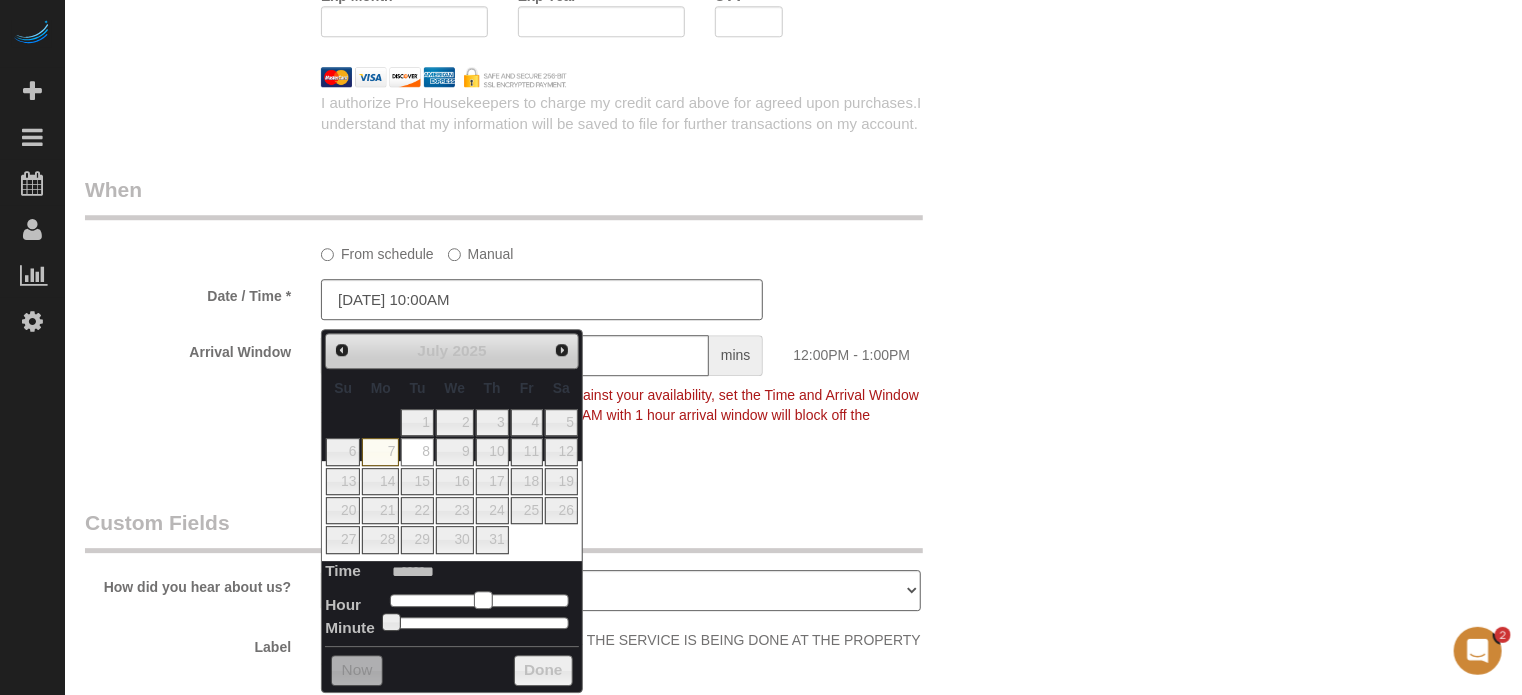 type on "07/08/2025 9:00AM" 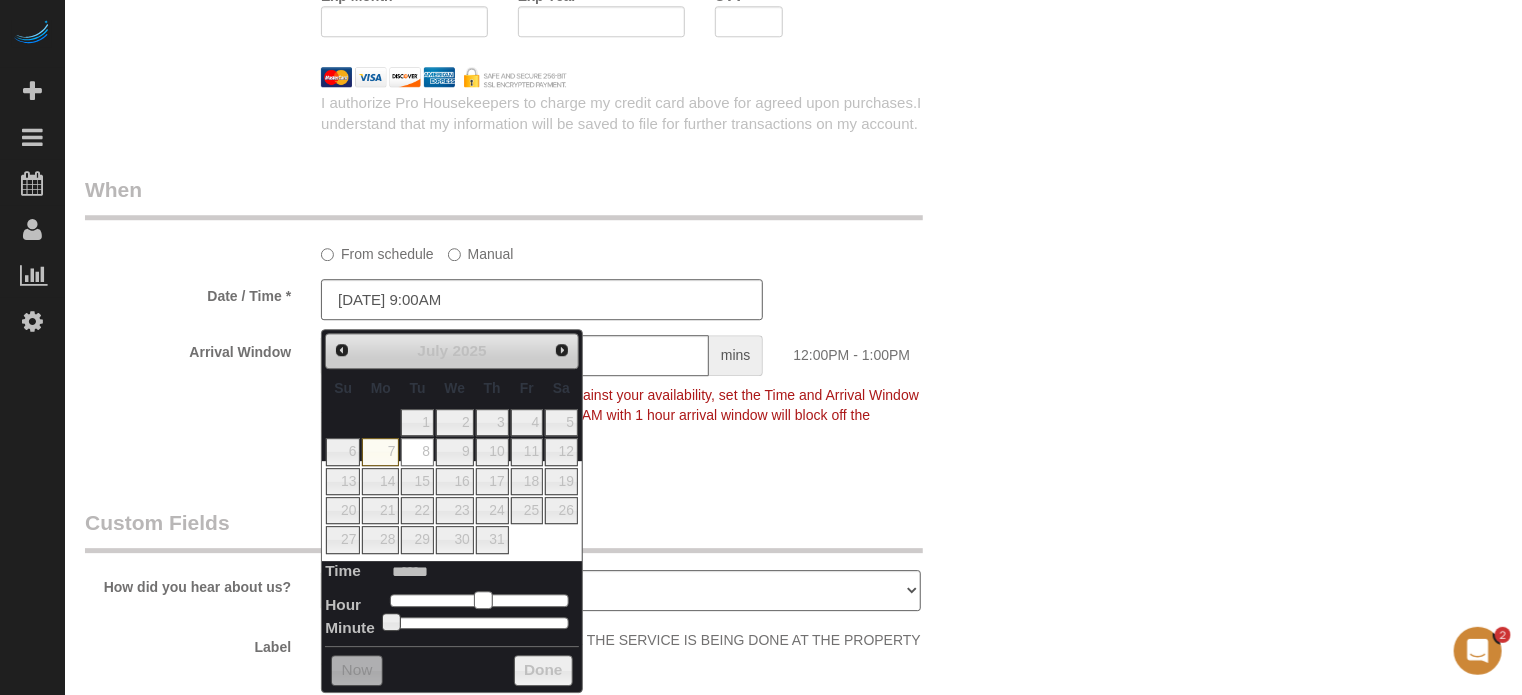 type on "07/08/2025 8:00AM" 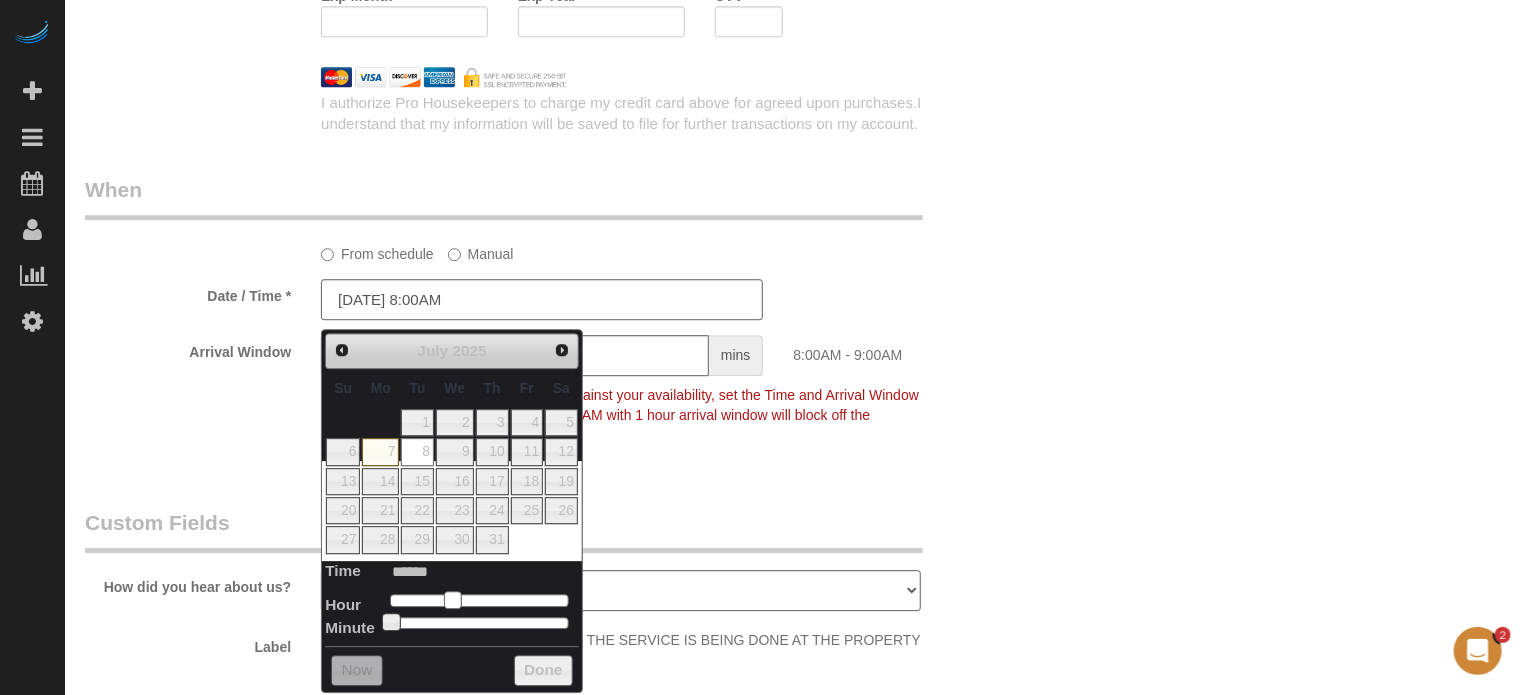 type on "07/08/2025 9:00AM" 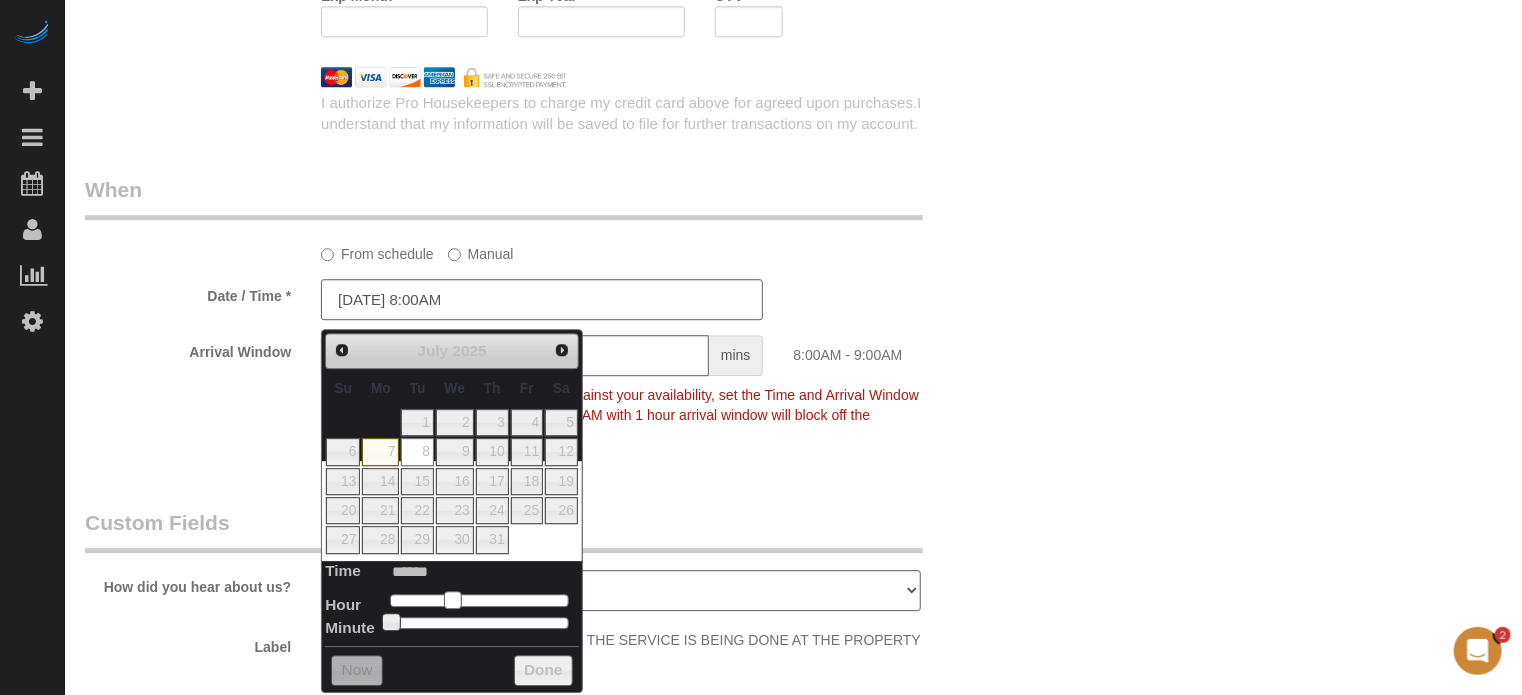 type on "******" 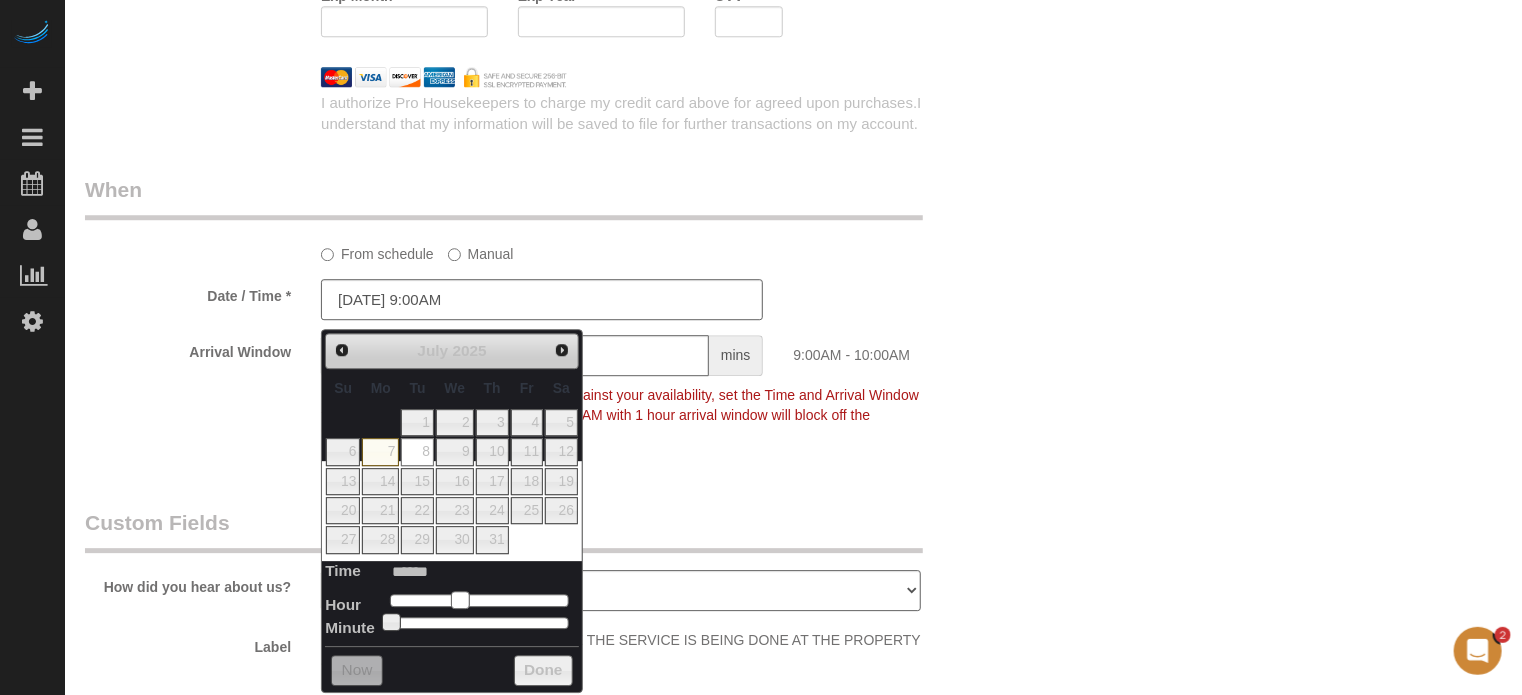 drag, startPoint x: 483, startPoint y: 599, endPoint x: 459, endPoint y: 598, distance: 24.020824 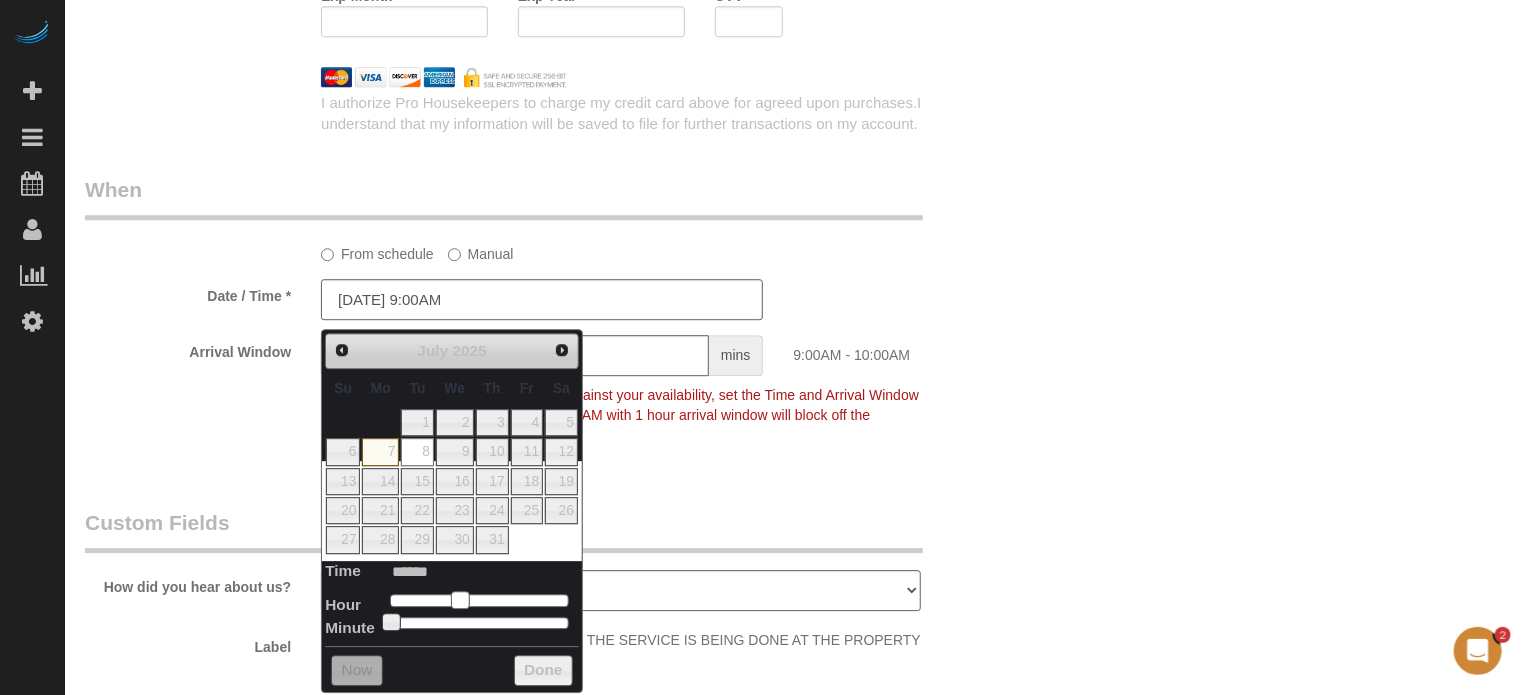 click at bounding box center (460, 600) 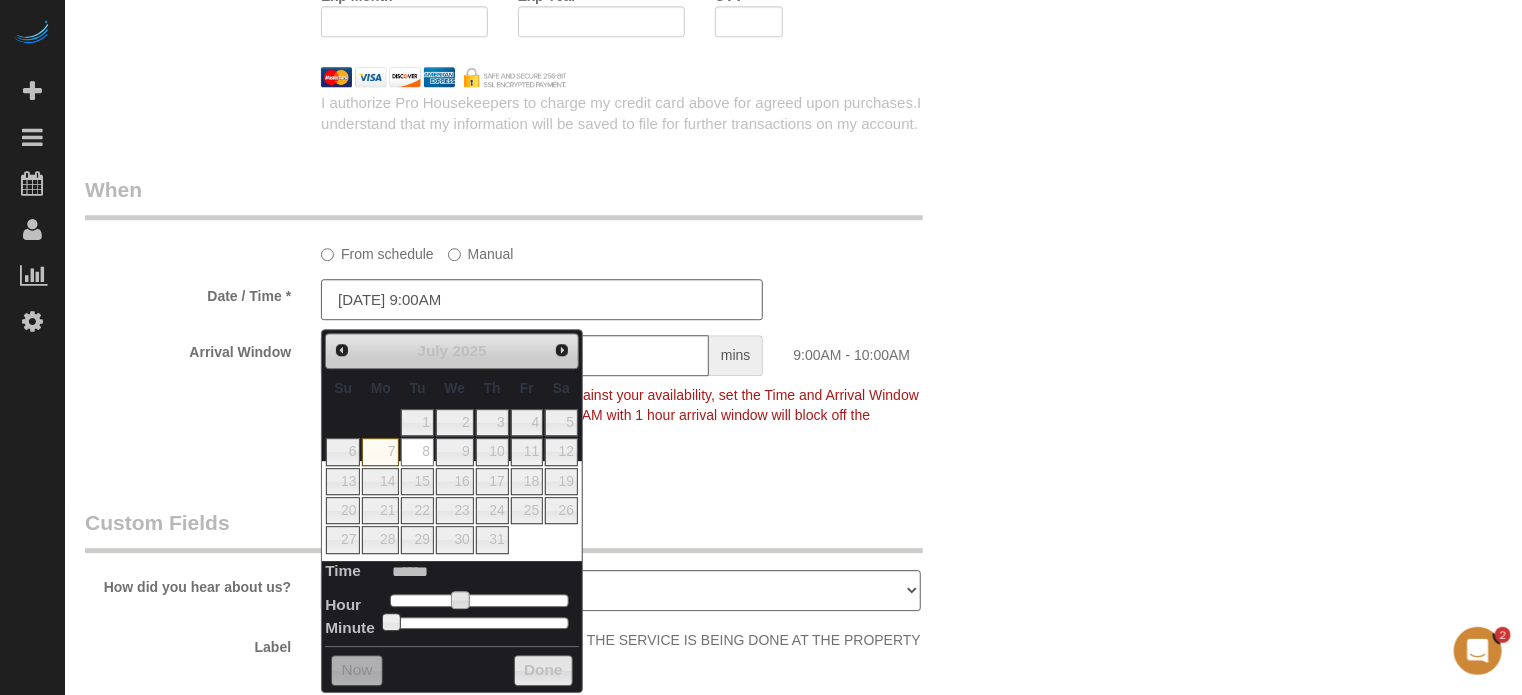 click on "Done" at bounding box center [543, 671] 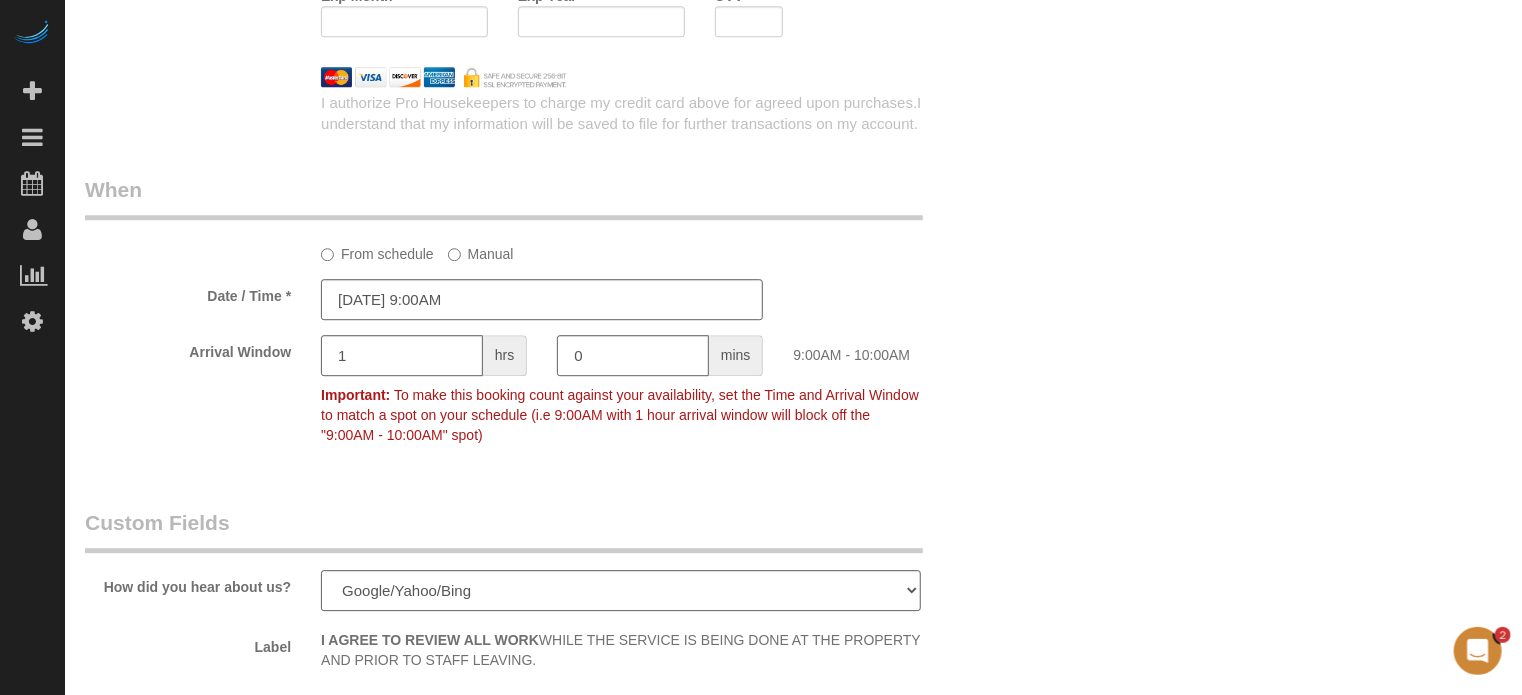 click on "Who
Email**
microplusmanagenent@yahoo.com
Name *
Stephanie
Shinn
Where
Address**
121 E Freedom Way unit 622
Cincinnati
AK
AL
AR
AZ
CA
CO
CT
DC
DE
FL
GA
HI
IA
ID
IL
IN
KS
KY
LA
MA
MD
ME
MI
MN
MO
MS
MT
NC
ND
NE" at bounding box center (542, -490) 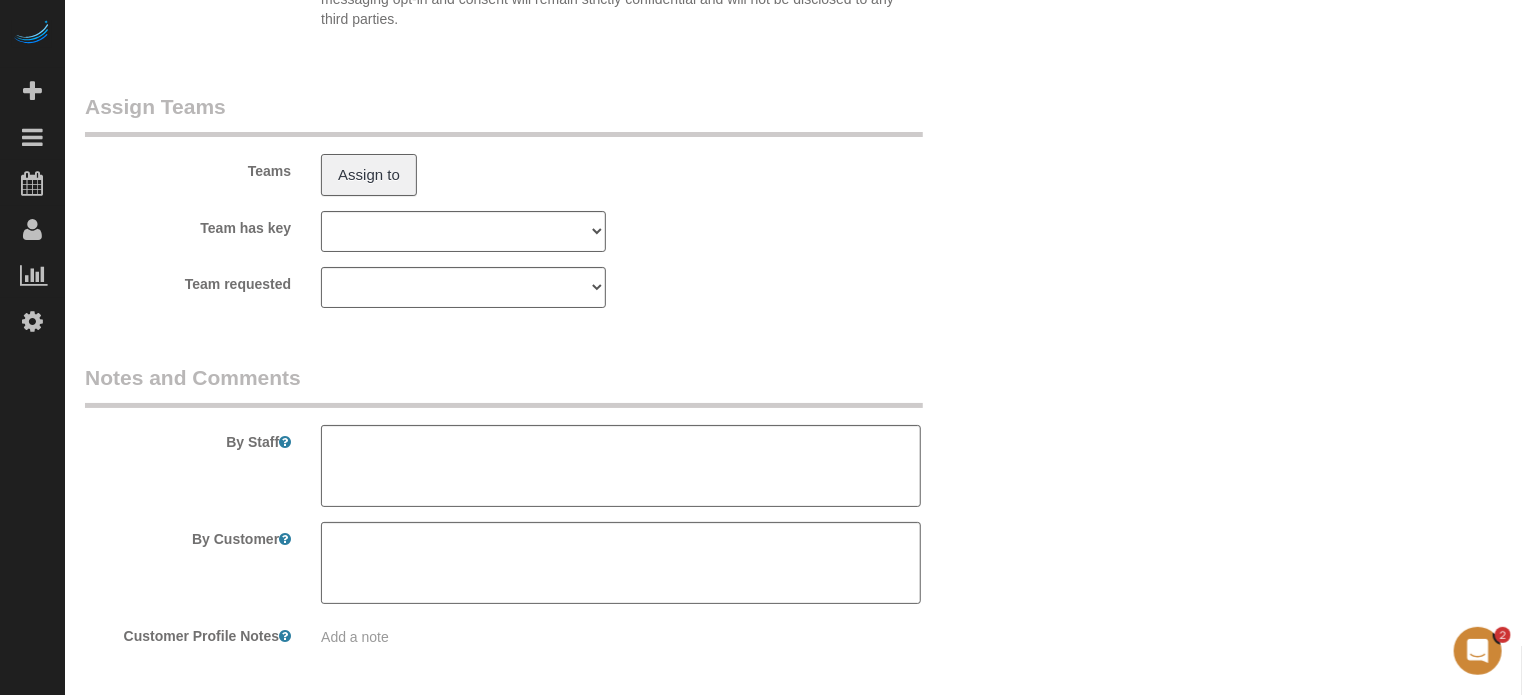 scroll, scrollTop: 3709, scrollLeft: 0, axis: vertical 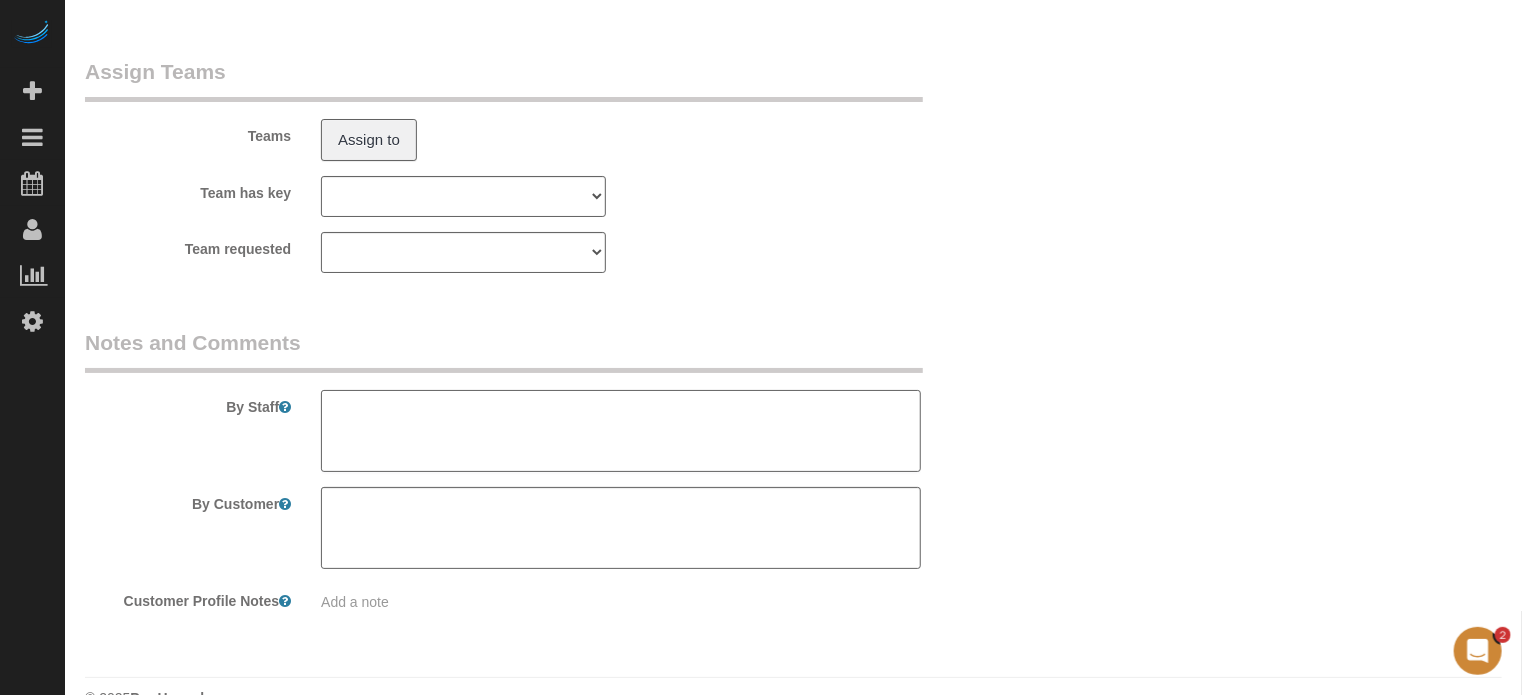 click at bounding box center (621, 431) 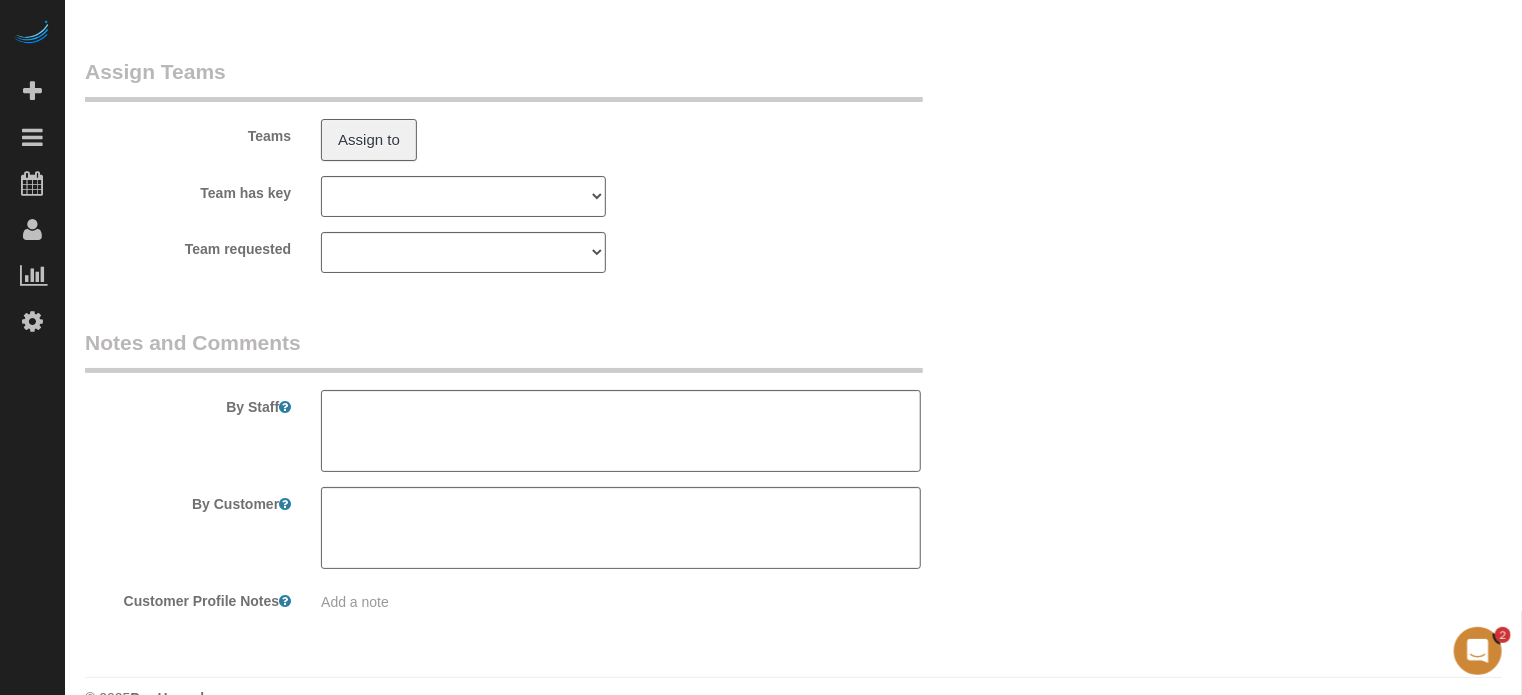 drag, startPoint x: 1470, startPoint y: 413, endPoint x: 1364, endPoint y: 415, distance: 106.01887 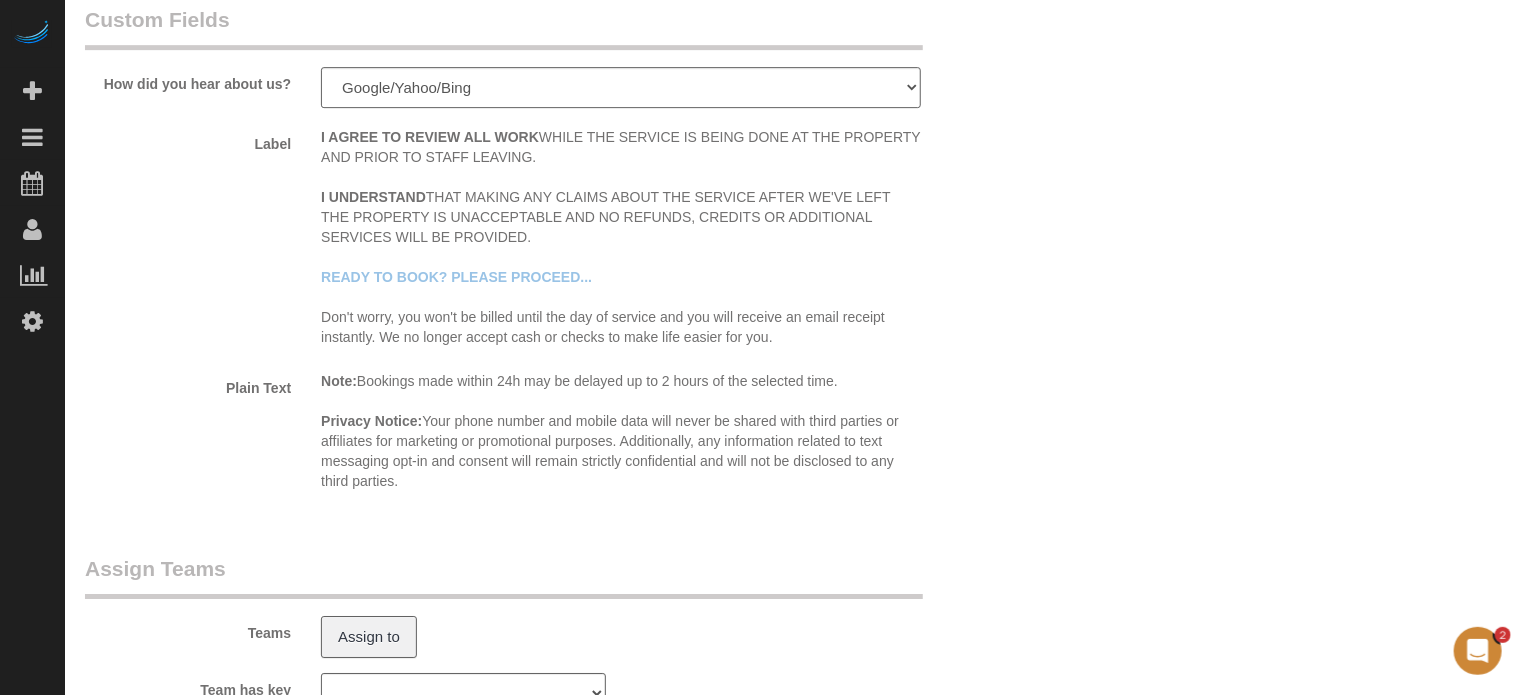 scroll, scrollTop: 3209, scrollLeft: 0, axis: vertical 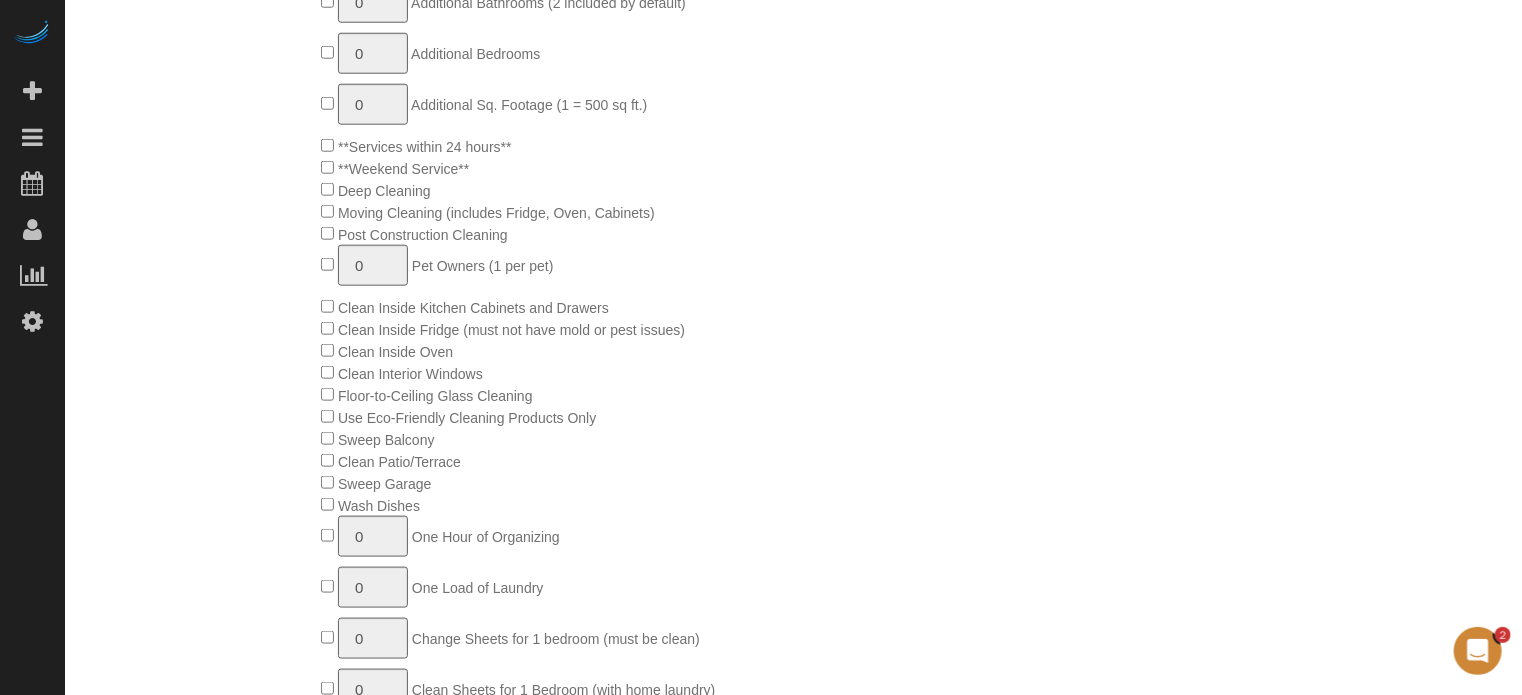 click on "Who
Email**
microplusmanagenent@yahoo.com
Name *
Stephanie
Shinn
Where
Address**
121 E Freedom Way unit 622
Cincinnati
AK
AL
AR
AZ
CA
CO
CT
DC
DE
FL
GA
HI
IA
ID
IL
IN
KS
KY
LA
MA
MD
ME
MI
MN
MO
MS
MT
NC
ND" at bounding box center [793, 1200] 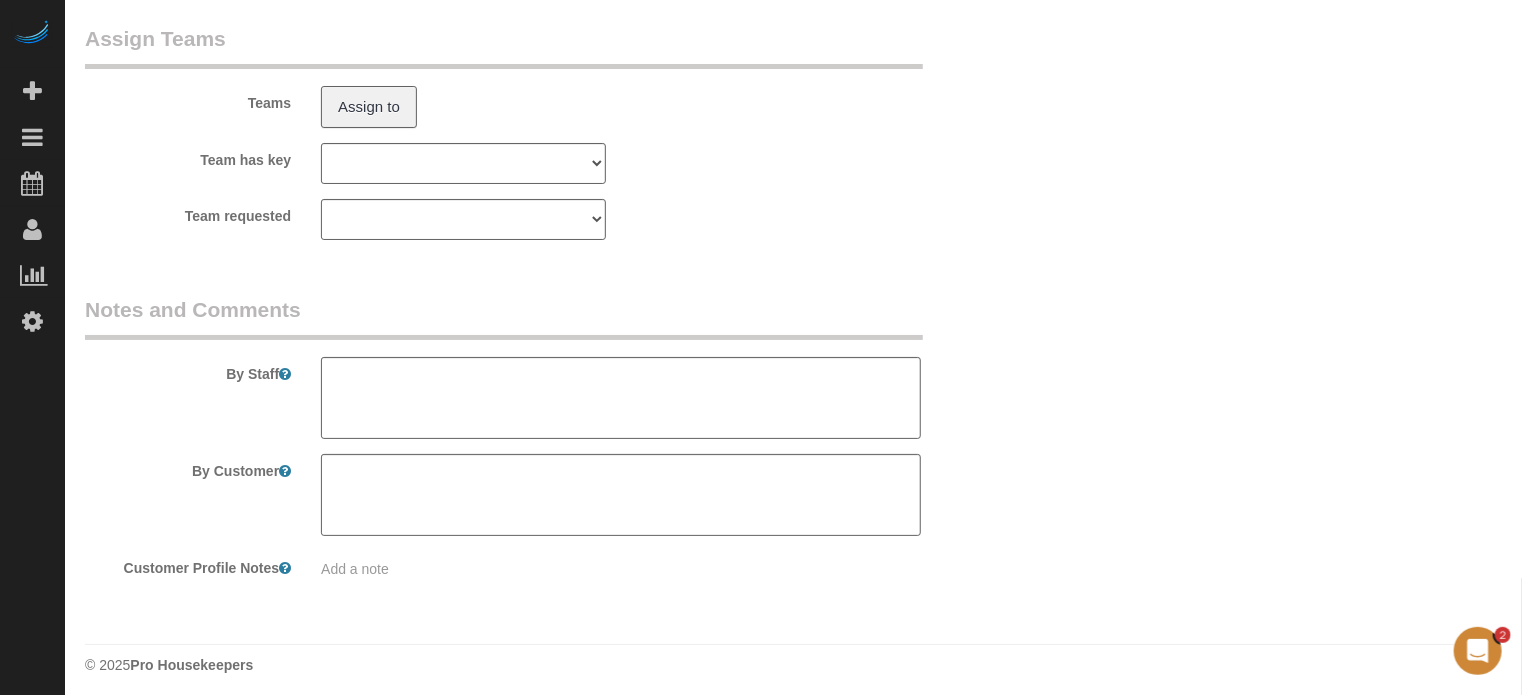 scroll, scrollTop: 3758, scrollLeft: 0, axis: vertical 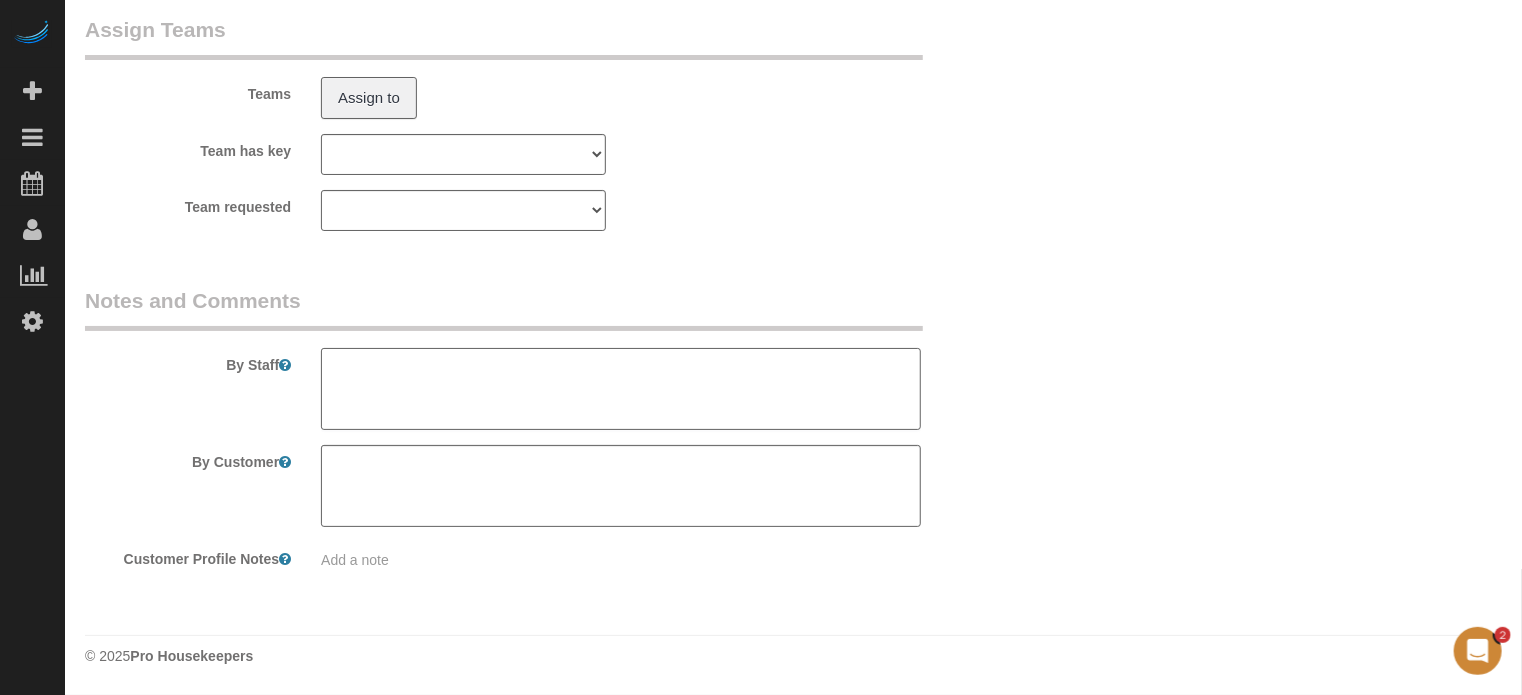 click at bounding box center (621, 389) 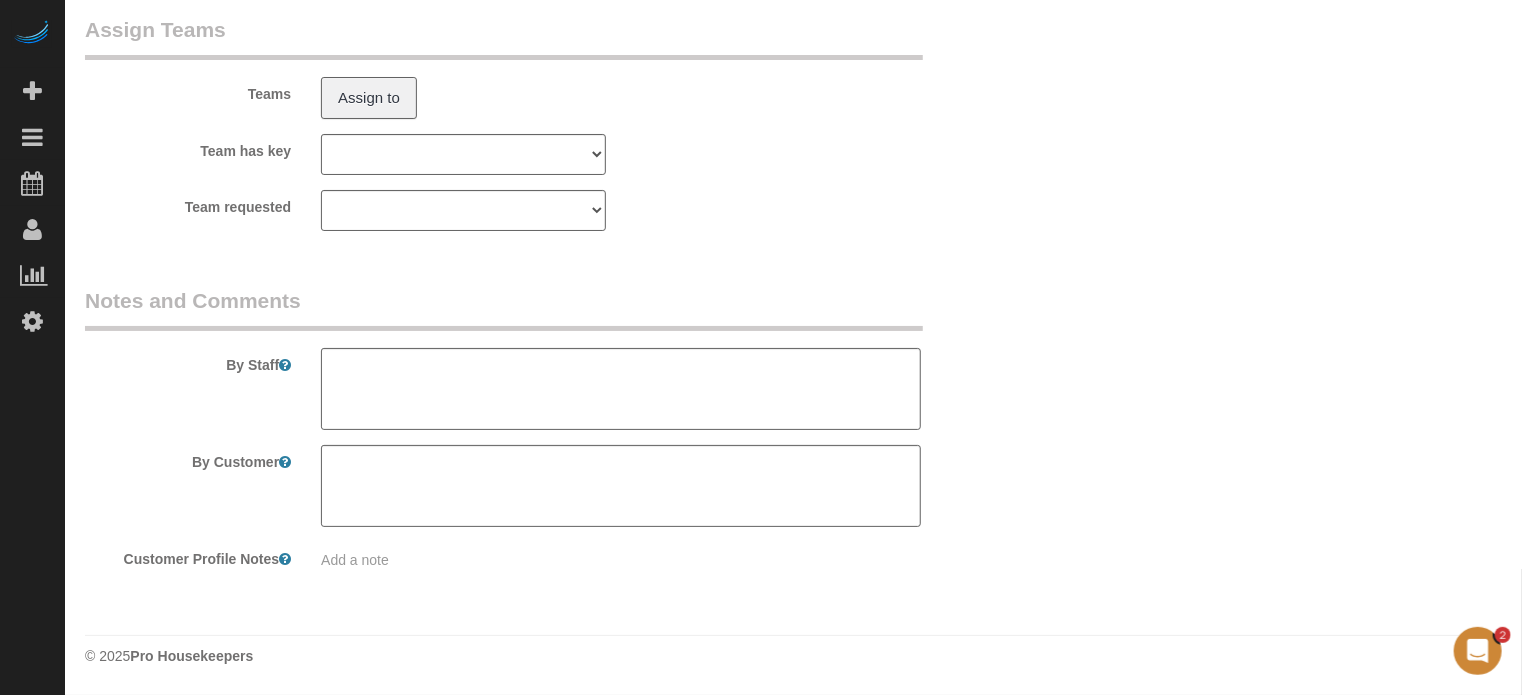 click on "By Staff" at bounding box center [542, 358] 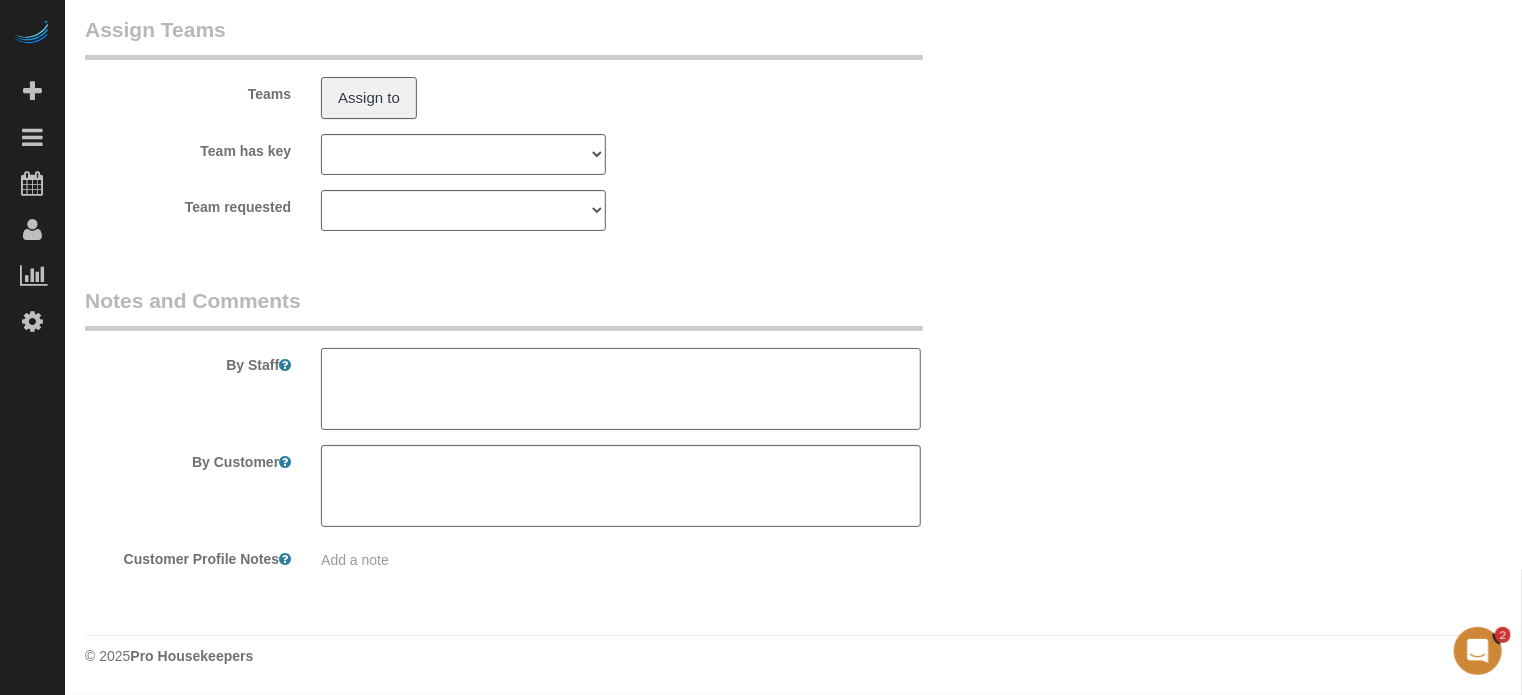 click at bounding box center [621, 389] 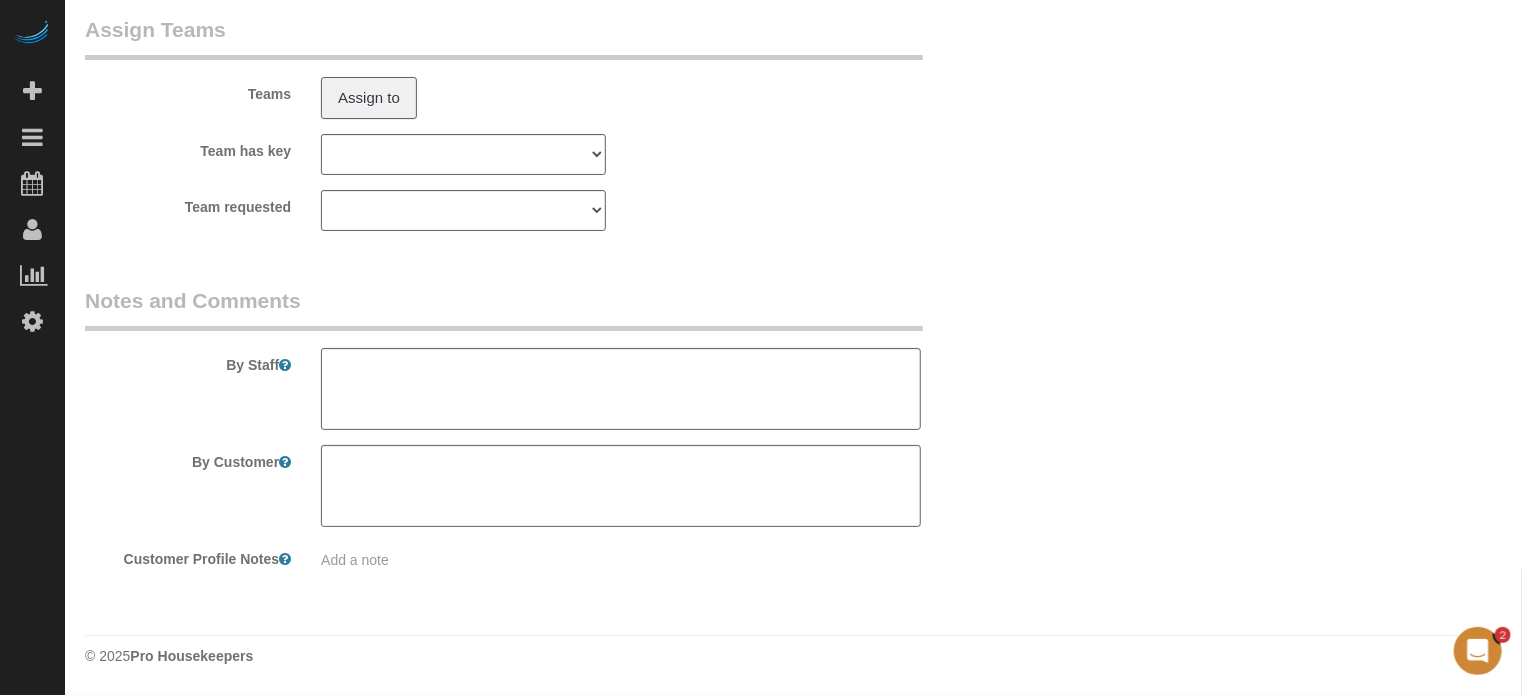 click on "By Staff" at bounding box center [542, 358] 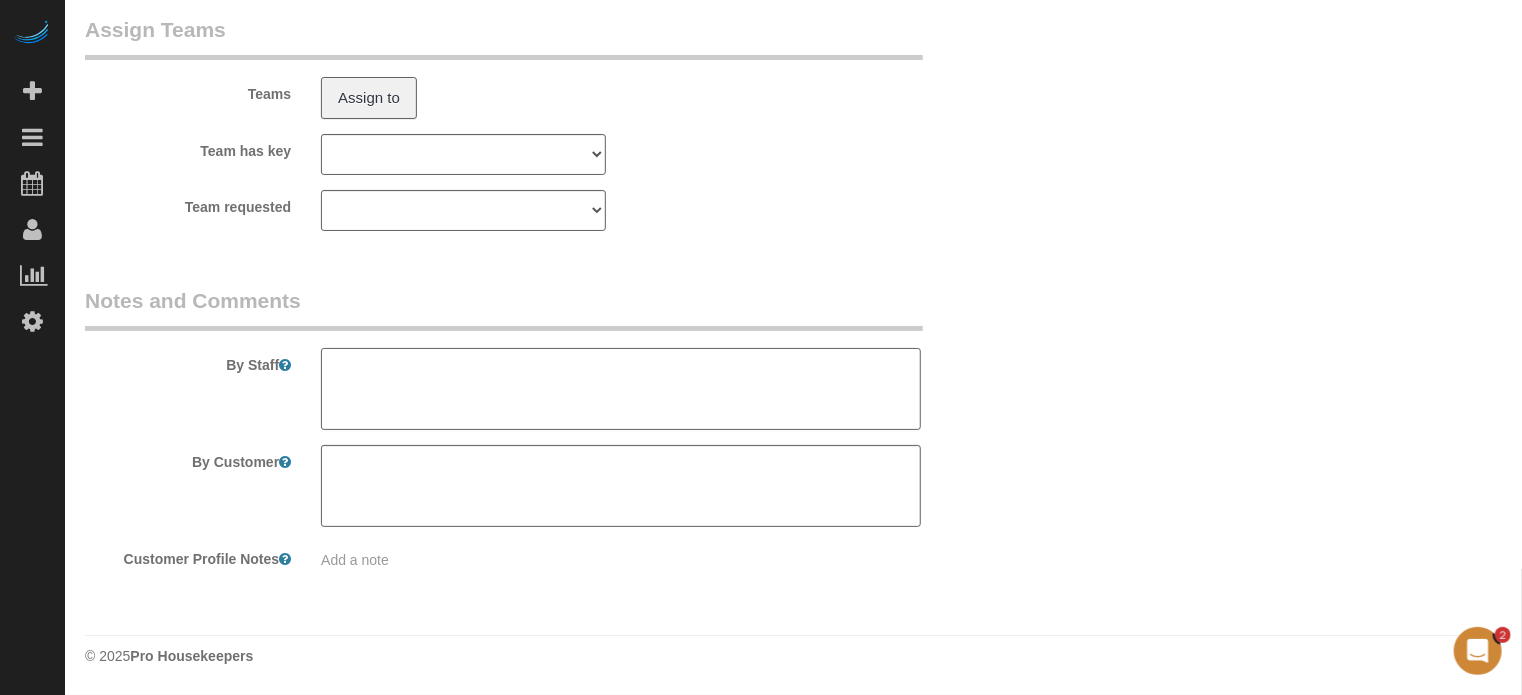click at bounding box center (621, 389) 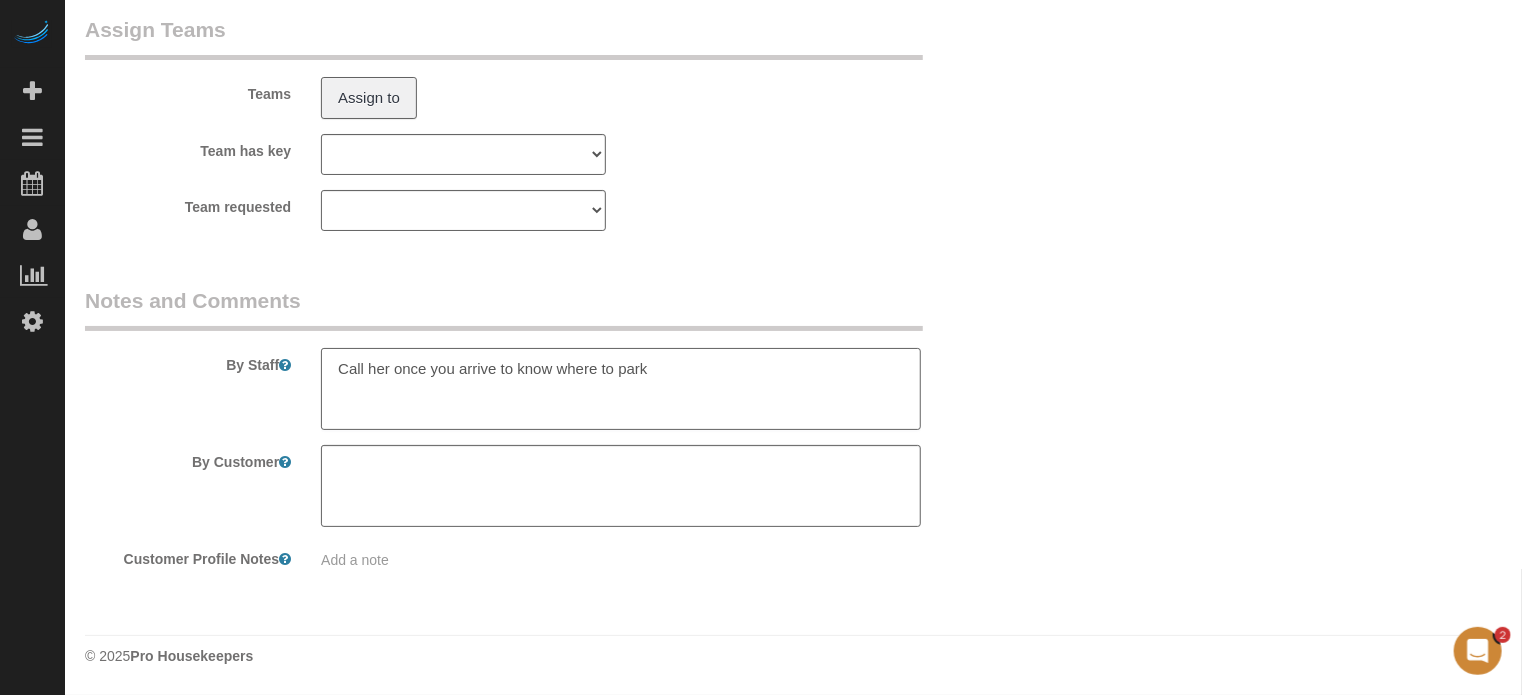 type on "Call her once you arrive to know where to park" 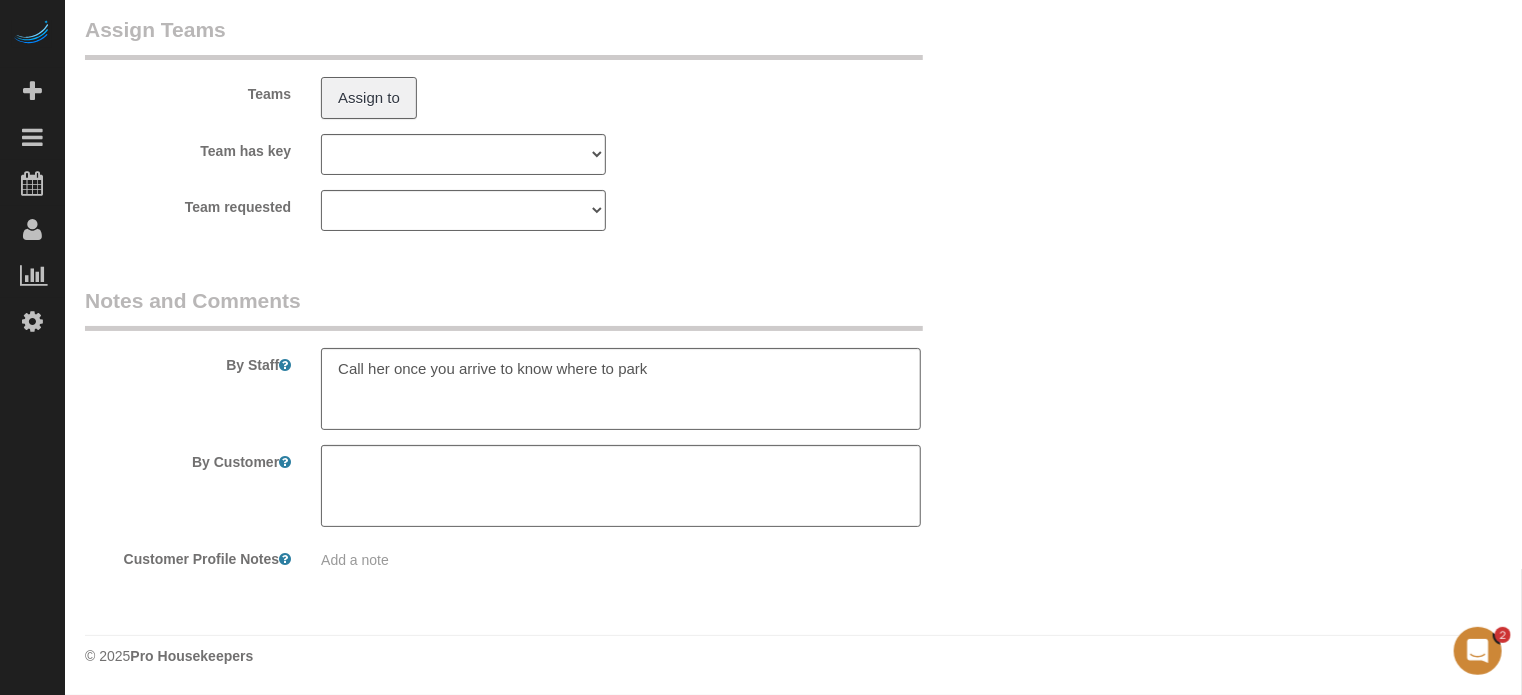 click on "By Staff" at bounding box center (542, 358) 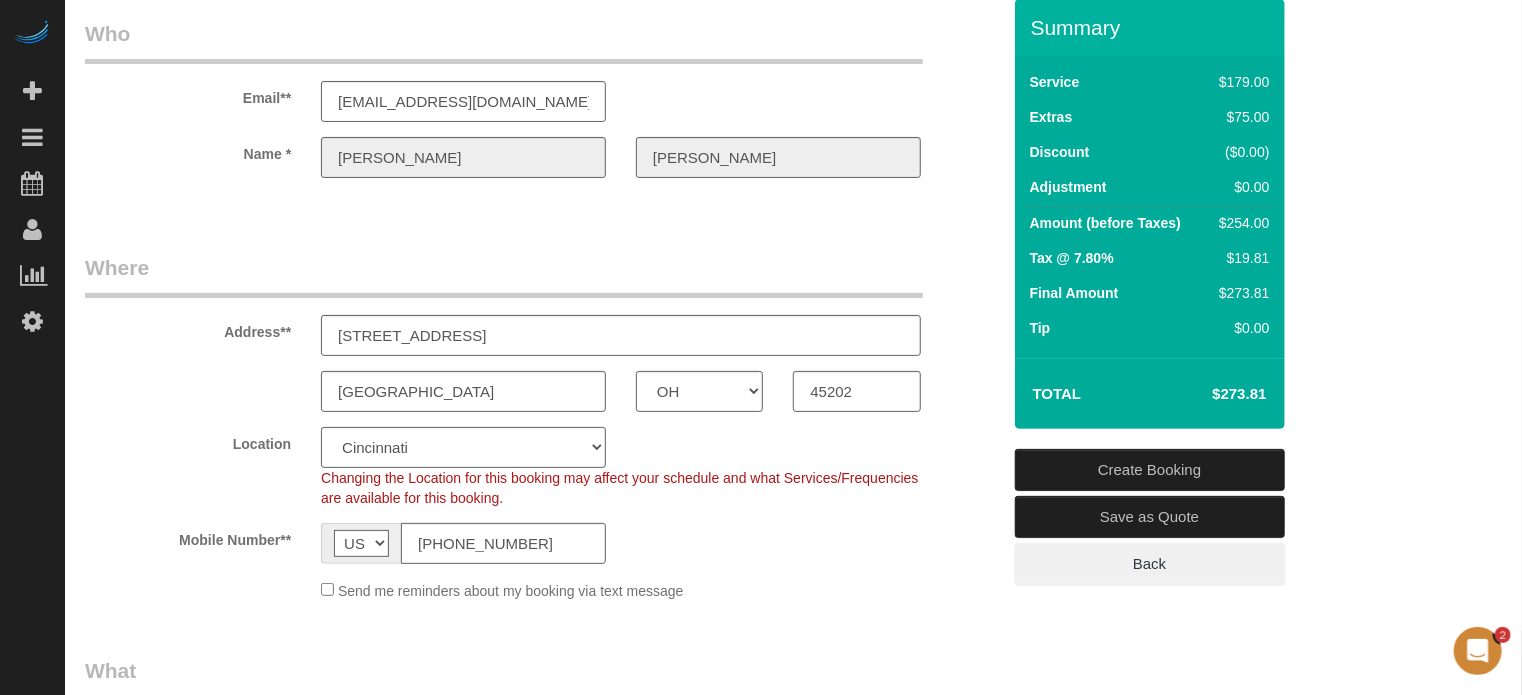 scroll, scrollTop: 100, scrollLeft: 0, axis: vertical 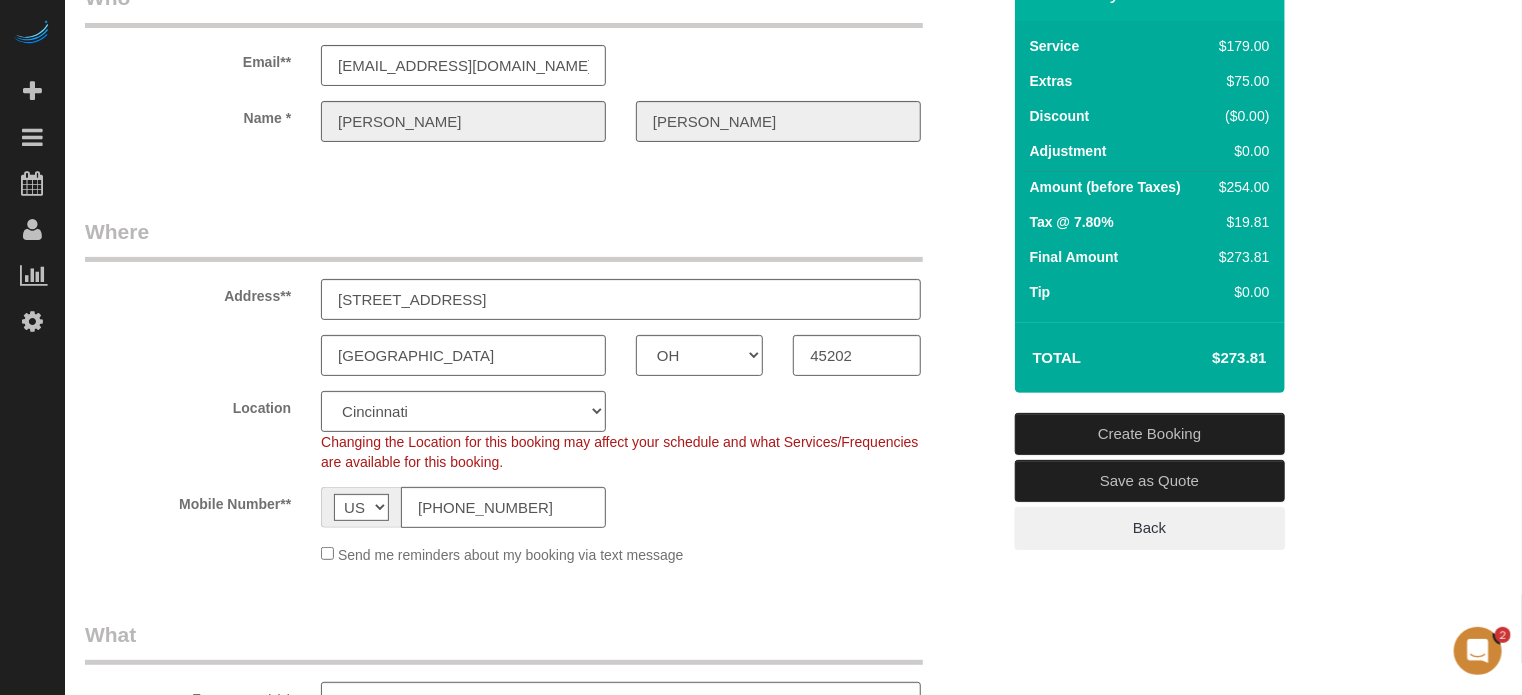 click on "Create Booking" at bounding box center (1150, 434) 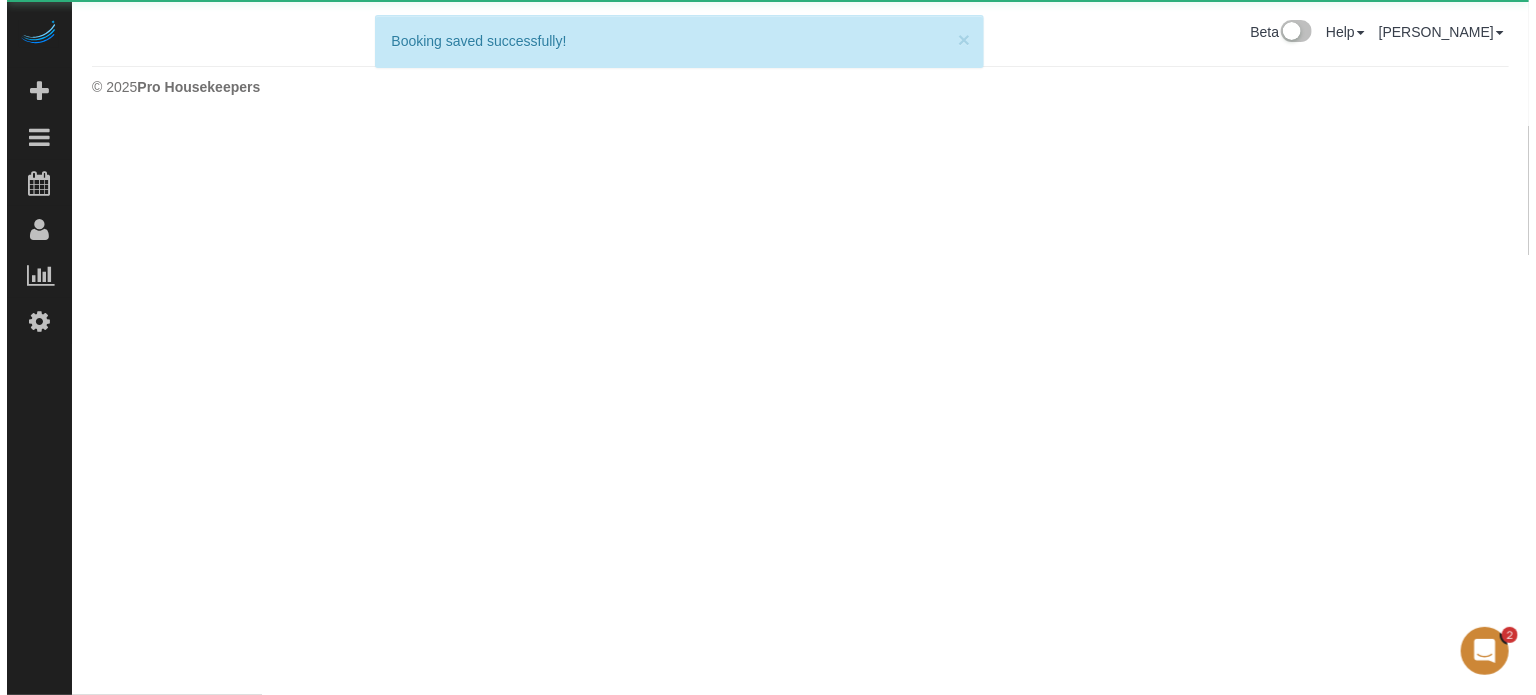 scroll, scrollTop: 0, scrollLeft: 0, axis: both 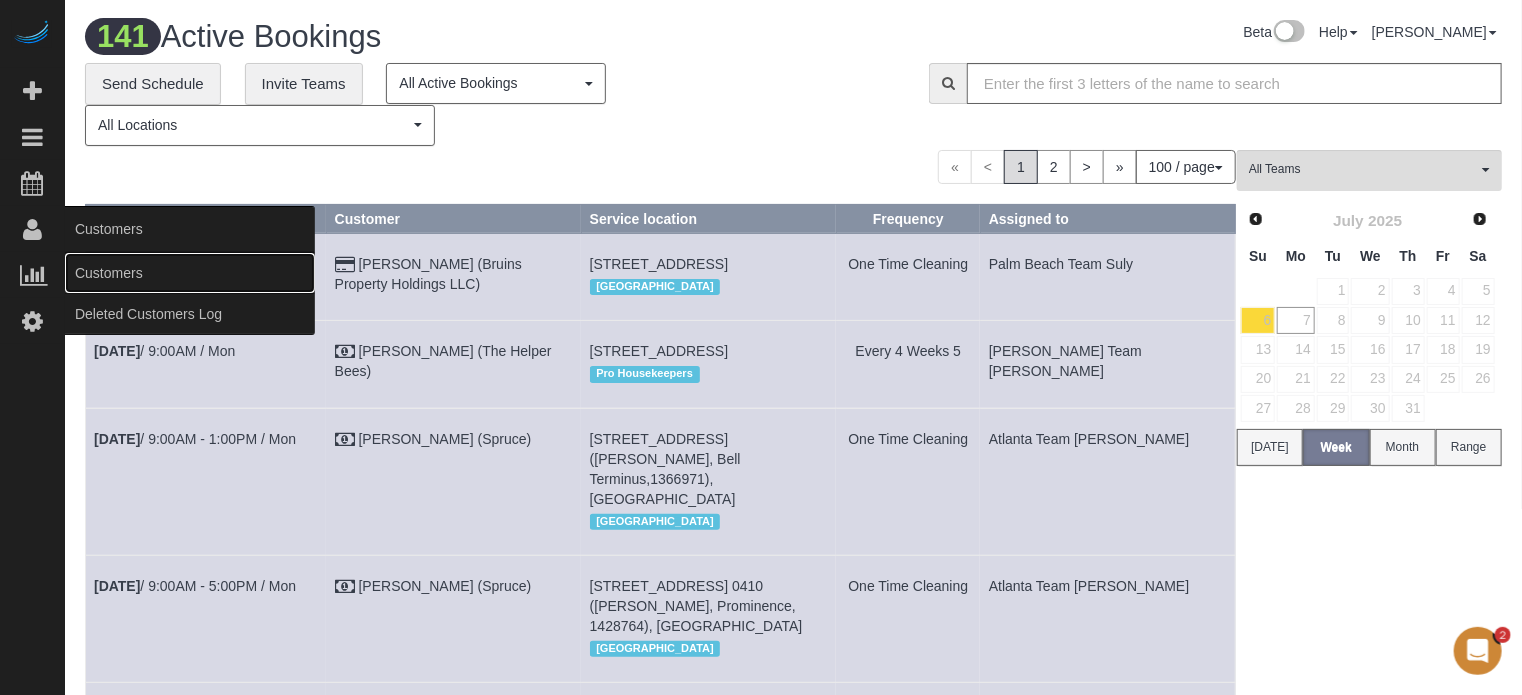 click on "Customers" at bounding box center [190, 273] 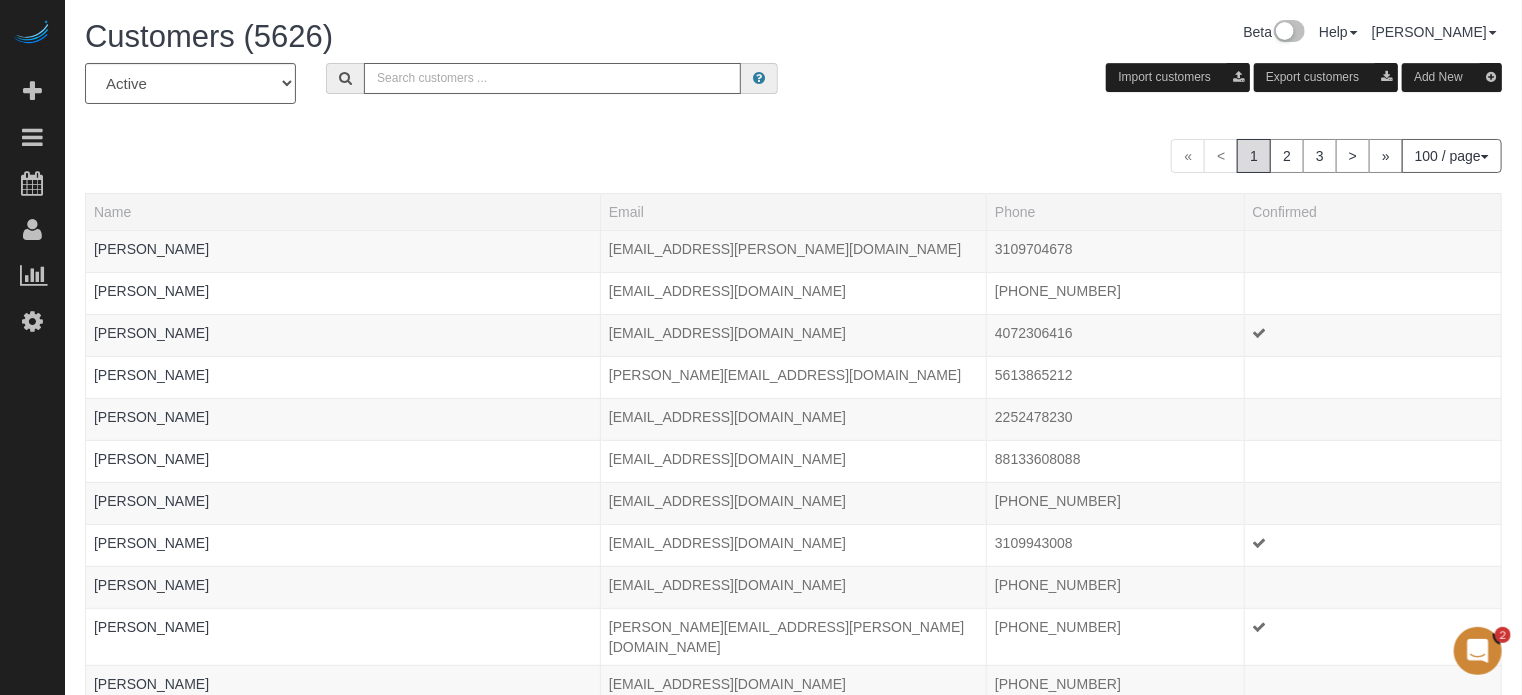 click at bounding box center (552, 78) 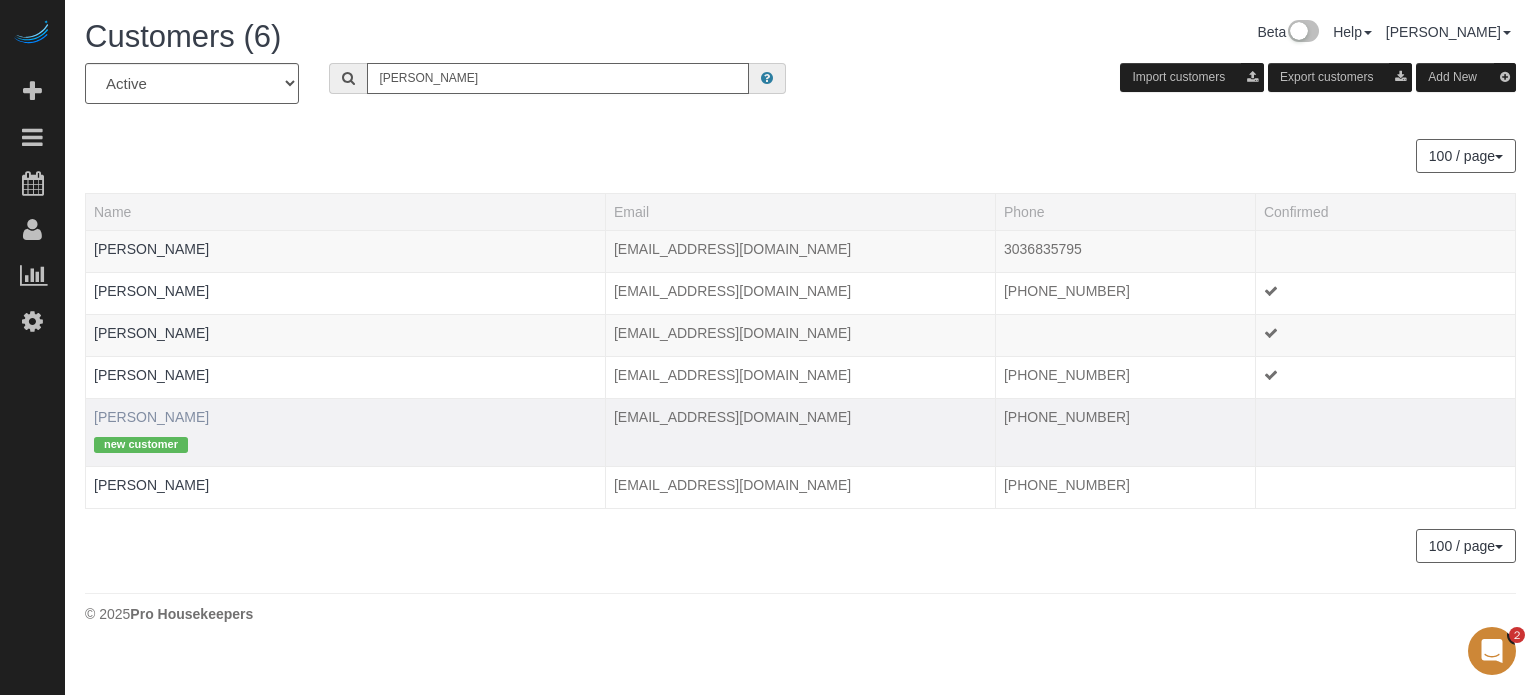 type on "[PERSON_NAME]" 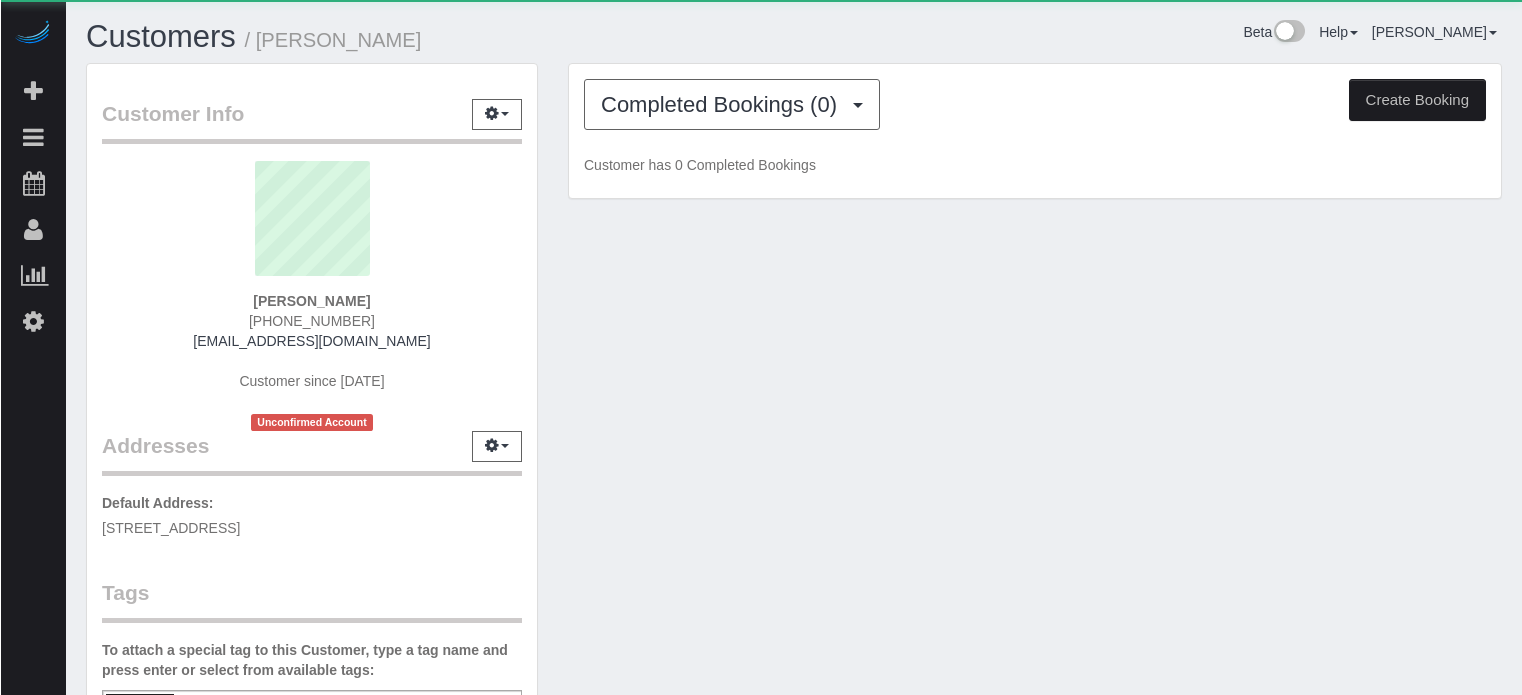 scroll, scrollTop: 0, scrollLeft: 0, axis: both 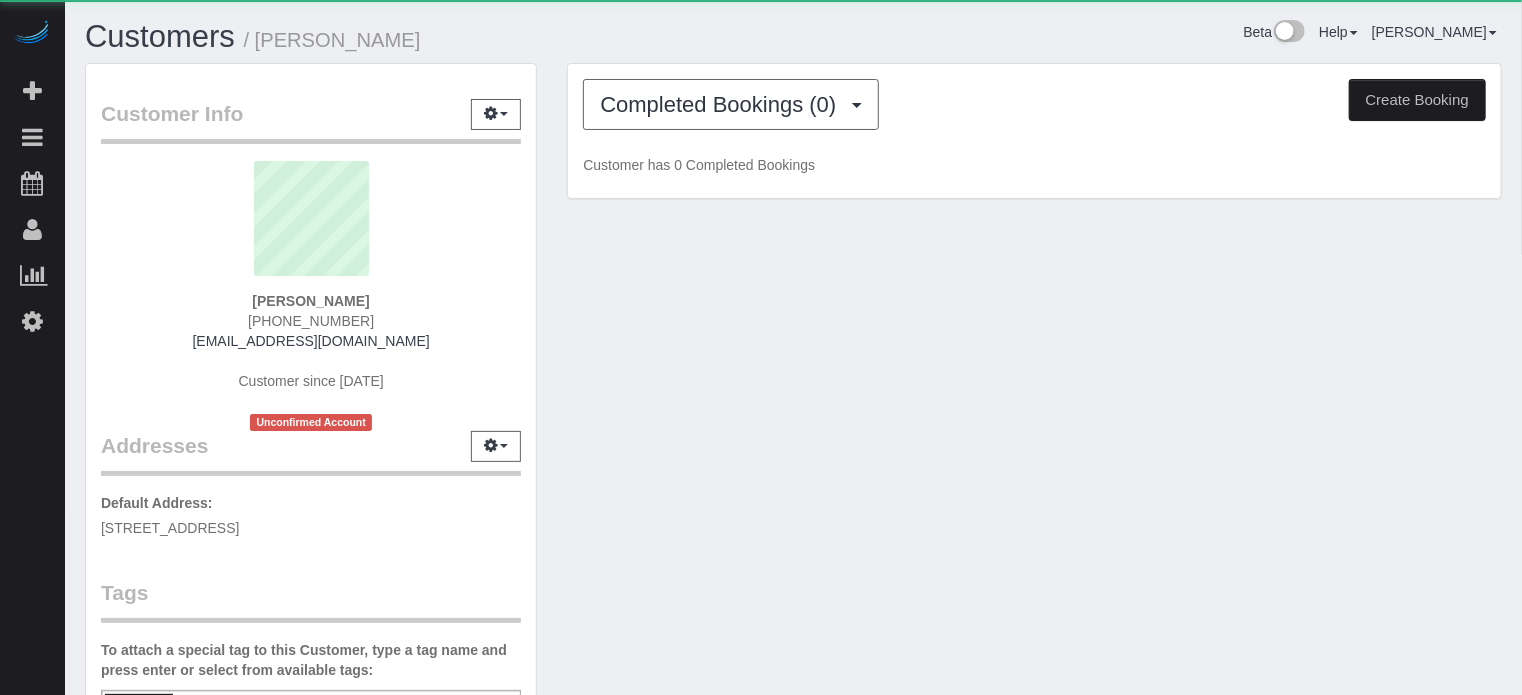 click on "Customers
/ Stephanie Shinn" at bounding box center (432, 41) 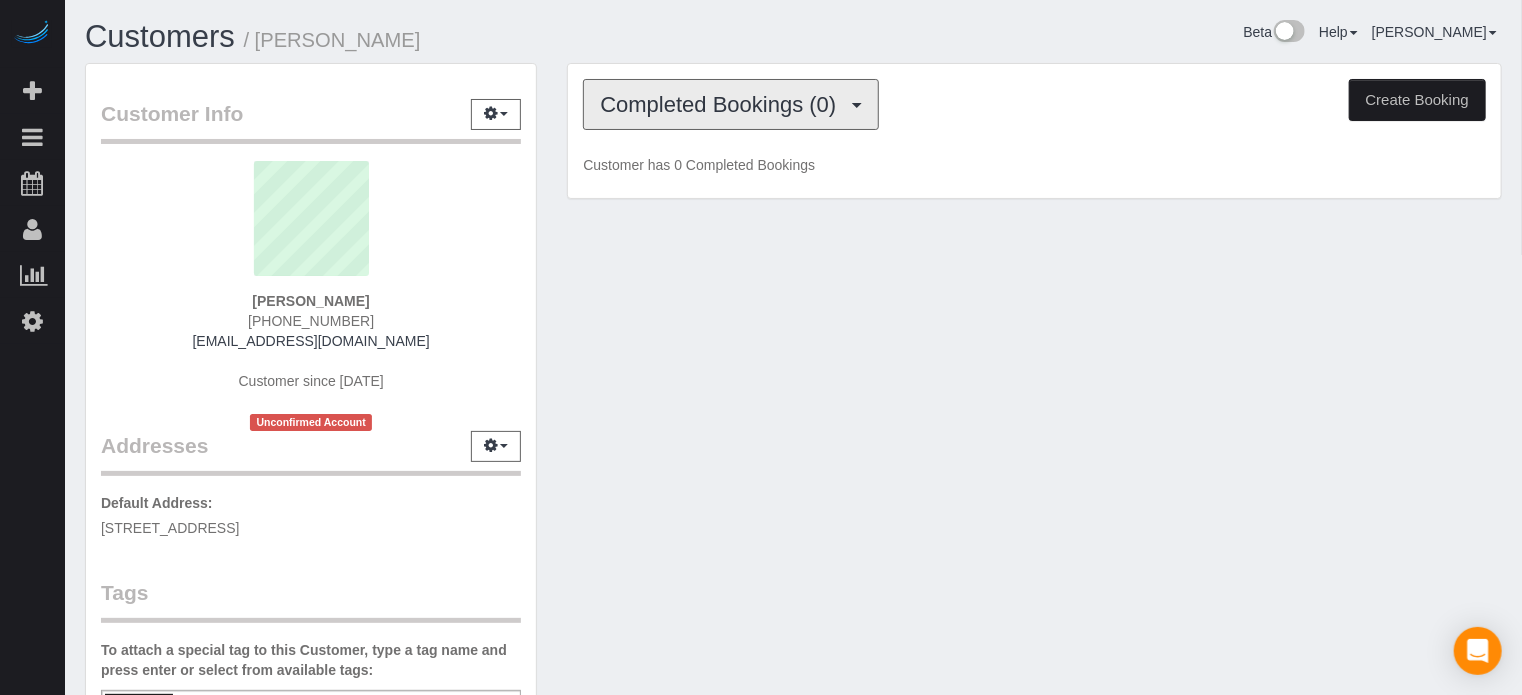 click on "Completed Bookings (0)" at bounding box center (723, 104) 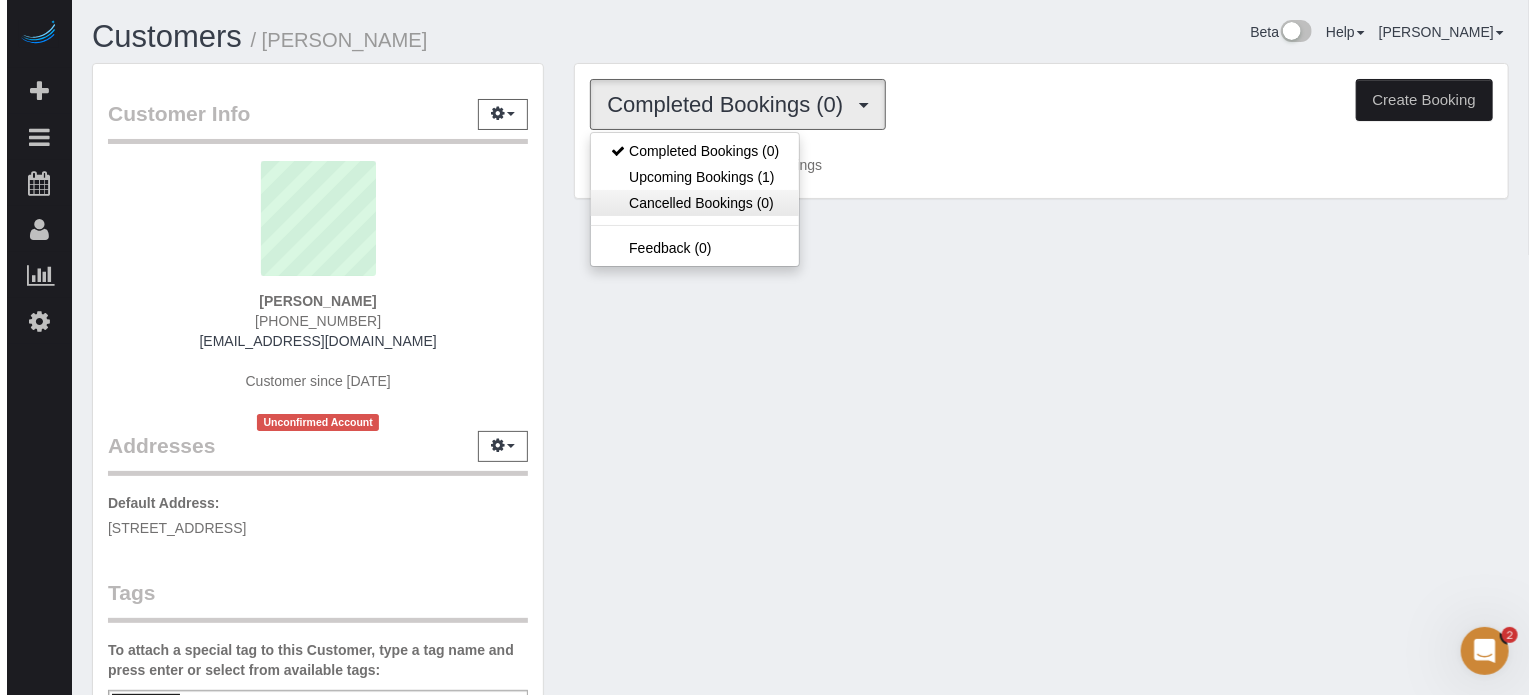 scroll, scrollTop: 0, scrollLeft: 0, axis: both 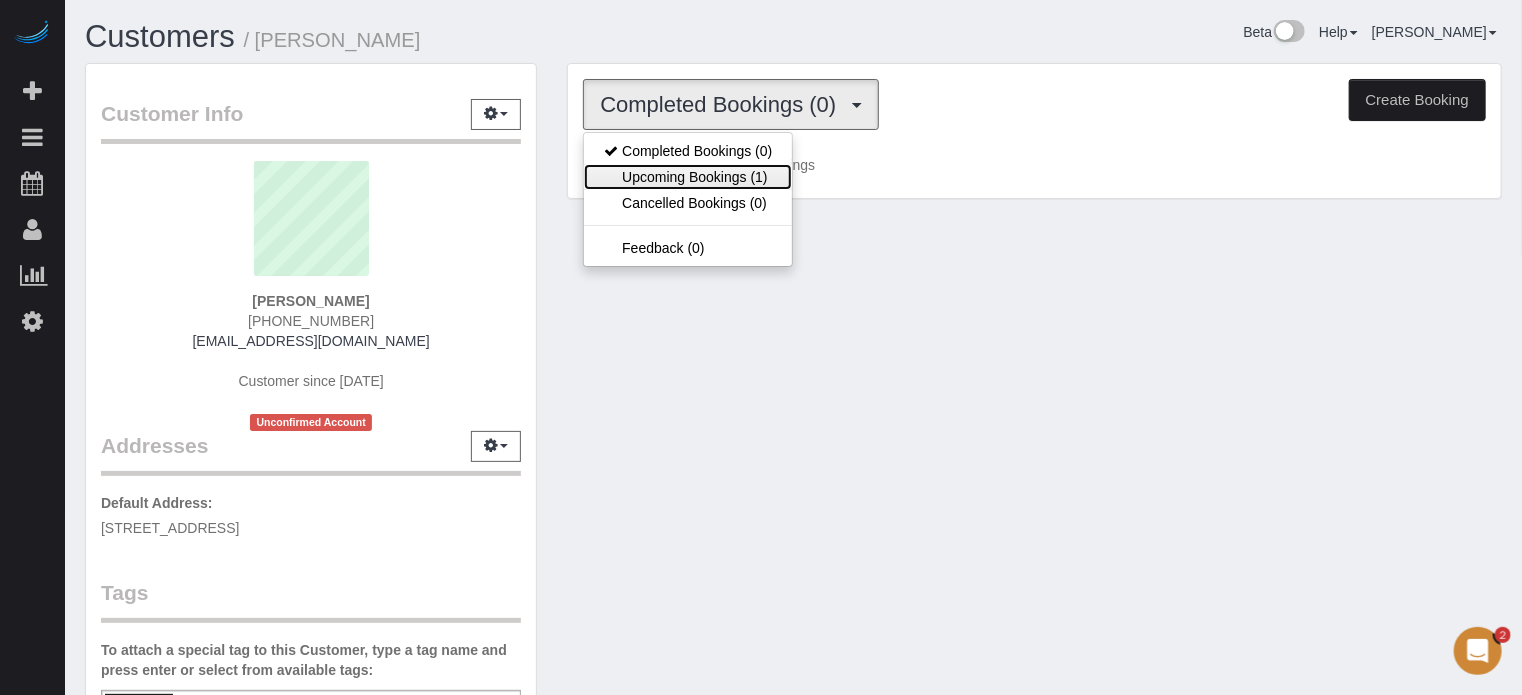click on "Upcoming Bookings (1)" at bounding box center [688, 177] 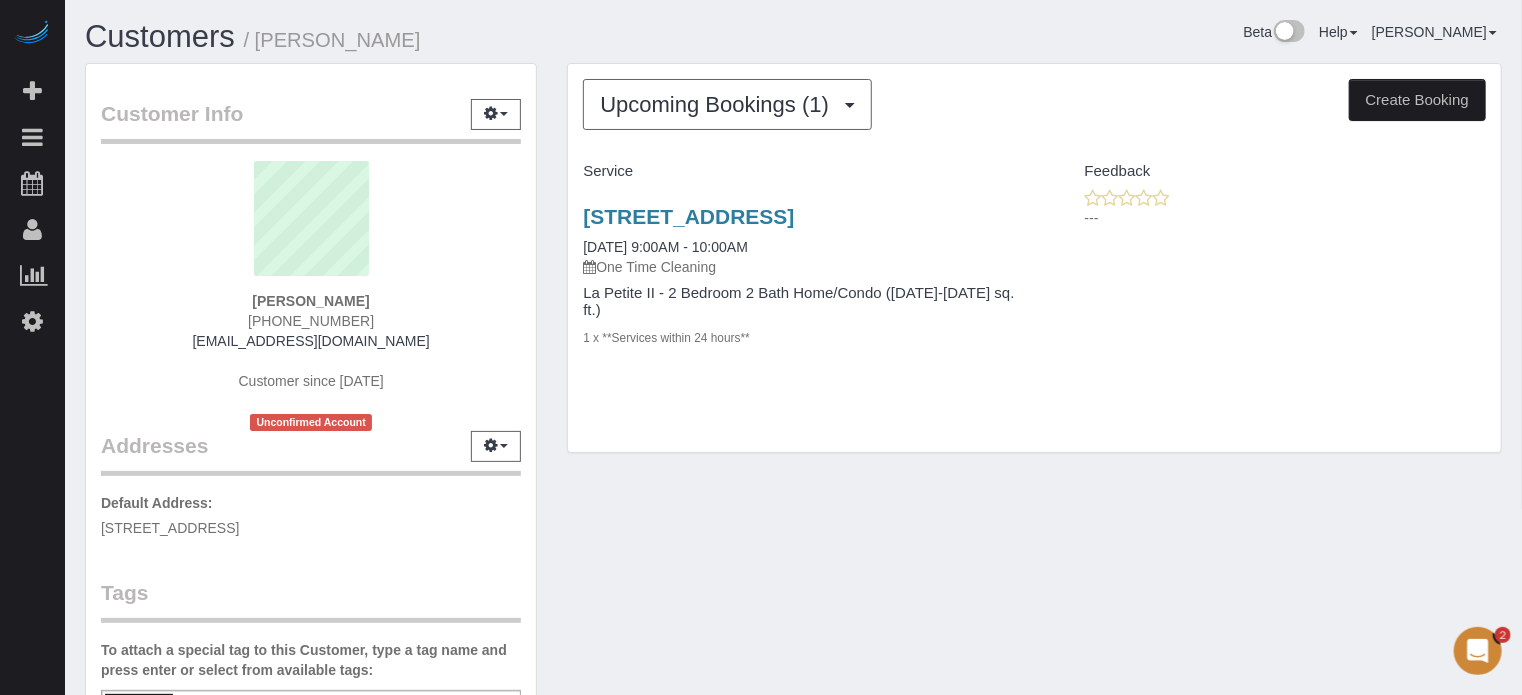 click on "Upcoming Bookings (1)
Completed Bookings (0)
Upcoming Bookings (1)
Cancelled Bookings (0)
Feedback (0)
Create Booking
Service
Feedback
121 E Freedom Way Unit 622, Cincinnati, OH 45202" at bounding box center [1034, 268] 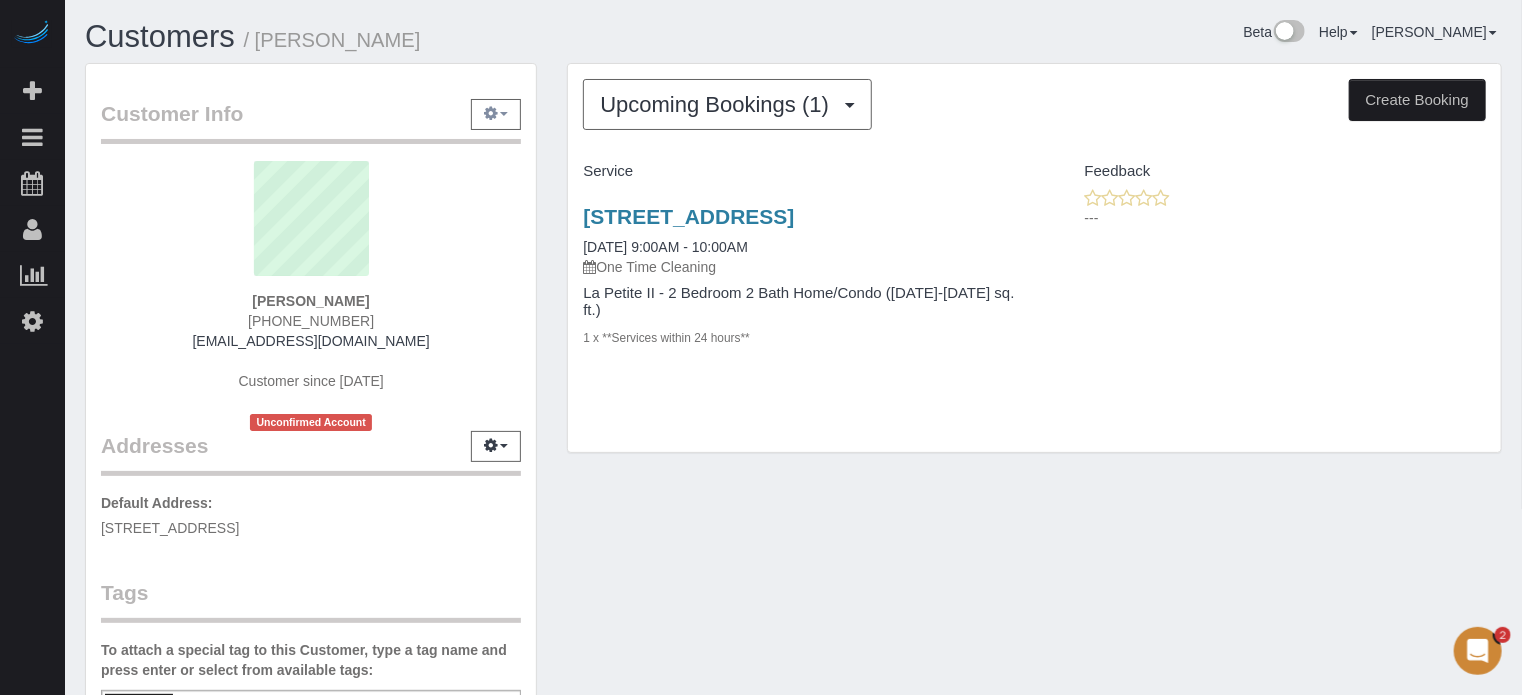 click at bounding box center (496, 114) 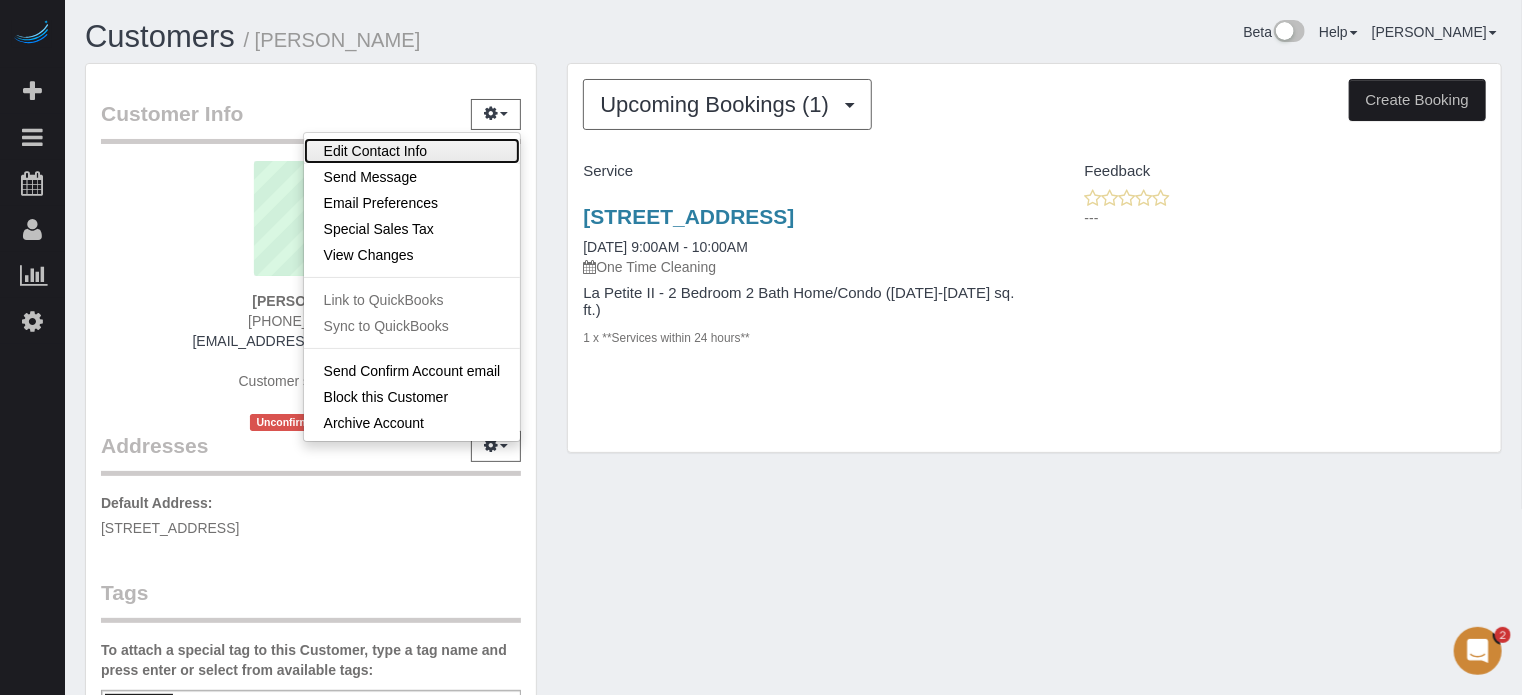 click on "Edit Contact Info" at bounding box center [412, 151] 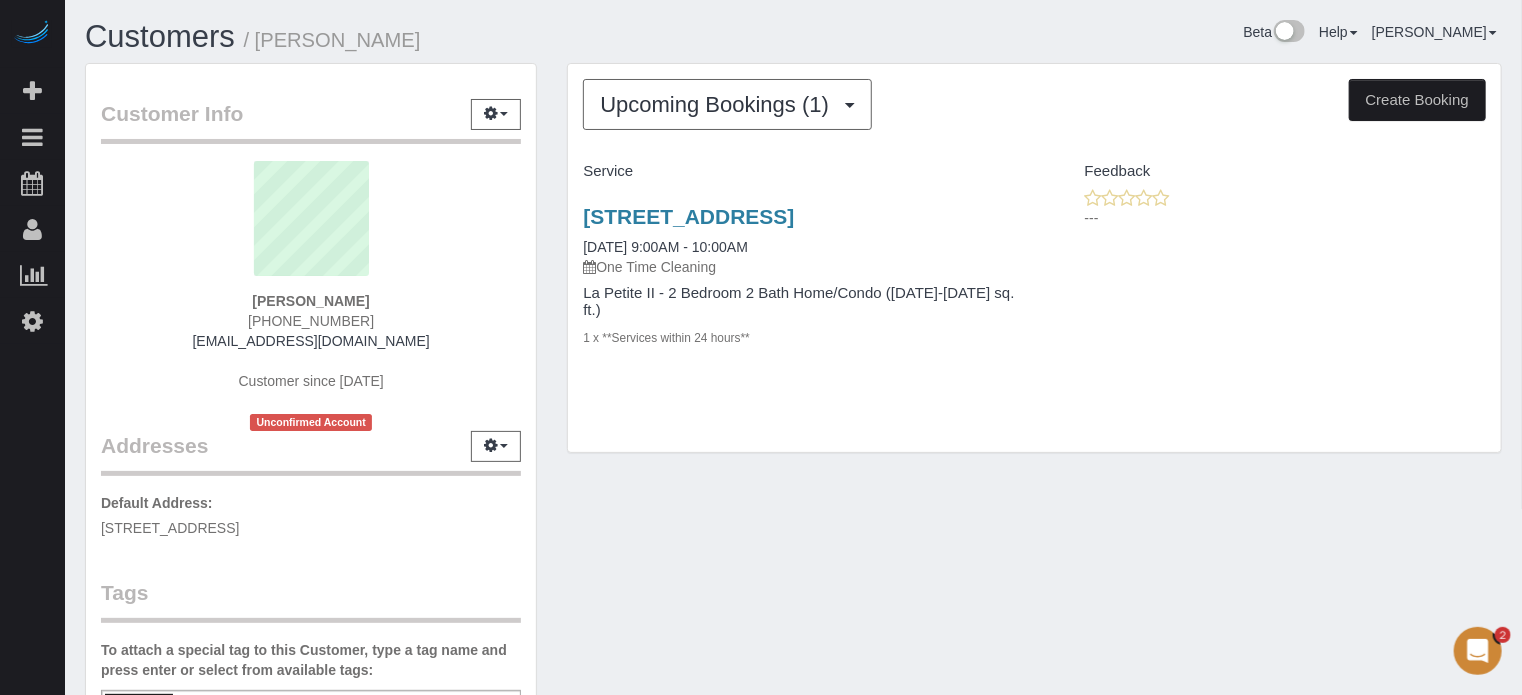 select on "OH" 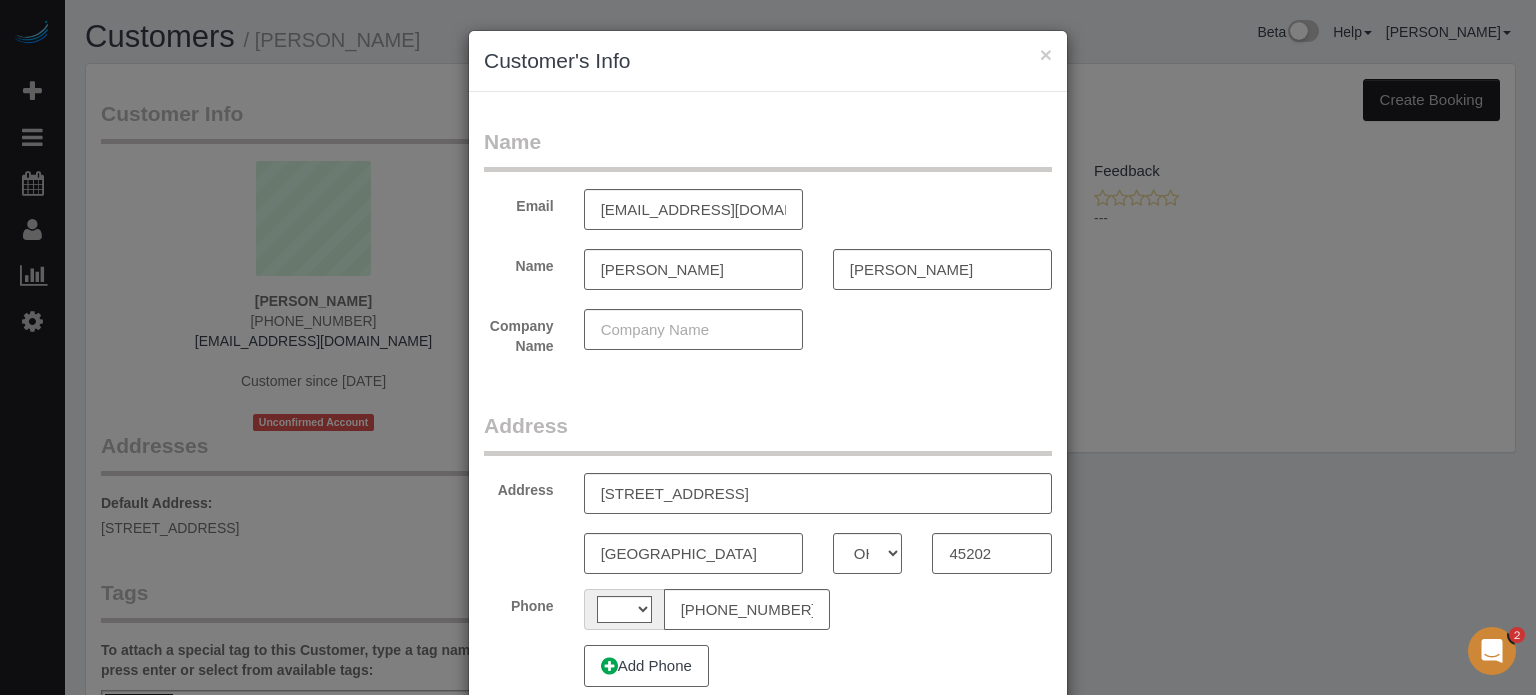 select on "string:US" 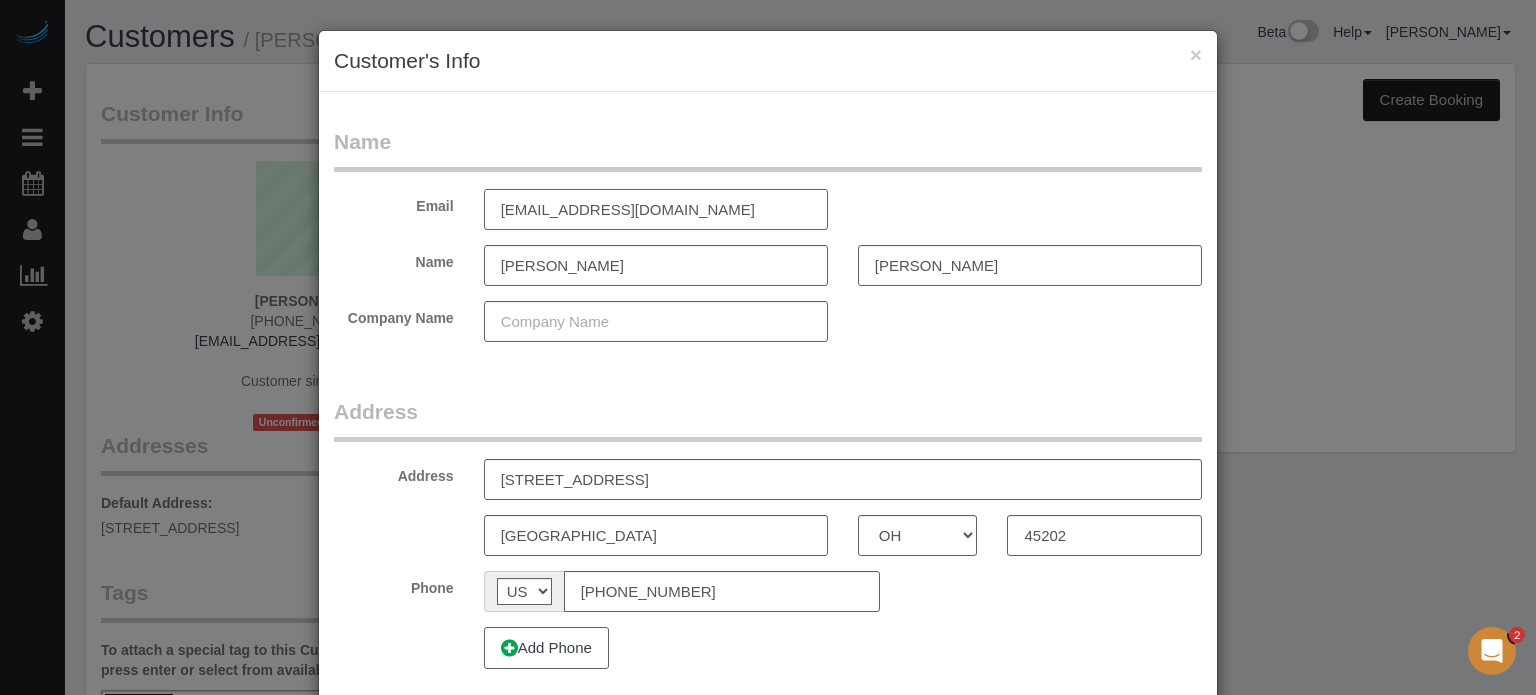 click on "[EMAIL_ADDRESS][DOMAIN_NAME]" at bounding box center [656, 209] 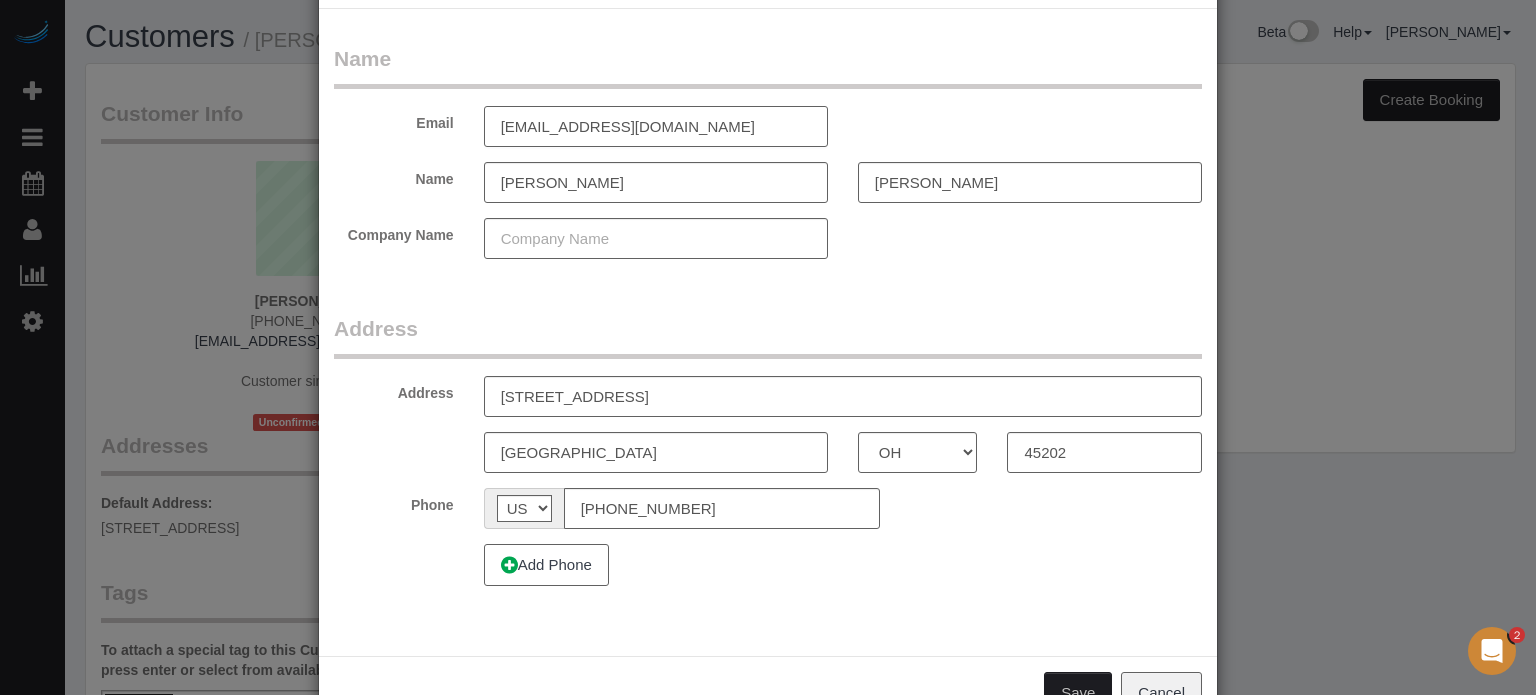 scroll, scrollTop: 145, scrollLeft: 0, axis: vertical 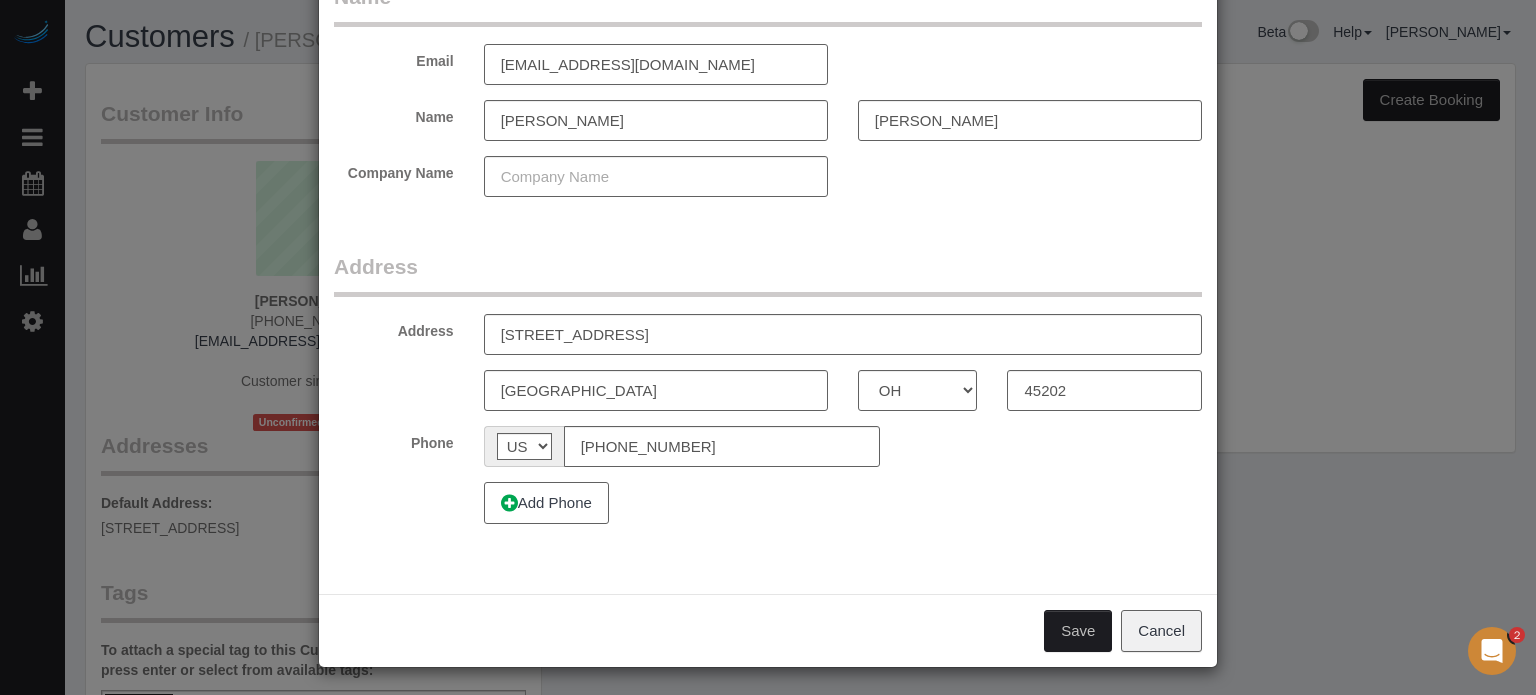 type on "[EMAIL_ADDRESS][DOMAIN_NAME]" 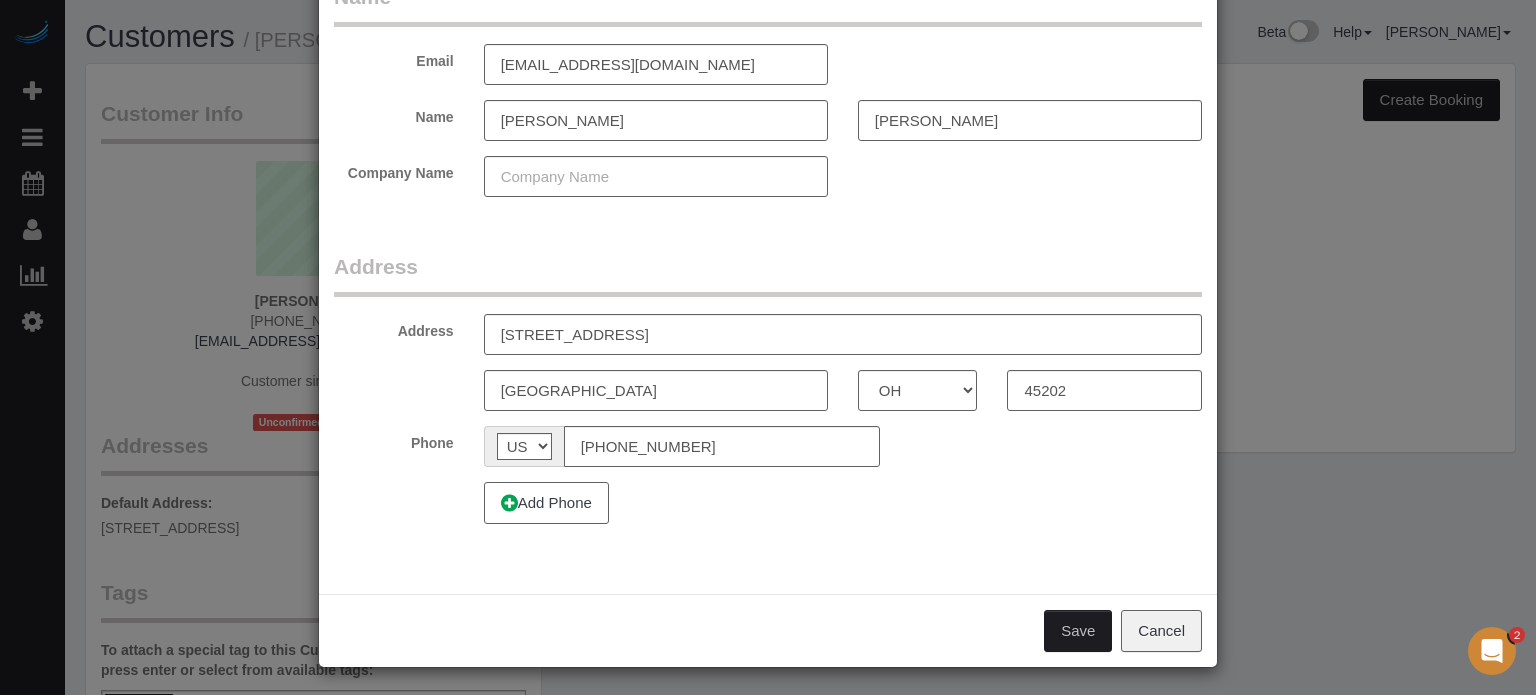 click on "Save" at bounding box center [1078, 631] 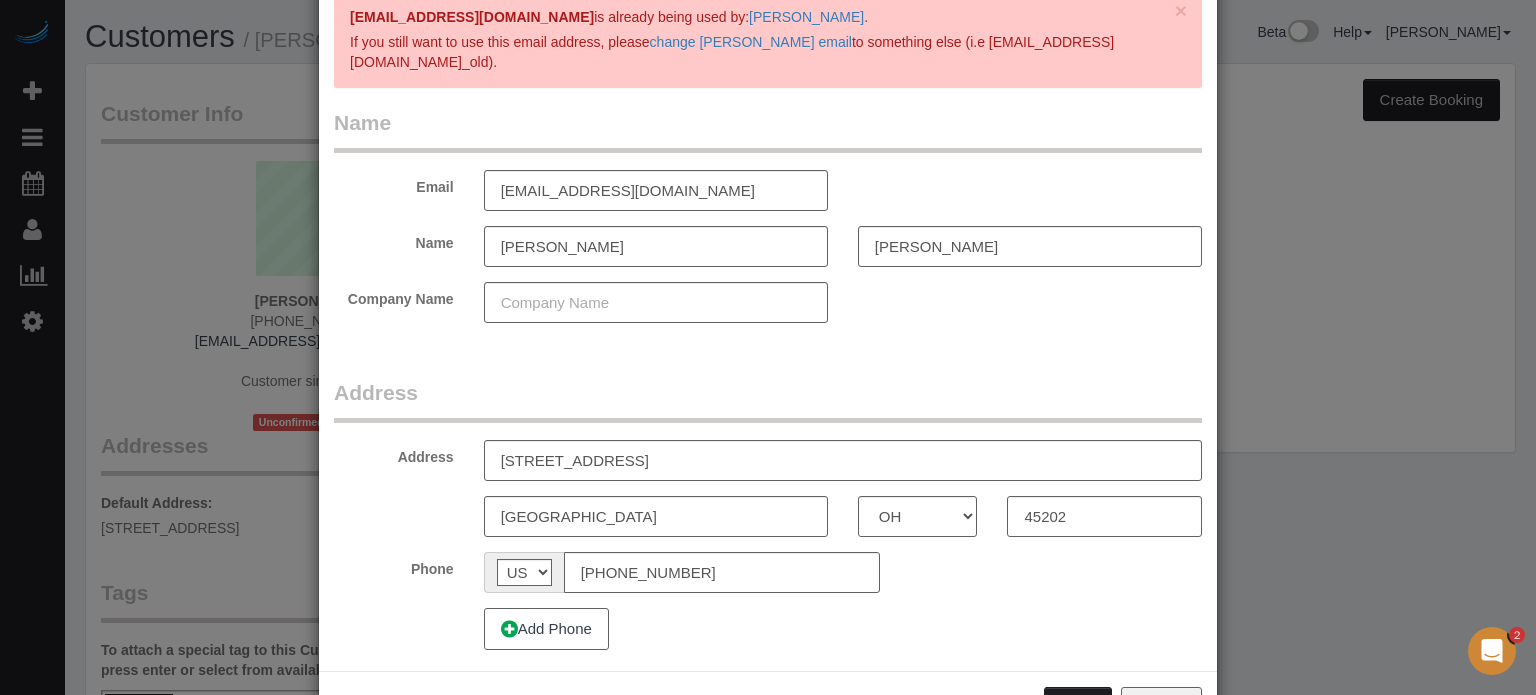 scroll, scrollTop: 0, scrollLeft: 0, axis: both 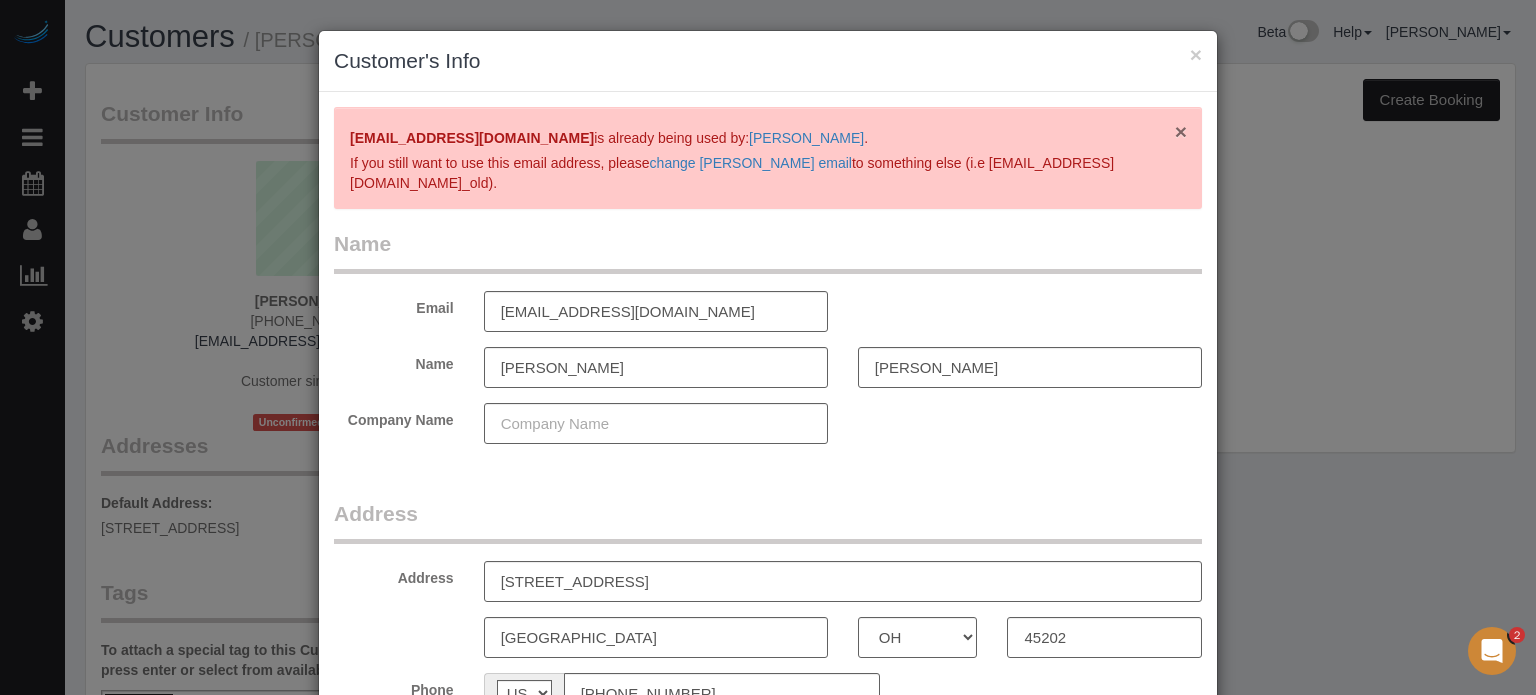 click on "×" at bounding box center (1181, 131) 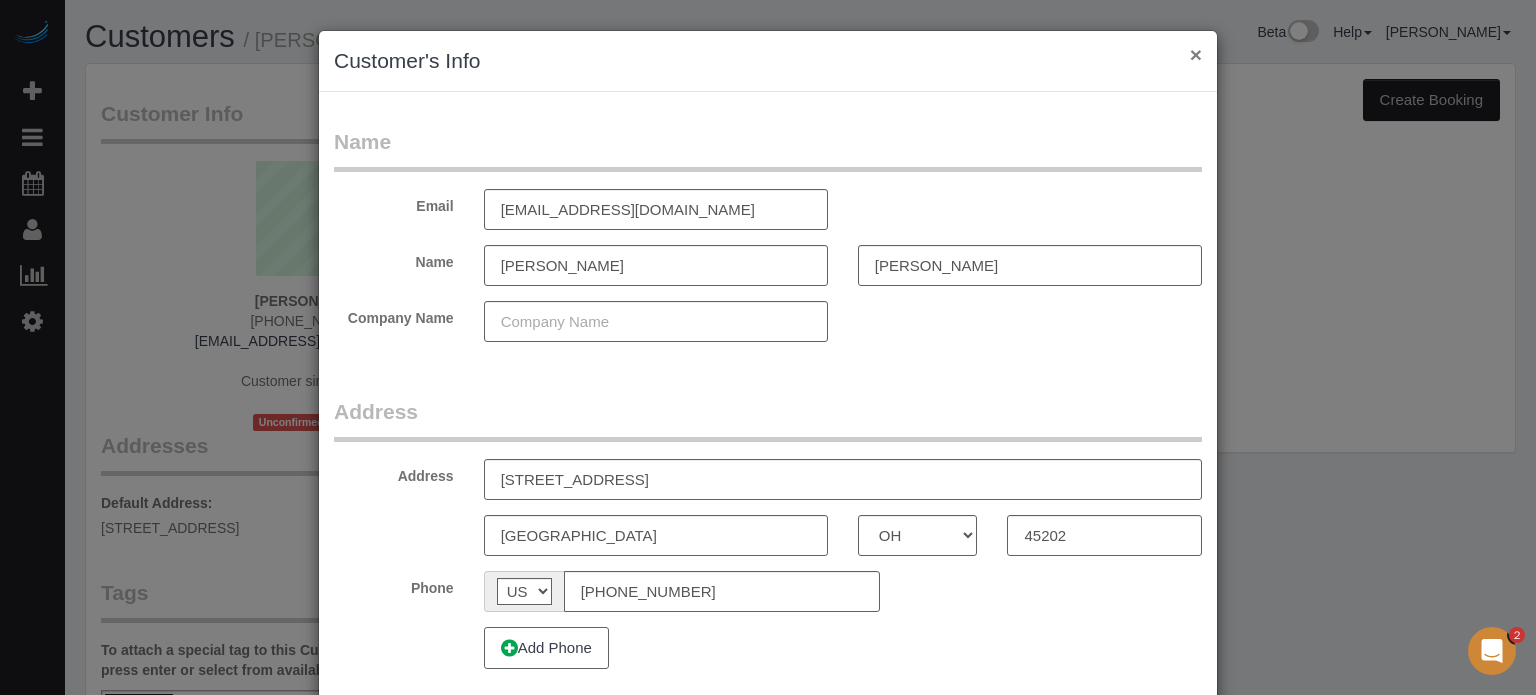 click on "×" at bounding box center [1196, 54] 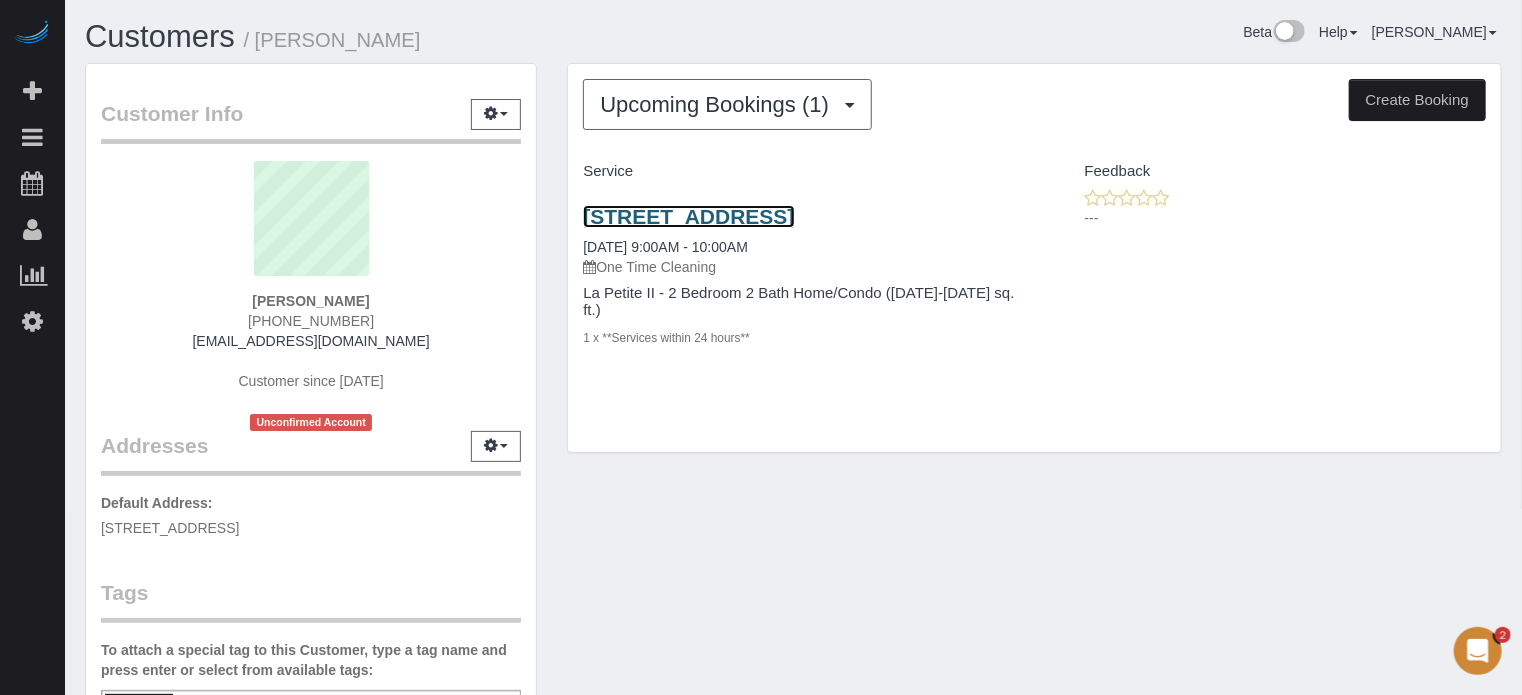 click on "121 E Freedom Way Unit 622, Cincinnati, OH 45202" at bounding box center [688, 216] 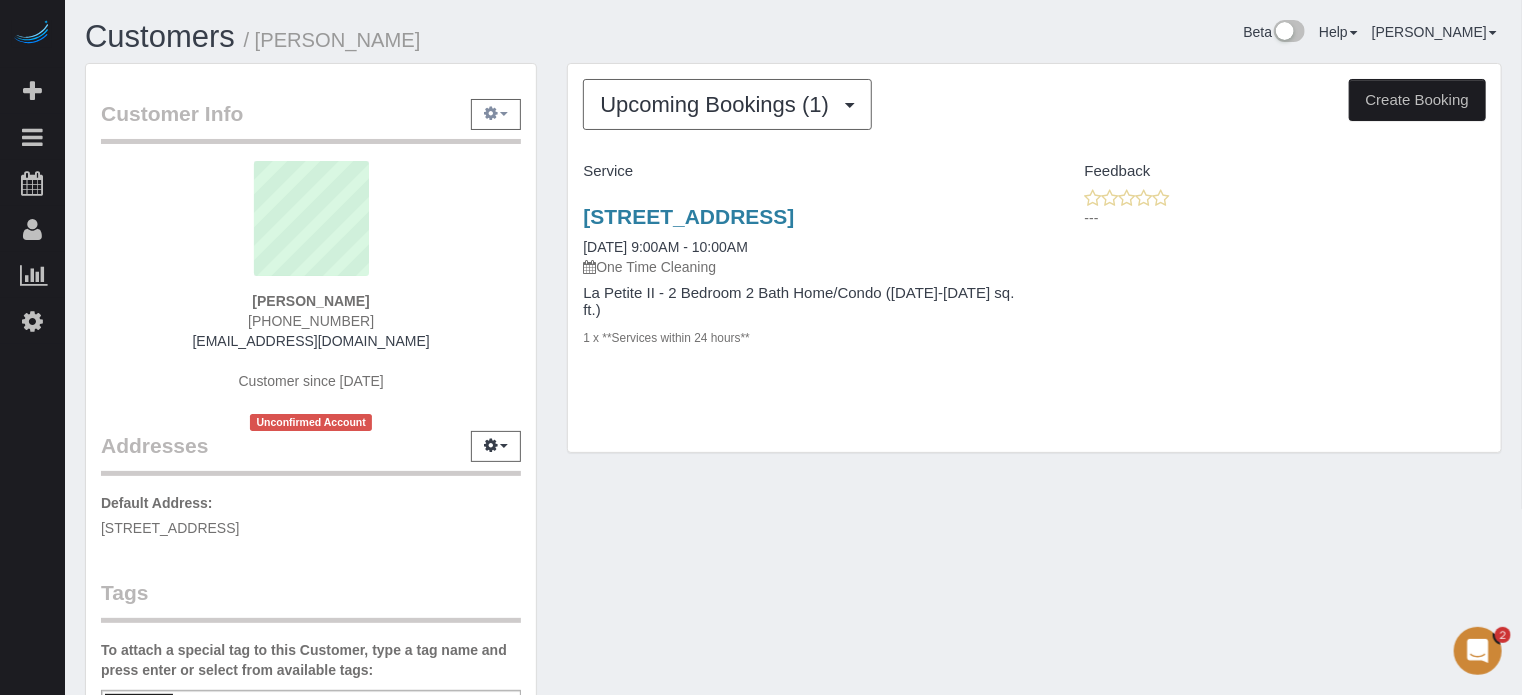 click at bounding box center (496, 114) 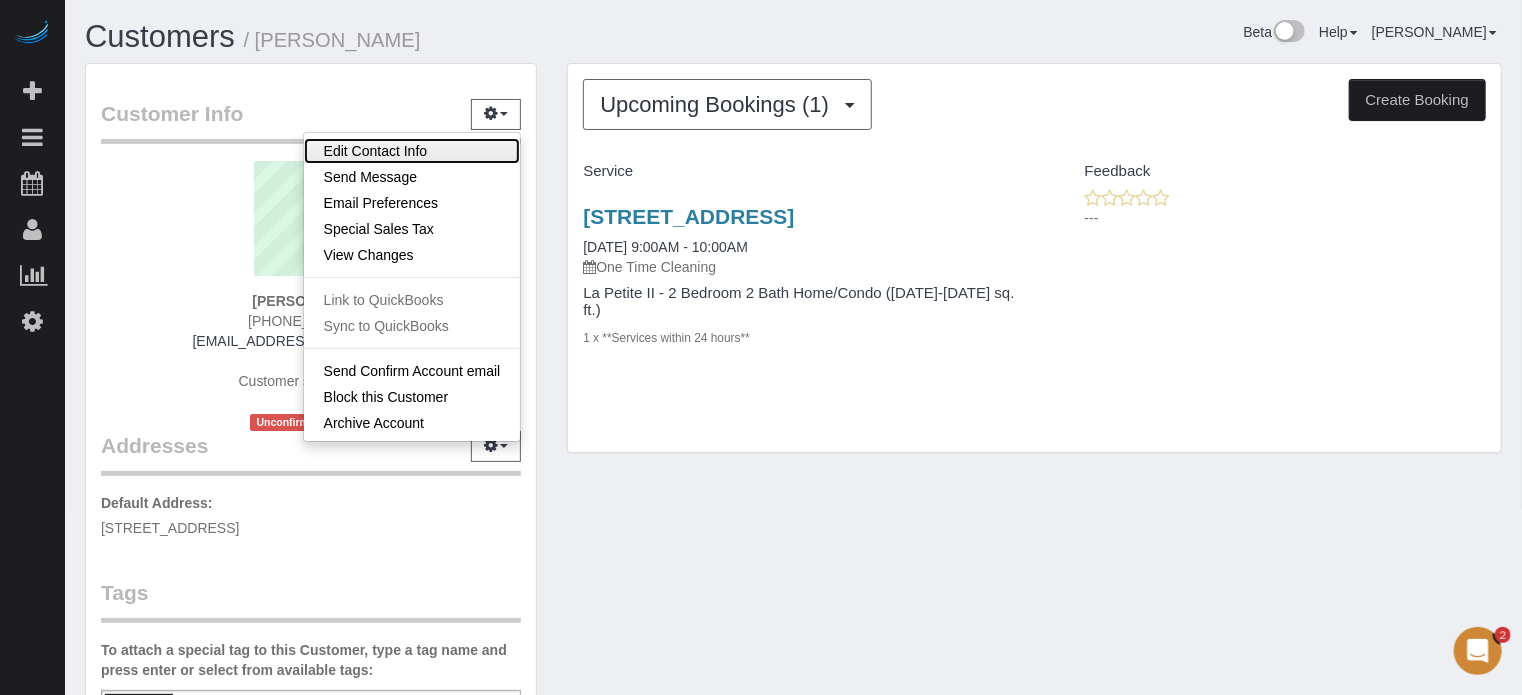 click on "Edit Contact Info" at bounding box center (412, 151) 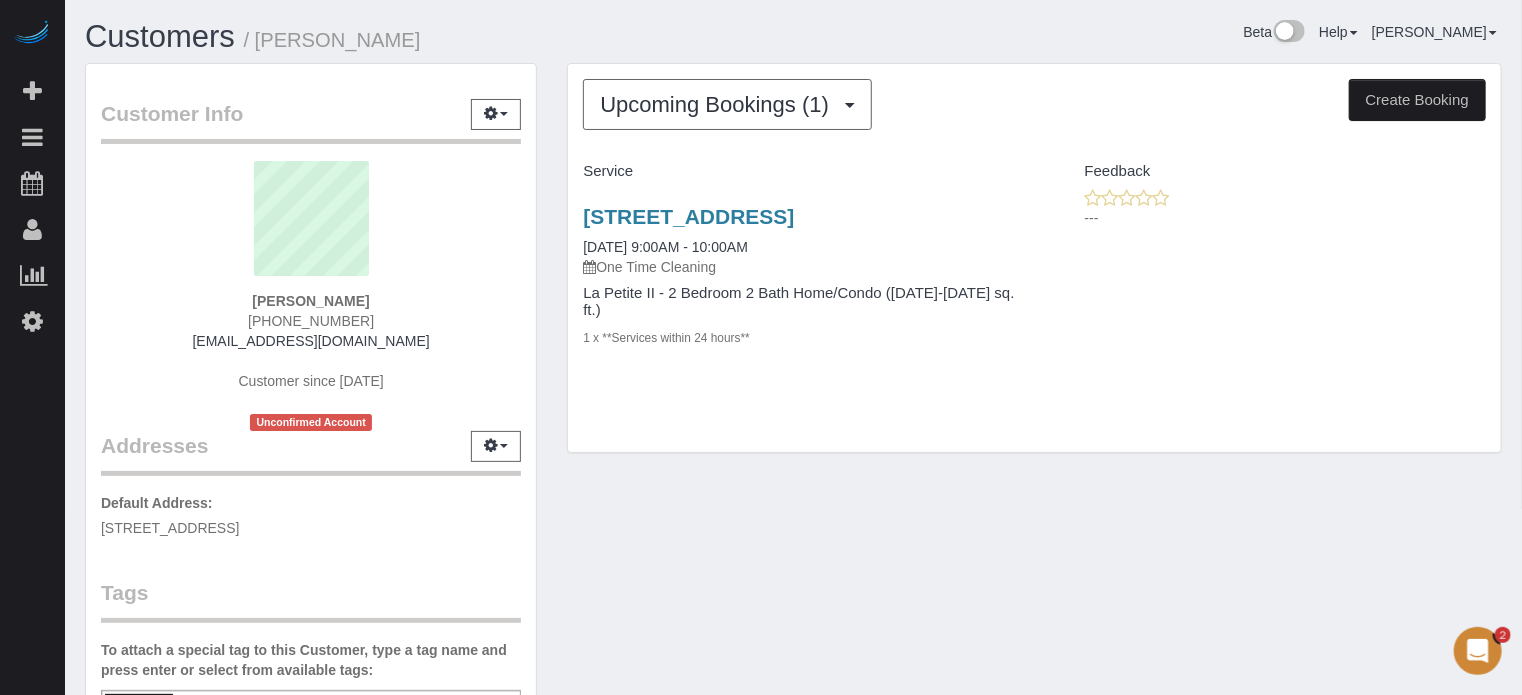 select on "OH" 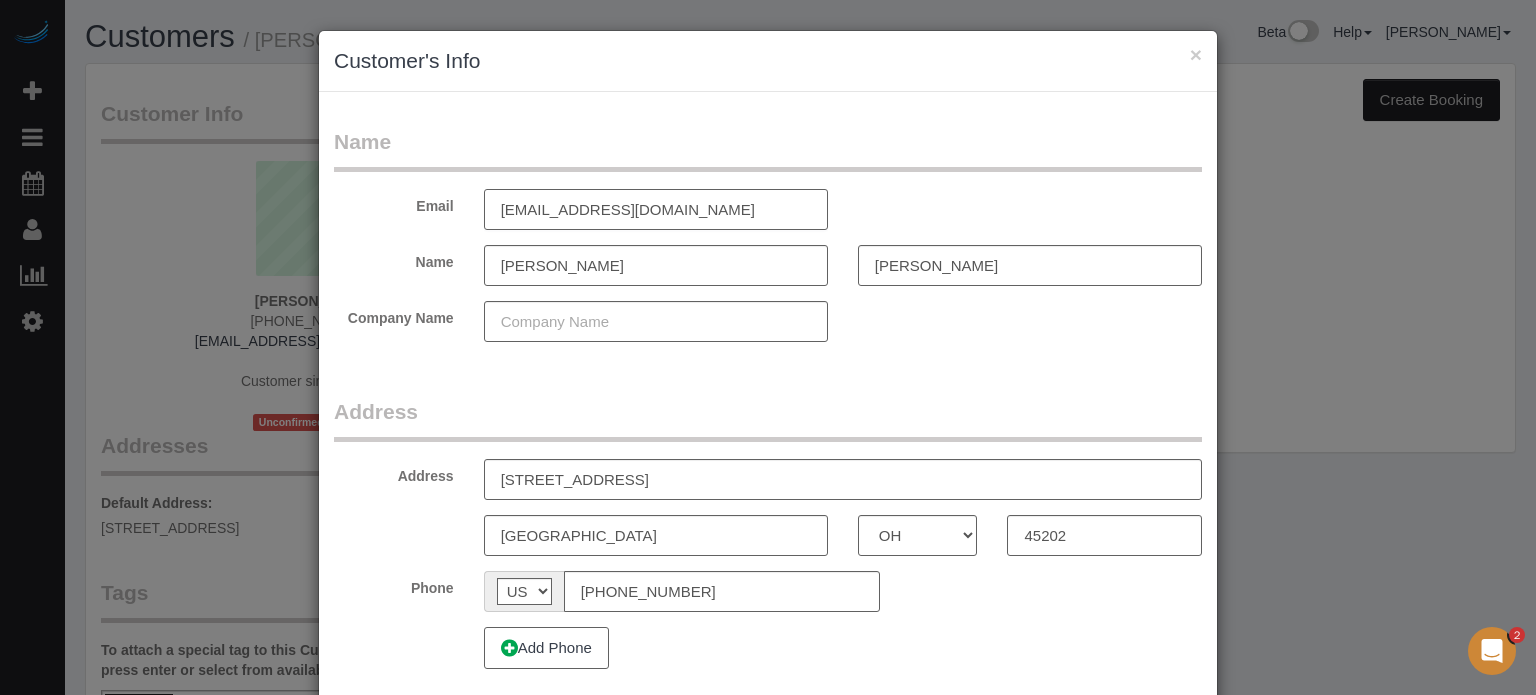 click on "[EMAIL_ADDRESS][DOMAIN_NAME]" at bounding box center (656, 209) 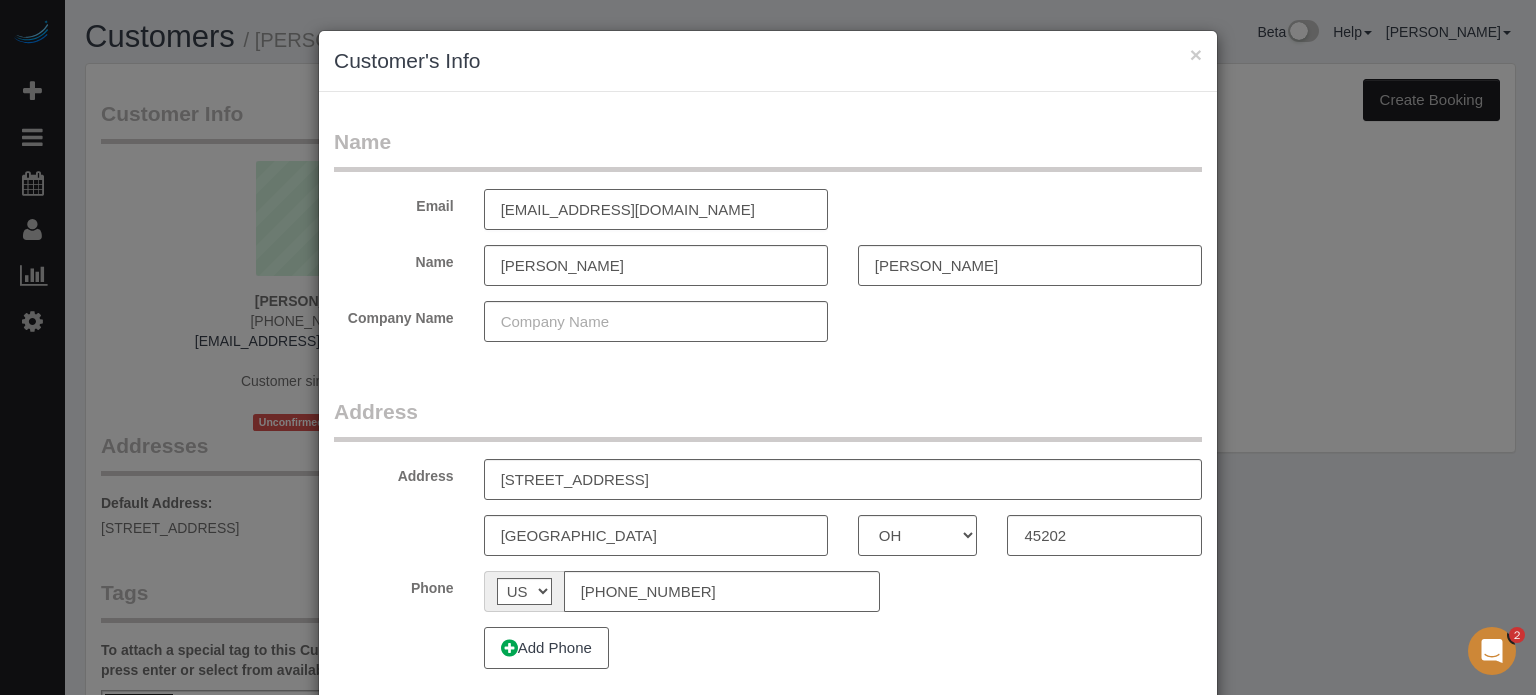 type on "[EMAIL_ADDRESS][DOMAIN_NAME]" 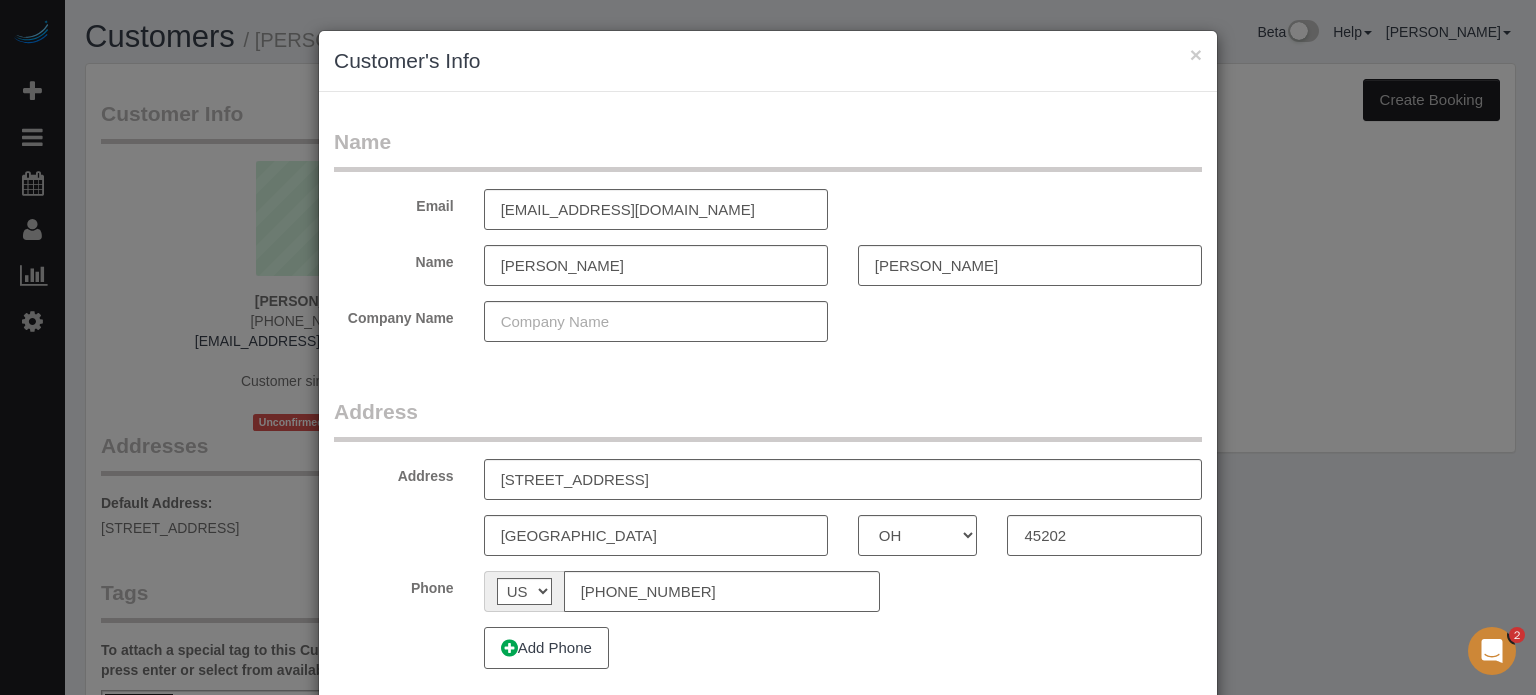 click on "Name
Email
[EMAIL_ADDRESS][DOMAIN_NAME]
Name
[PERSON_NAME]
Company Name
Address
Address
[STREET_ADDRESS]
[GEOGRAPHIC_DATA]
AK AL AR AZ CA CO CT DC DE FL [GEOGRAPHIC_DATA] HI IA ID IL IN KS [GEOGRAPHIC_DATA] LA MA MD [GEOGRAPHIC_DATA] [GEOGRAPHIC_DATA] [GEOGRAPHIC_DATA] [GEOGRAPHIC_DATA] [GEOGRAPHIC_DATA] MT [GEOGRAPHIC_DATA] [GEOGRAPHIC_DATA] [GEOGRAPHIC_DATA] NH [GEOGRAPHIC_DATA] [GEOGRAPHIC_DATA] [GEOGRAPHIC_DATA] [GEOGRAPHIC_DATA] [GEOGRAPHIC_DATA] [GEOGRAPHIC_DATA] OR [GEOGRAPHIC_DATA] [GEOGRAPHIC_DATA] SC SD [GEOGRAPHIC_DATA] [GEOGRAPHIC_DATA] [GEOGRAPHIC_DATA] [GEOGRAPHIC_DATA] [GEOGRAPHIC_DATA] [GEOGRAPHIC_DATA] [GEOGRAPHIC_DATA] WV WY
45202
Phone
AF AL DZ AD AO AI AQ AG AR AM AW AU AT AZ [GEOGRAPHIC_DATA] BD BB BY BE BZ BJ BM BT BO BA BW BR GB IO BN BG BF" at bounding box center (768, 405) 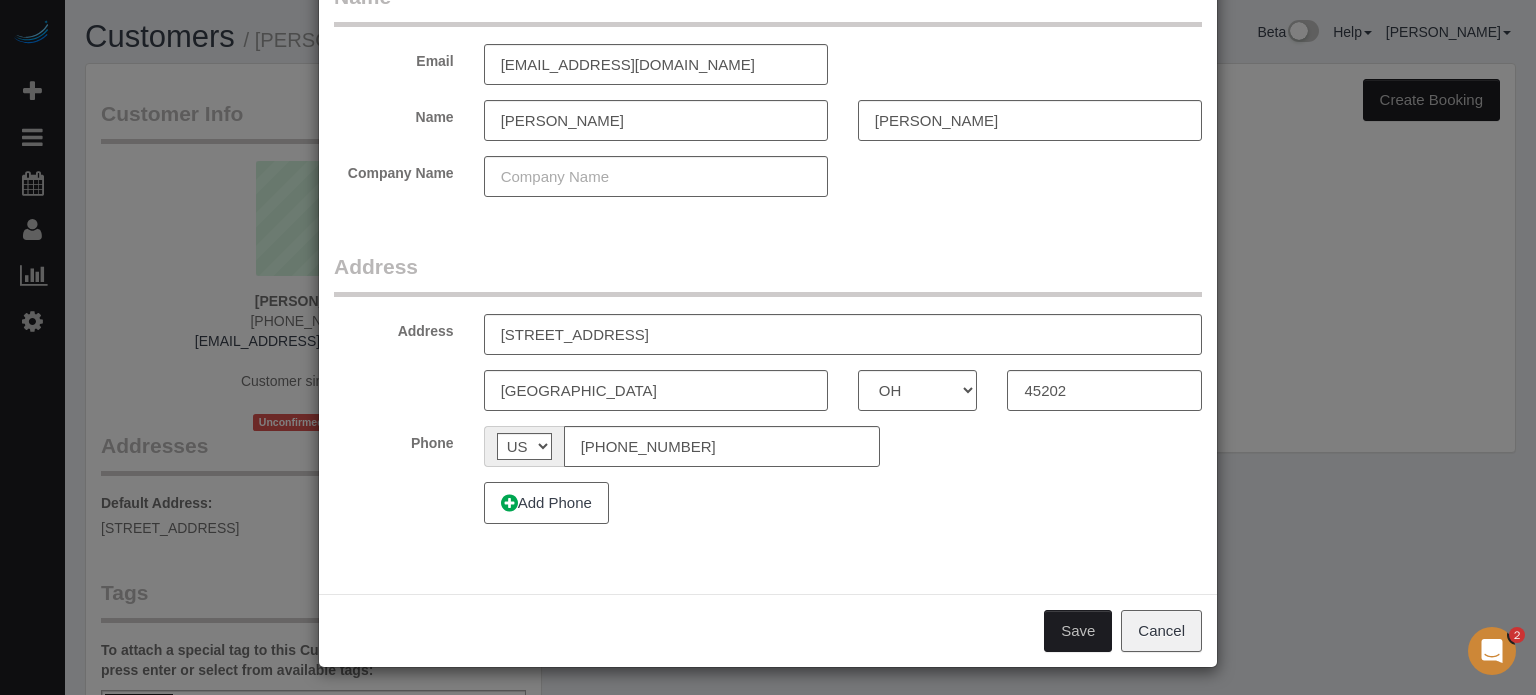 click on "Save" at bounding box center (1078, 631) 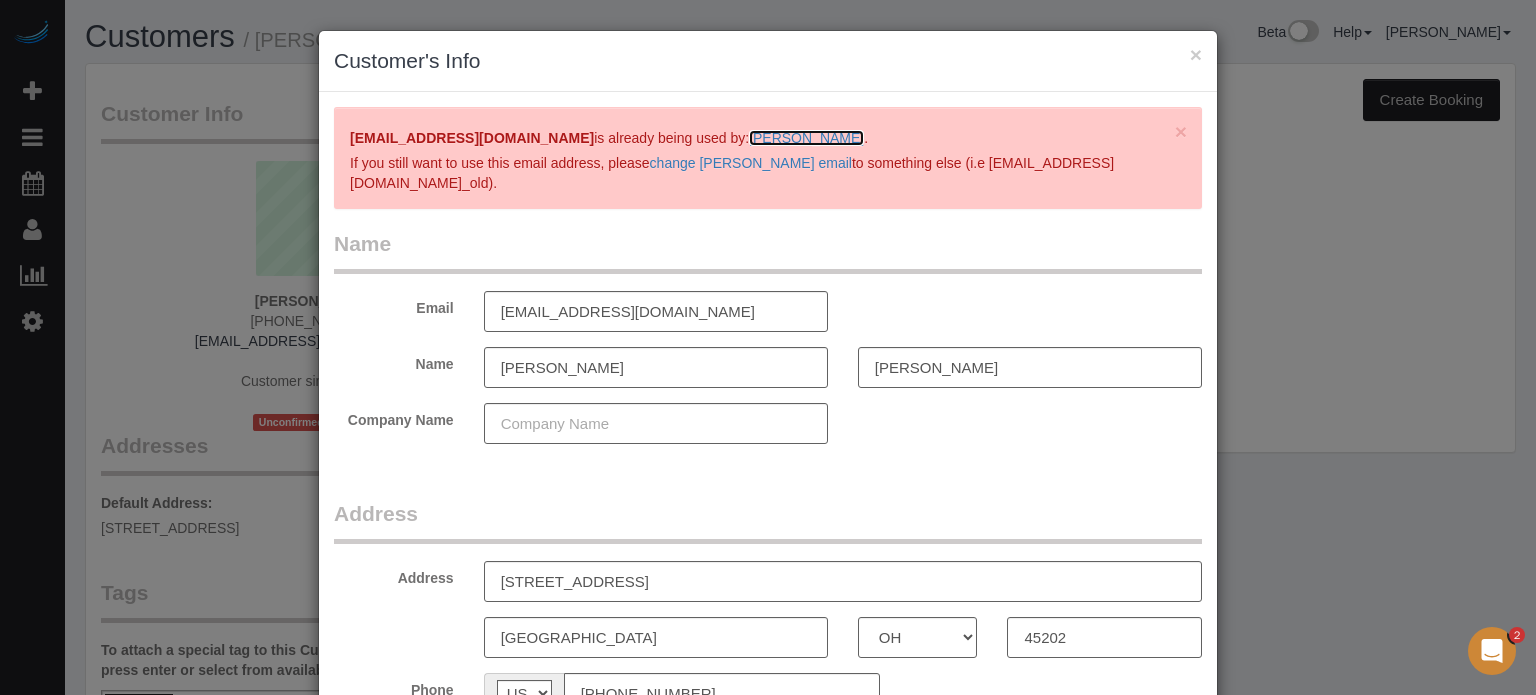 click on "[PERSON_NAME]" at bounding box center (806, 138) 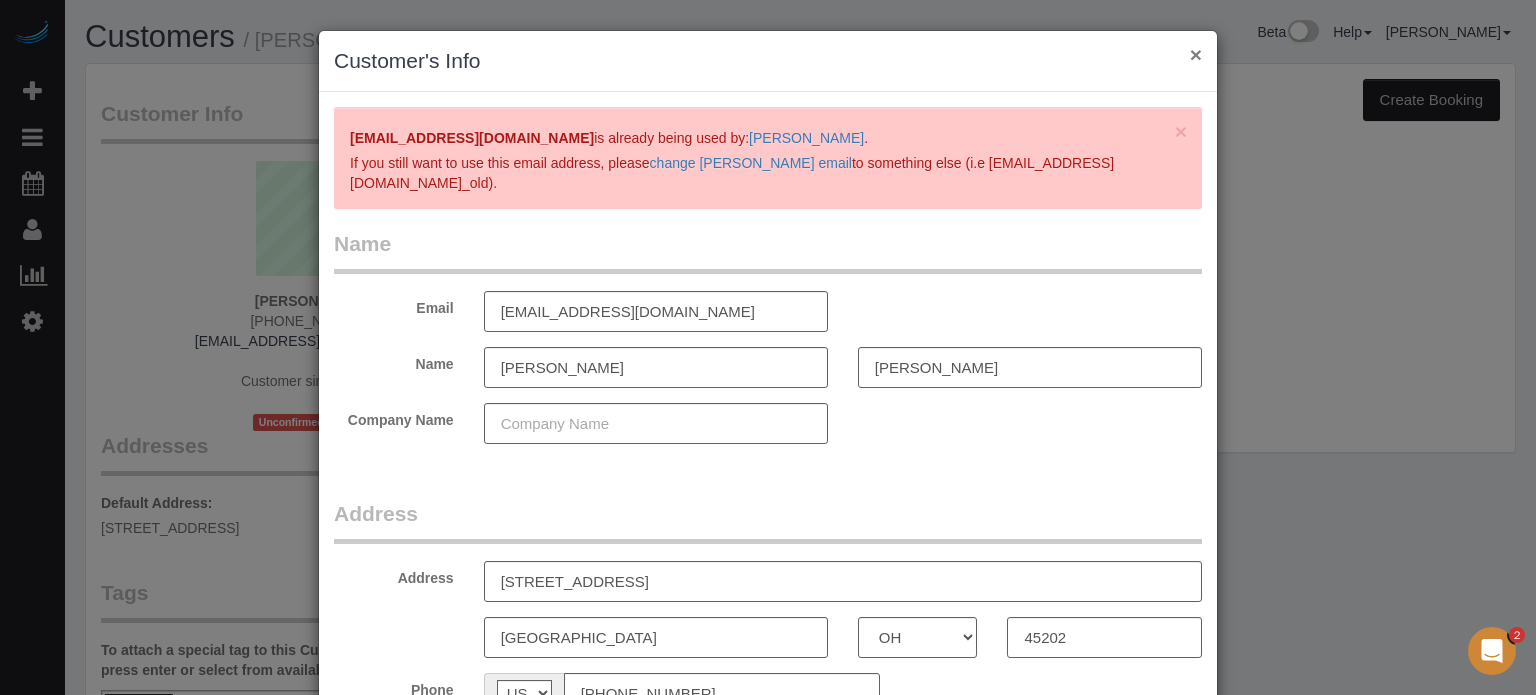 click on "×" at bounding box center [1196, 54] 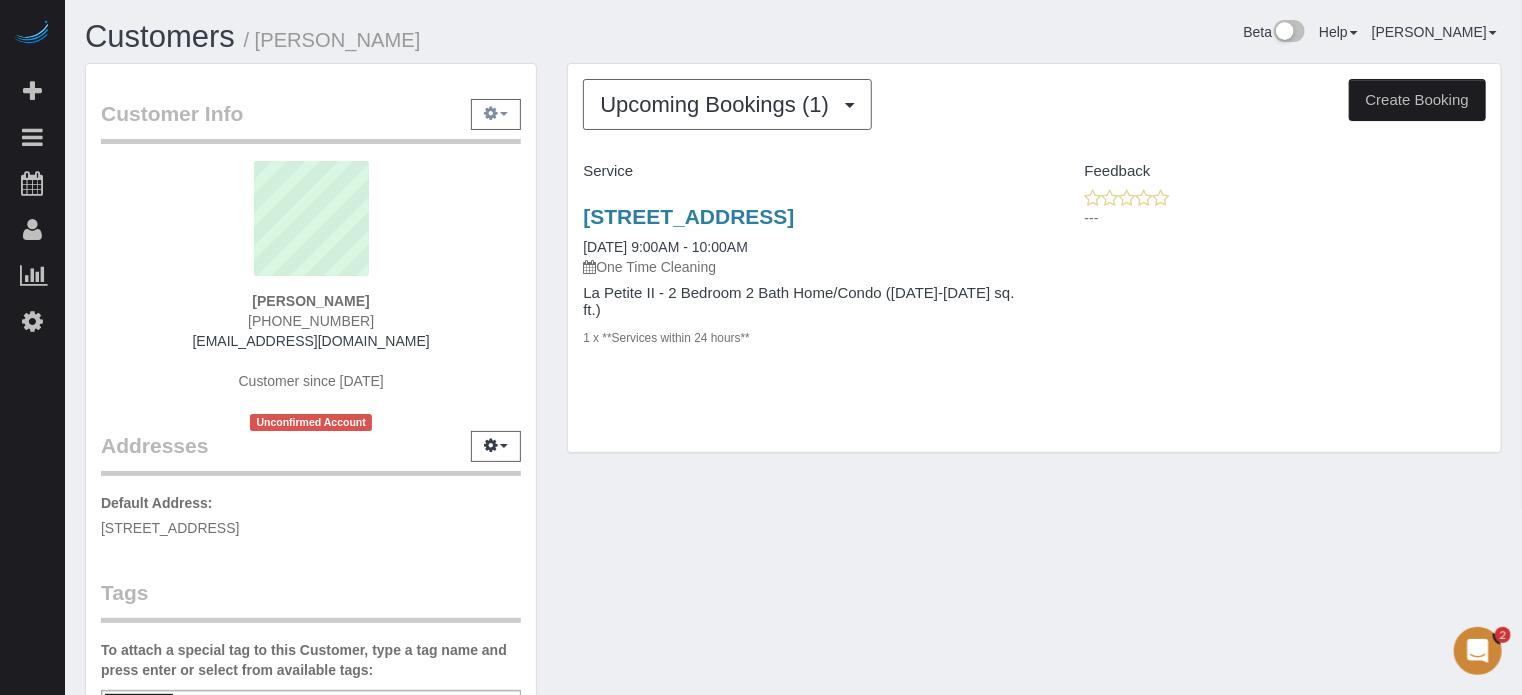 click at bounding box center (491, 113) 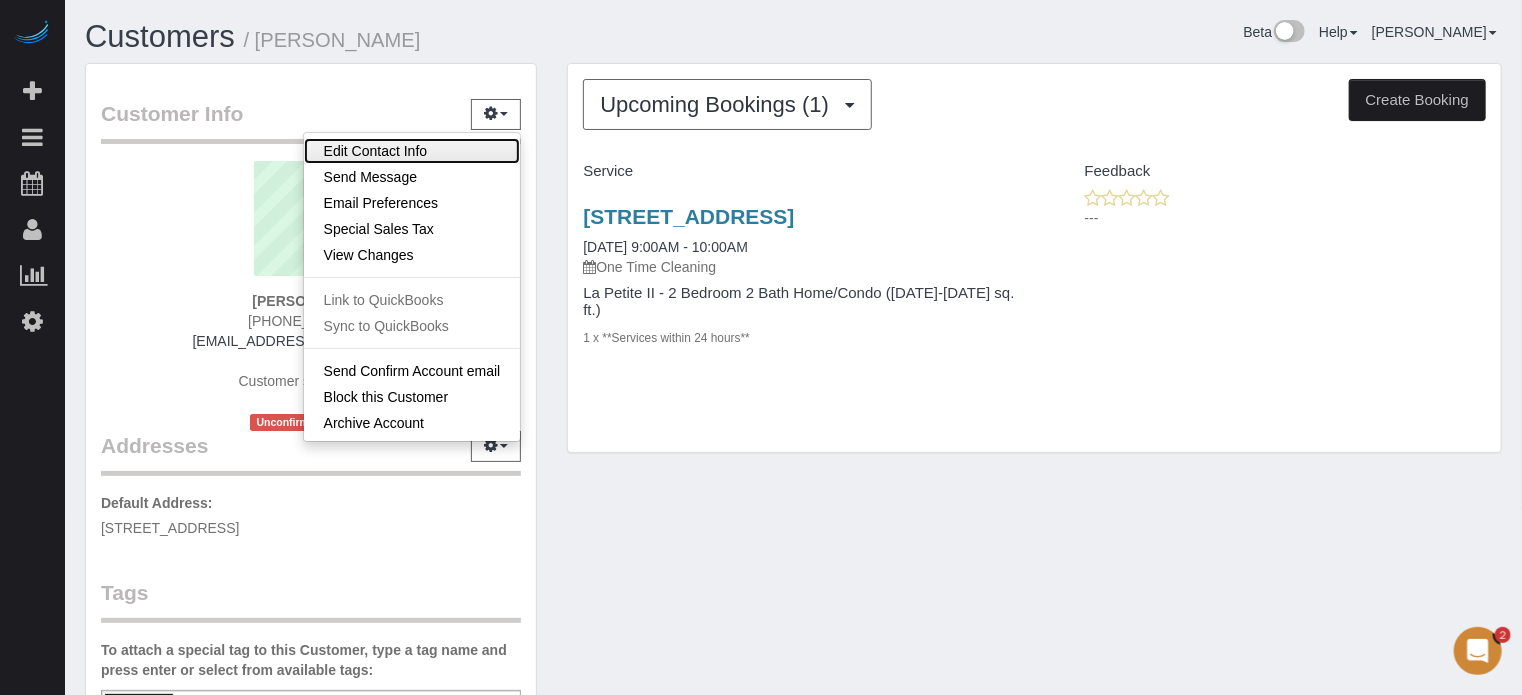 click on "Edit Contact Info" at bounding box center (412, 151) 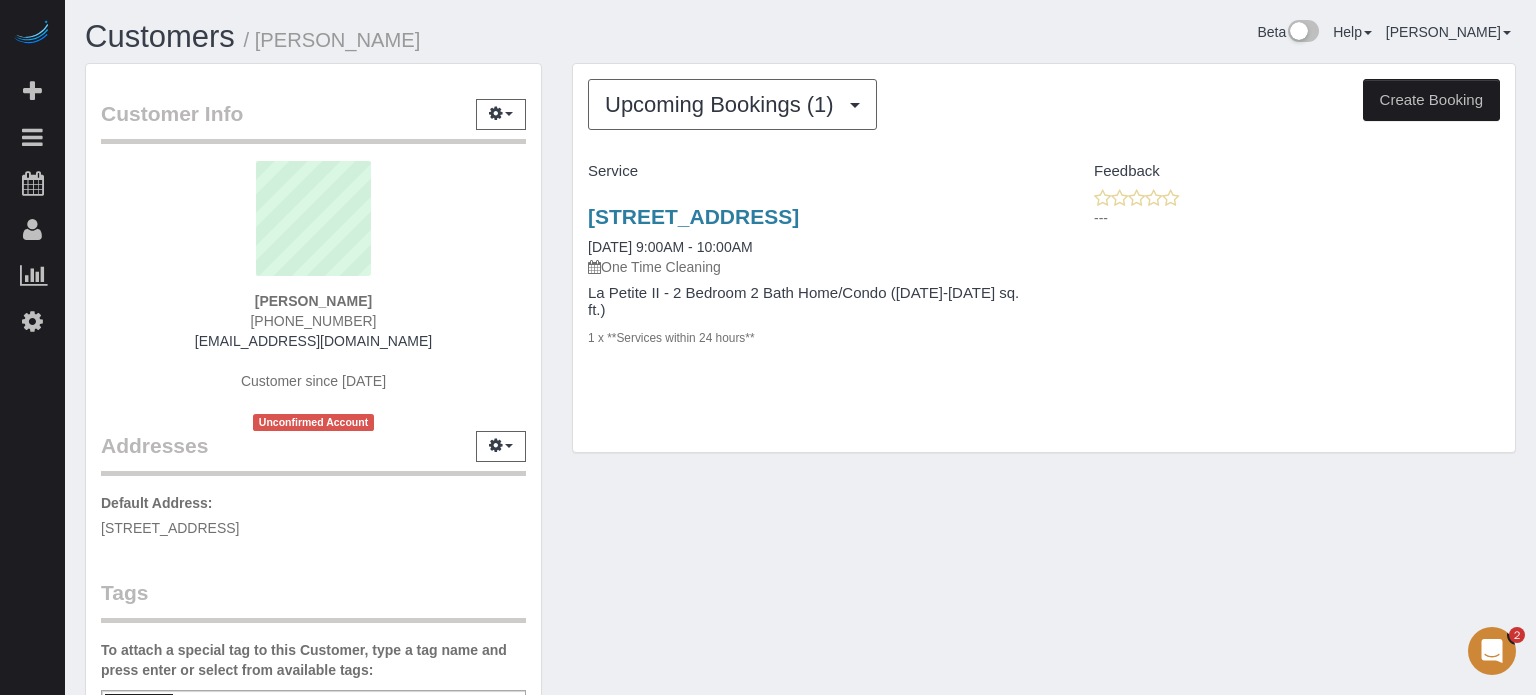 select on "OH" 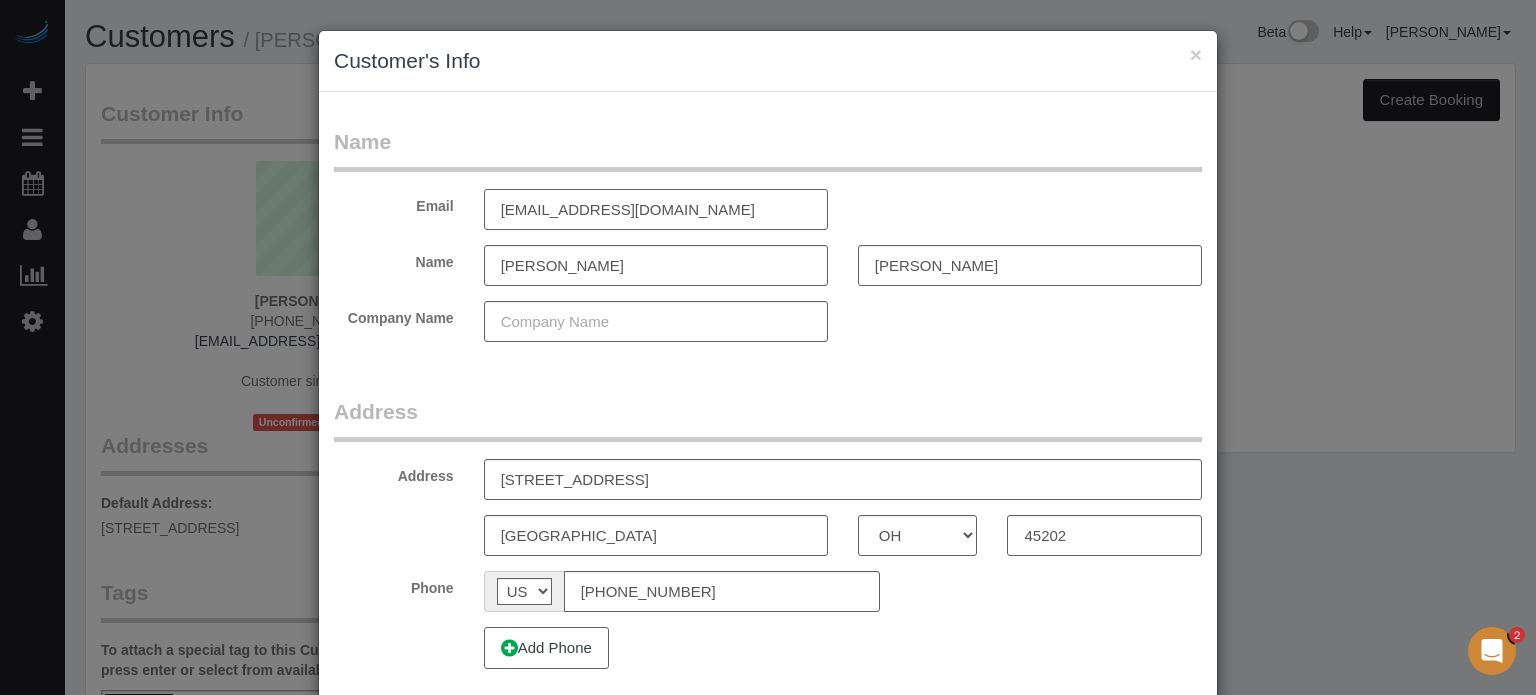 click on "microplusmanagenent@yahoo.com" at bounding box center [656, 209] 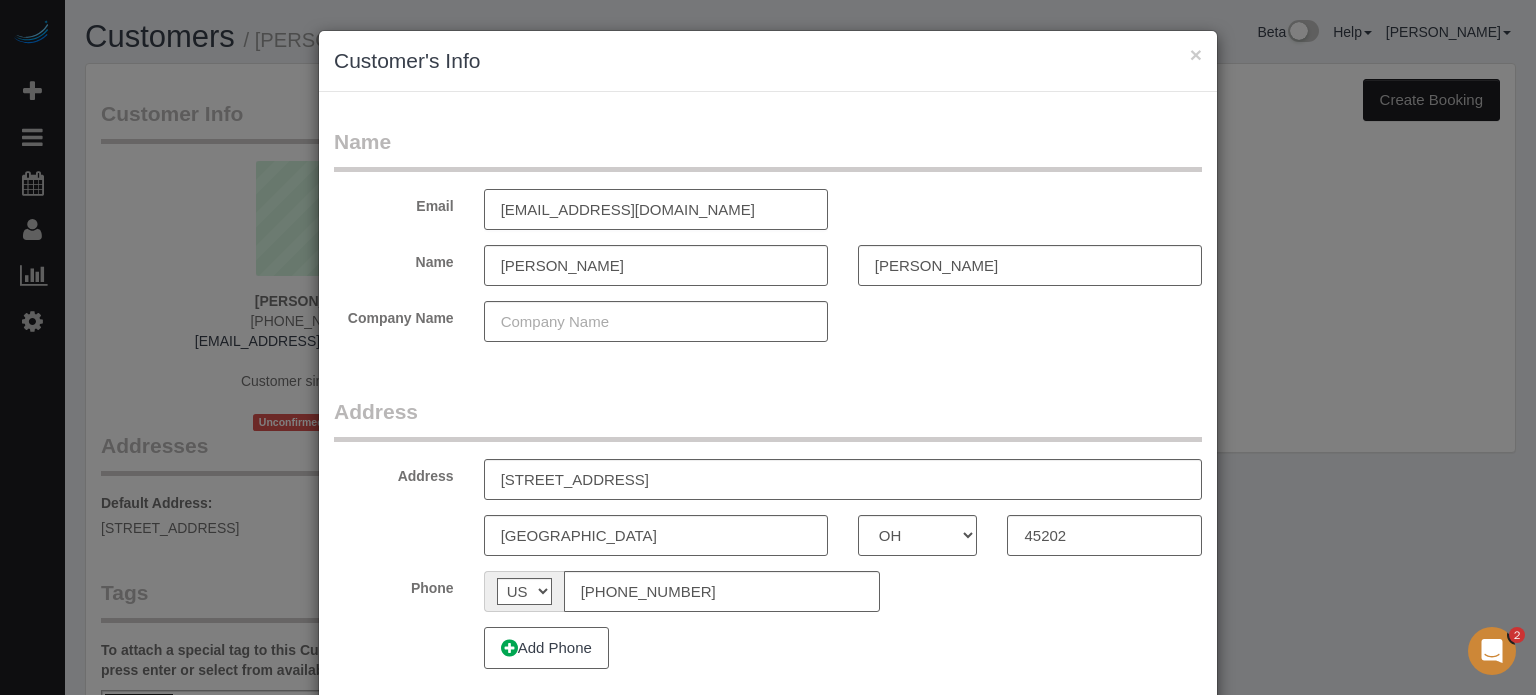 type on "[EMAIL_ADDRESS][DOMAIN_NAME]" 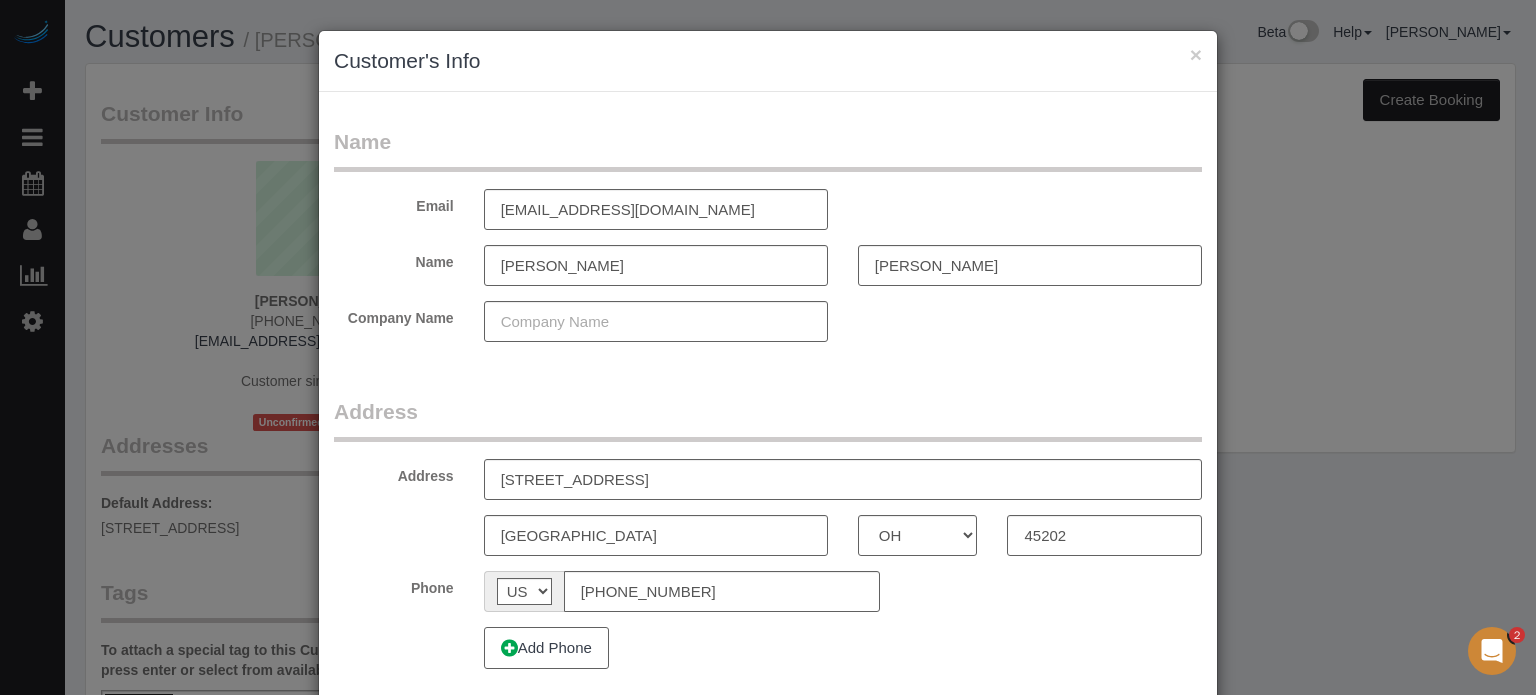 click on "Email
microplusmanagement@yahoo.com" at bounding box center (768, 209) 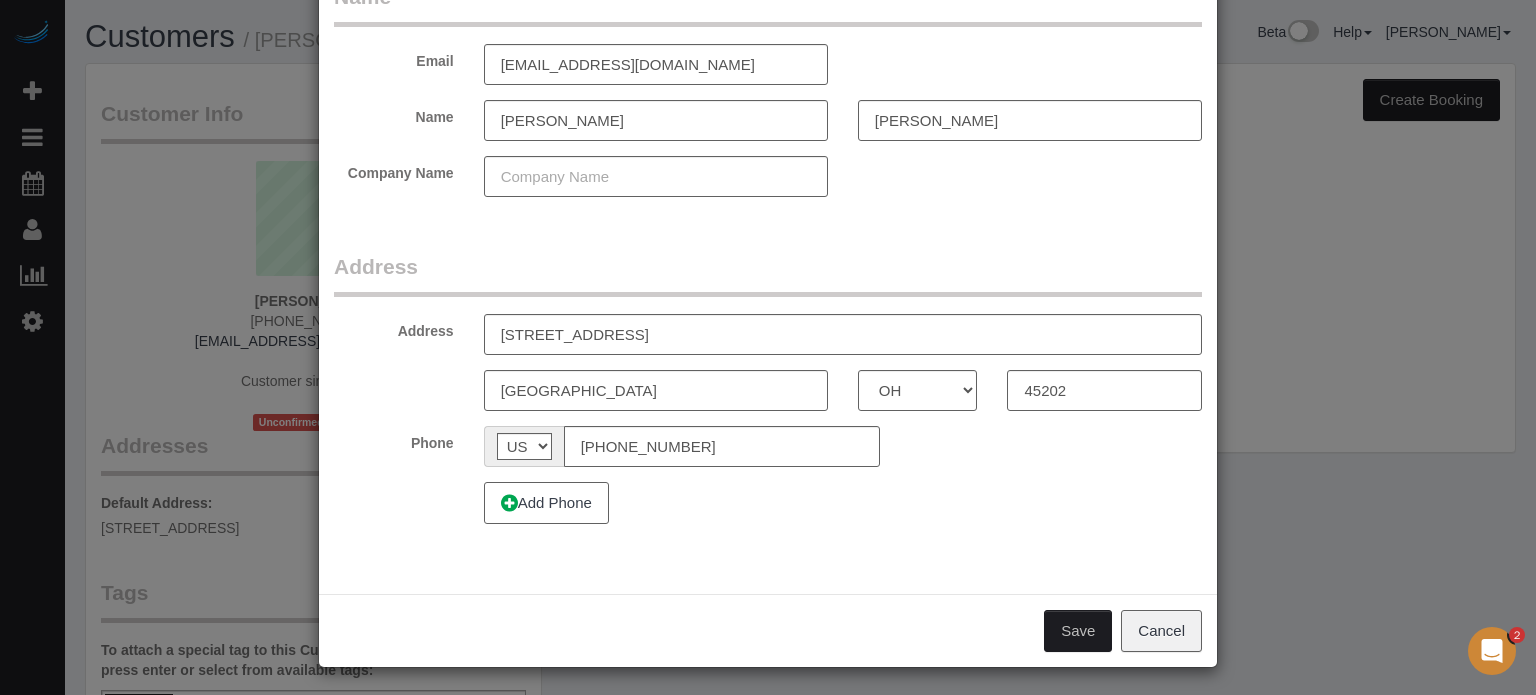 click on "Save" at bounding box center [1078, 631] 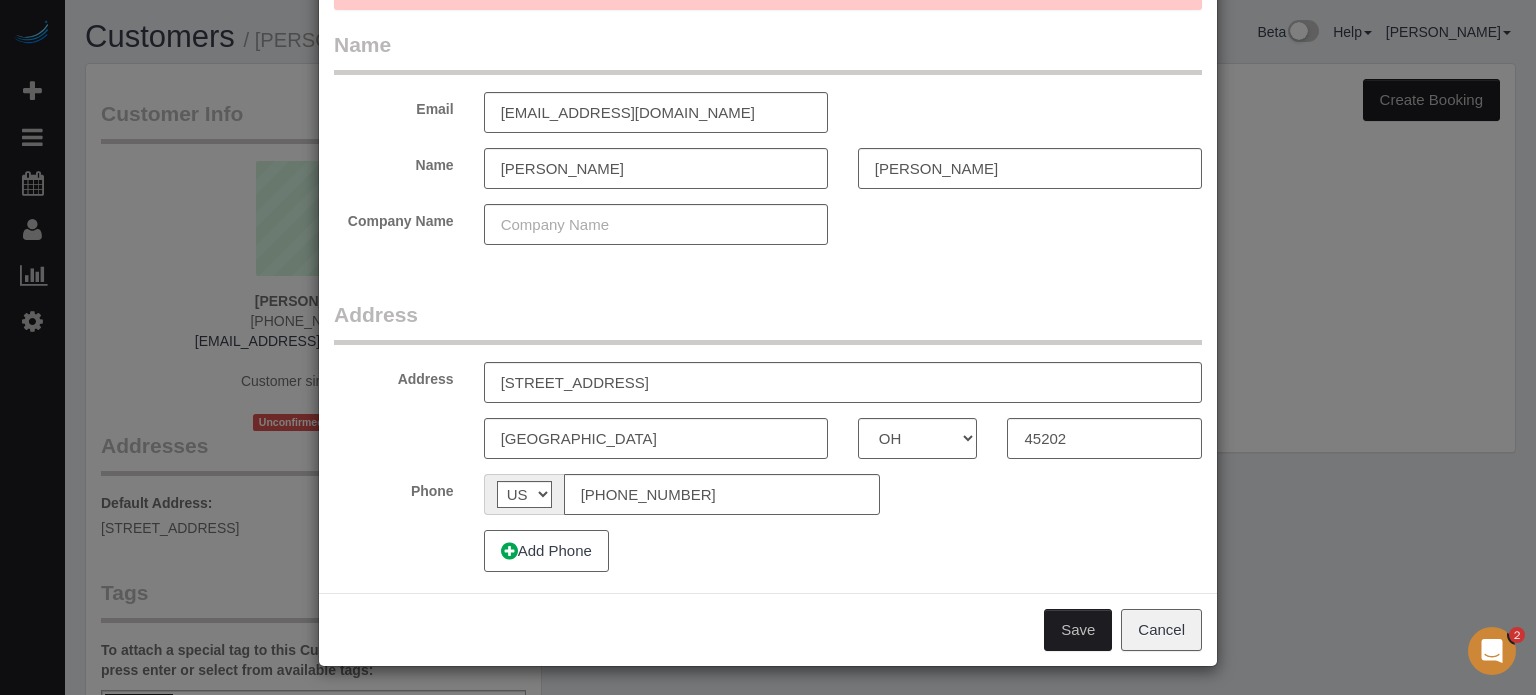 scroll, scrollTop: 0, scrollLeft: 0, axis: both 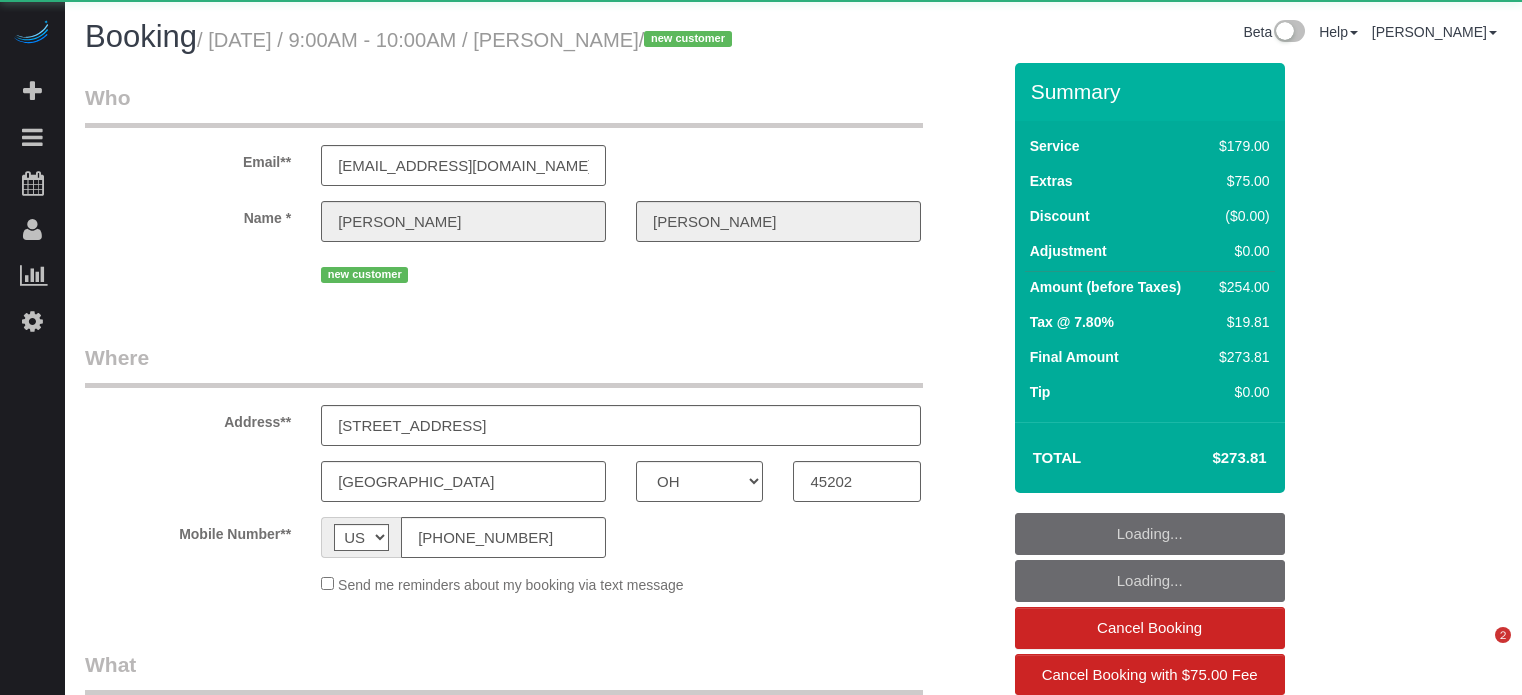 select on "OH" 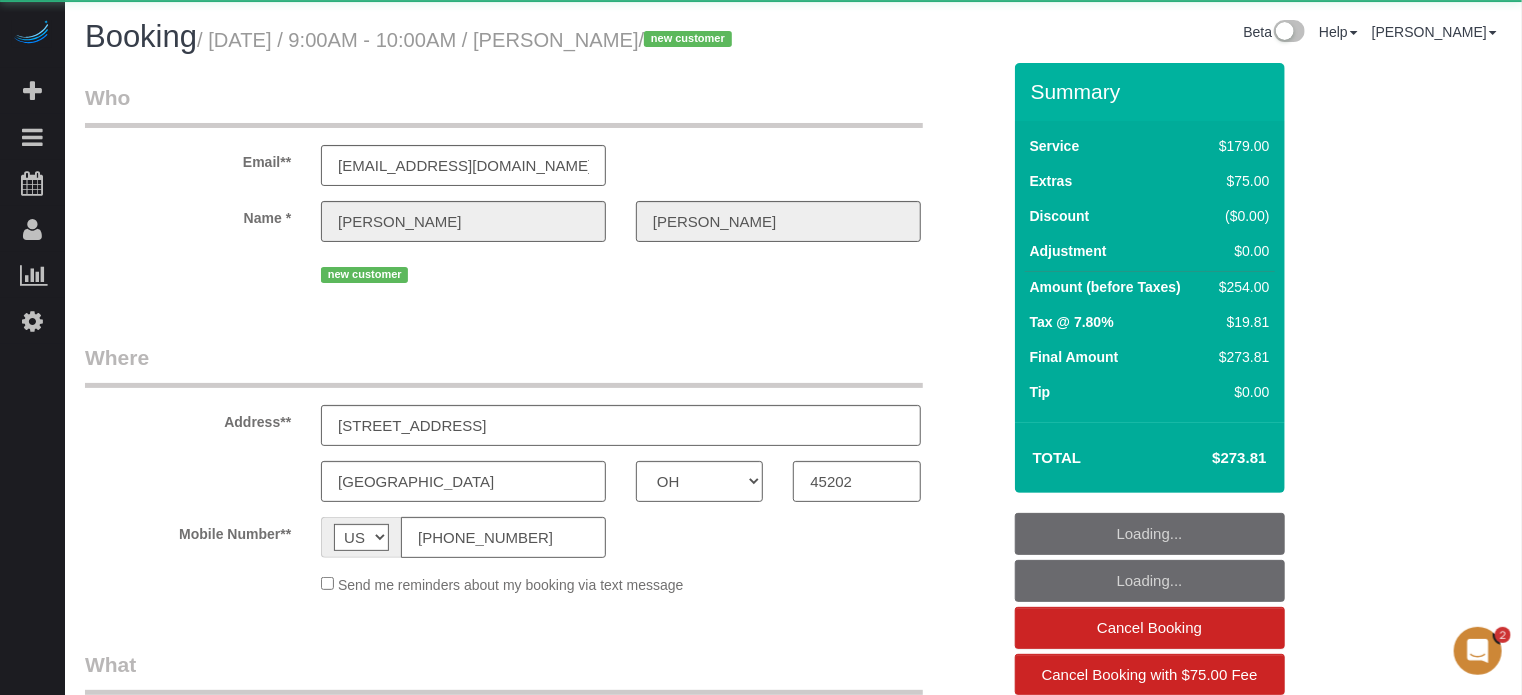 scroll, scrollTop: 0, scrollLeft: 0, axis: both 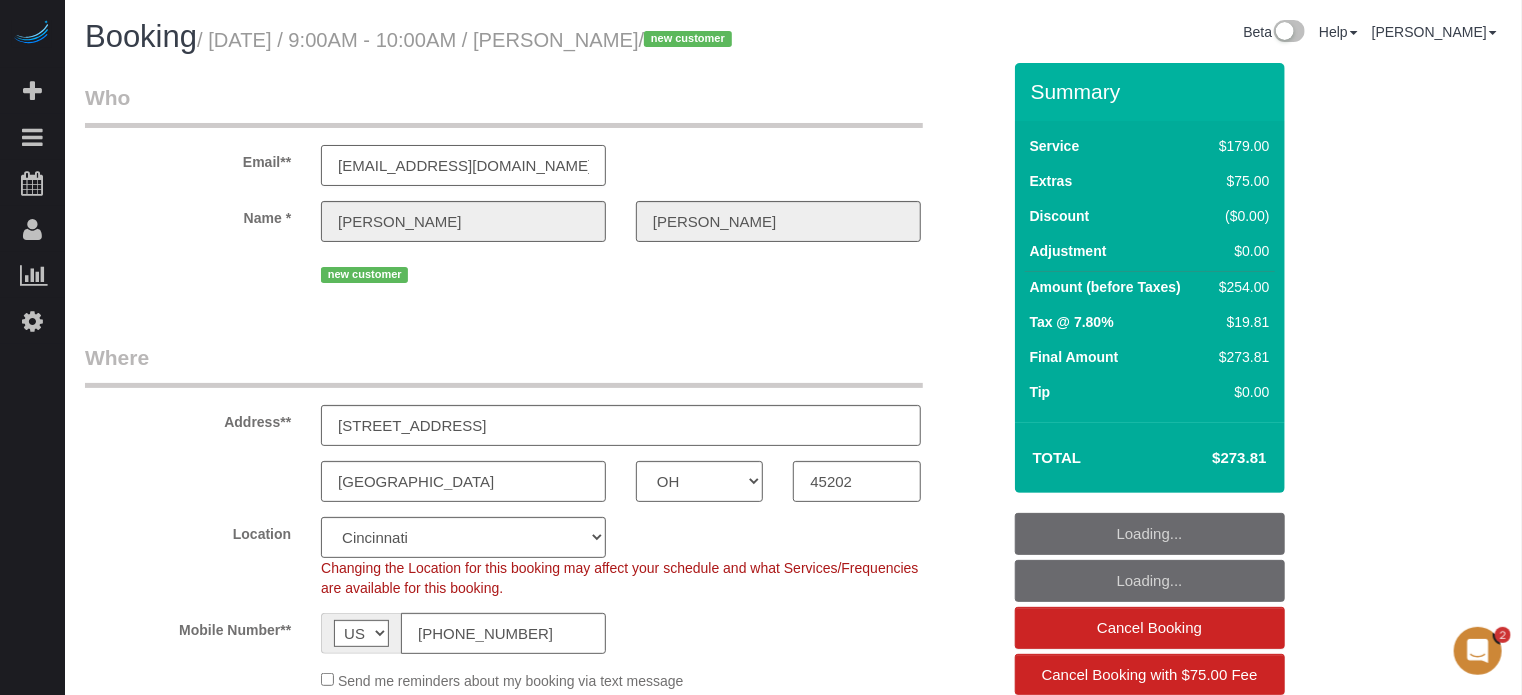click on "[EMAIL_ADDRESS][DOMAIN_NAME]" at bounding box center [463, 165] 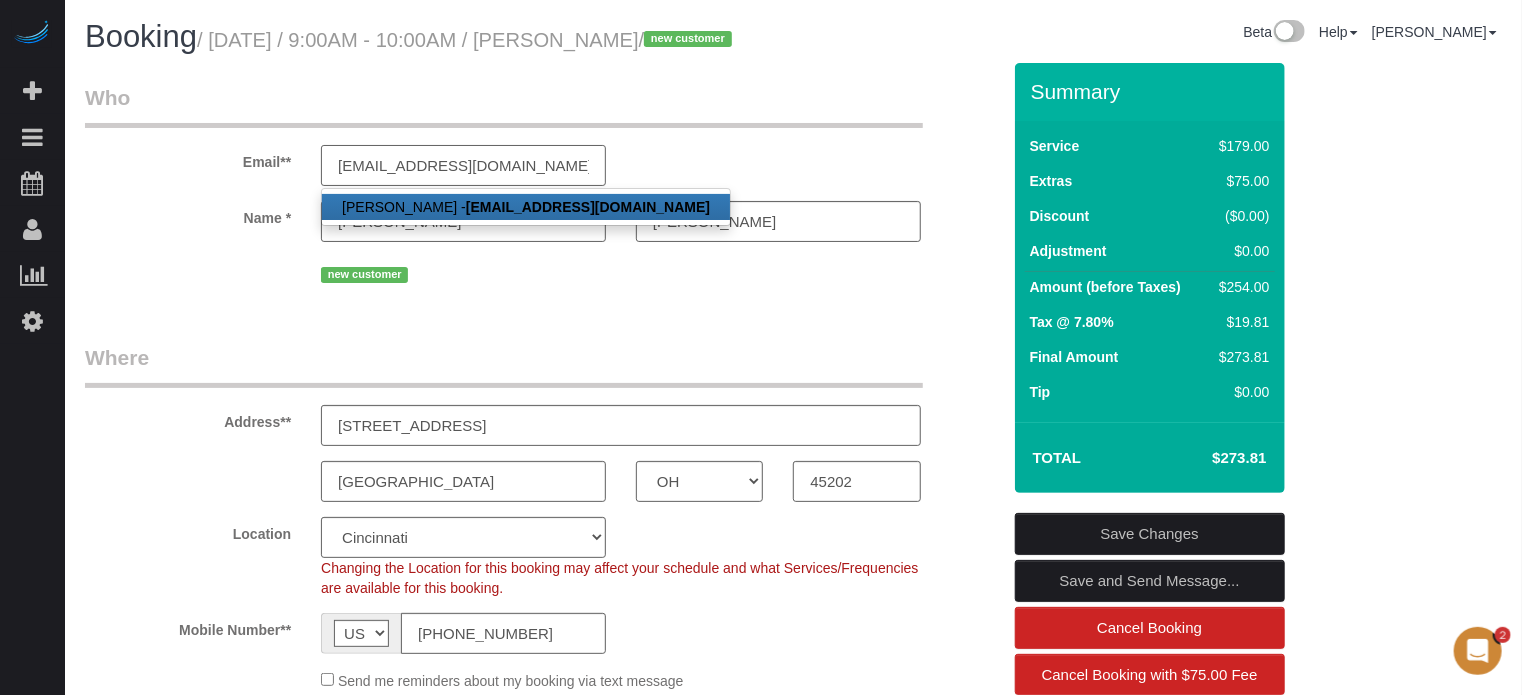type on "[EMAIL_ADDRESS][DOMAIN_NAME]" 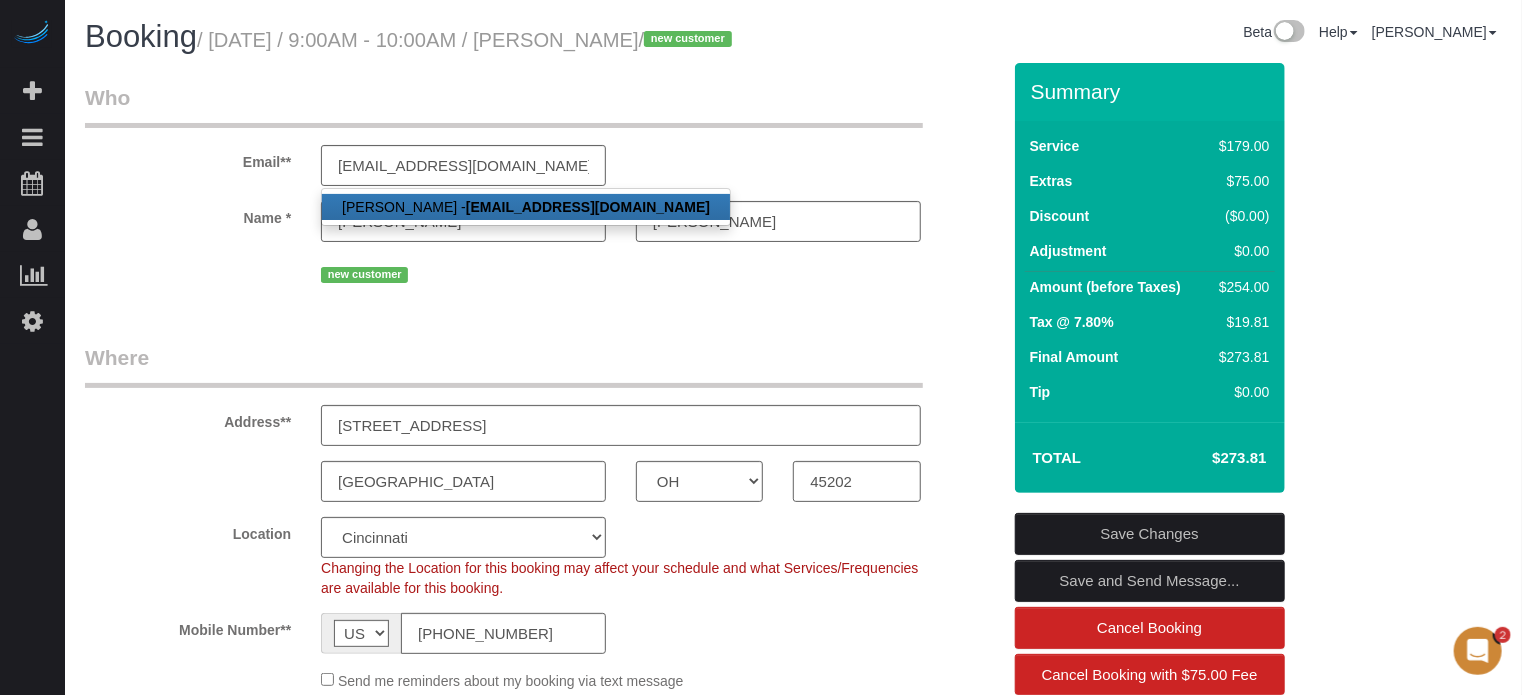 click on "Who
Email**
microplusmanagement@yahoo.com
Stephanie Shinn -  microplusmanagement@yahoo.com
Name *
Stephanie
Shinn
new customer" at bounding box center (542, 193) 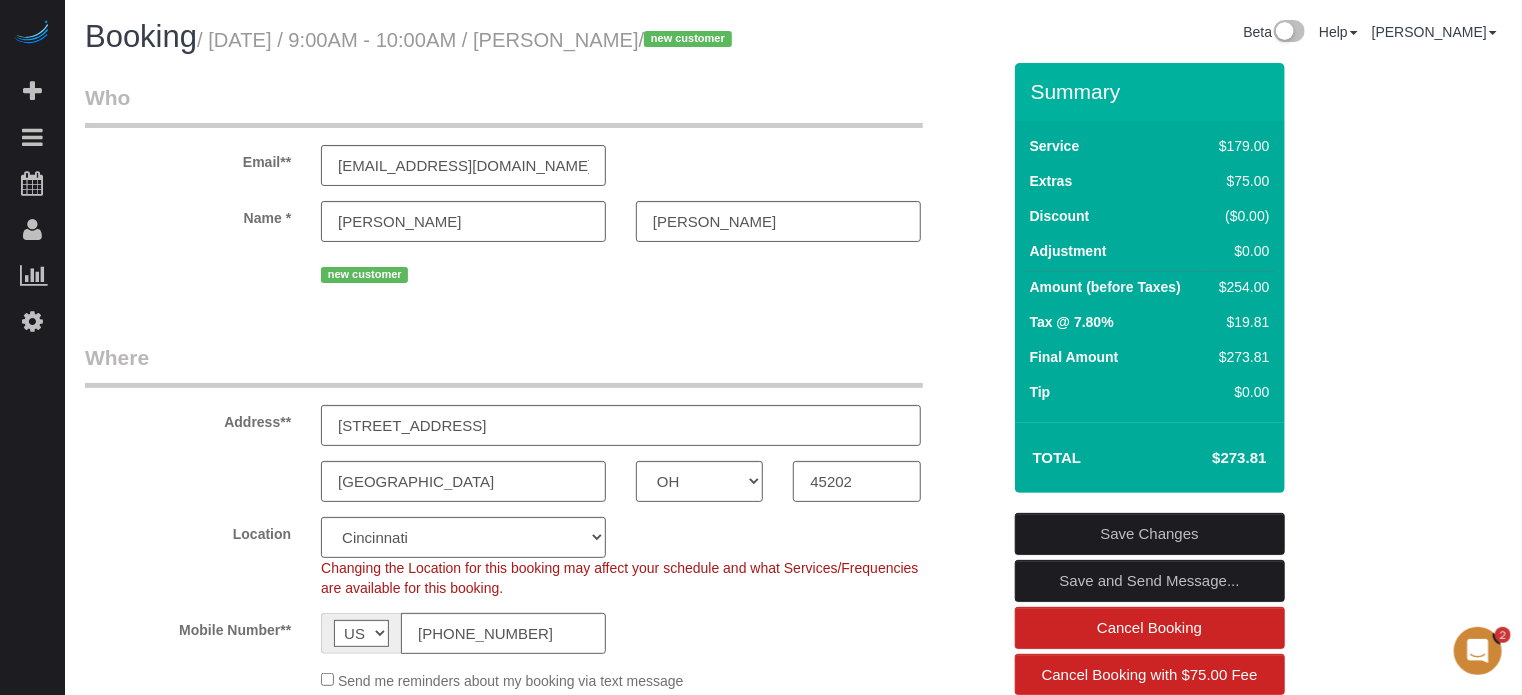 click on "Save and Send Message..." at bounding box center [1150, 581] 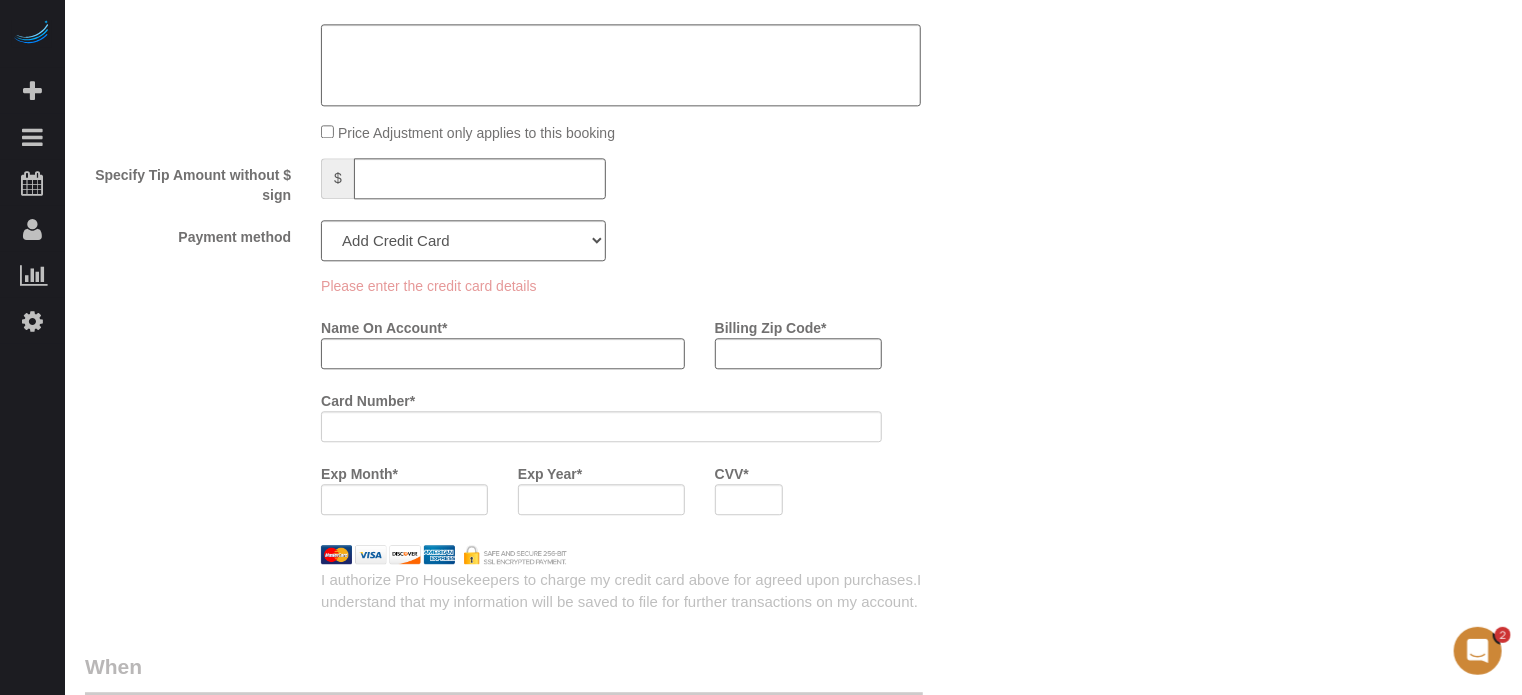 scroll, scrollTop: 2319, scrollLeft: 0, axis: vertical 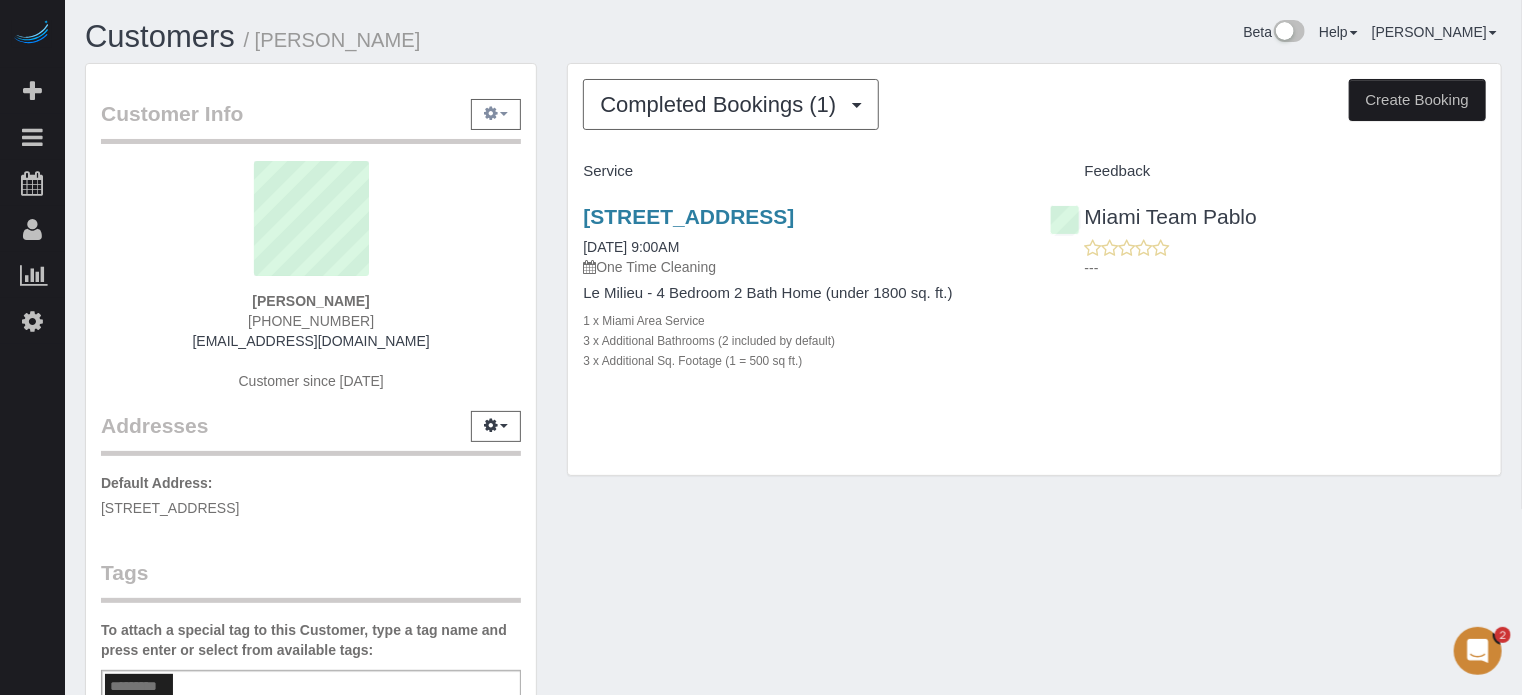 click at bounding box center (491, 113) 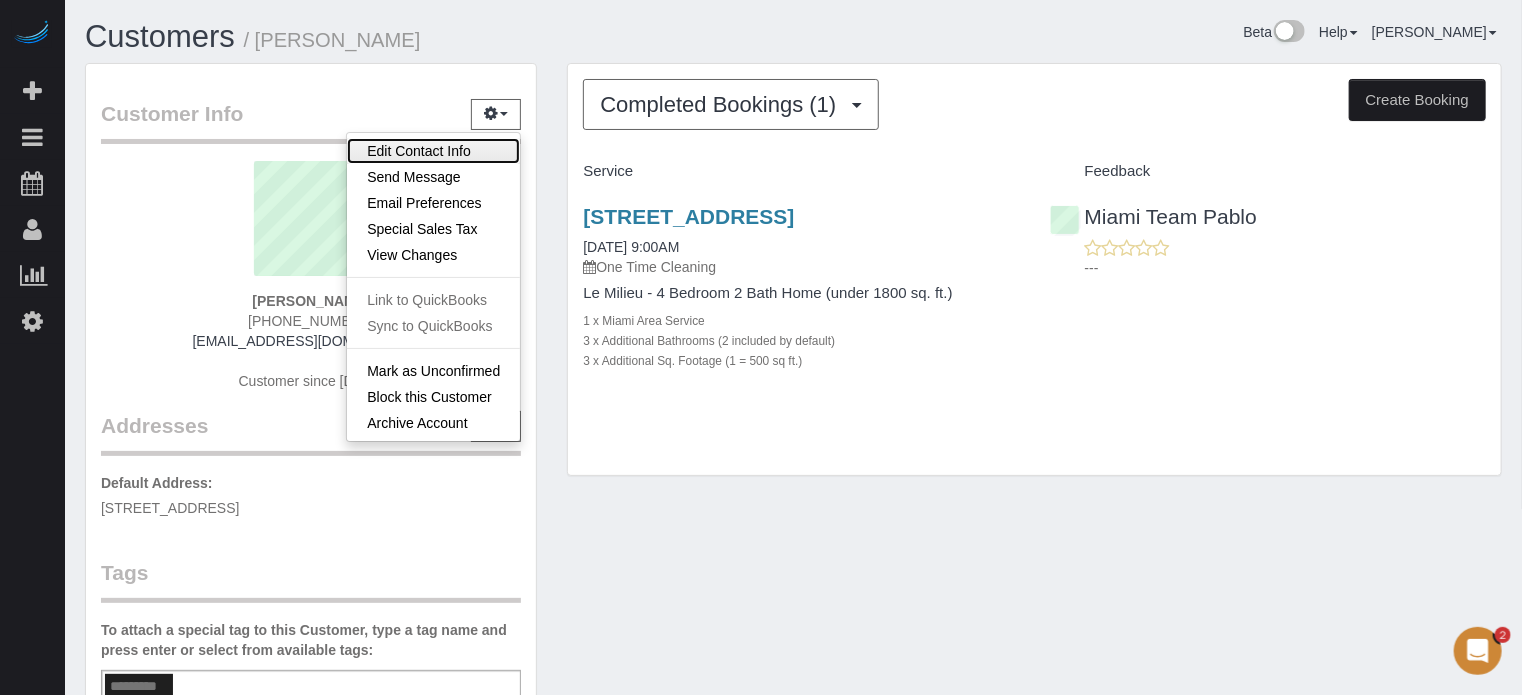 click on "Edit Contact Info" at bounding box center [433, 151] 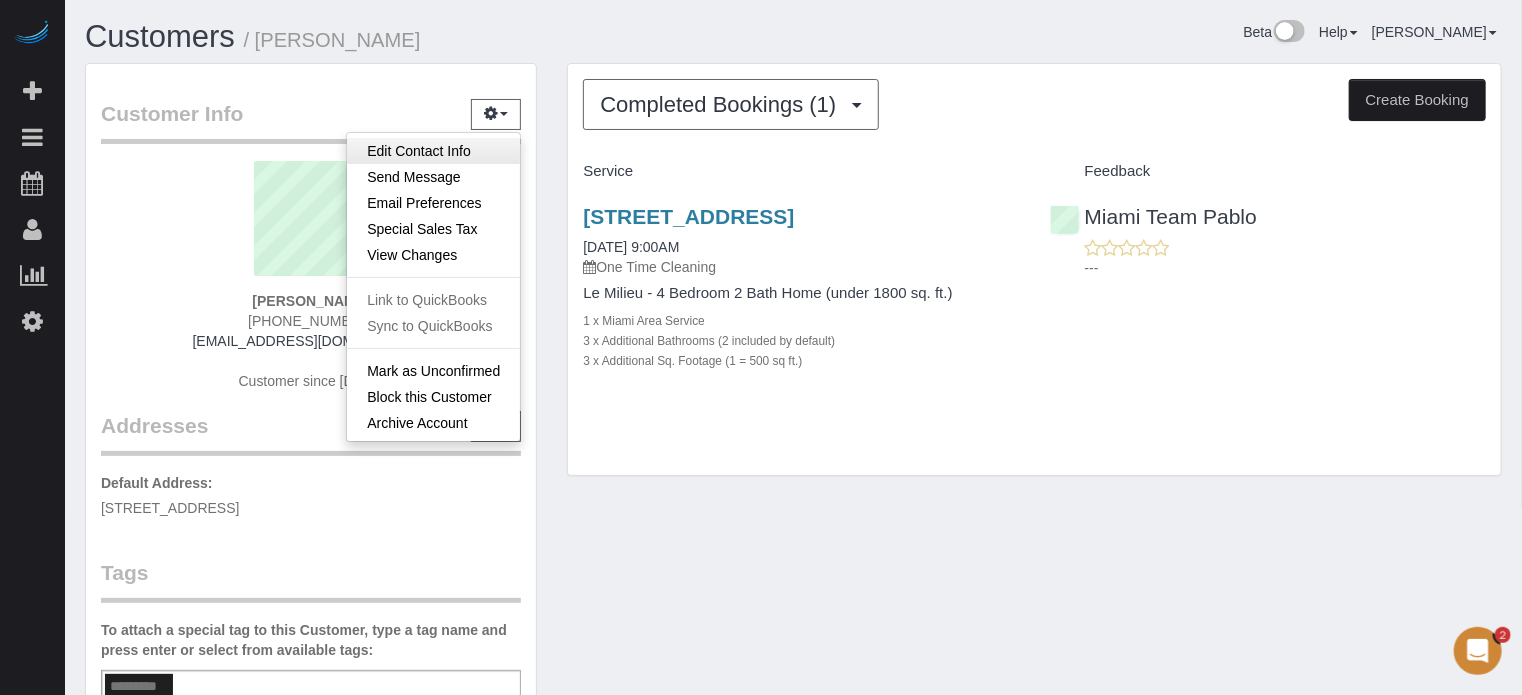 select on "FL" 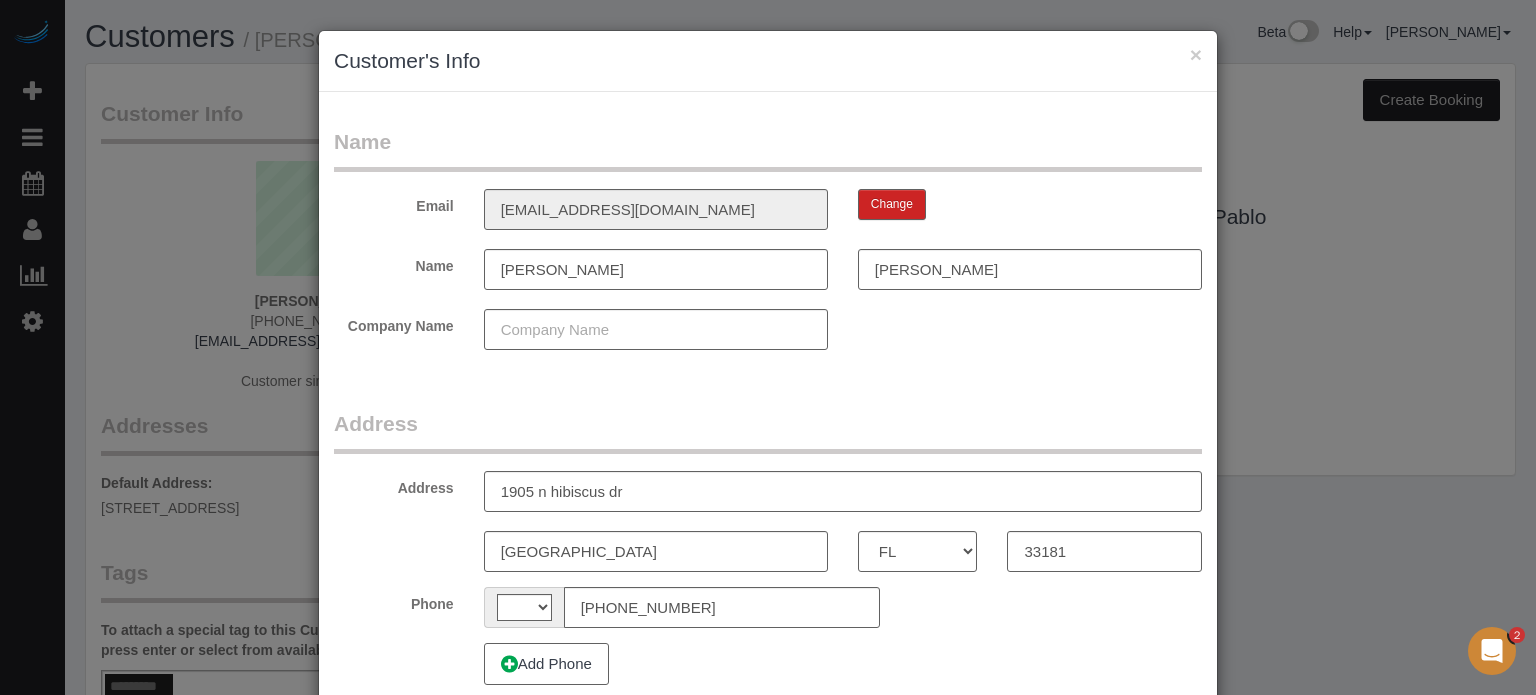 select on "string:US" 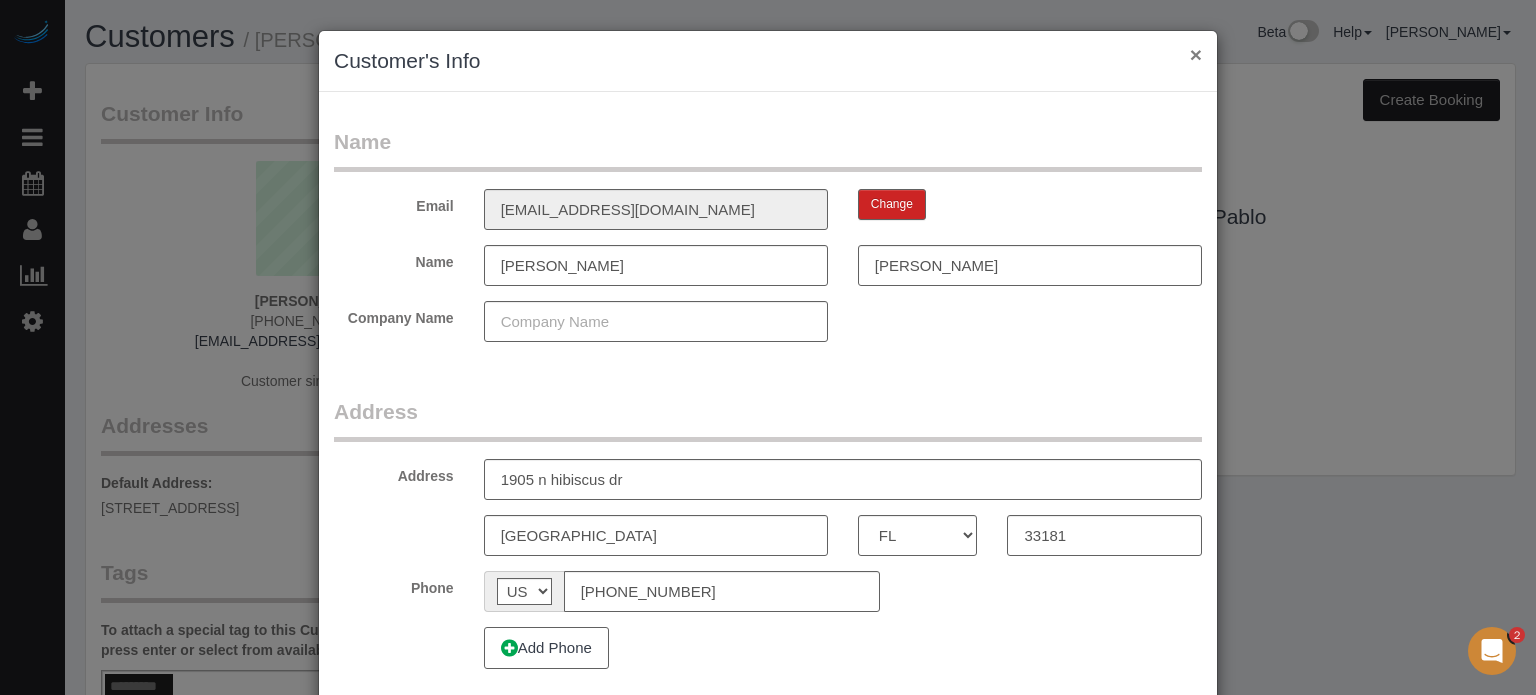 click on "×" at bounding box center [1196, 54] 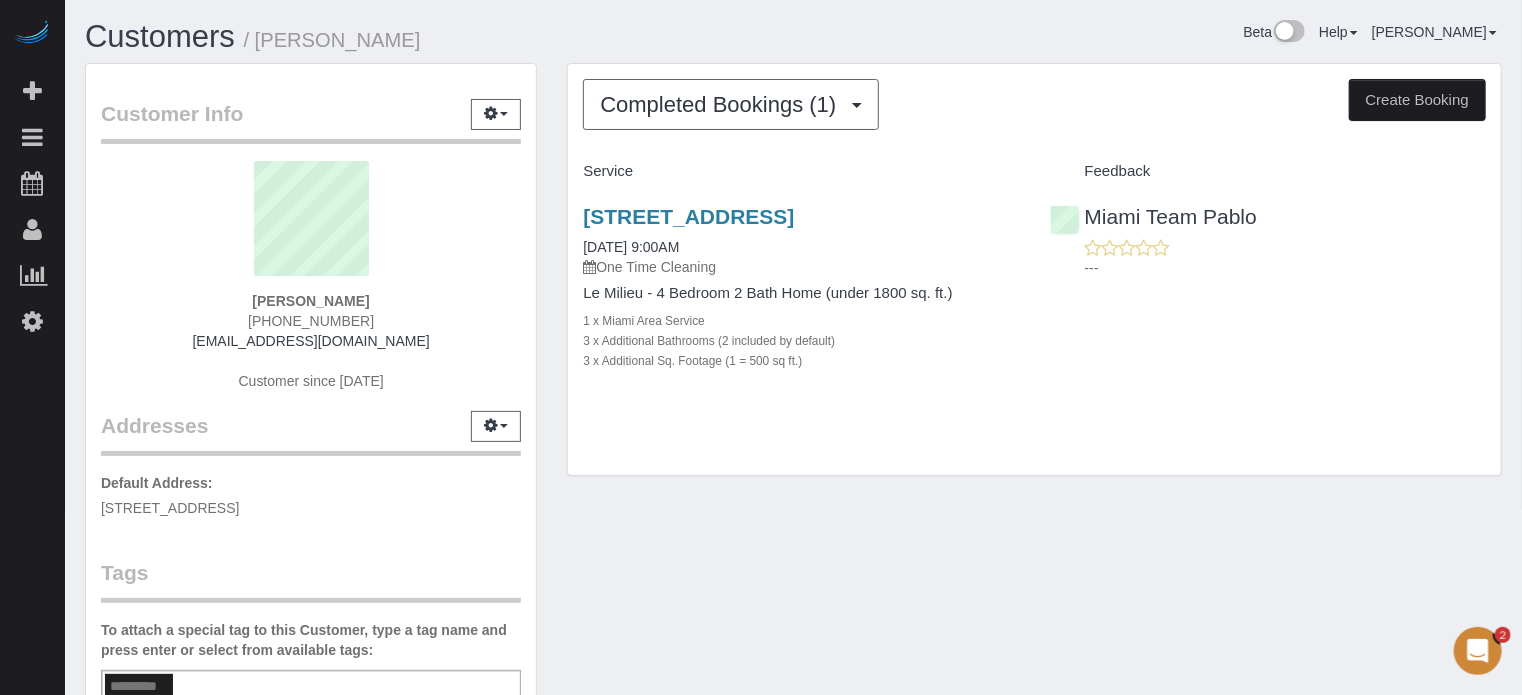 click on "Customer Info
Edit Contact Info
Send Message
Email Preferences
Special Sales Tax
View Changes
Link to QuickBooks
Sync to QuickBooks
Mark as Unconfirmed
Block this Customer
Archive Account
Stephanie Shinn" at bounding box center (311, 556) 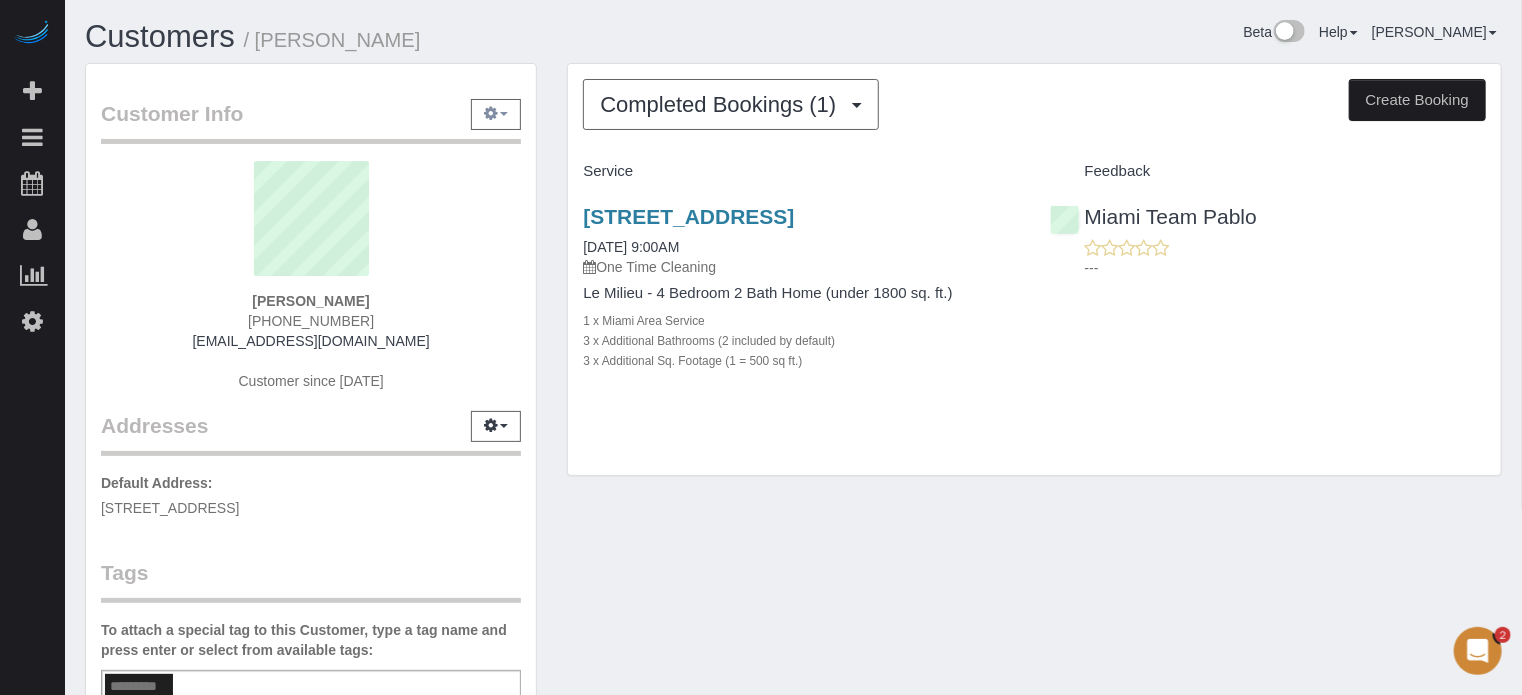 click at bounding box center (496, 114) 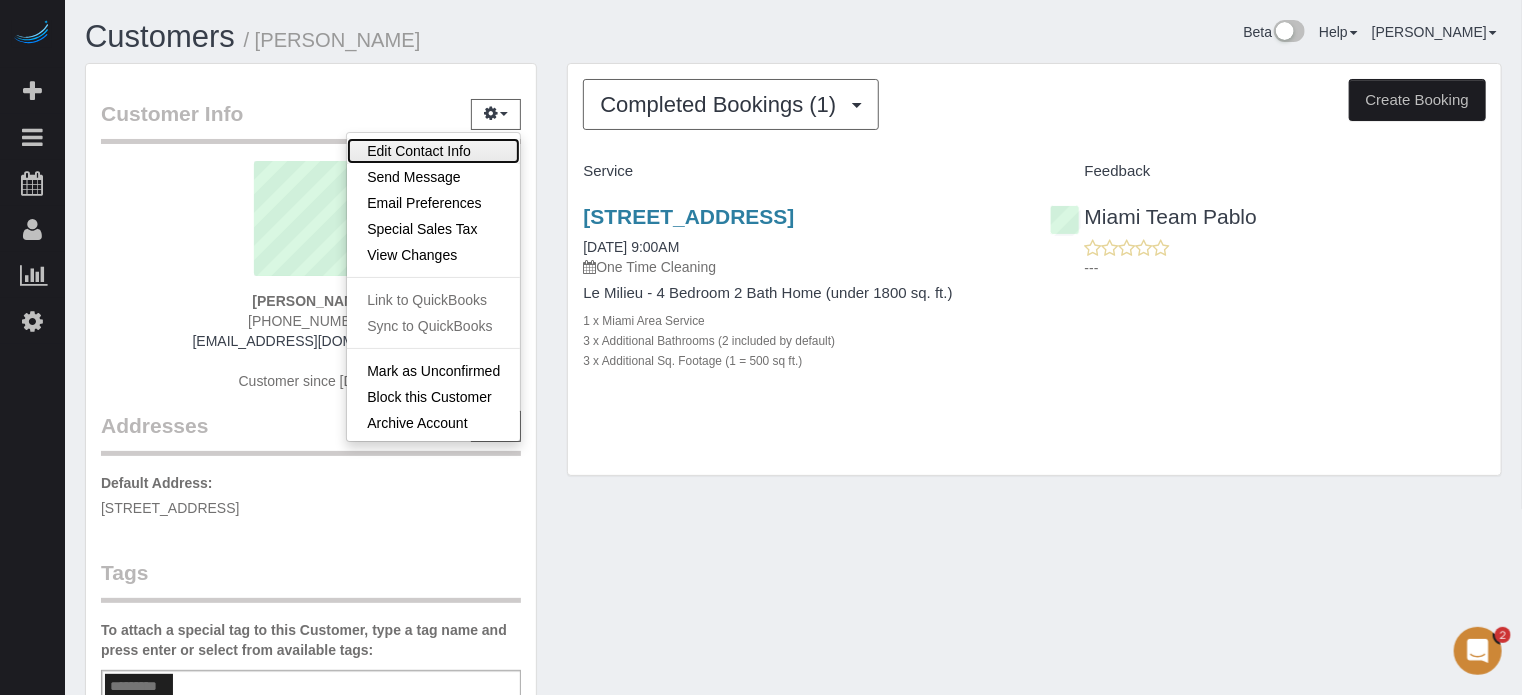 click on "Edit Contact Info" at bounding box center [433, 151] 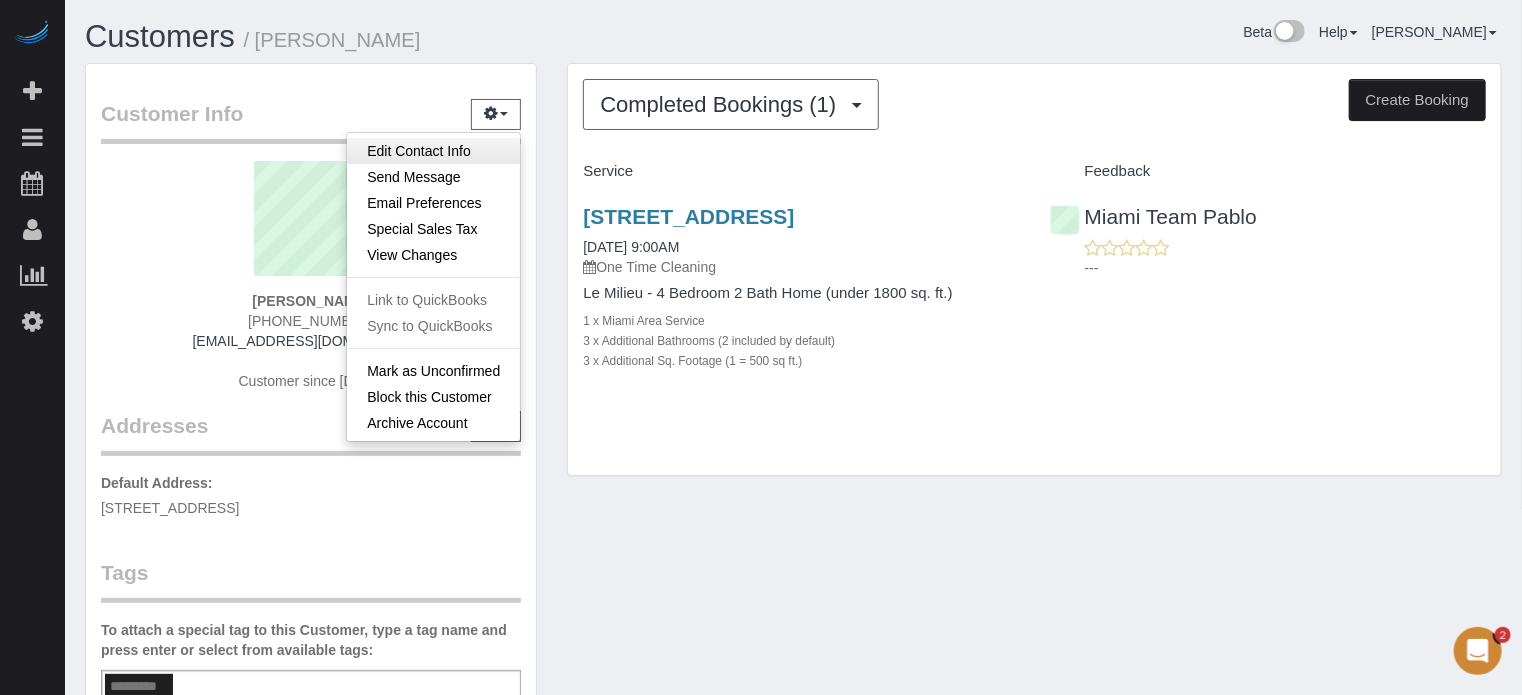 select on "FL" 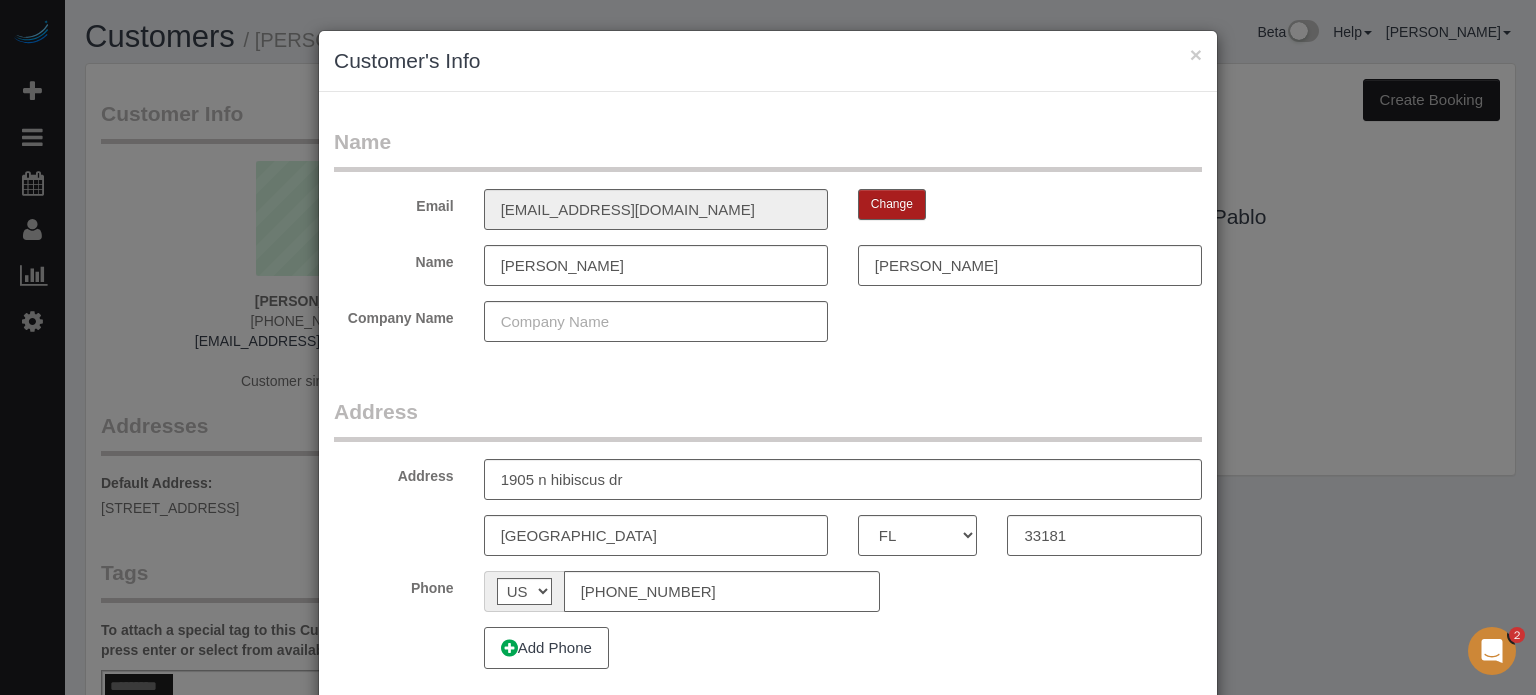 click on "Change" at bounding box center (892, 204) 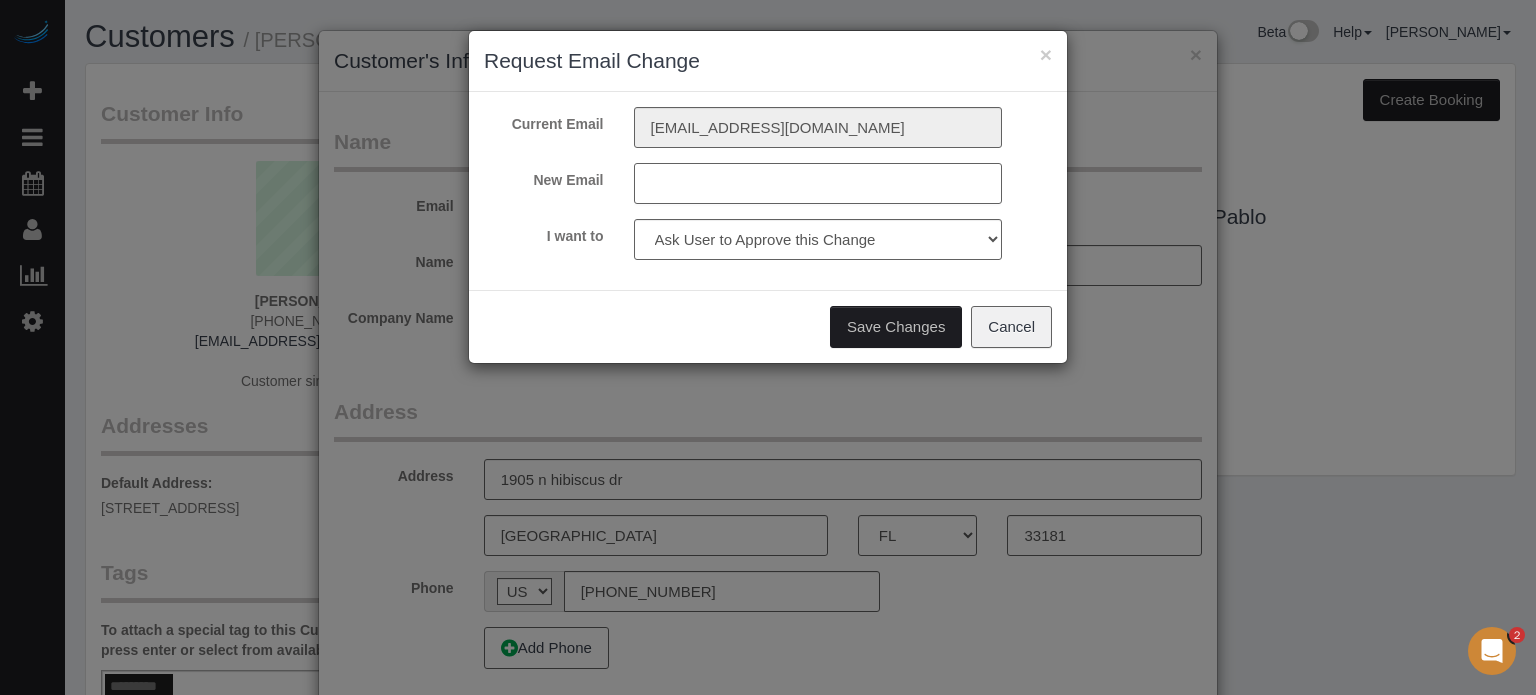 click at bounding box center [818, 183] 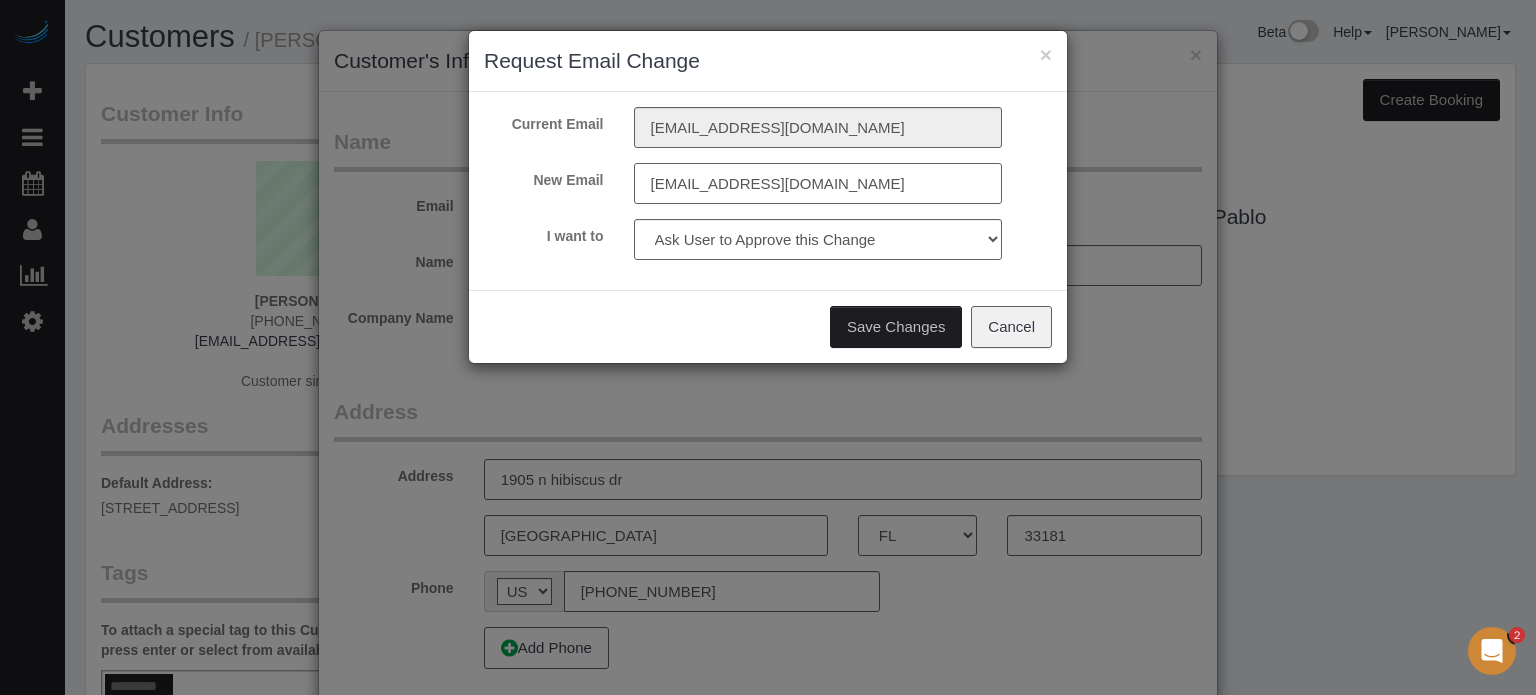 type on "microplusmanagement1@yahoo.com" 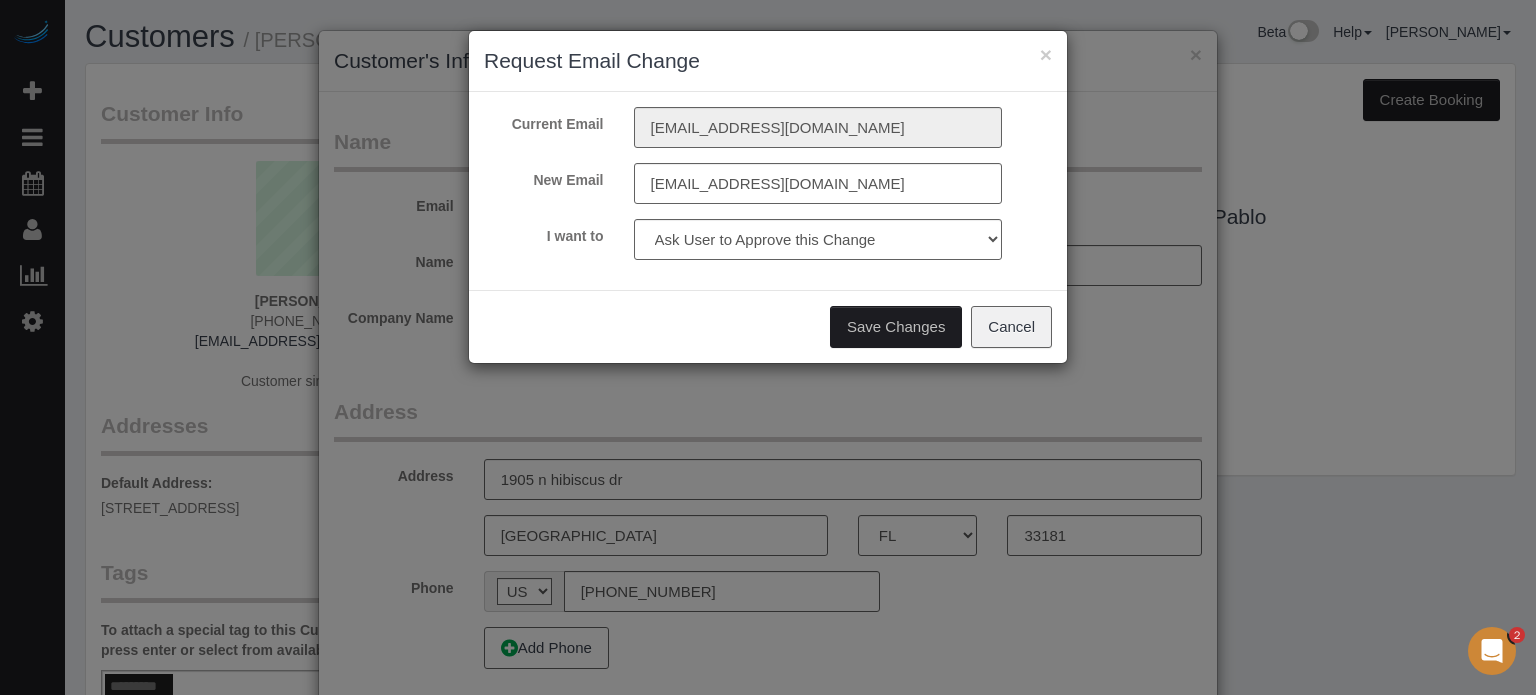 click on "Save Changes" at bounding box center [896, 327] 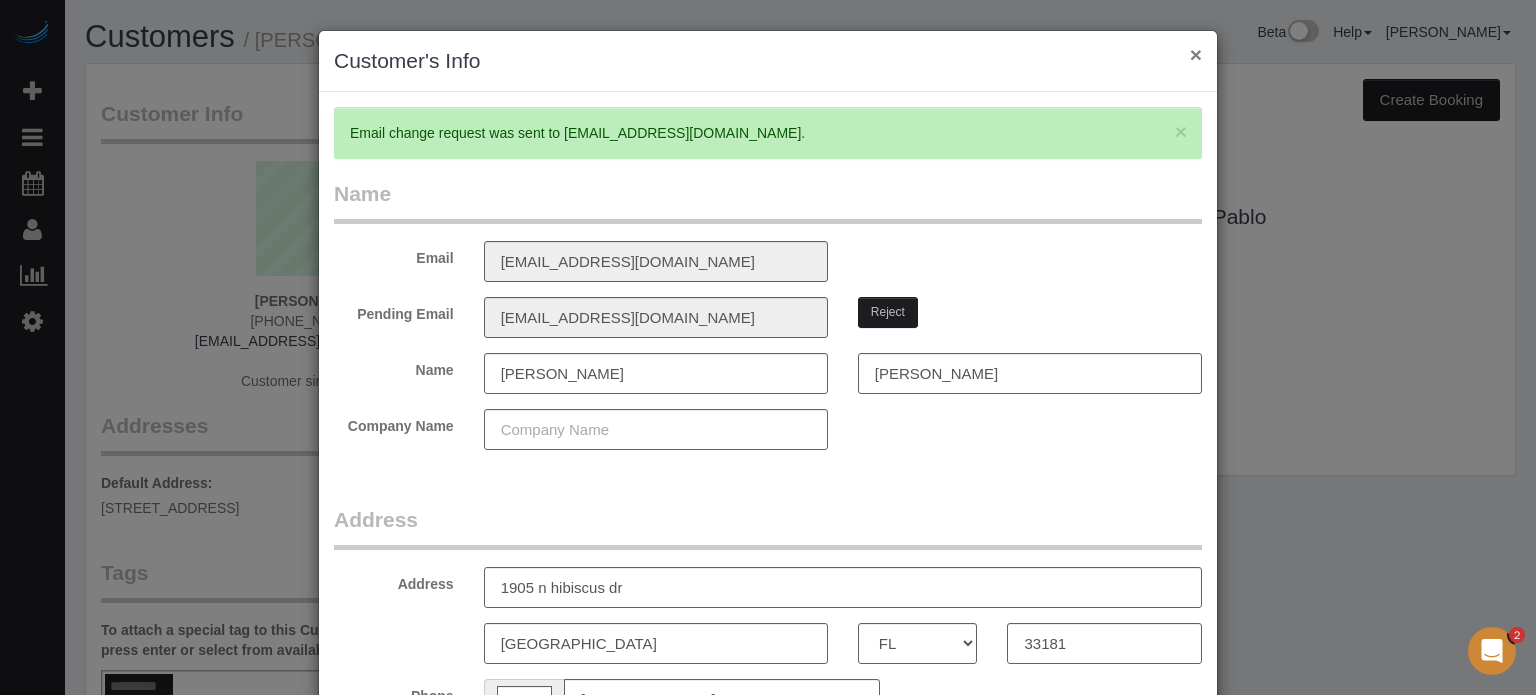 click on "×" at bounding box center (1196, 54) 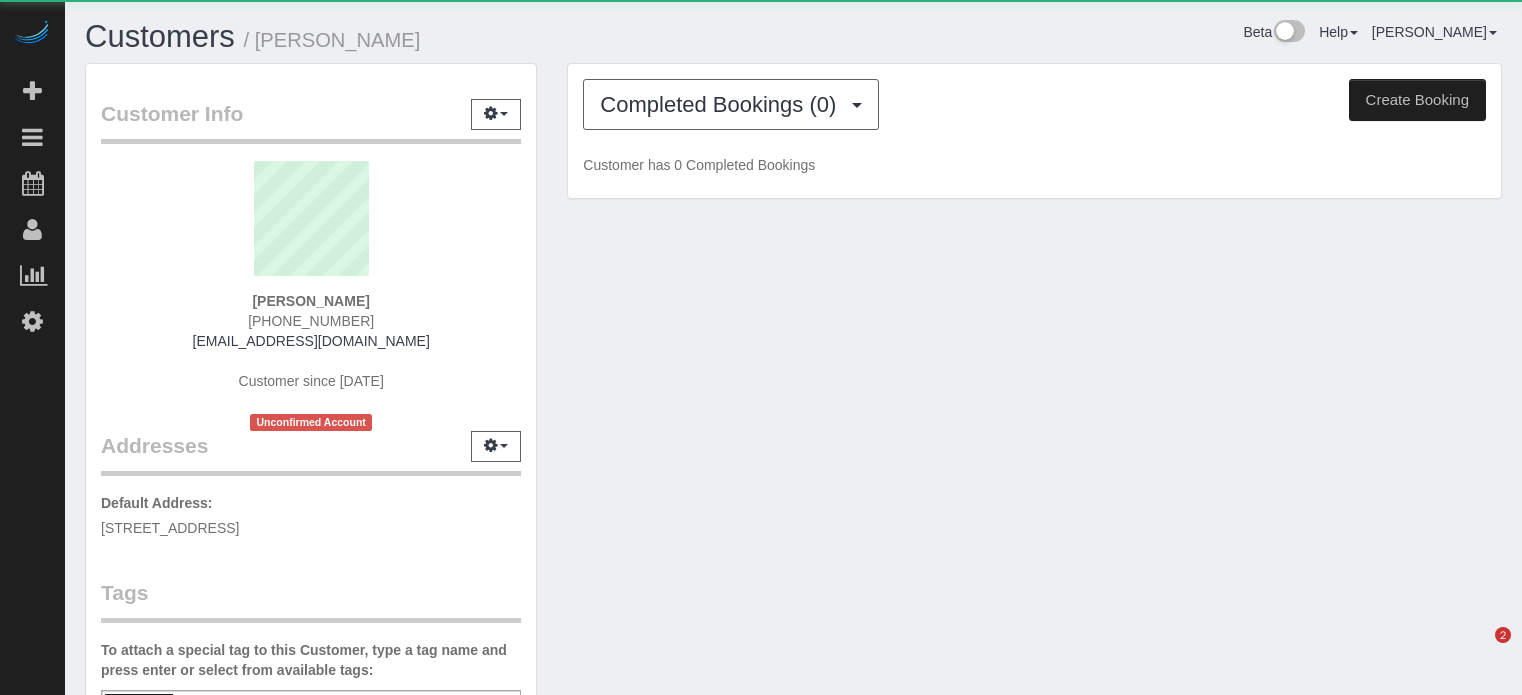 scroll, scrollTop: 0, scrollLeft: 0, axis: both 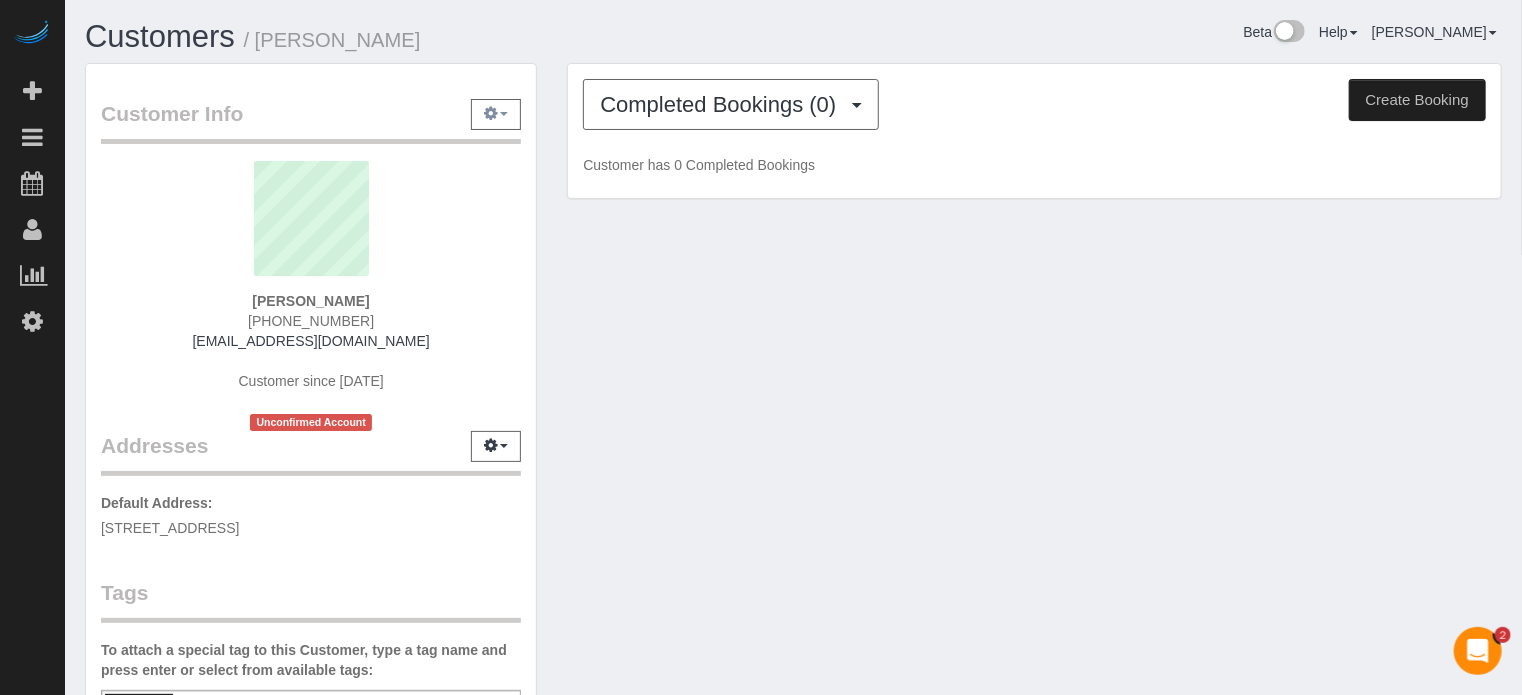 click at bounding box center [496, 114] 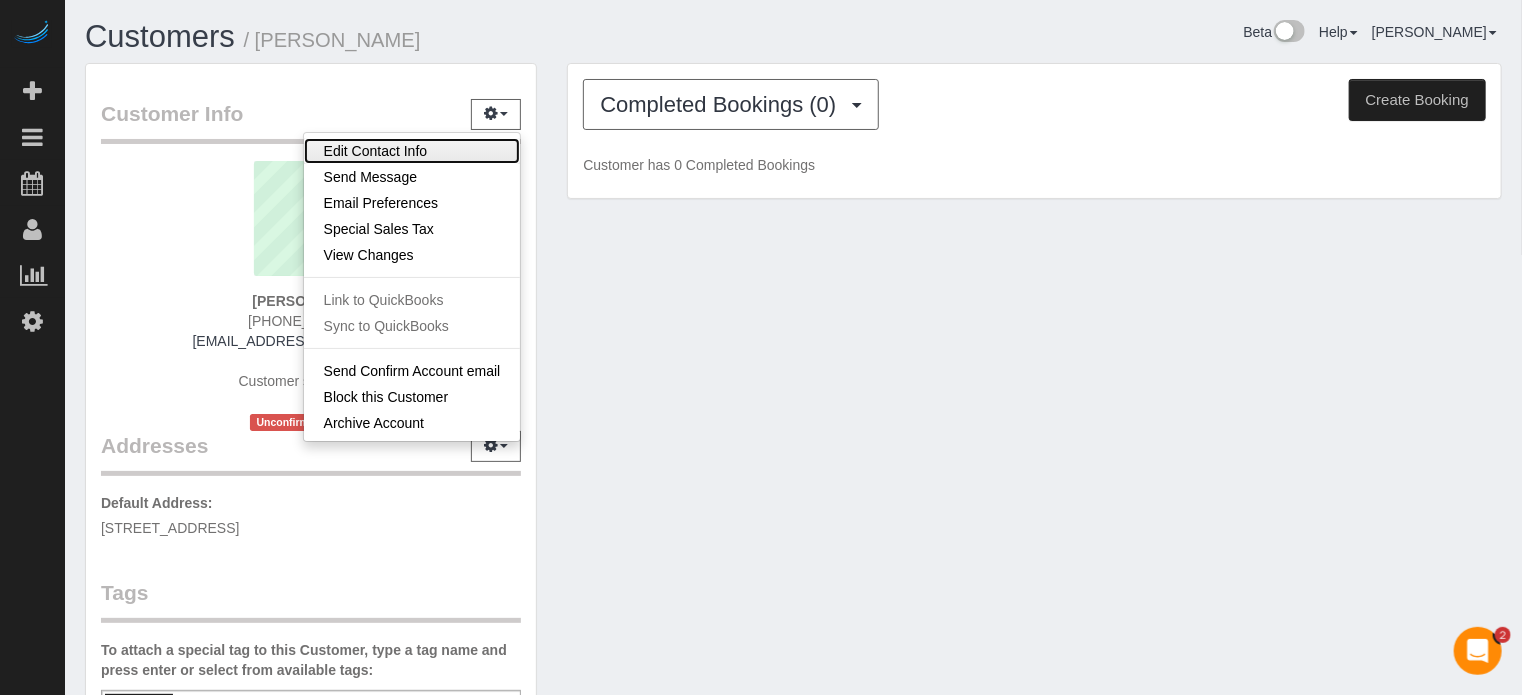 click on "Edit Contact Info" at bounding box center [412, 151] 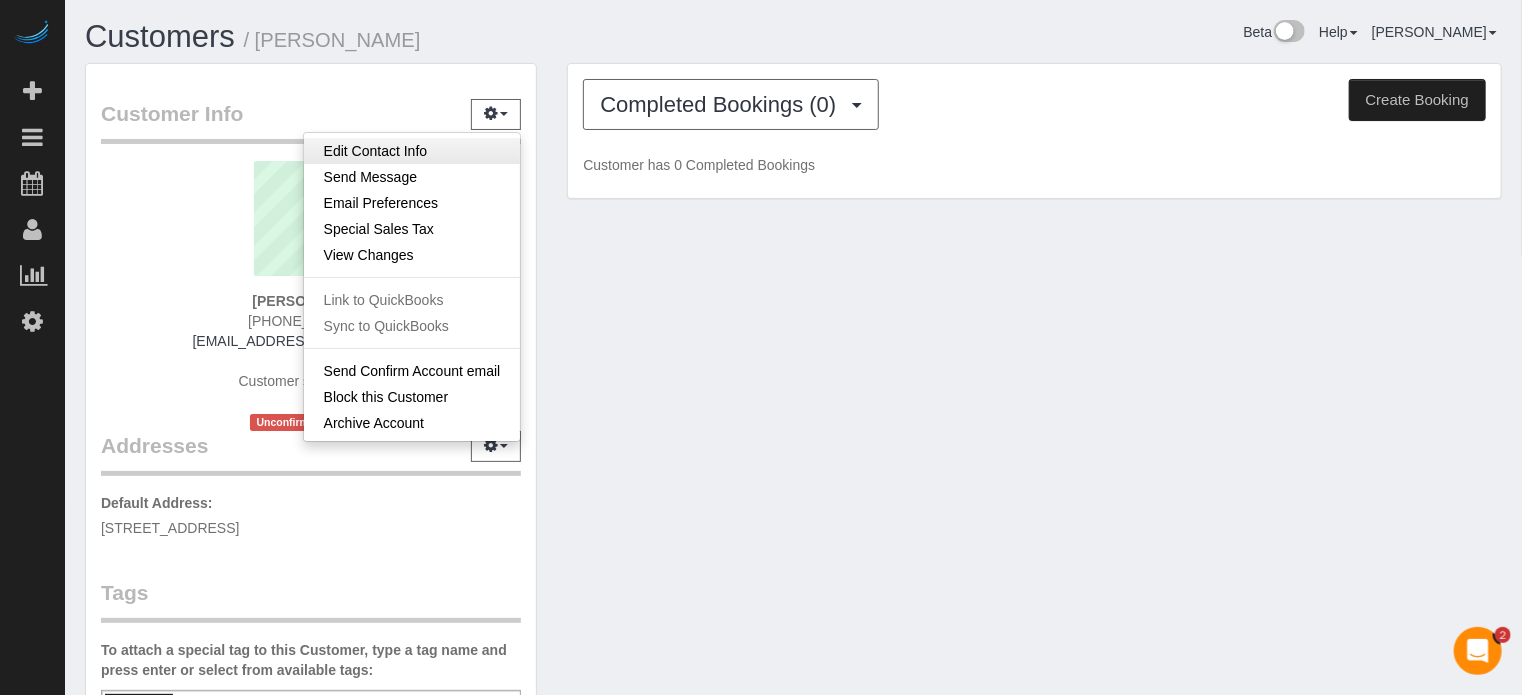 select on "OH" 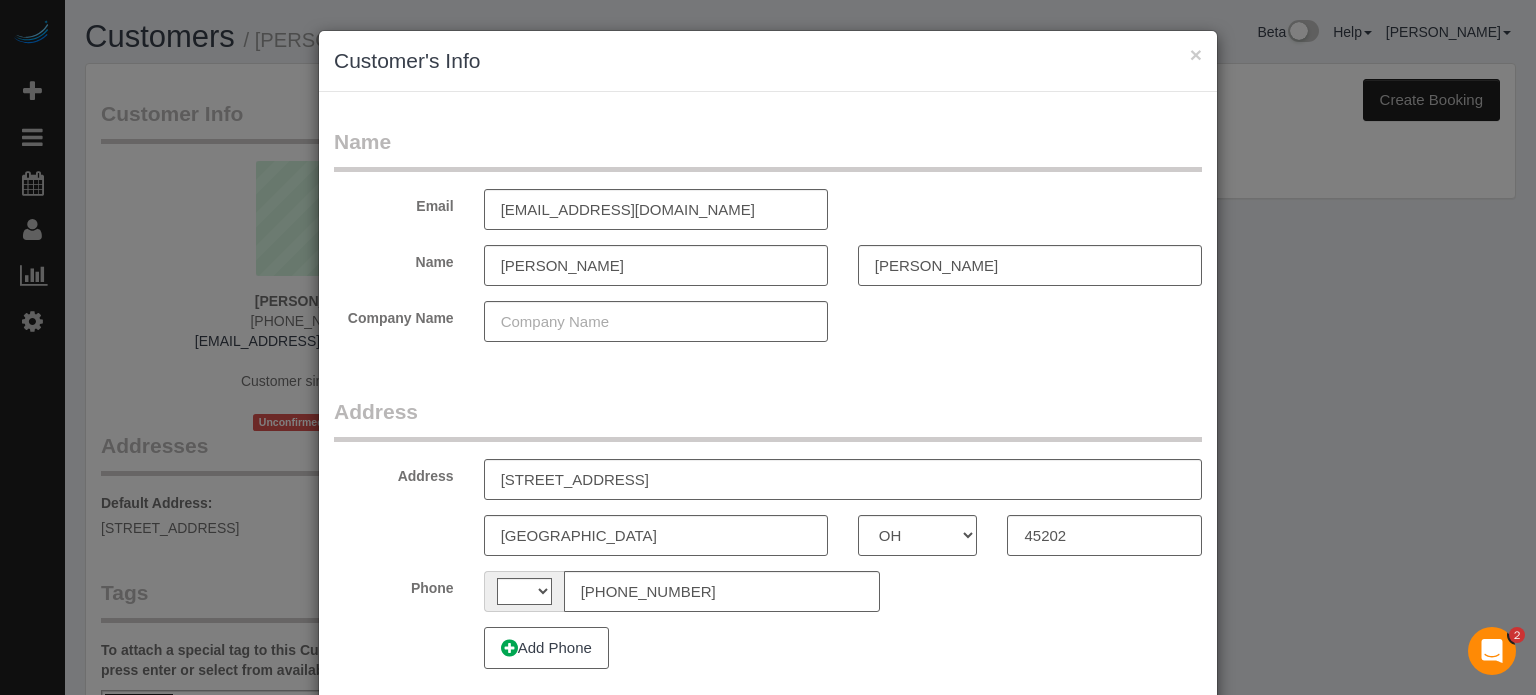 select on "string:[GEOGRAPHIC_DATA]" 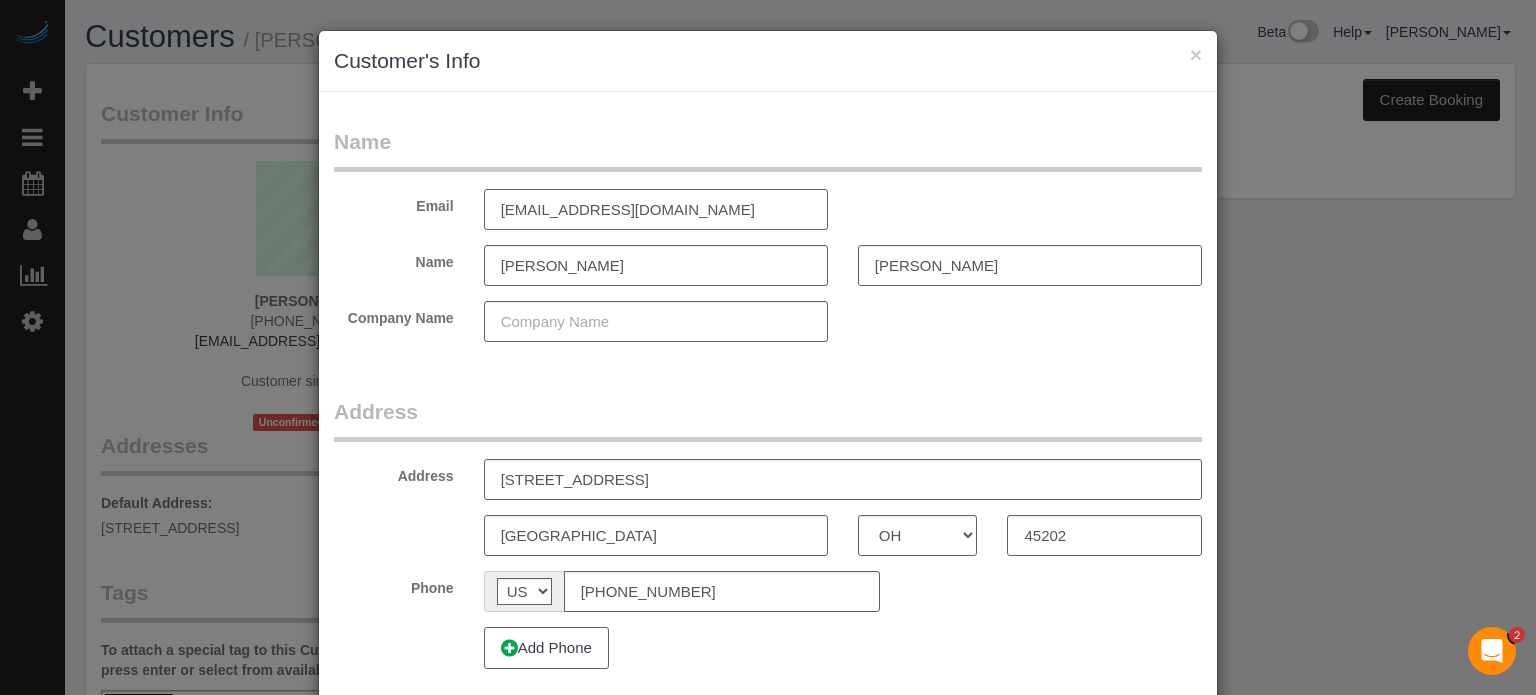 click on "[EMAIL_ADDRESS][DOMAIN_NAME]" at bounding box center [656, 209] 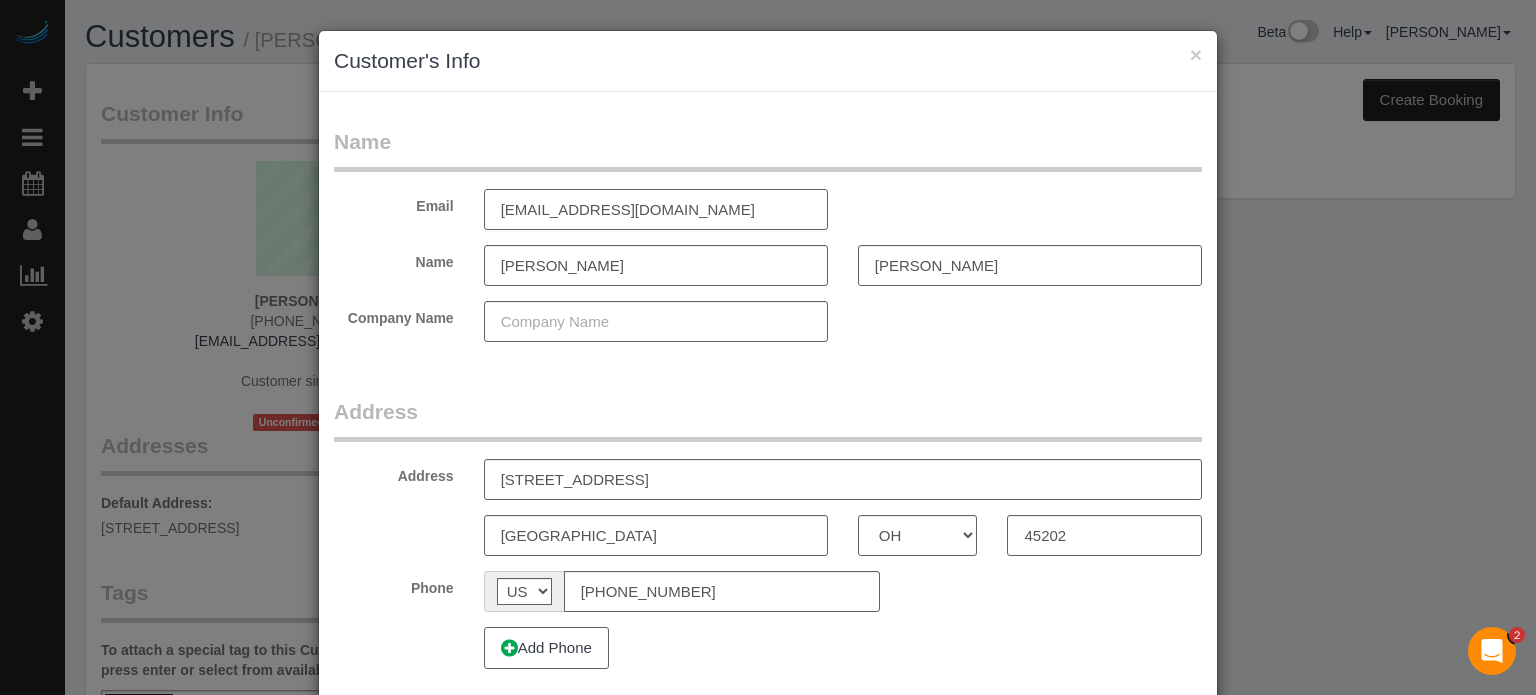 click on "[EMAIL_ADDRESS][DOMAIN_NAME]" at bounding box center [656, 209] 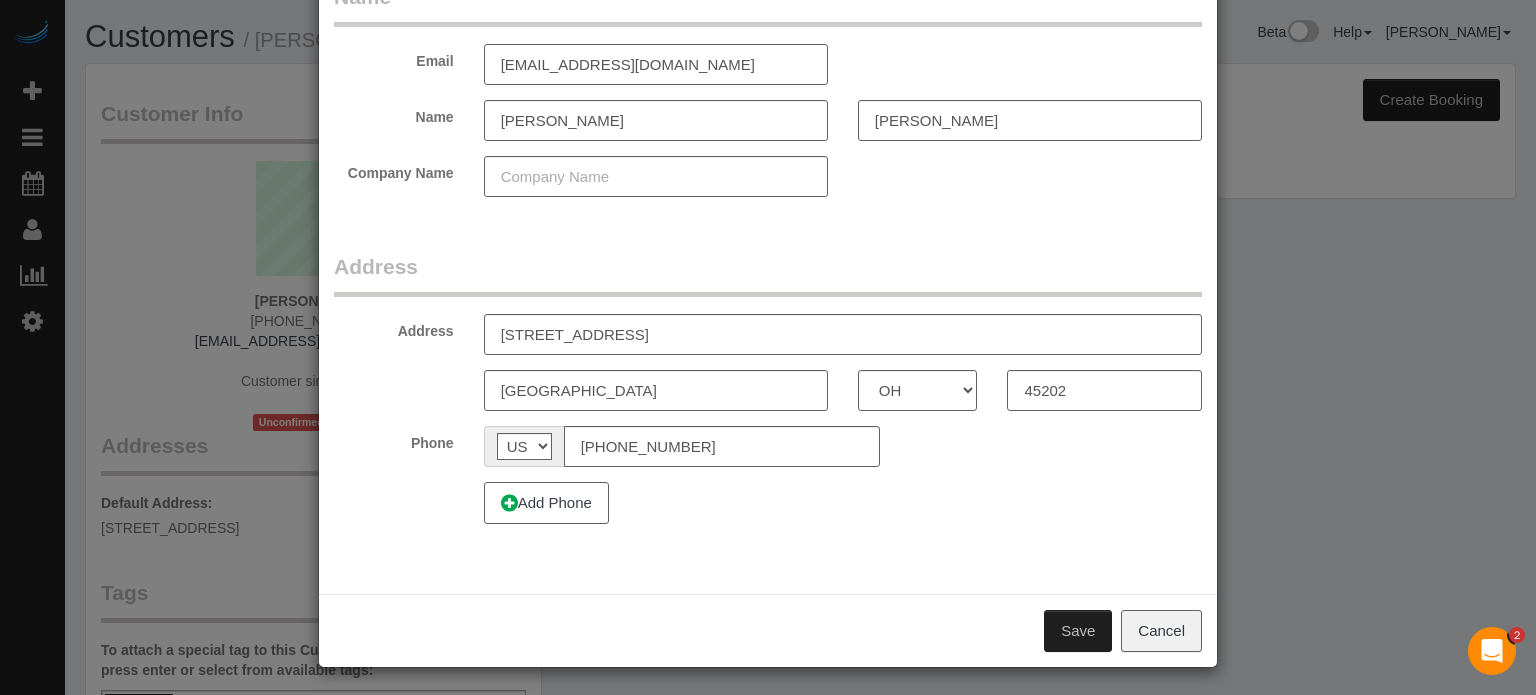 type on "[EMAIL_ADDRESS][DOMAIN_NAME]" 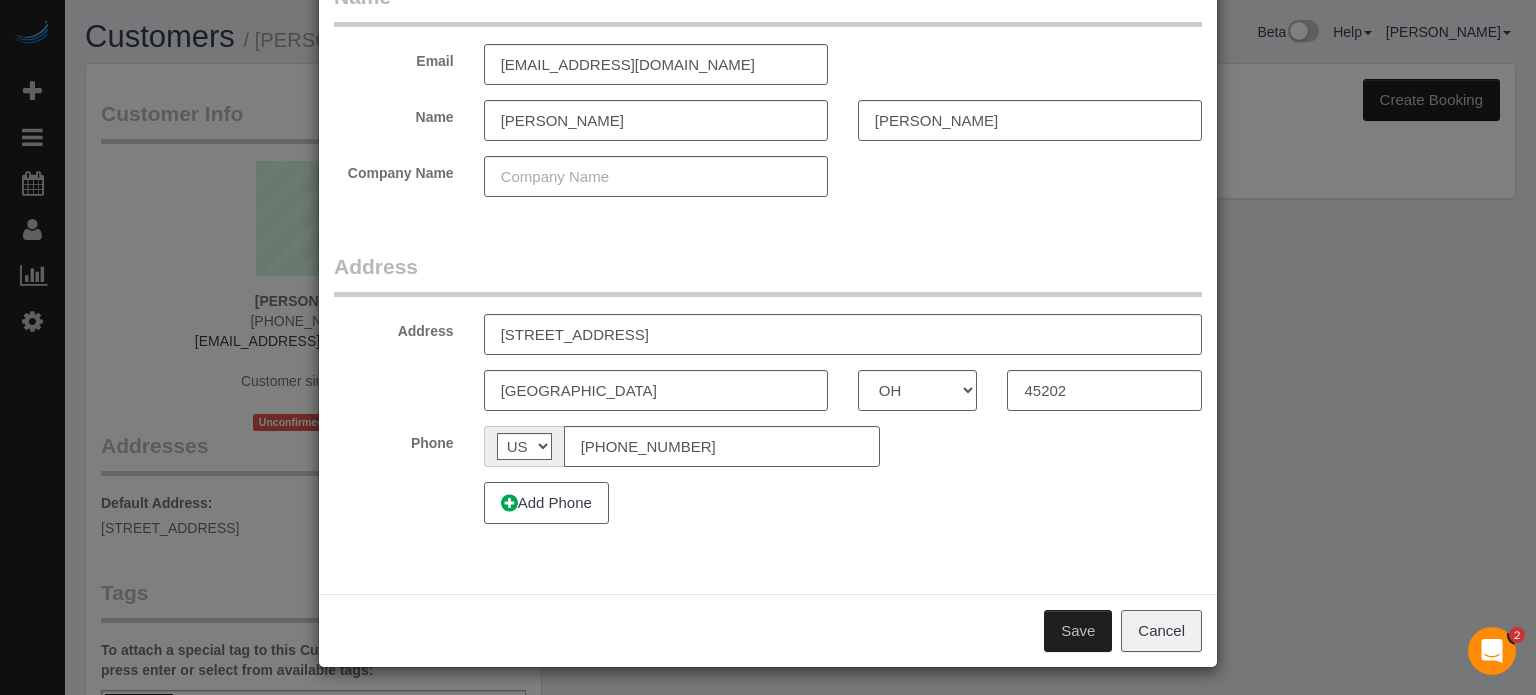 click on "Save" at bounding box center [1078, 631] 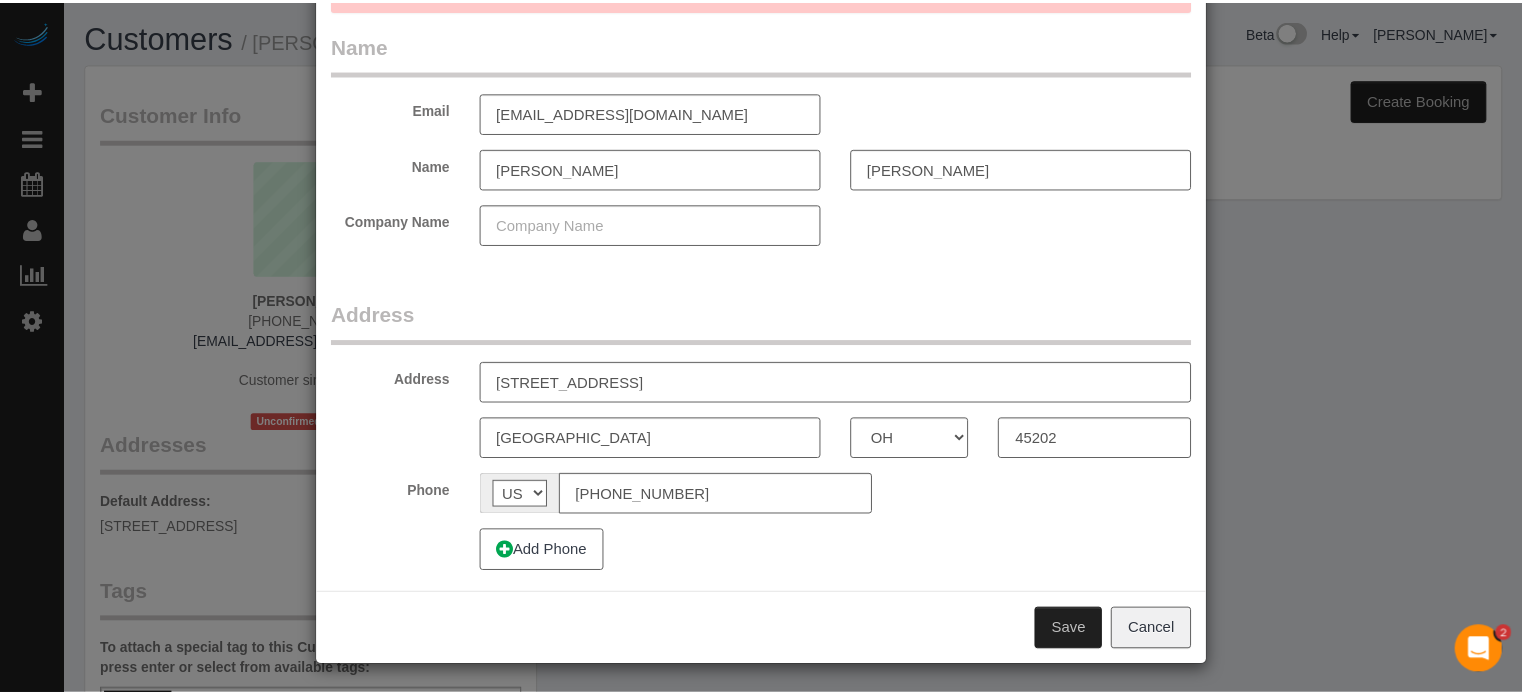 scroll, scrollTop: 0, scrollLeft: 0, axis: both 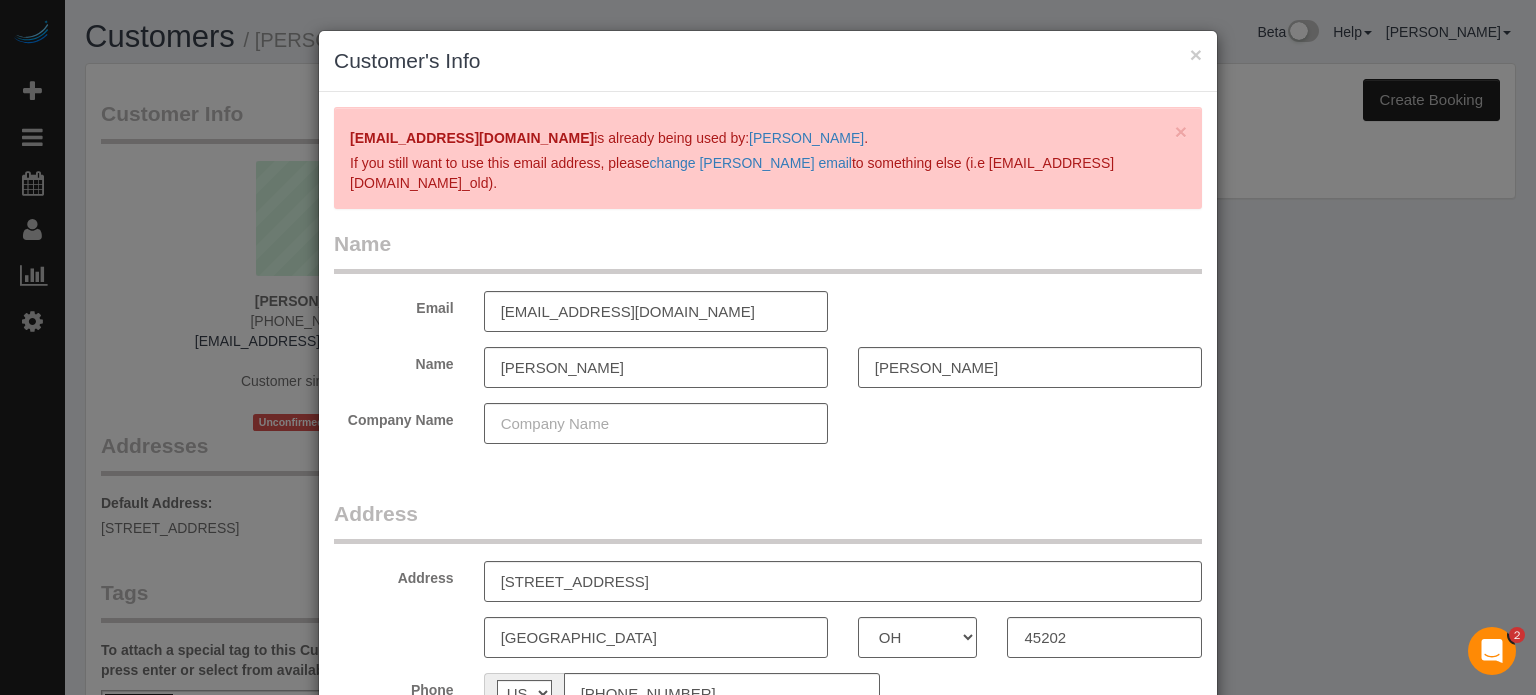 click on "Customer's Info" at bounding box center [768, 61] 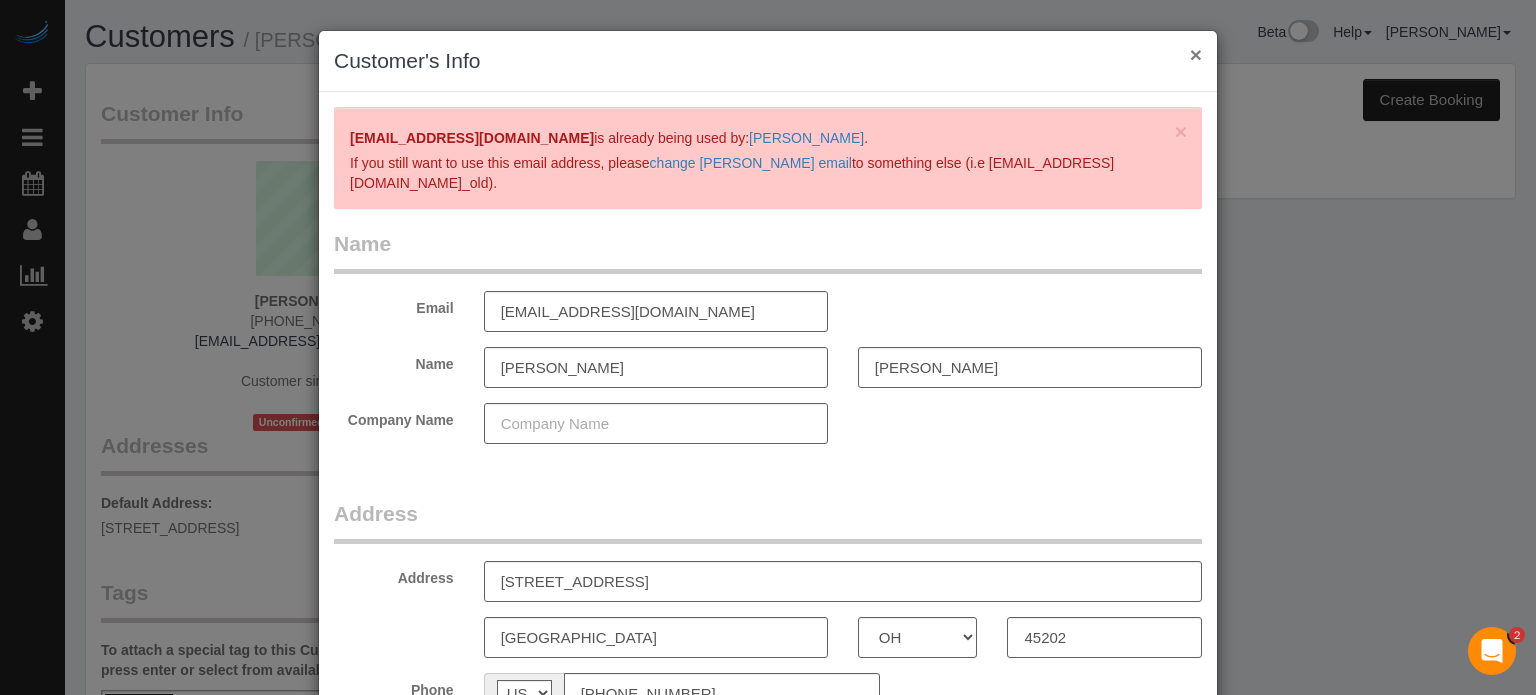 click on "×" at bounding box center [1196, 54] 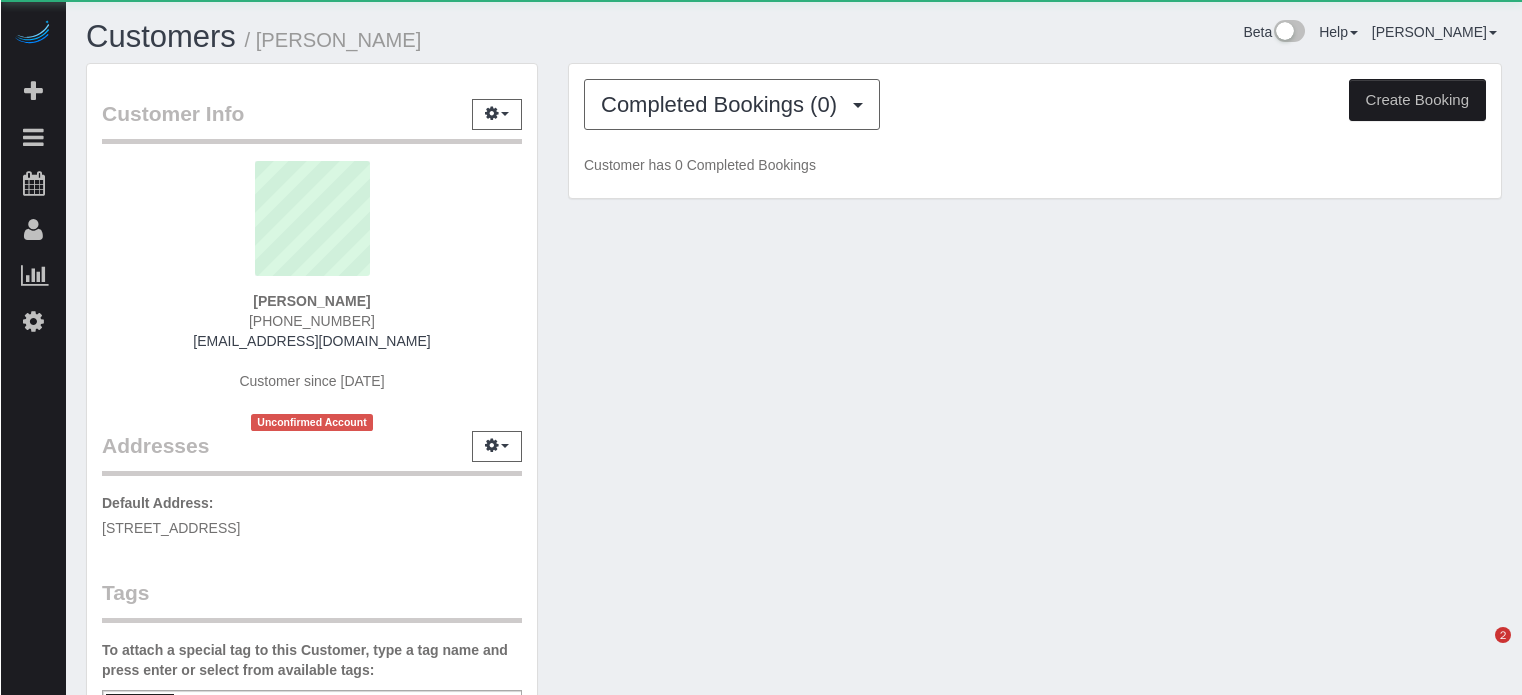 scroll, scrollTop: 0, scrollLeft: 0, axis: both 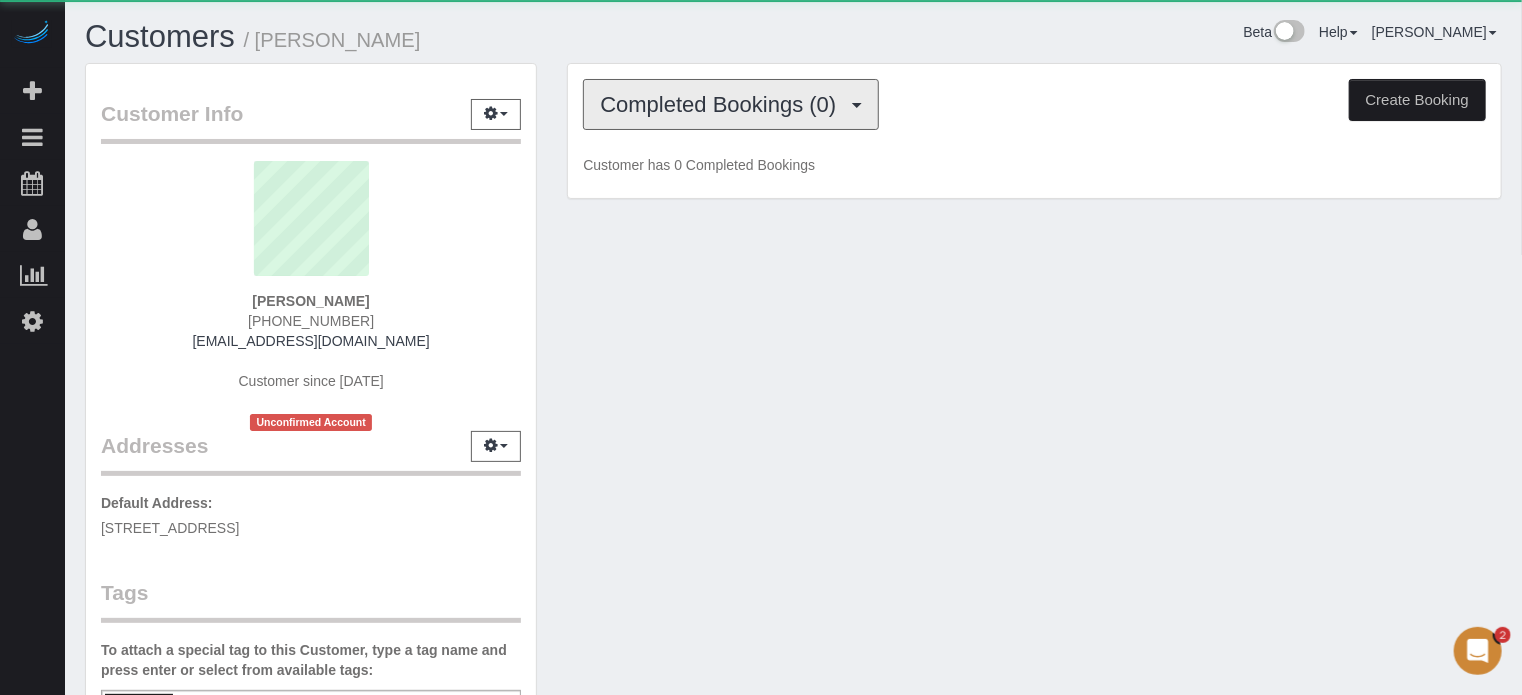 click on "Completed Bookings (0)" at bounding box center (723, 104) 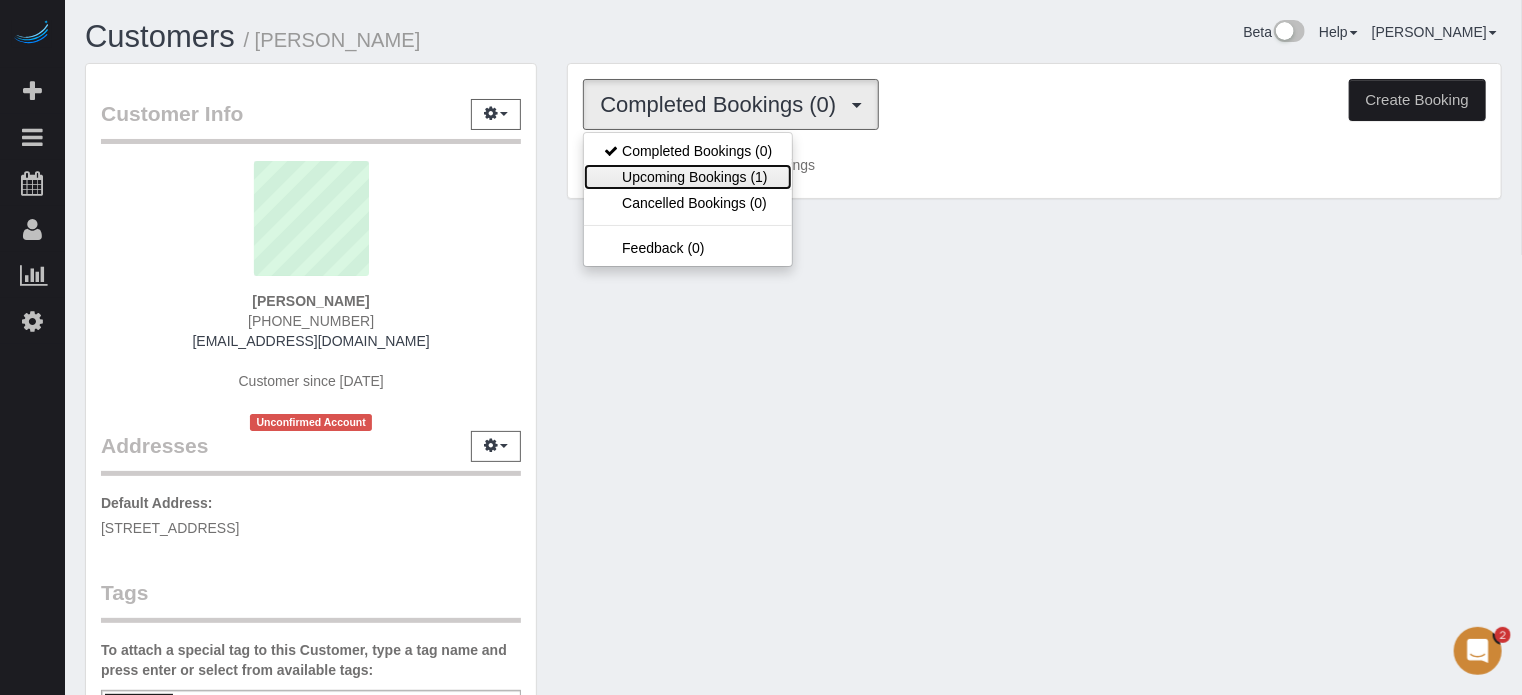 click on "Upcoming Bookings (1)" at bounding box center (688, 177) 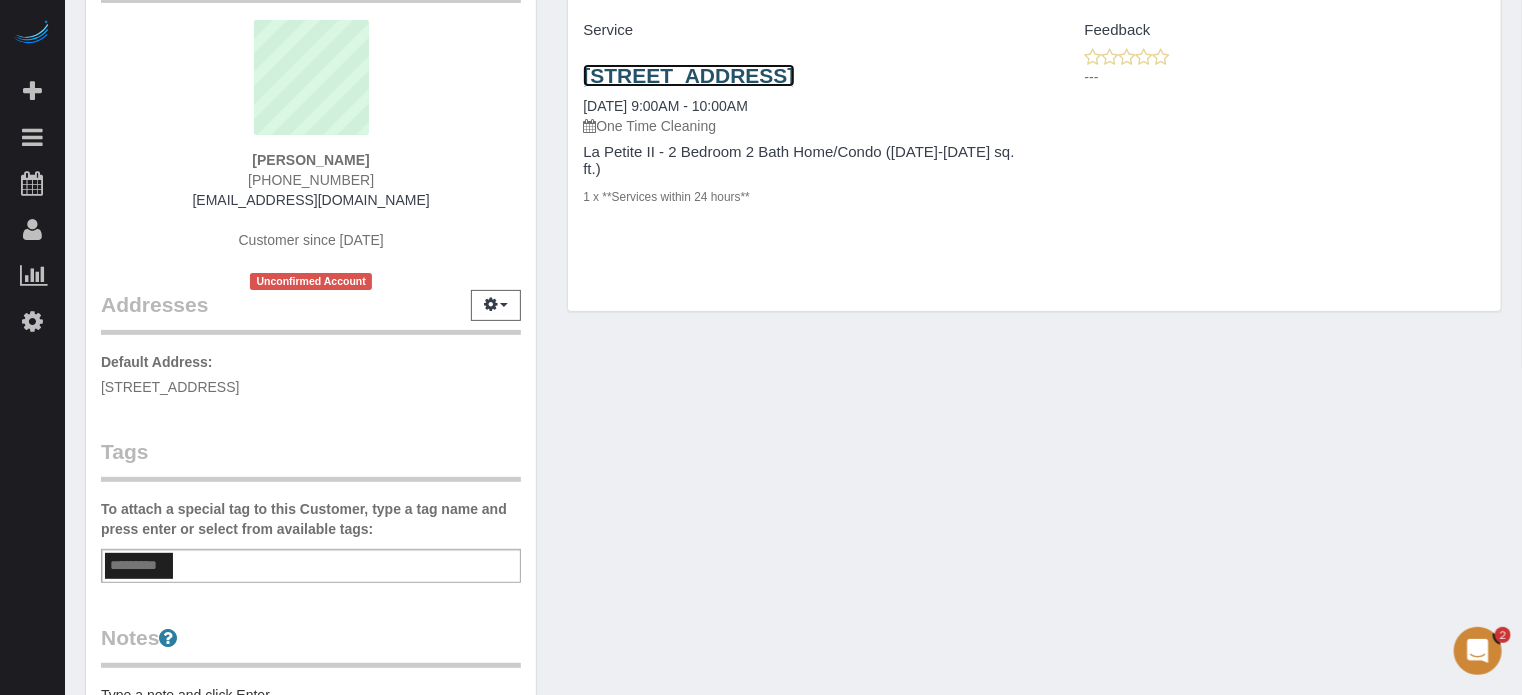 scroll, scrollTop: 0, scrollLeft: 0, axis: both 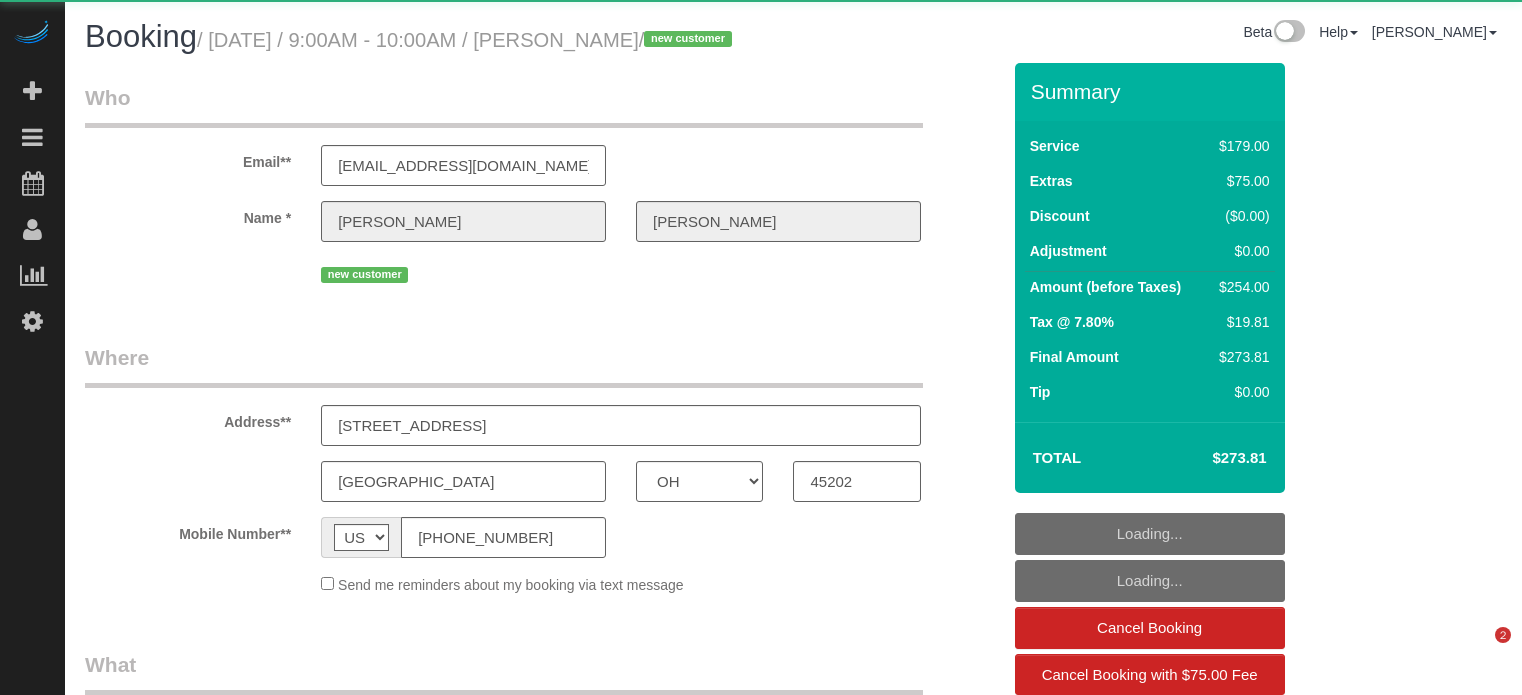 select on "OH" 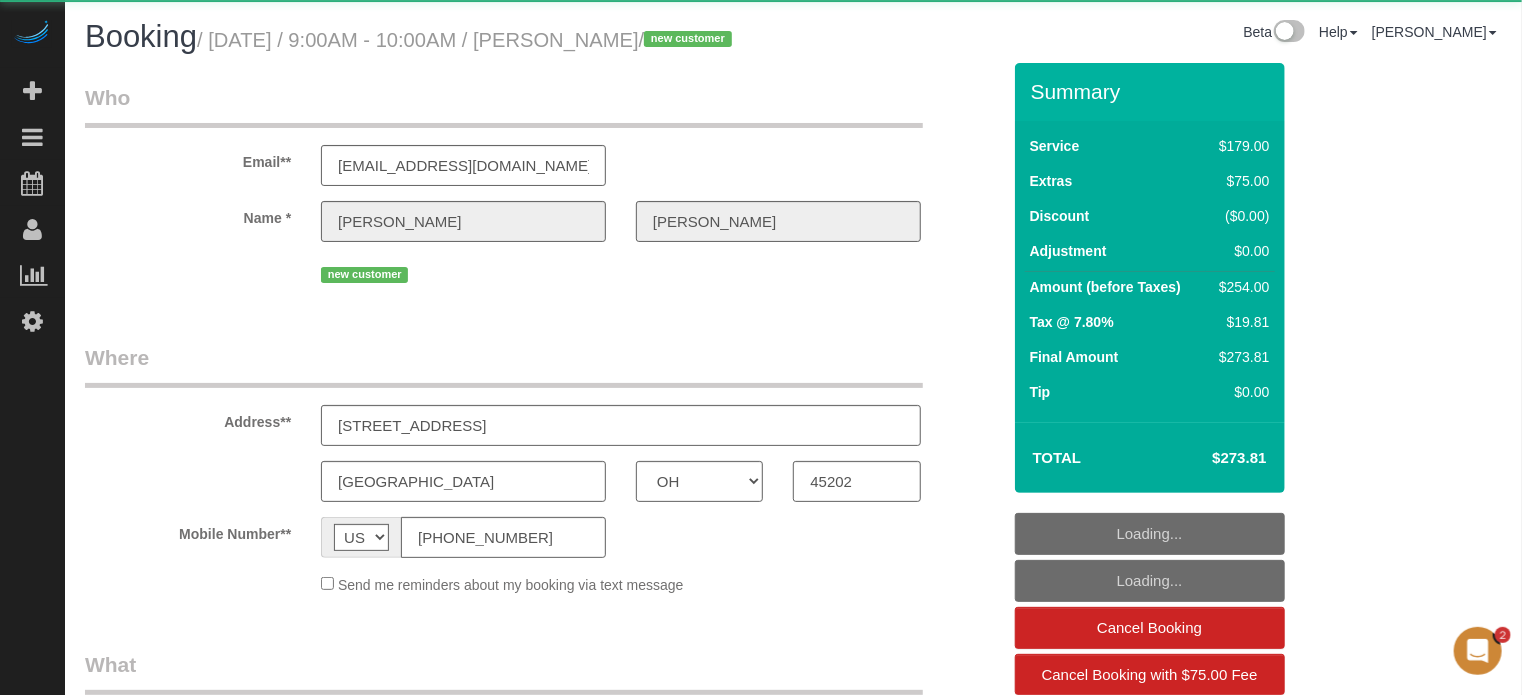 scroll, scrollTop: 0, scrollLeft: 0, axis: both 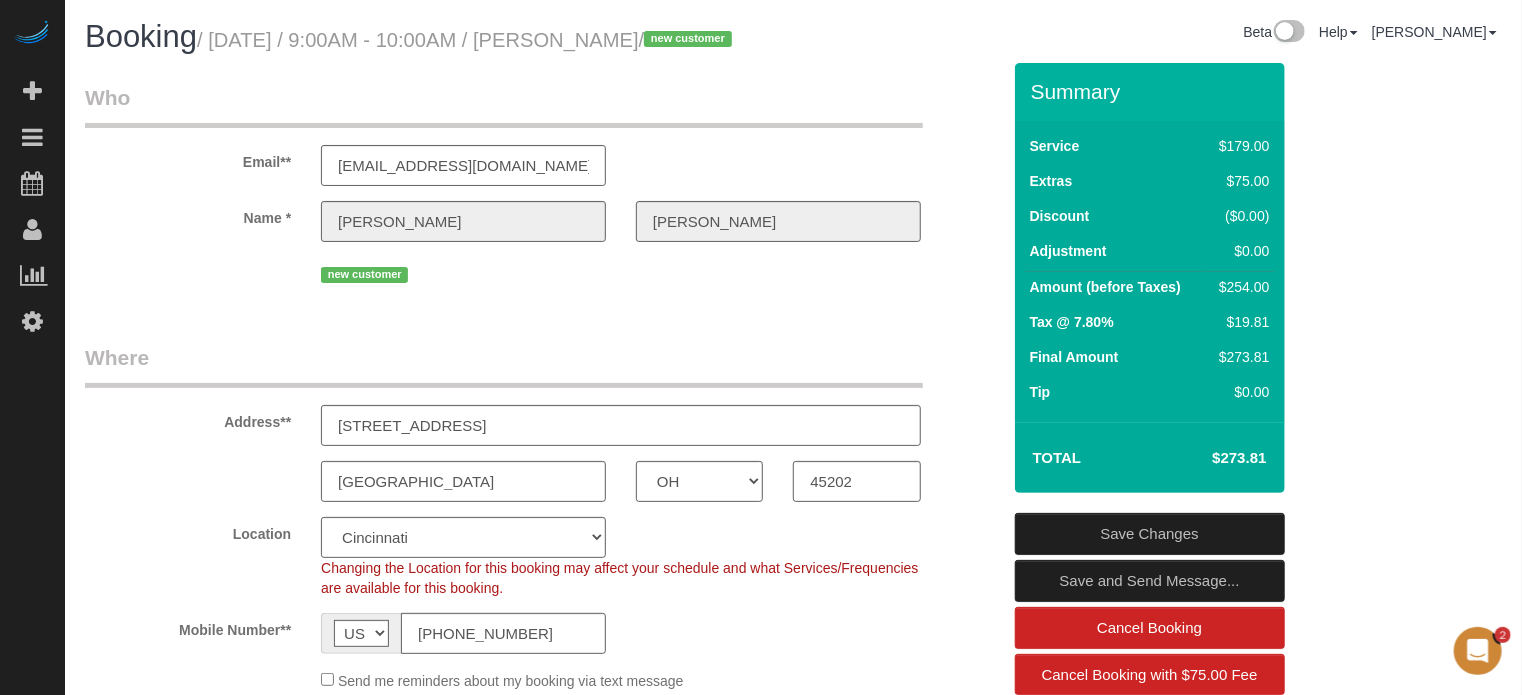 click on "Who" at bounding box center (504, 105) 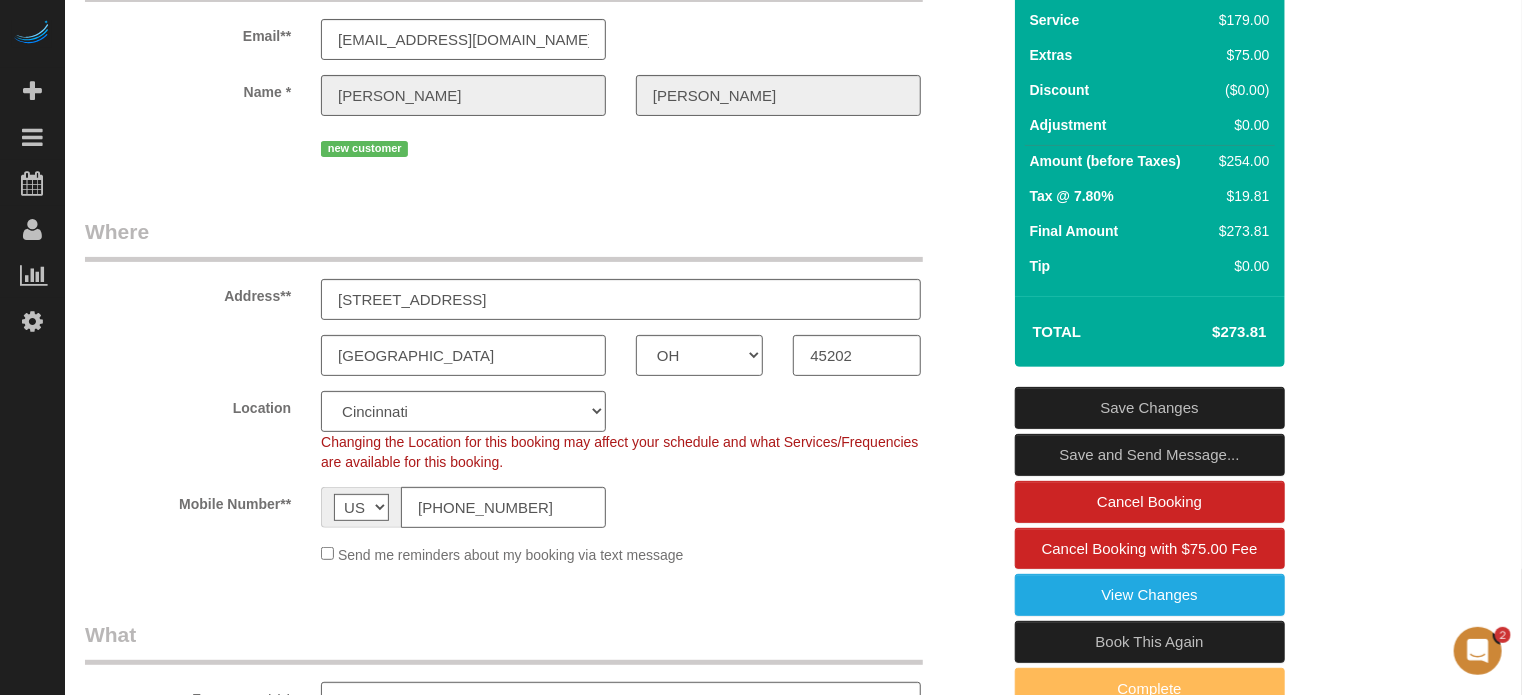 scroll, scrollTop: 0, scrollLeft: 0, axis: both 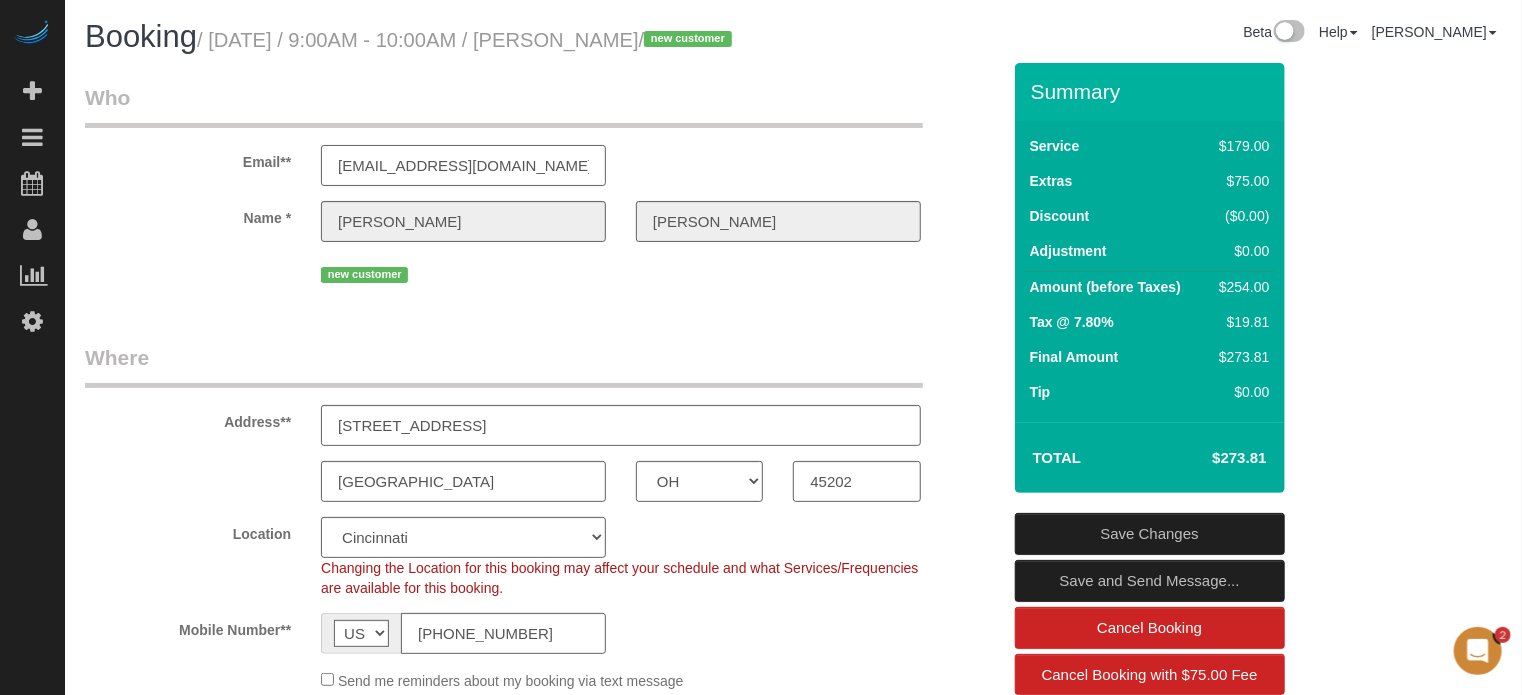 click on "[EMAIL_ADDRESS][DOMAIN_NAME]" at bounding box center (463, 165) 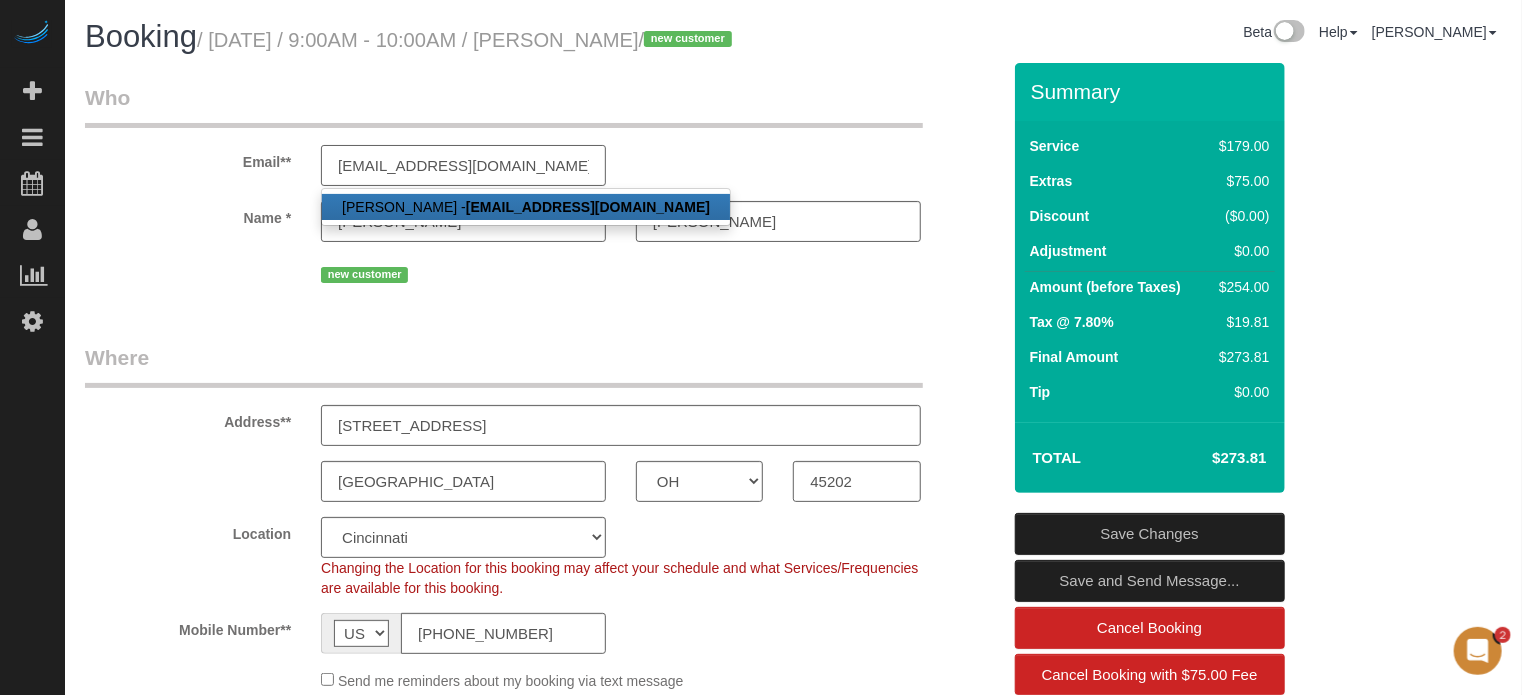 type on "[EMAIL_ADDRESS][DOMAIN_NAME]" 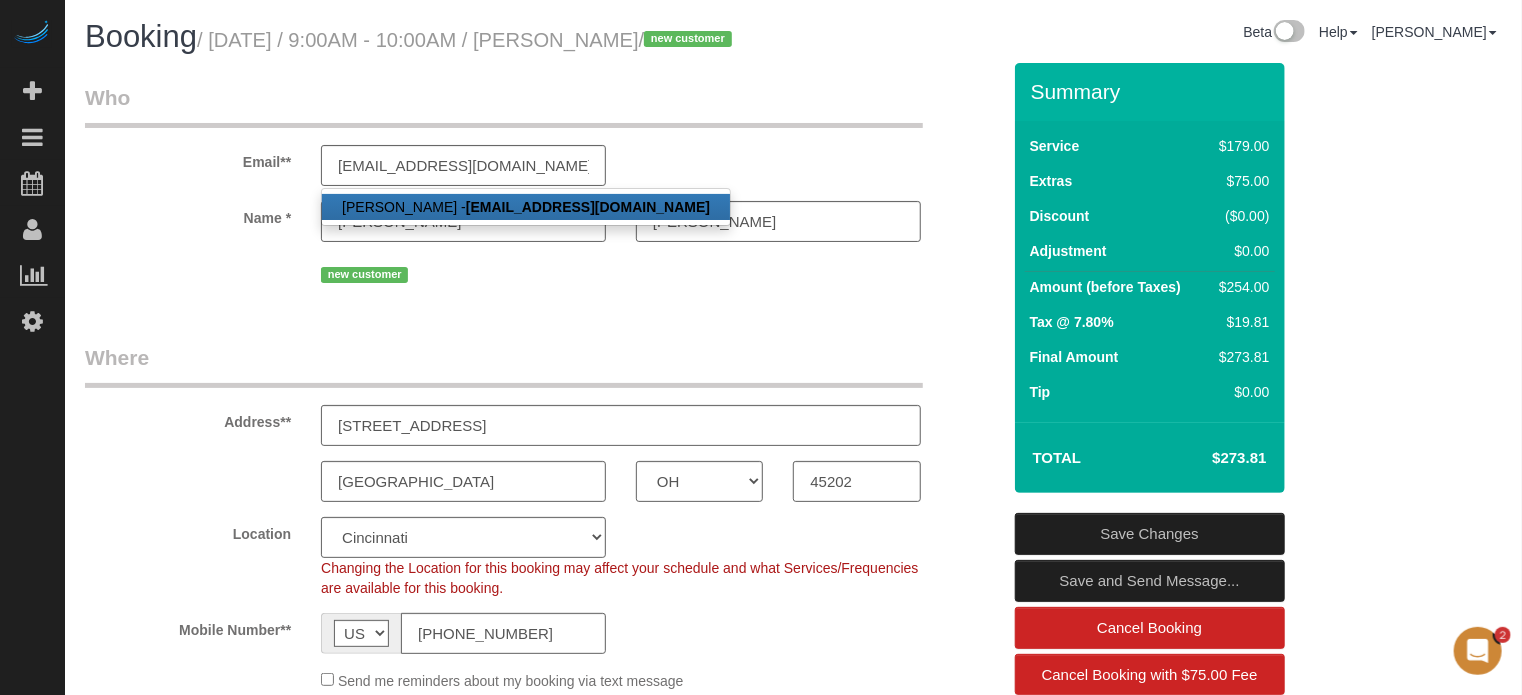 select on "string:fspay" 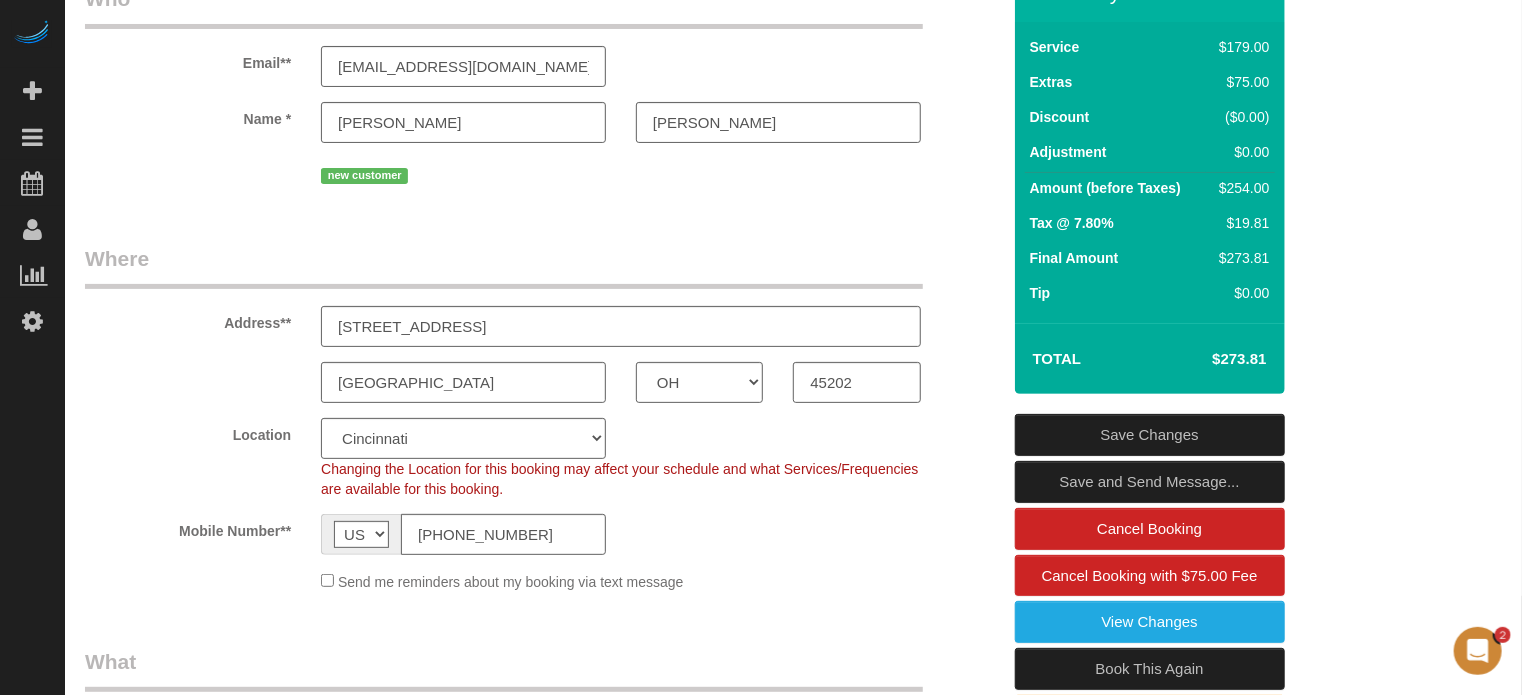 scroll, scrollTop: 100, scrollLeft: 0, axis: vertical 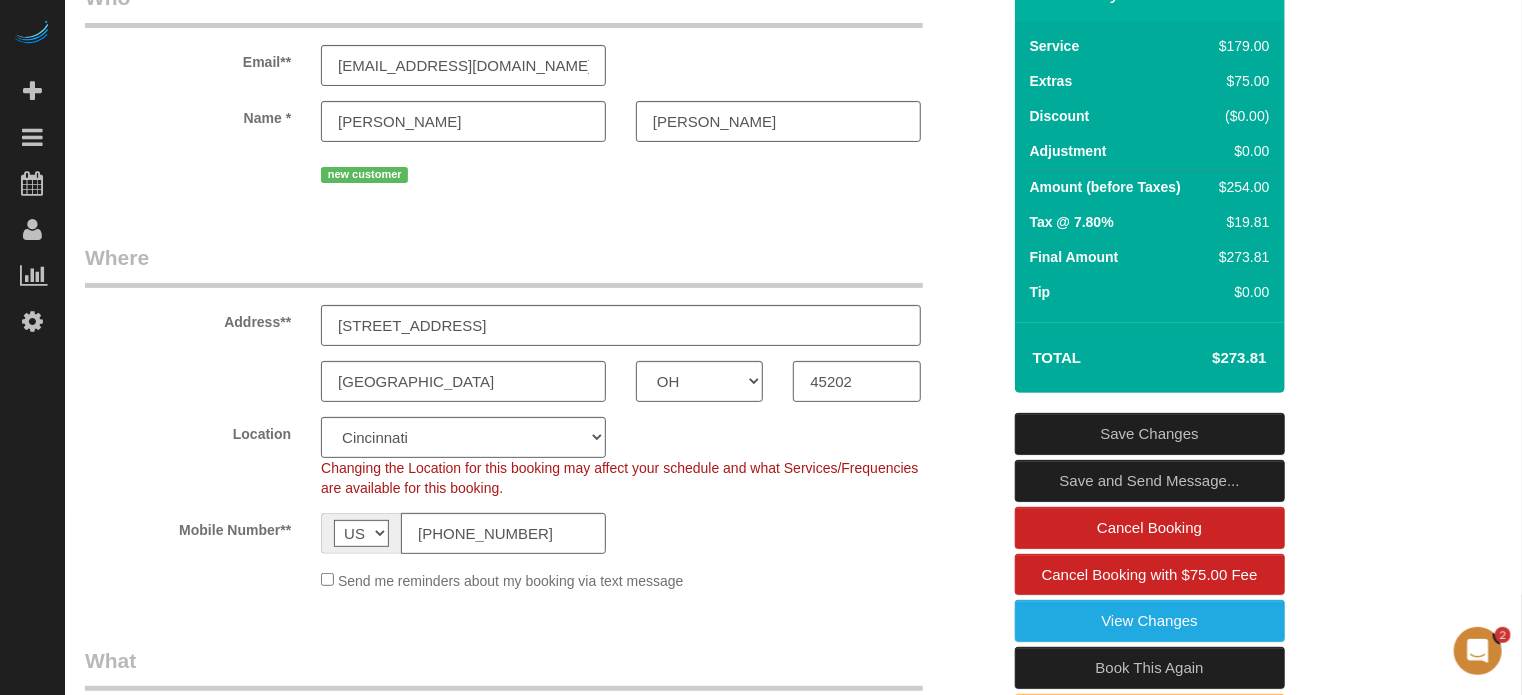click on "Save Changes" at bounding box center [1150, 434] 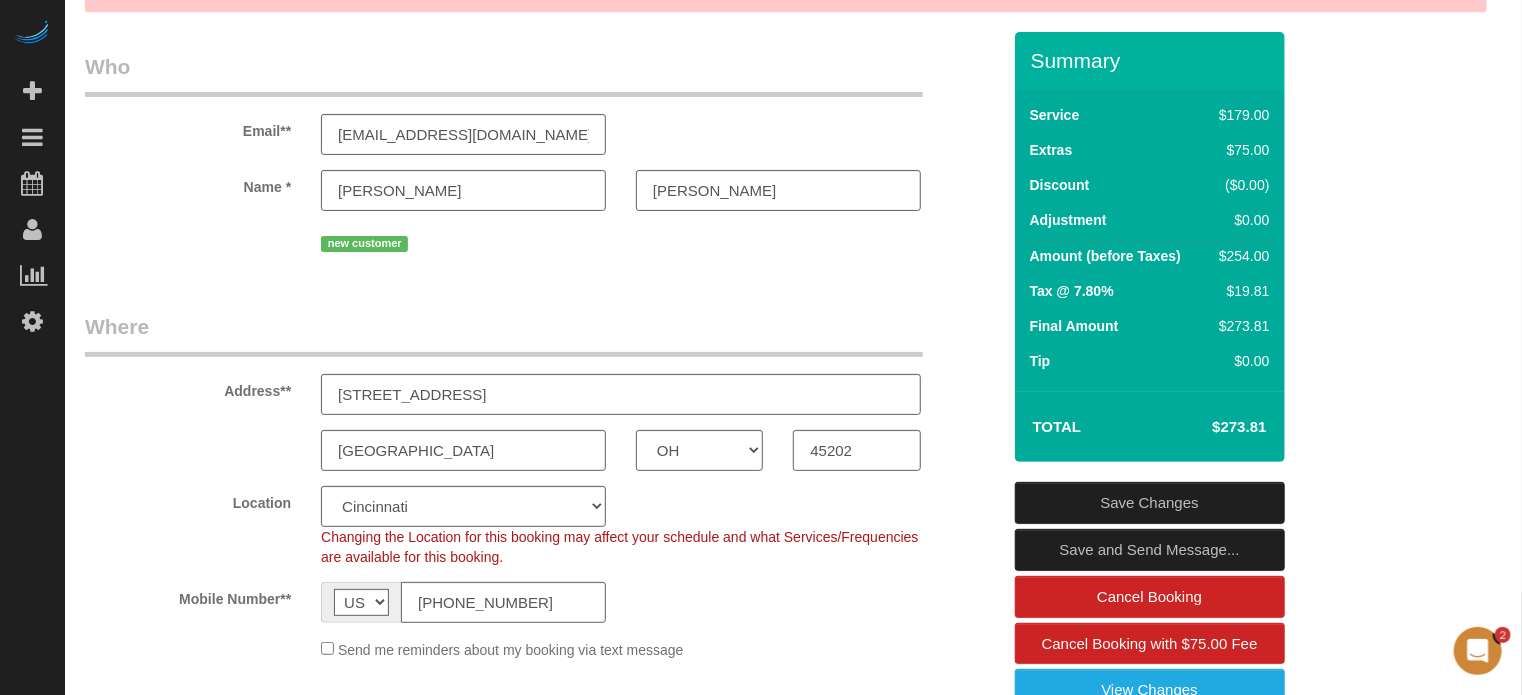scroll, scrollTop: 0, scrollLeft: 0, axis: both 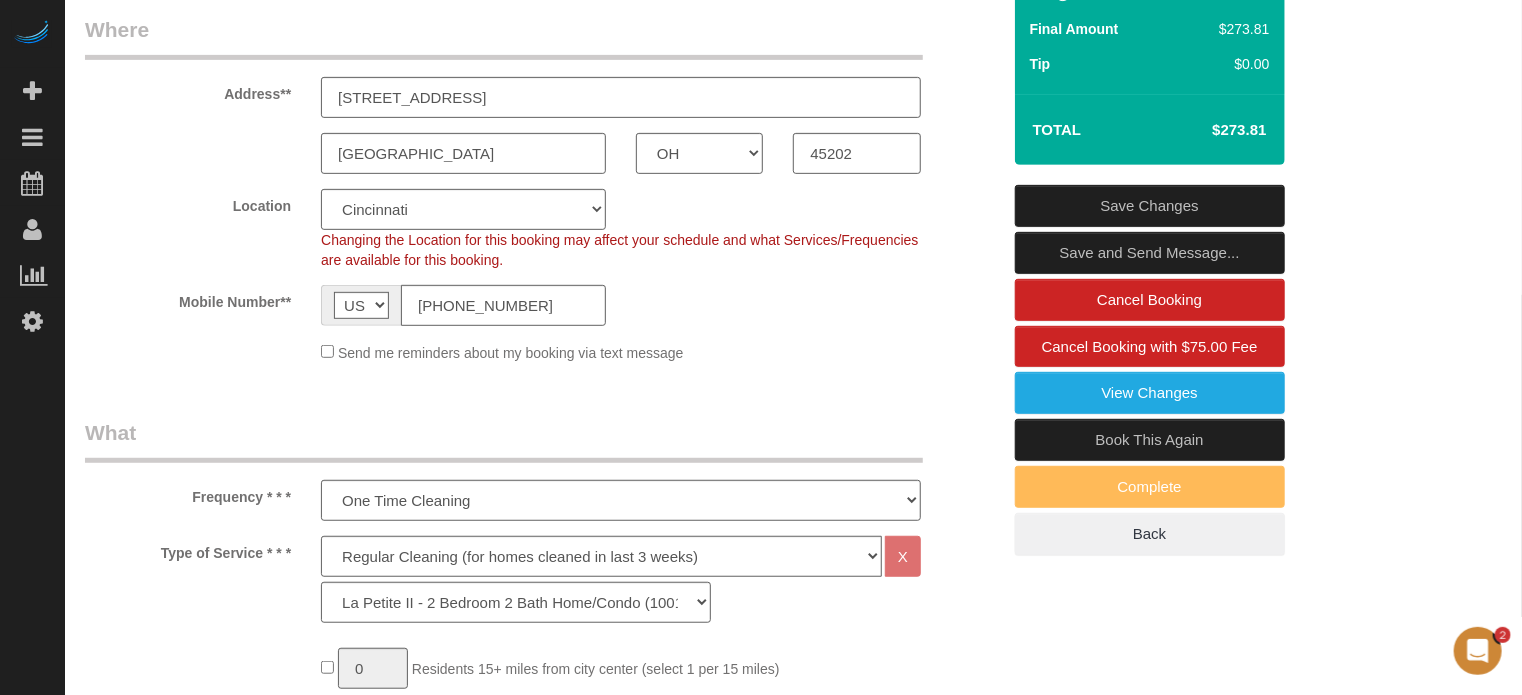 click on "Address**" at bounding box center [188, 90] 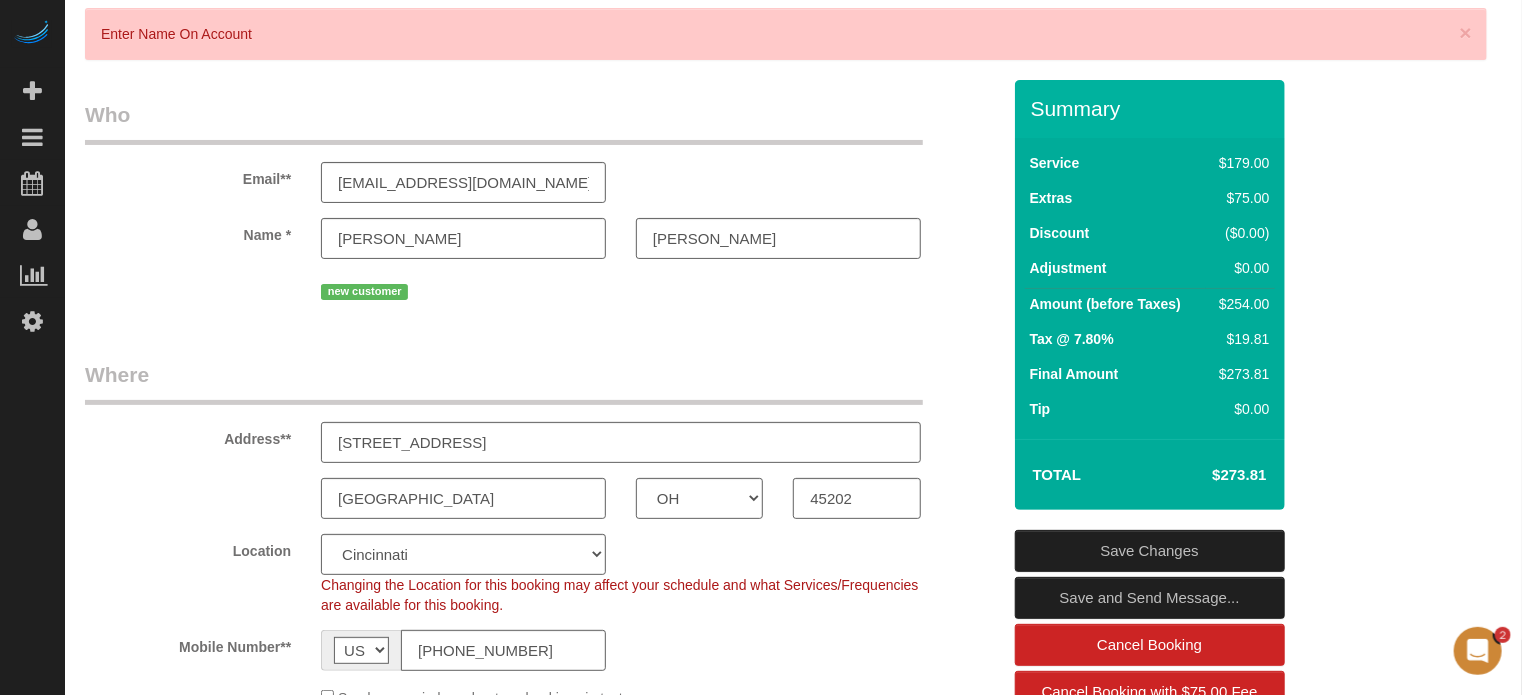 scroll, scrollTop: 0, scrollLeft: 0, axis: both 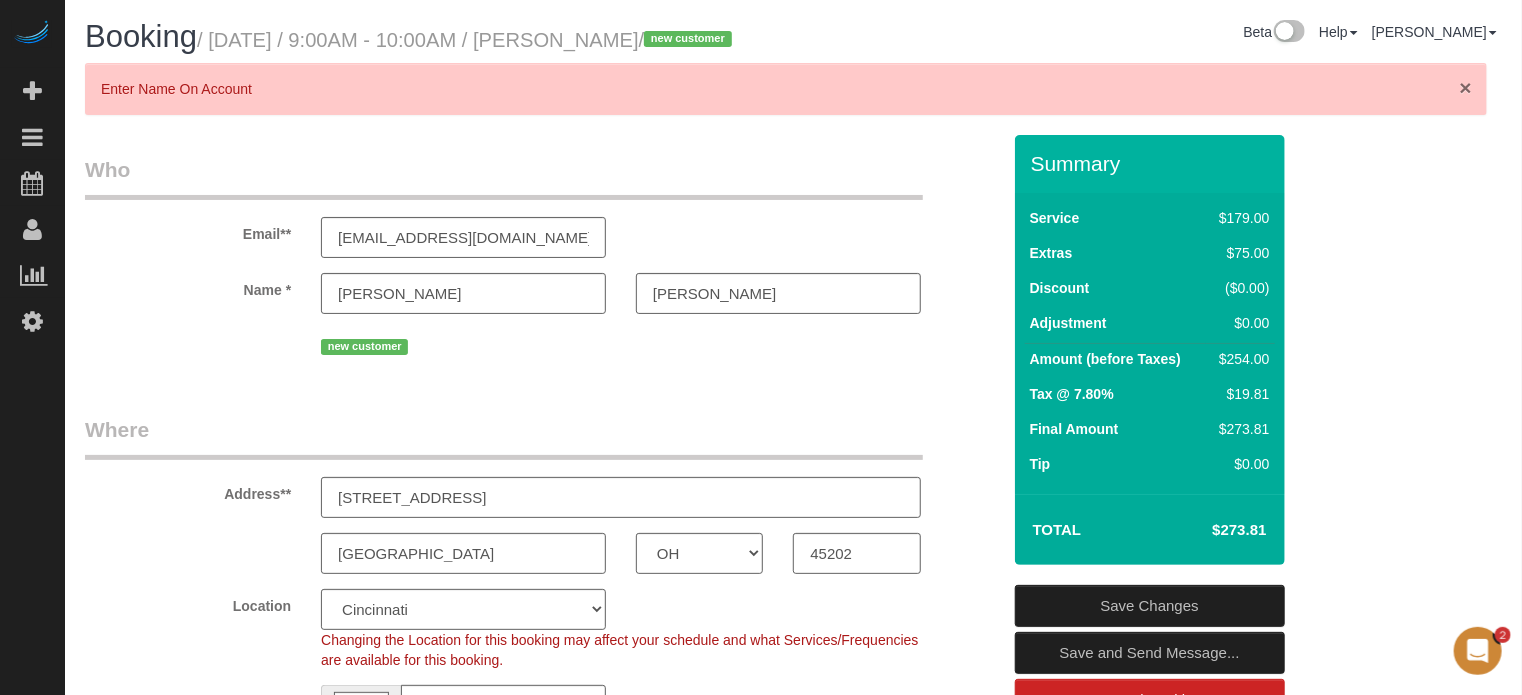 click on "×" at bounding box center (1466, 87) 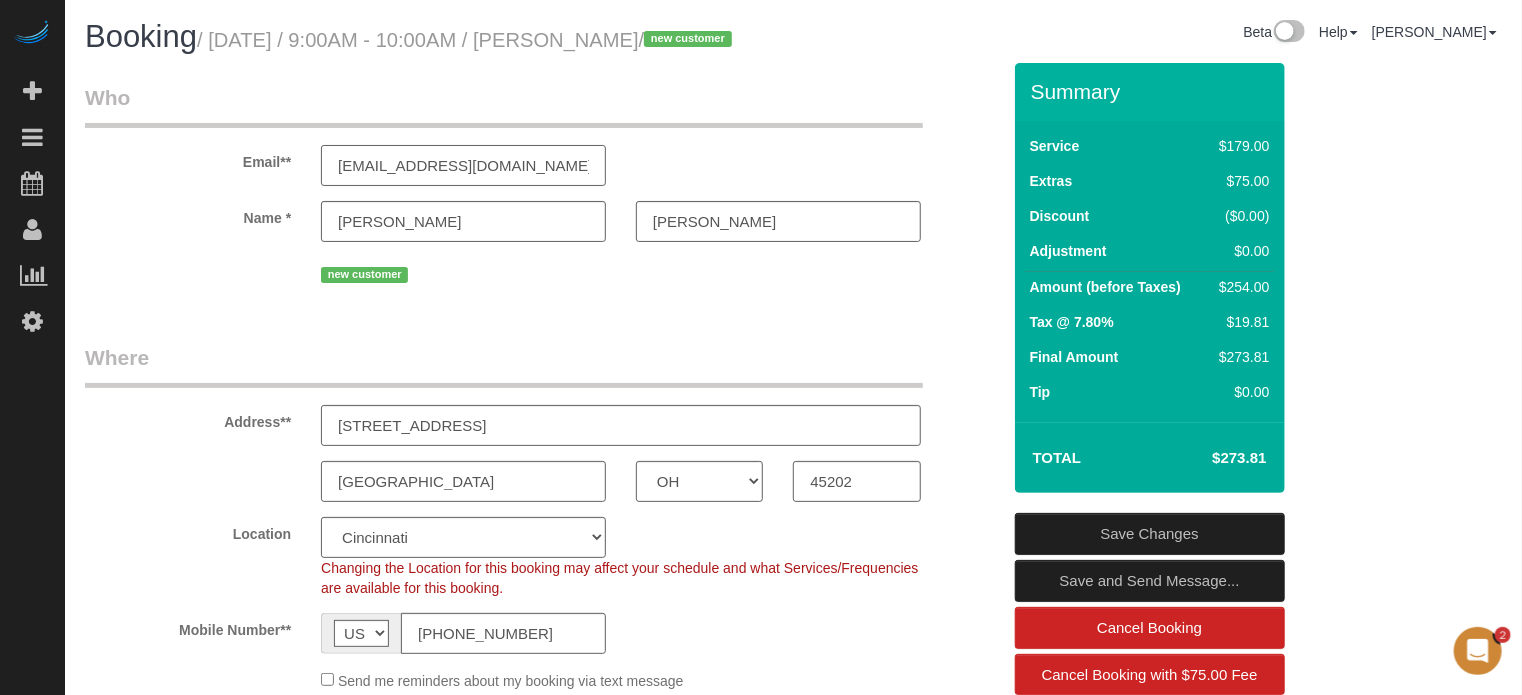 drag, startPoint x: 580, startPoint y: 203, endPoint x: 308, endPoint y: 204, distance: 272.00183 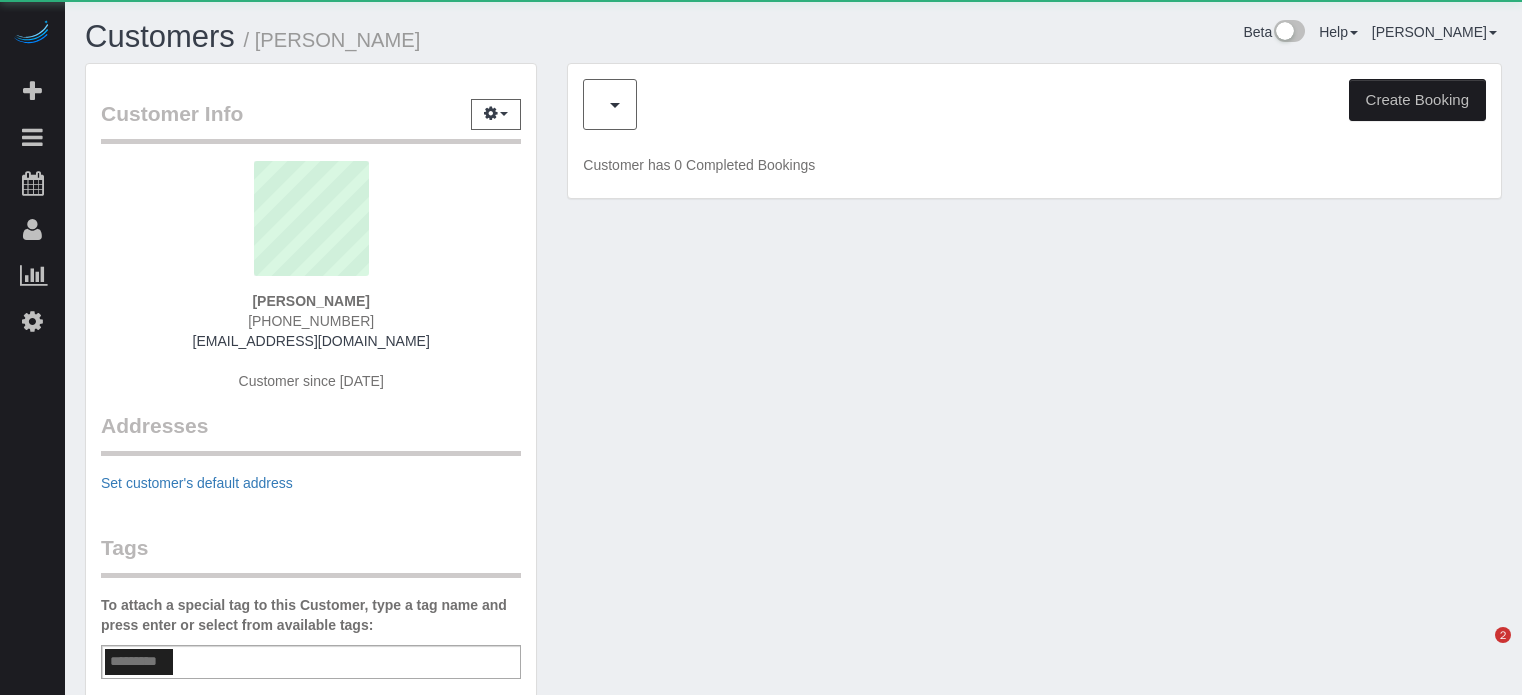 scroll, scrollTop: 0, scrollLeft: 0, axis: both 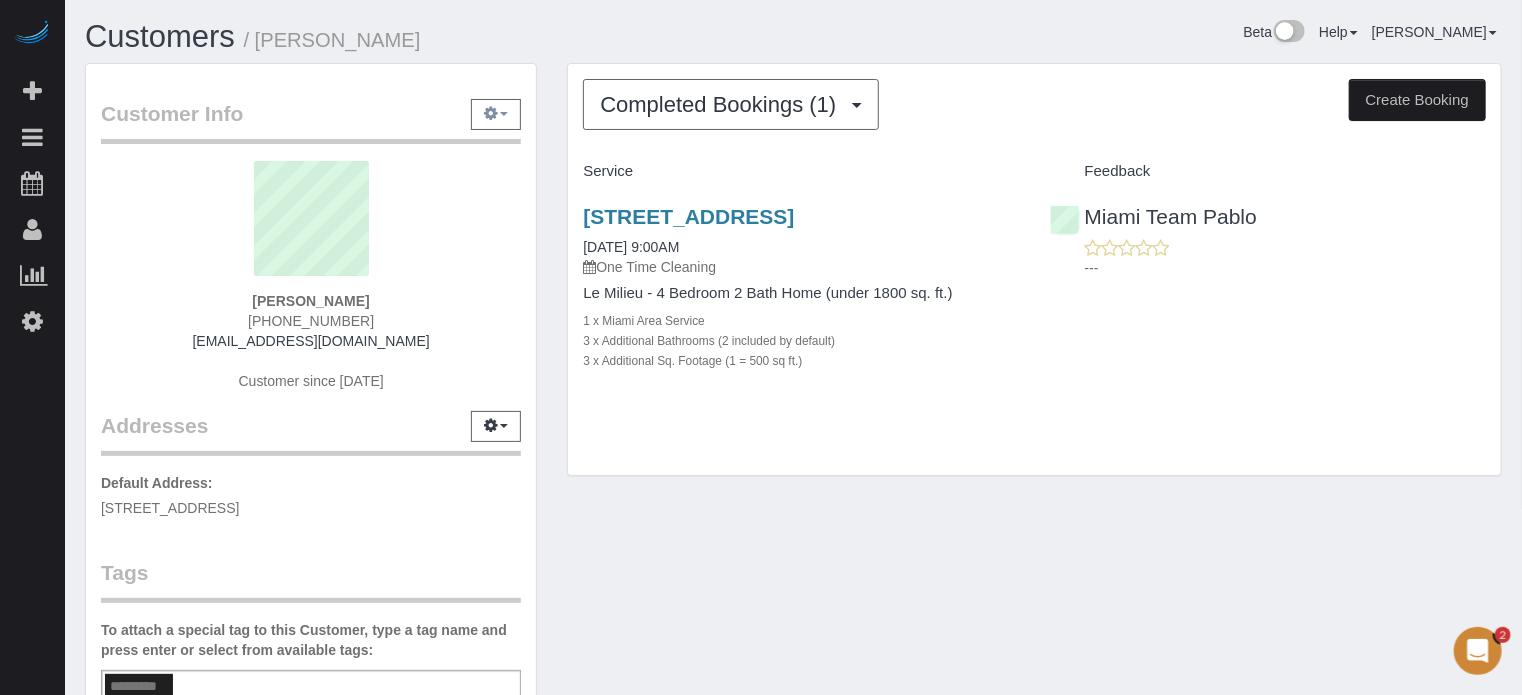click at bounding box center [496, 114] 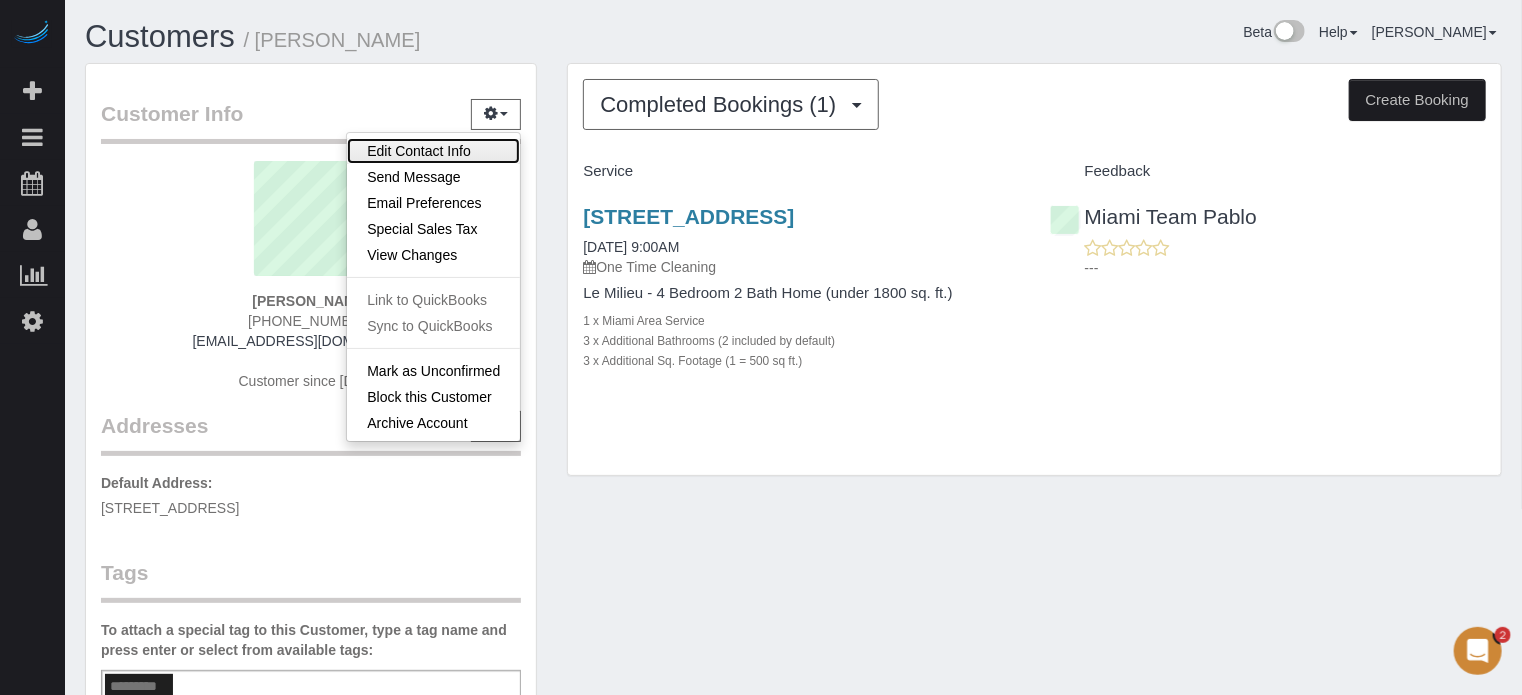 click on "Edit Contact Info" at bounding box center [433, 151] 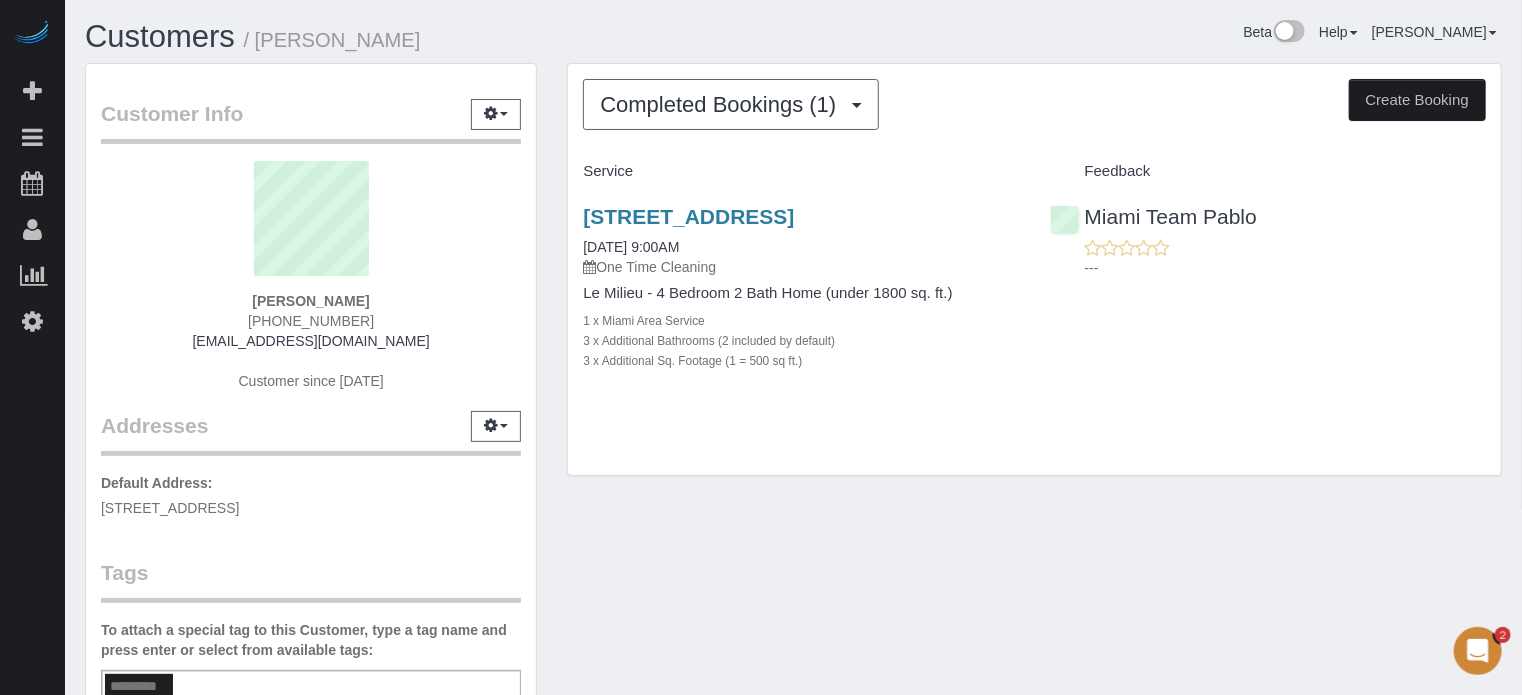 select on "FL" 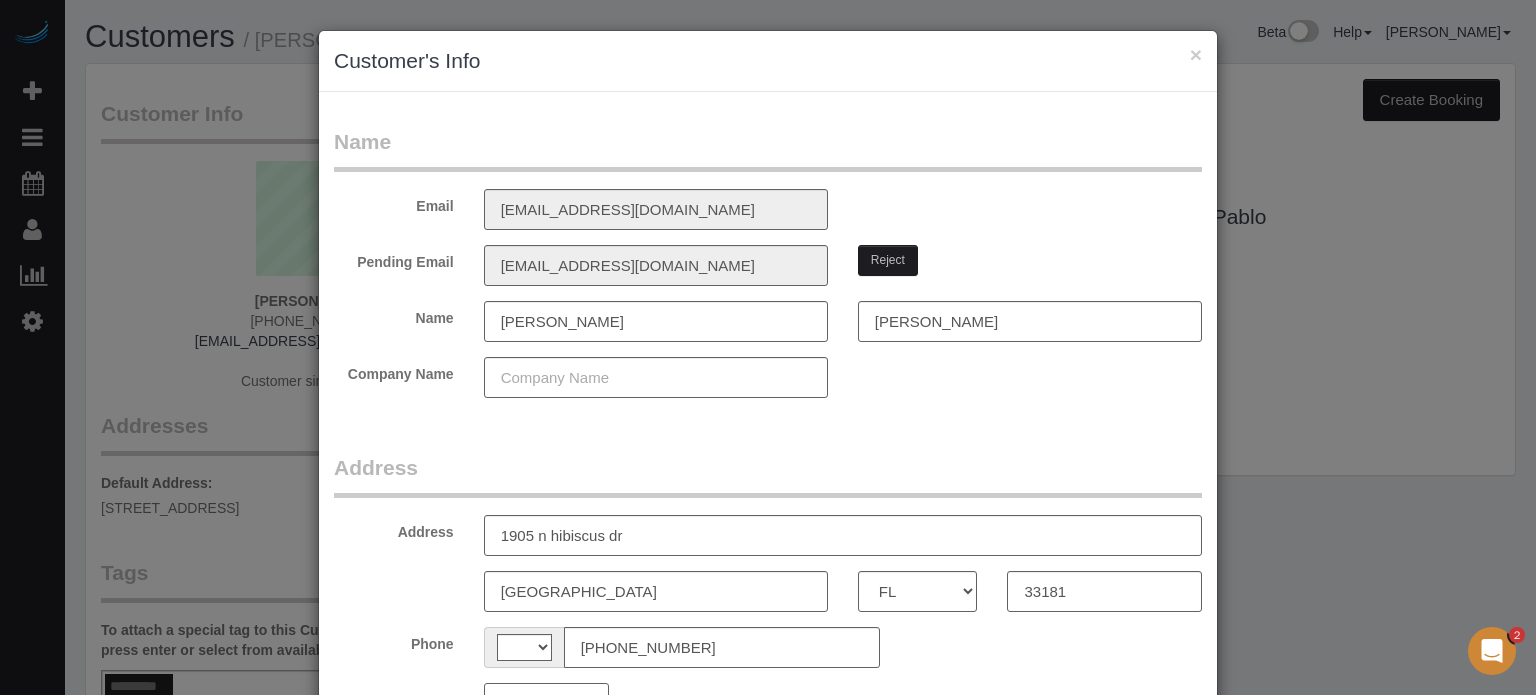 select on "string:[GEOGRAPHIC_DATA]" 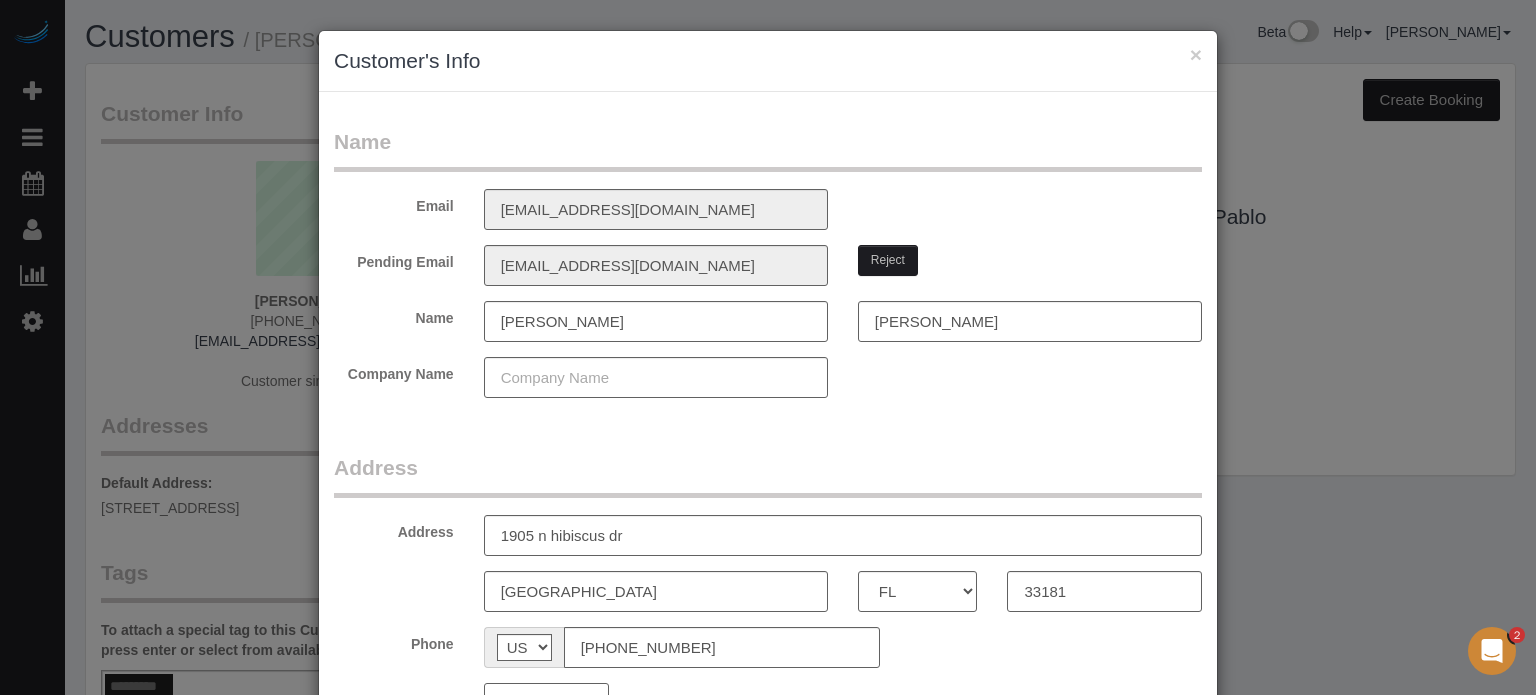scroll, scrollTop: 1, scrollLeft: 0, axis: vertical 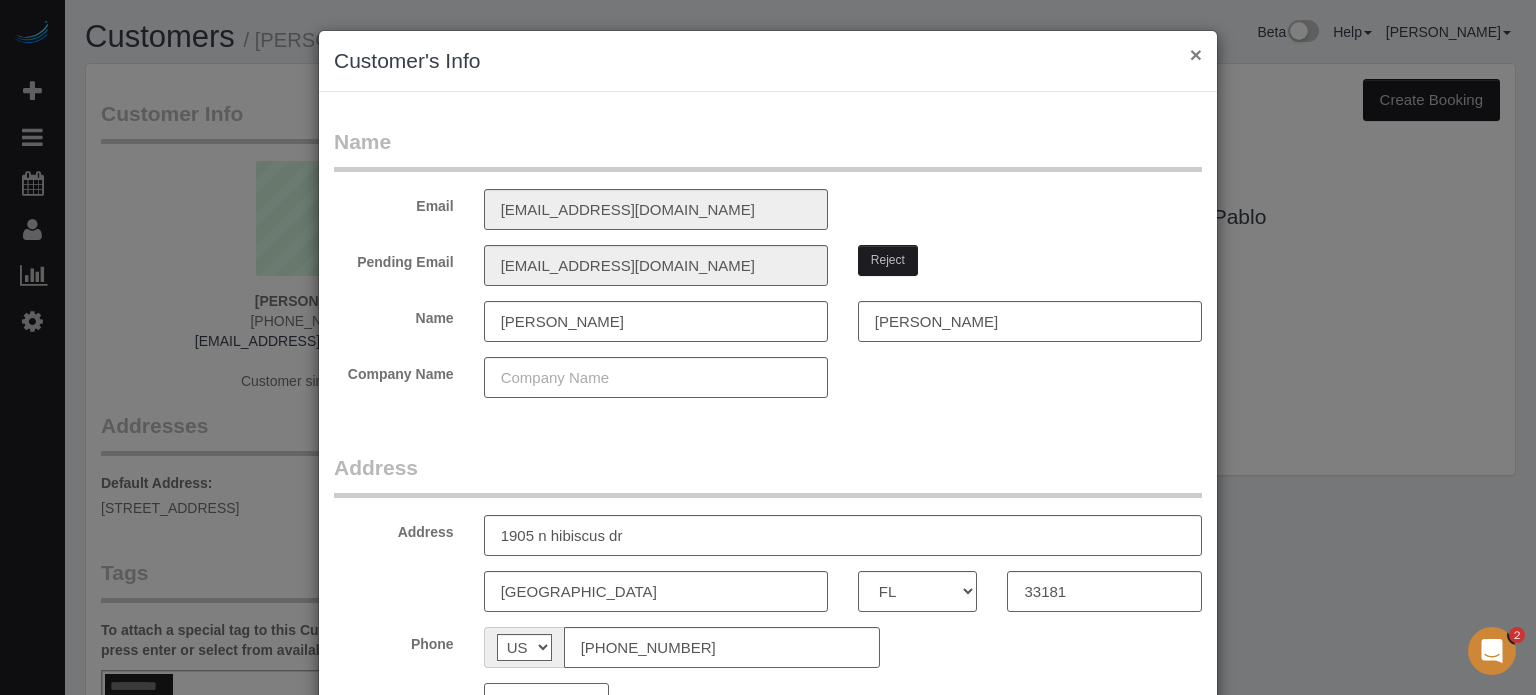 click on "×" at bounding box center [1196, 54] 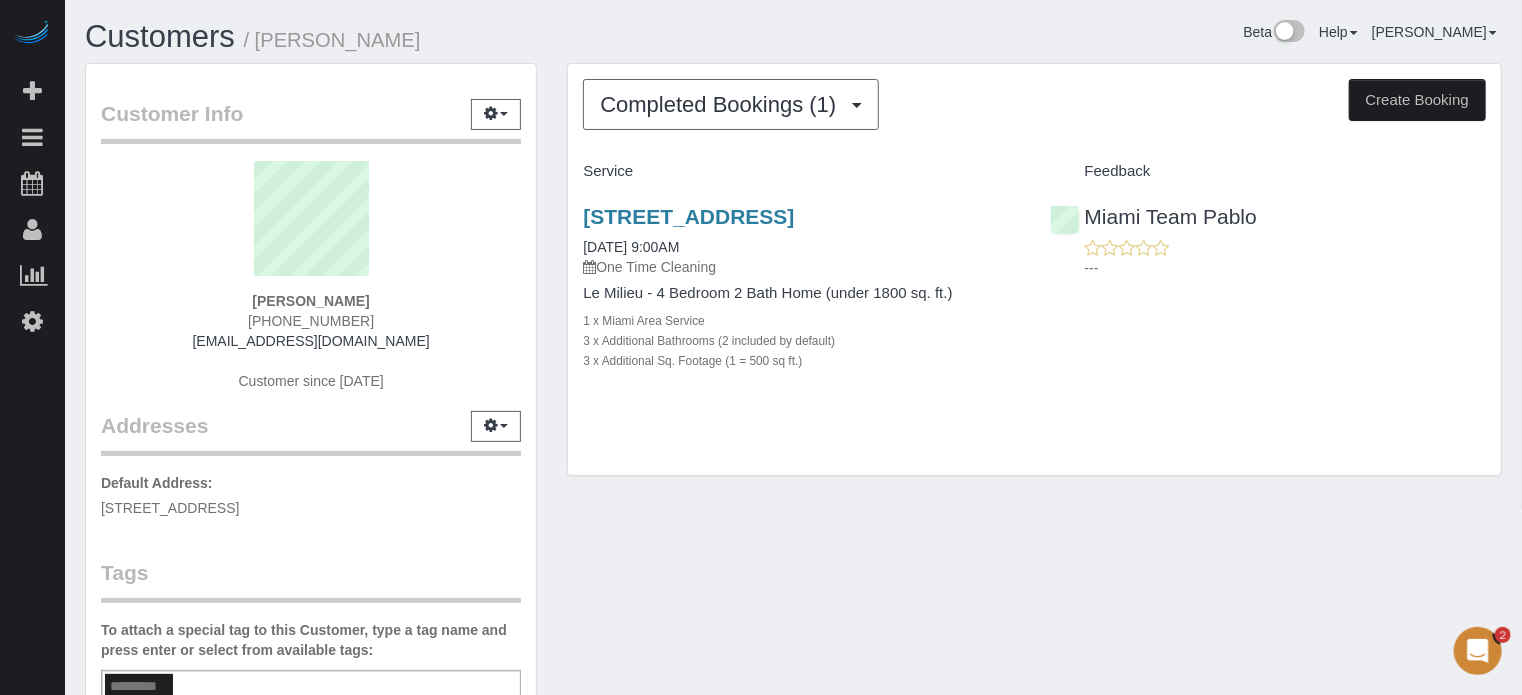 click on "Completed Bookings (1)
Completed Bookings (1)
Upcoming Bookings (0)
Cancelled Bookings (0)
Feedback (0)
Create Booking
Service
Feedback
[STREET_ADDRESS]" at bounding box center (1034, 280) 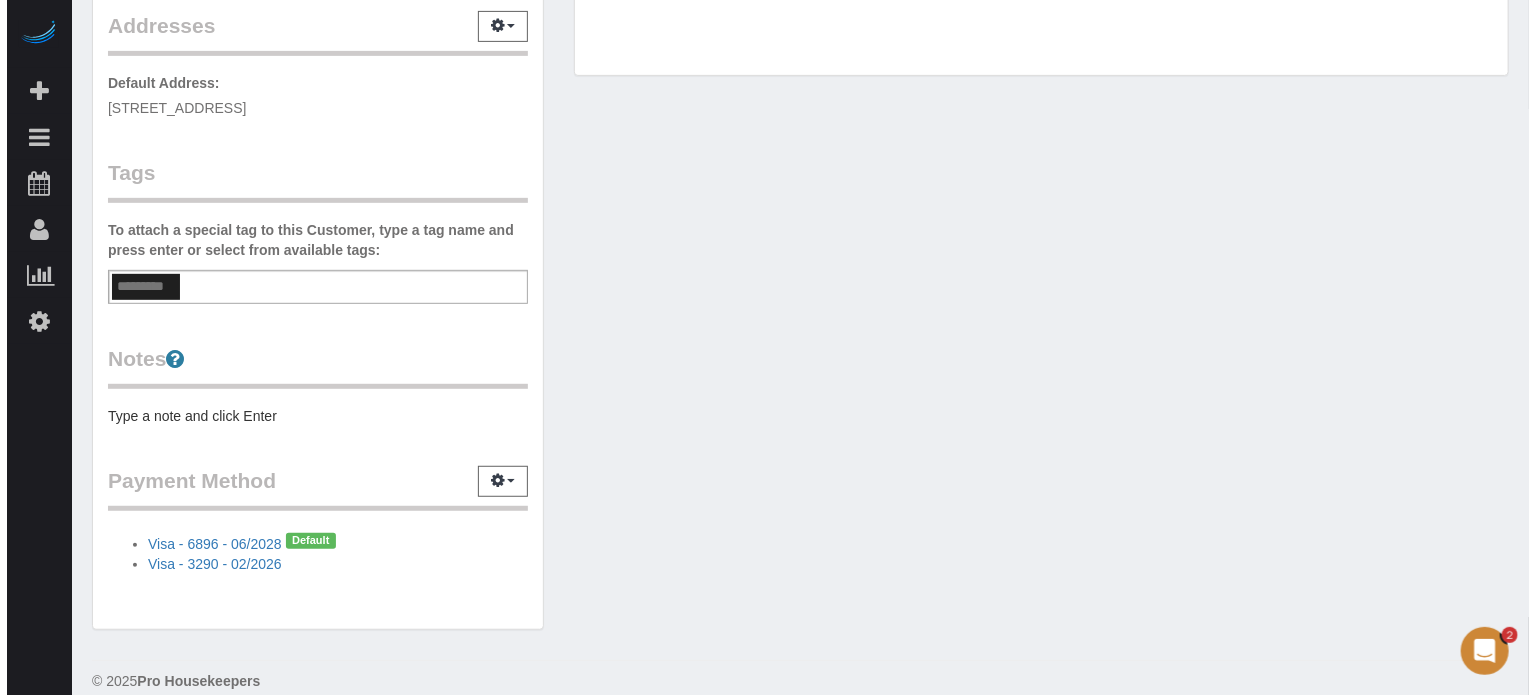 scroll, scrollTop: 0, scrollLeft: 0, axis: both 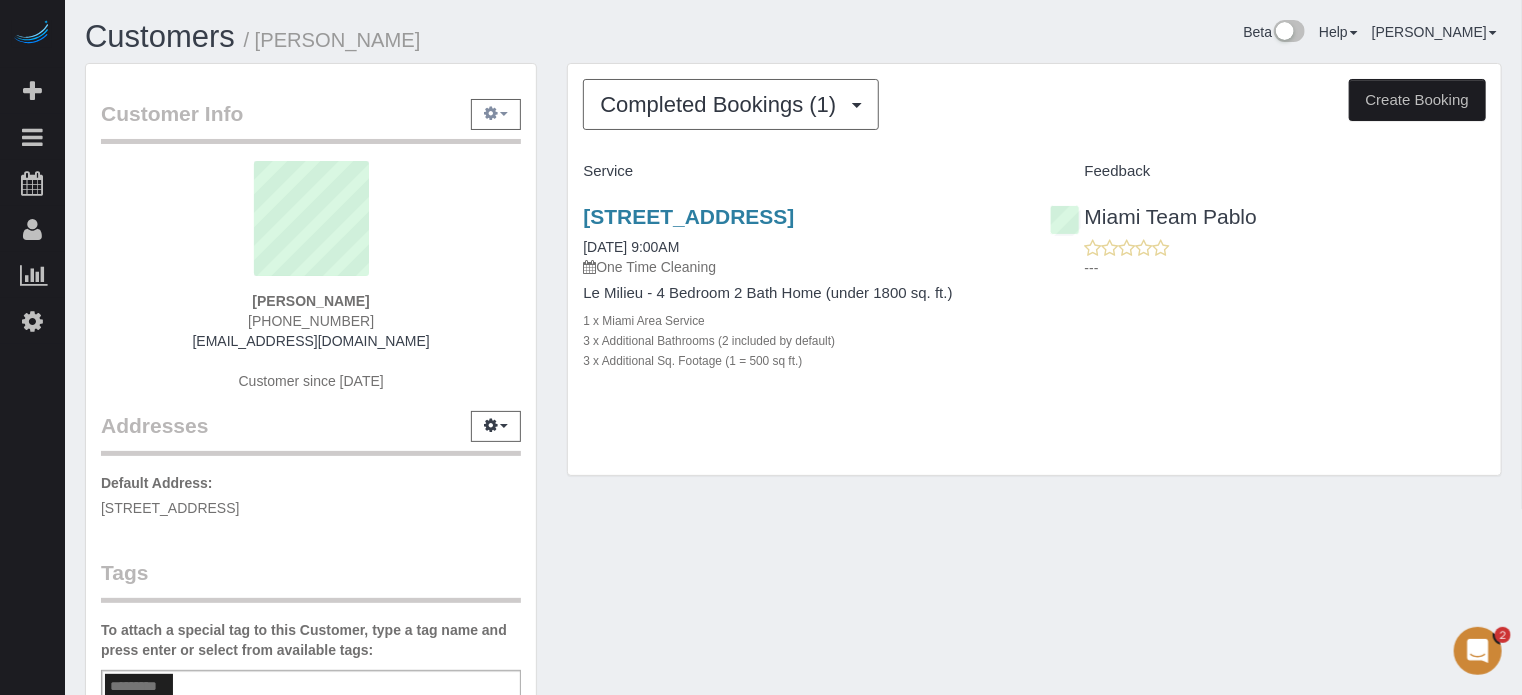 click at bounding box center [504, 114] 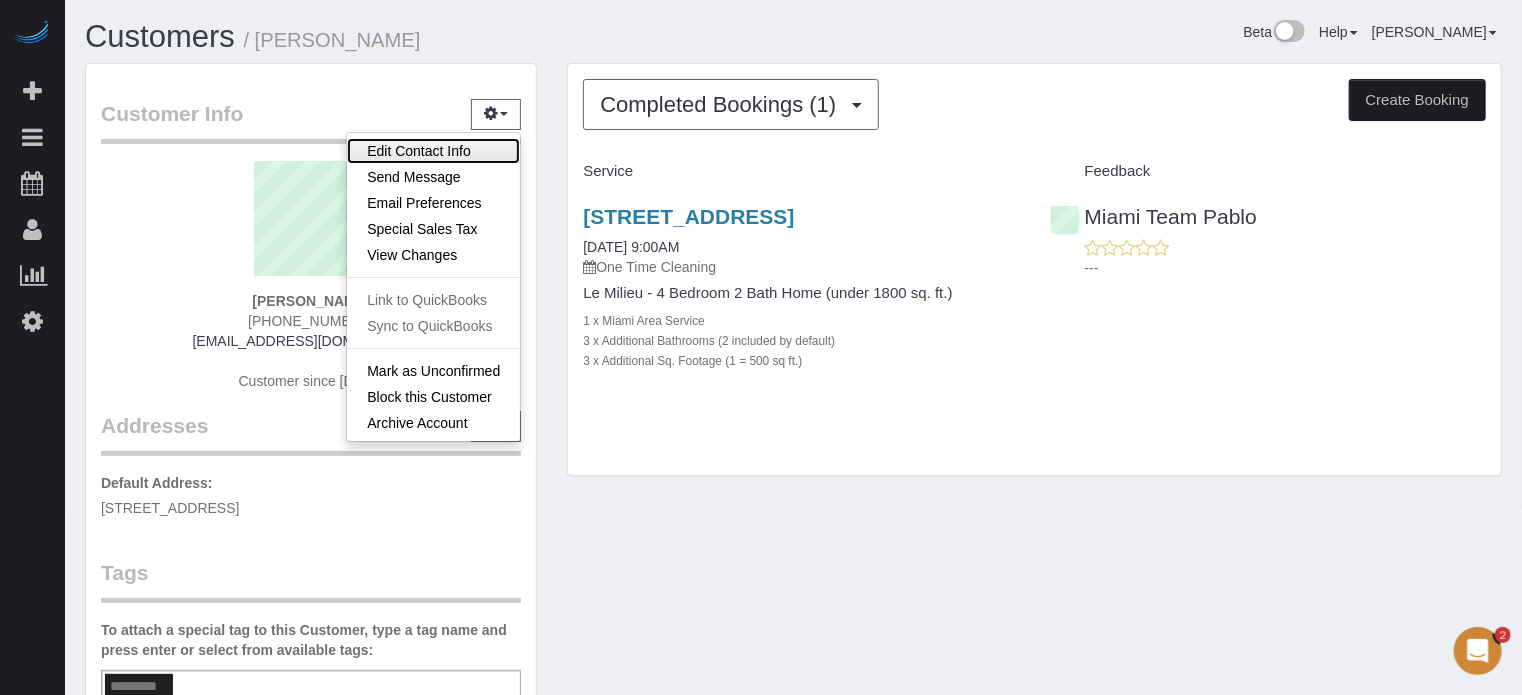 click on "Edit Contact Info" at bounding box center (433, 151) 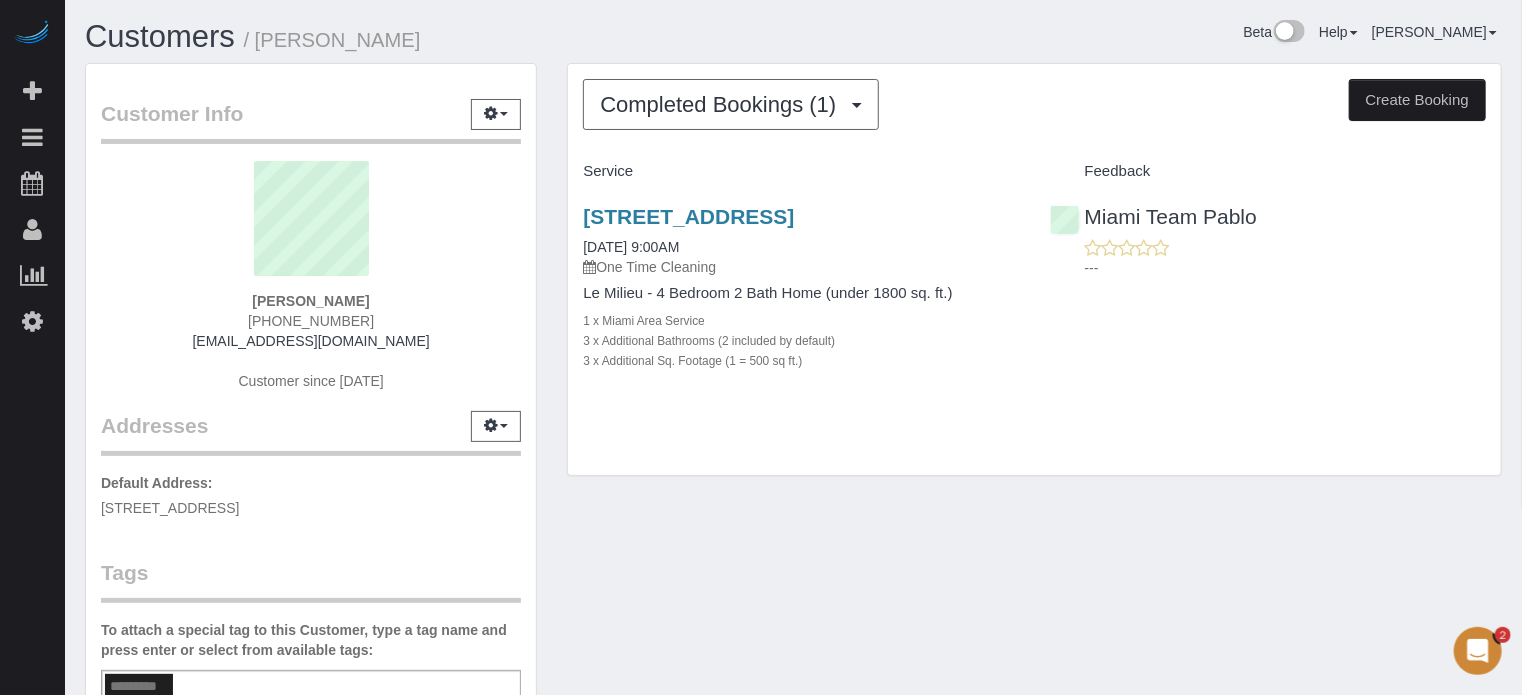 select on "FL" 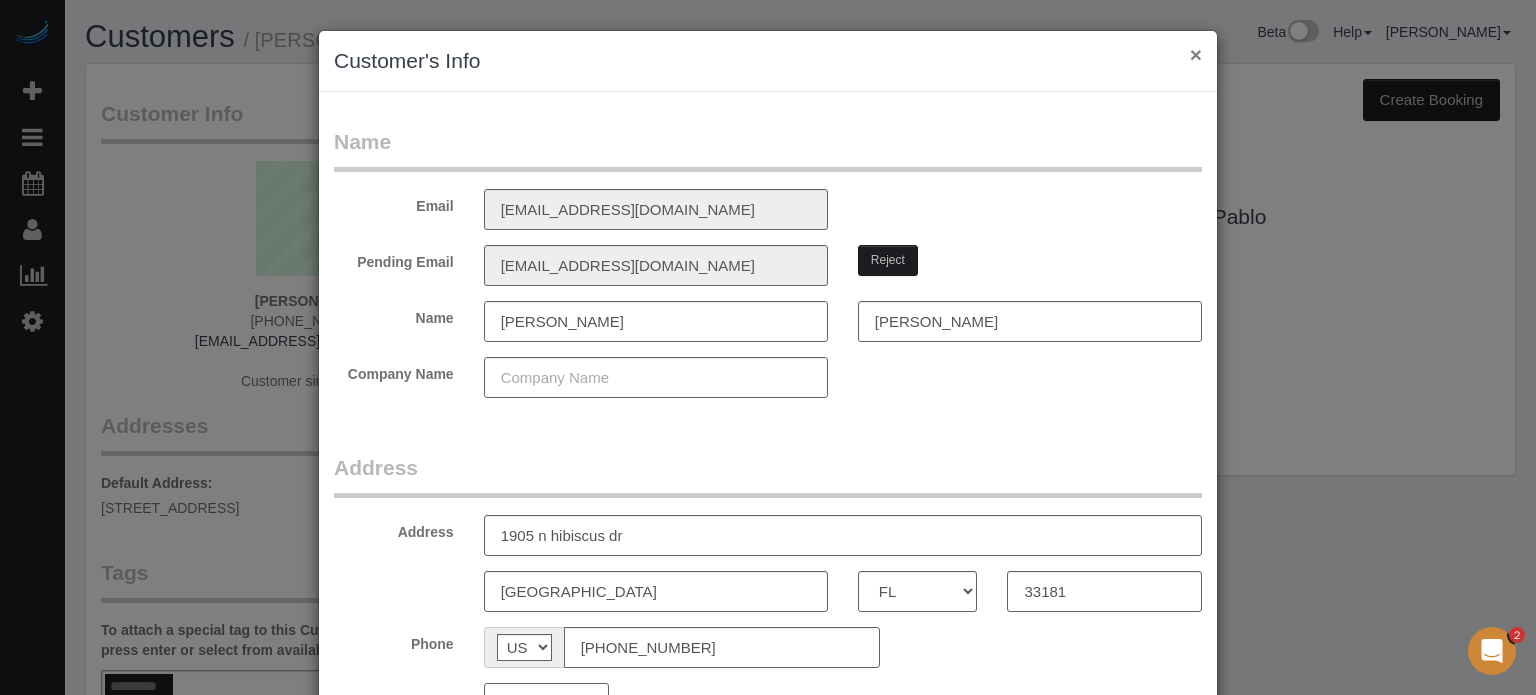click on "×" at bounding box center (1196, 54) 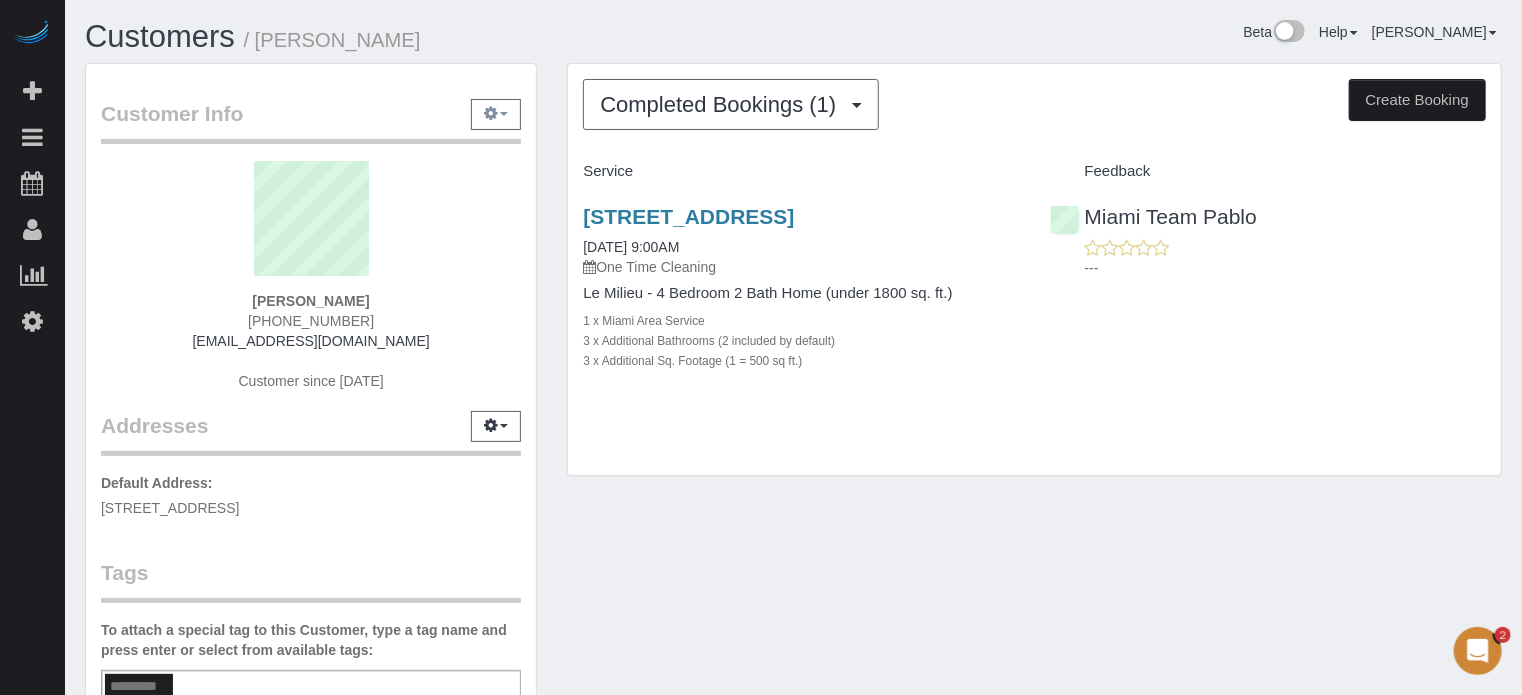 click at bounding box center (496, 114) 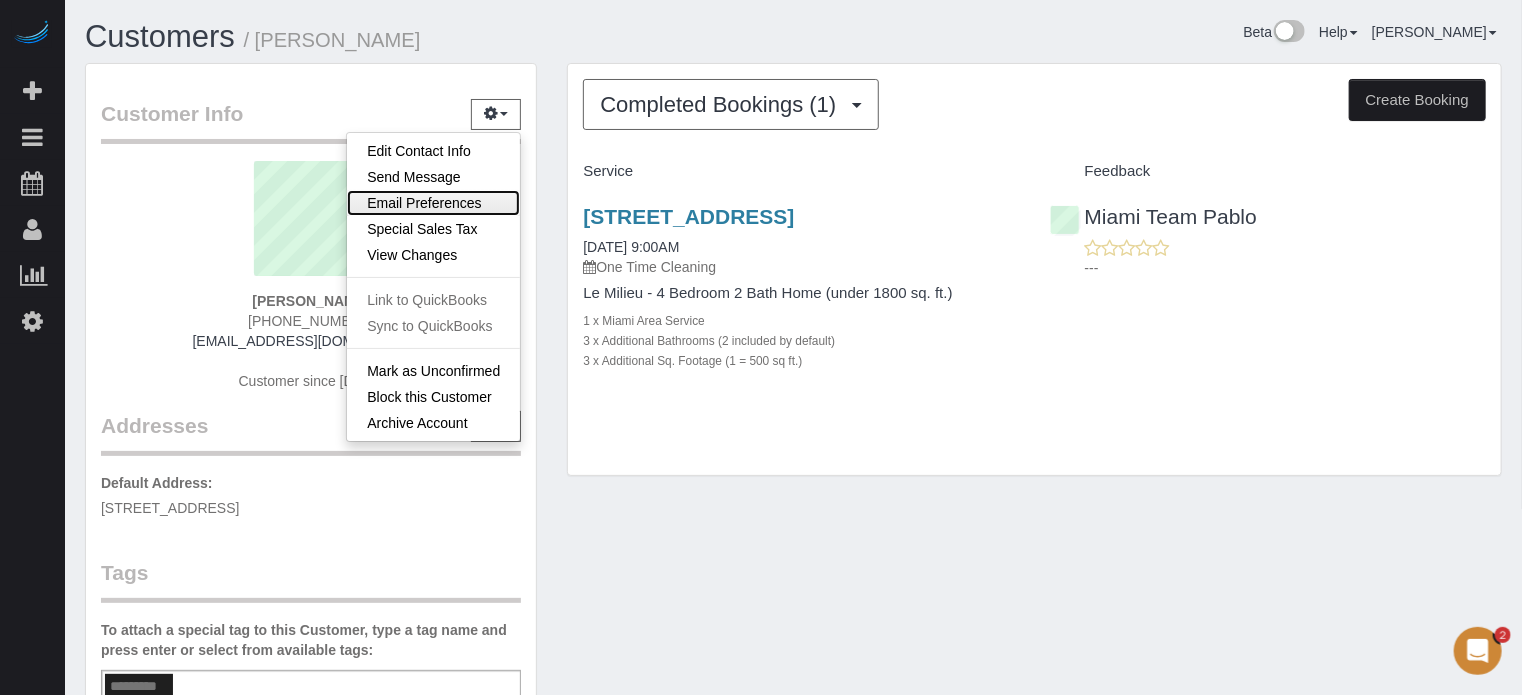 click on "Email Preferences" at bounding box center [433, 203] 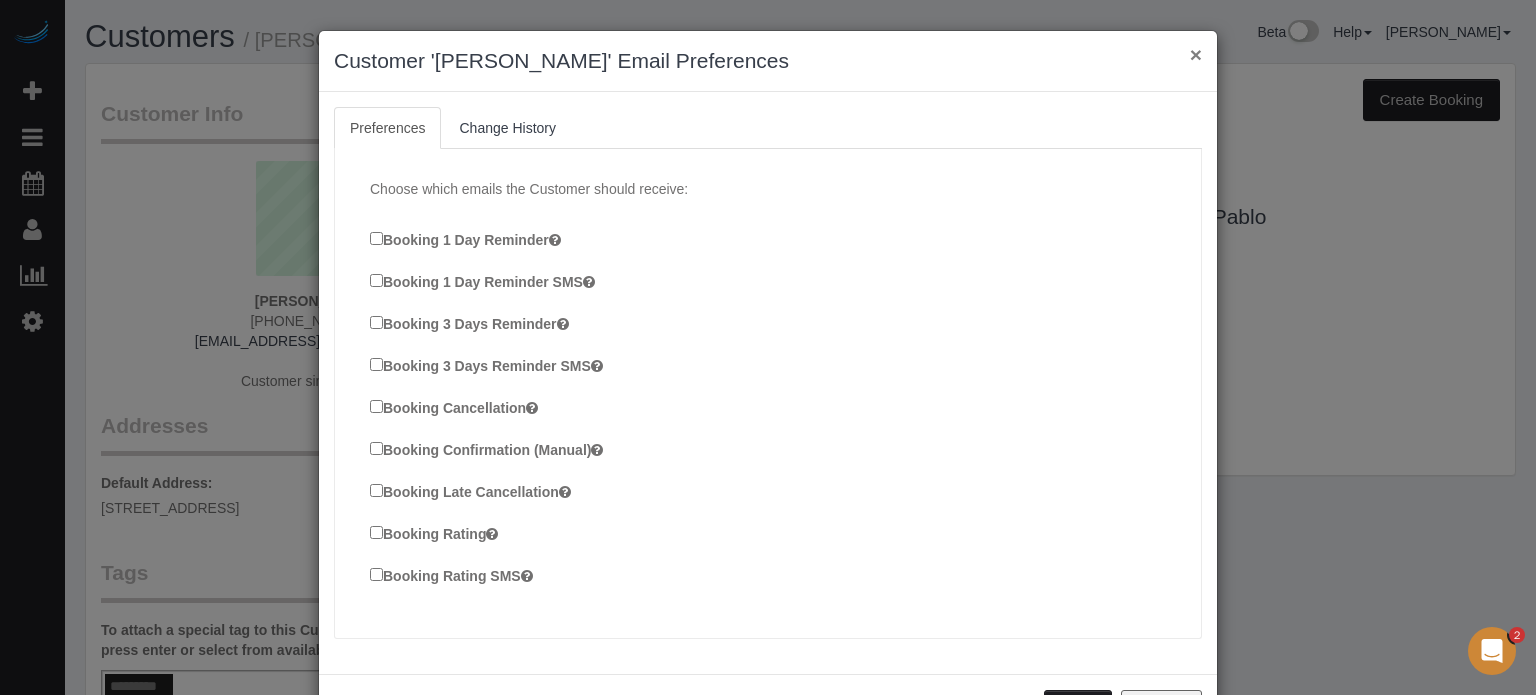 drag, startPoint x: 1192, startPoint y: 57, endPoint x: 846, endPoint y: 58, distance: 346.00143 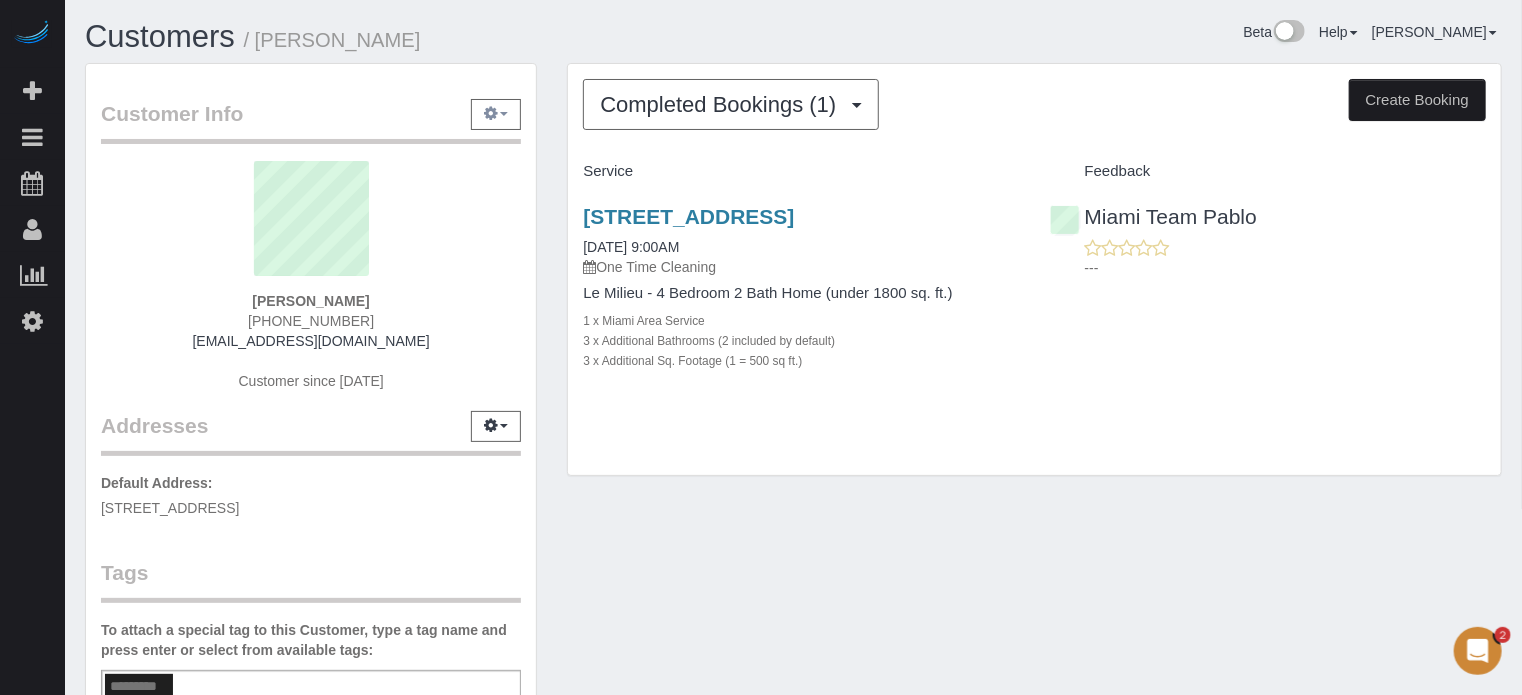 click at bounding box center (496, 114) 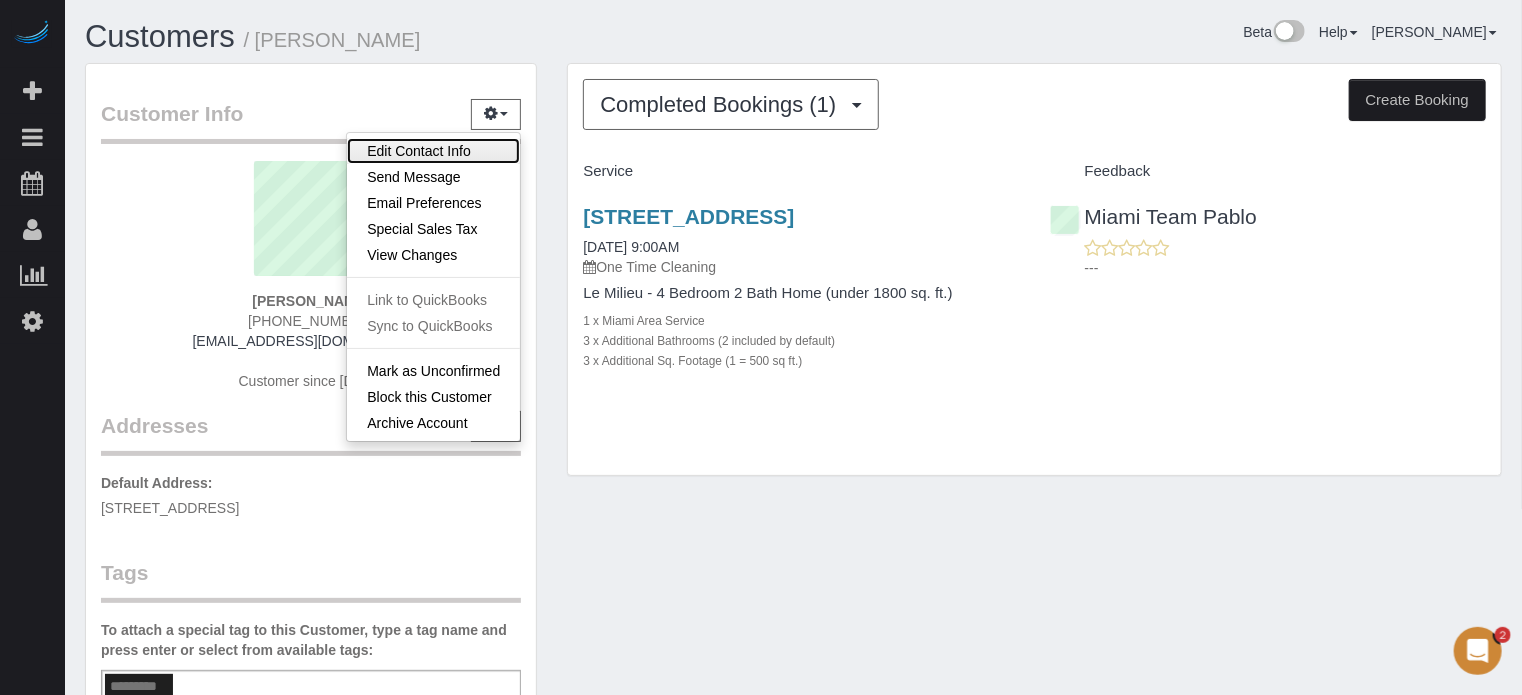 click on "Edit Contact Info" at bounding box center (433, 151) 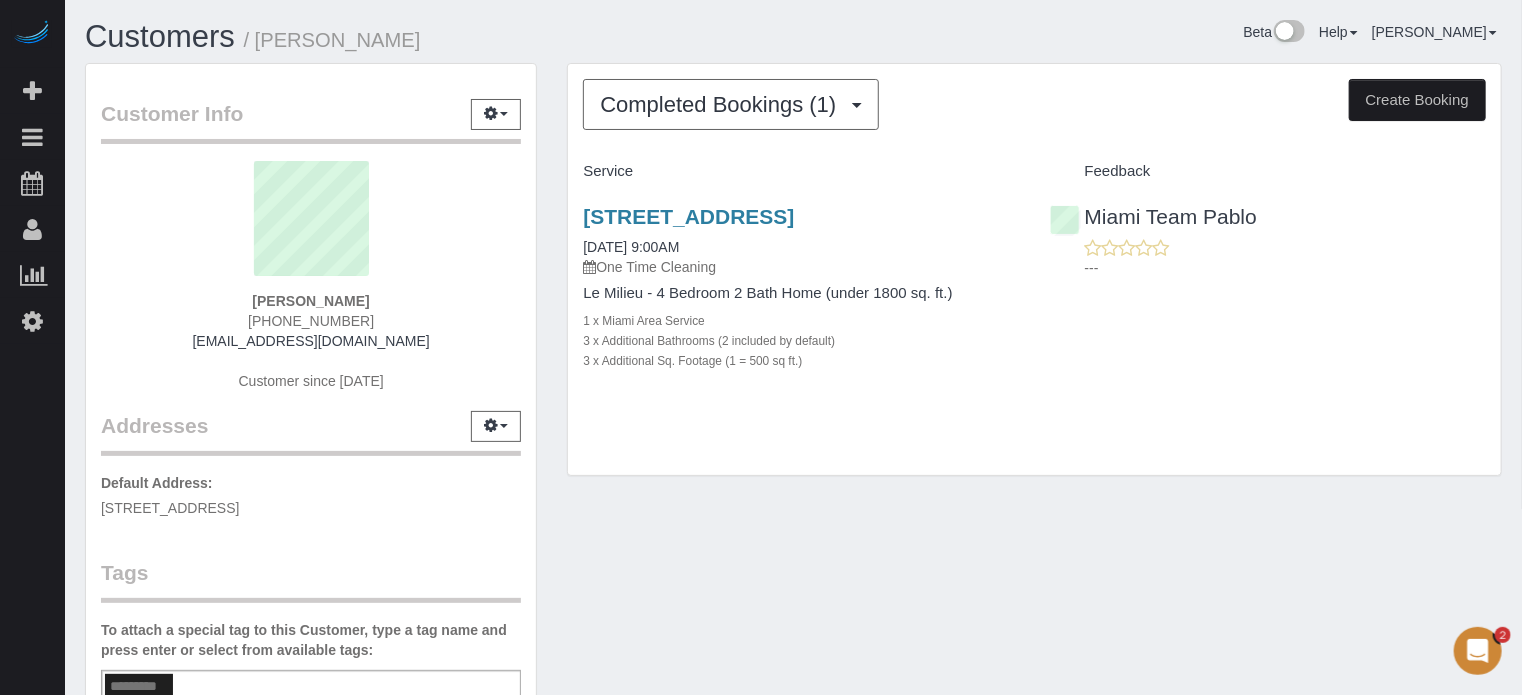 select on "FL" 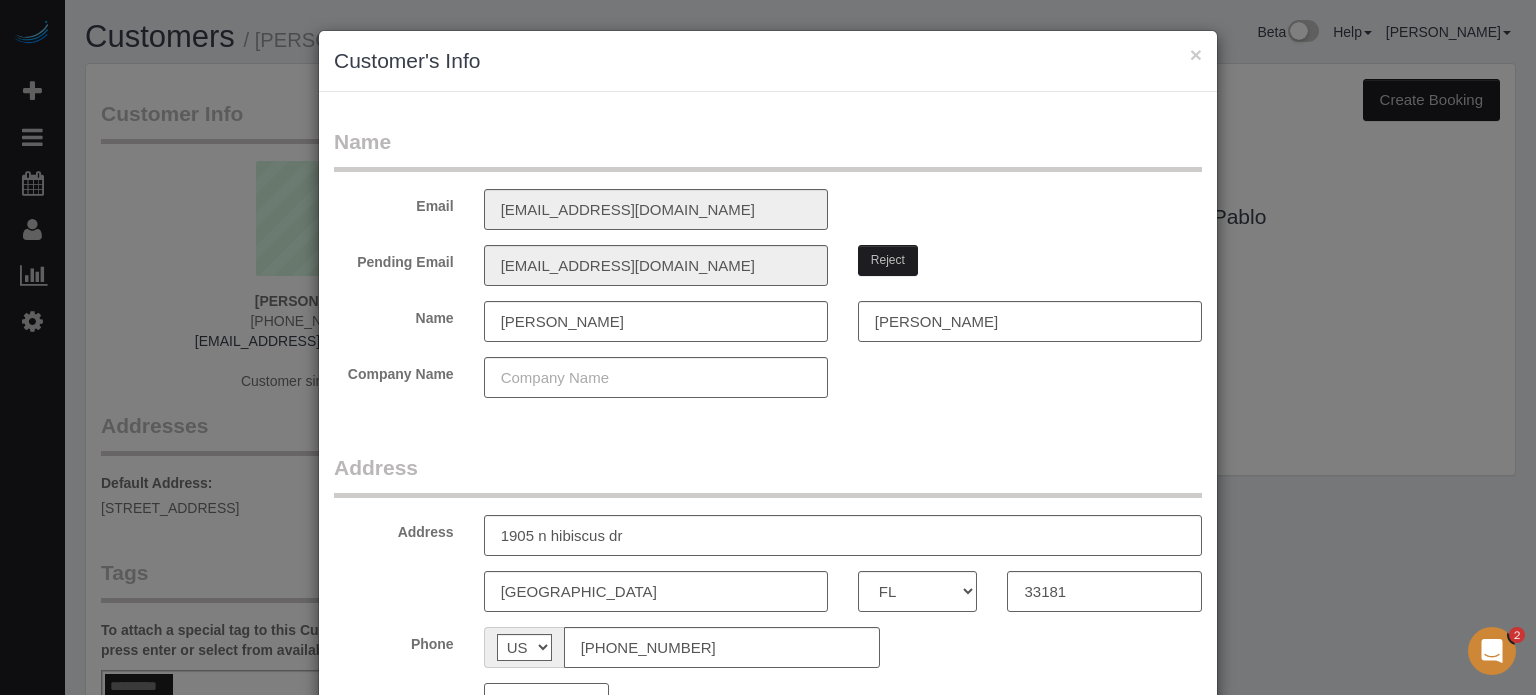 scroll, scrollTop: 1, scrollLeft: 0, axis: vertical 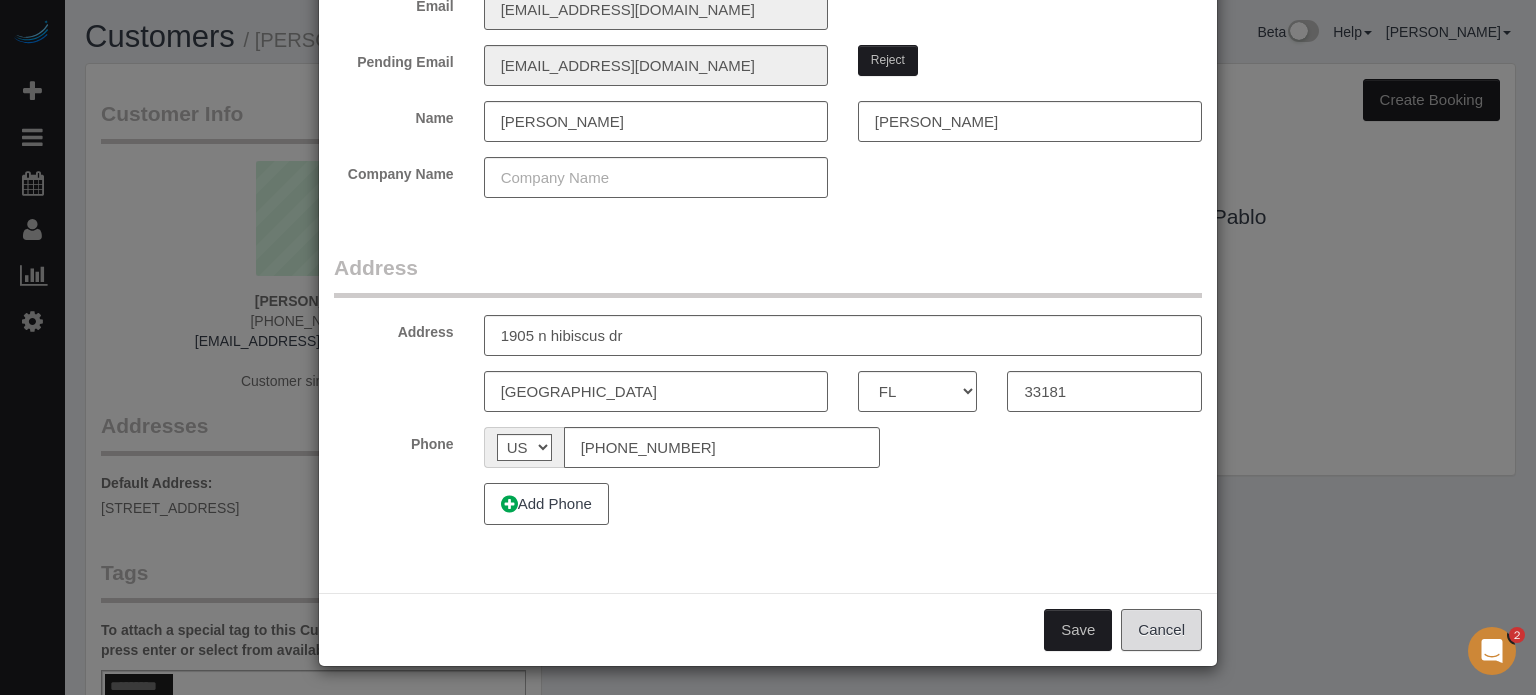 click on "Cancel" at bounding box center [1161, 630] 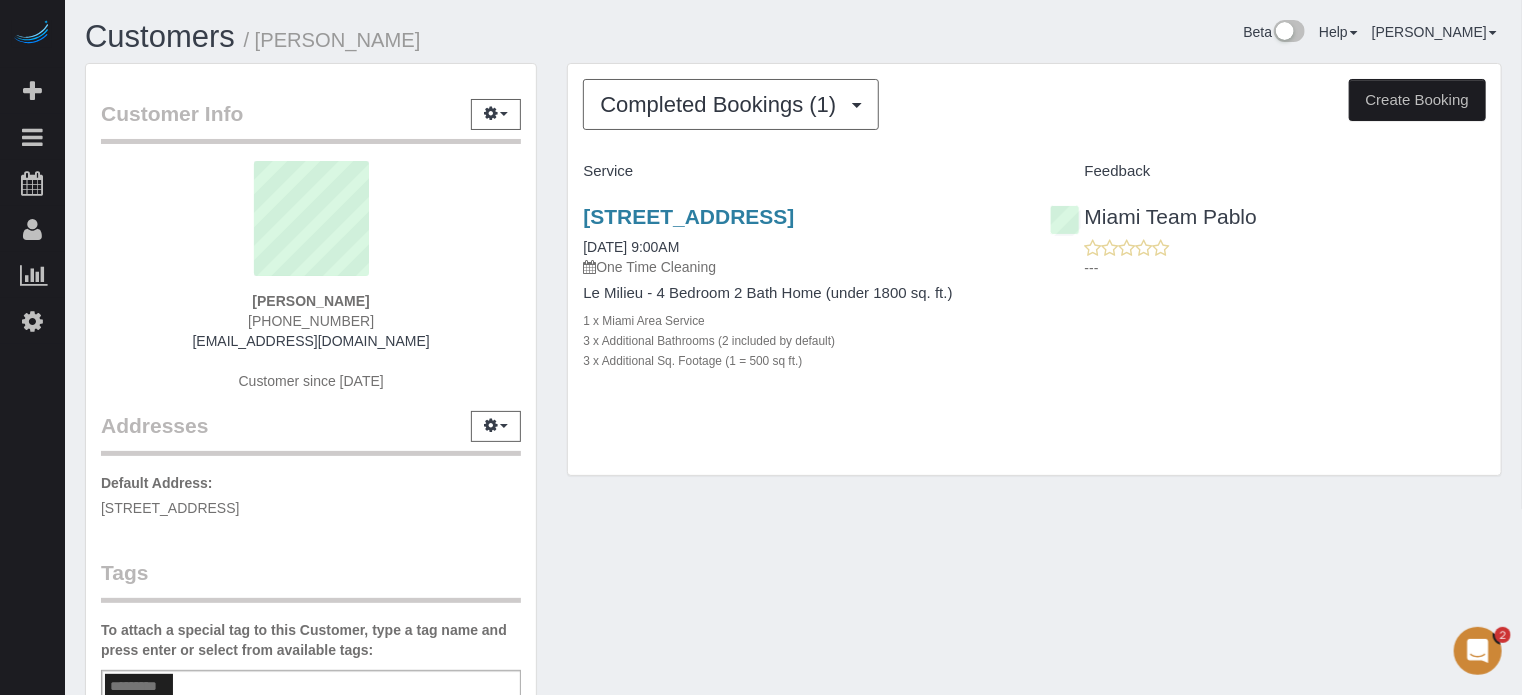 click on "Customer Info
Edit Contact Info
Send Message
Email Preferences
Special Sales Tax
View Changes
Link to QuickBooks
Sync to QuickBooks
[PERSON_NAME] as Unconfirmed
Block this Customer
Archive Account
[PERSON_NAME]" at bounding box center (311, 556) 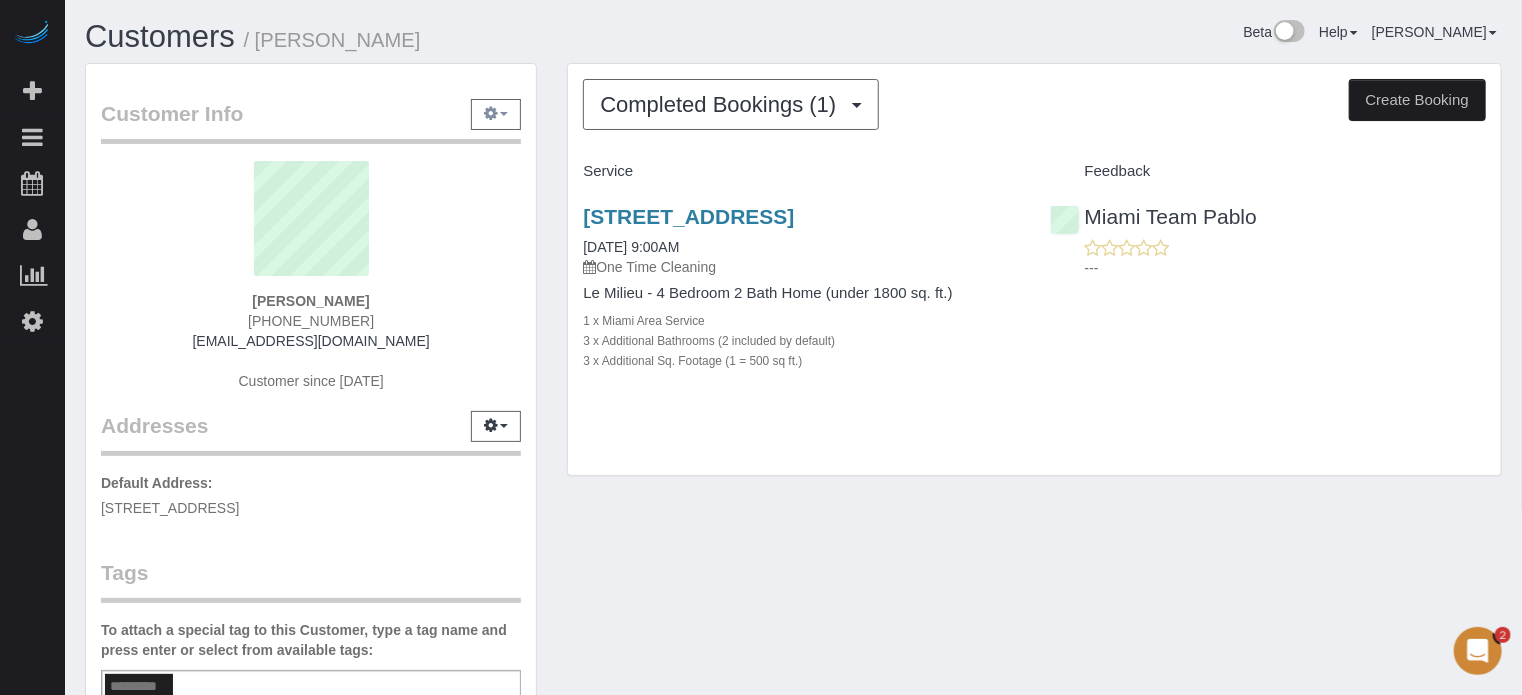 click at bounding box center [496, 114] 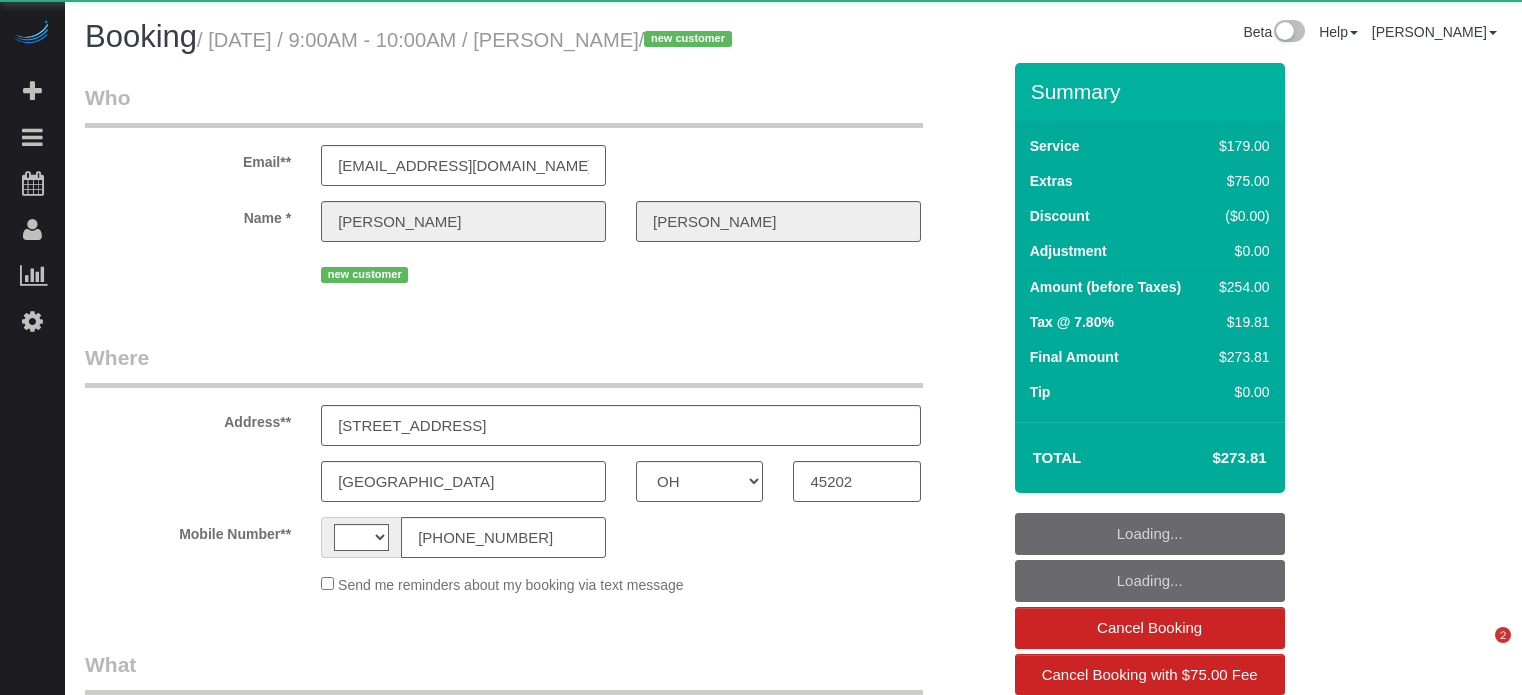 select on "OH" 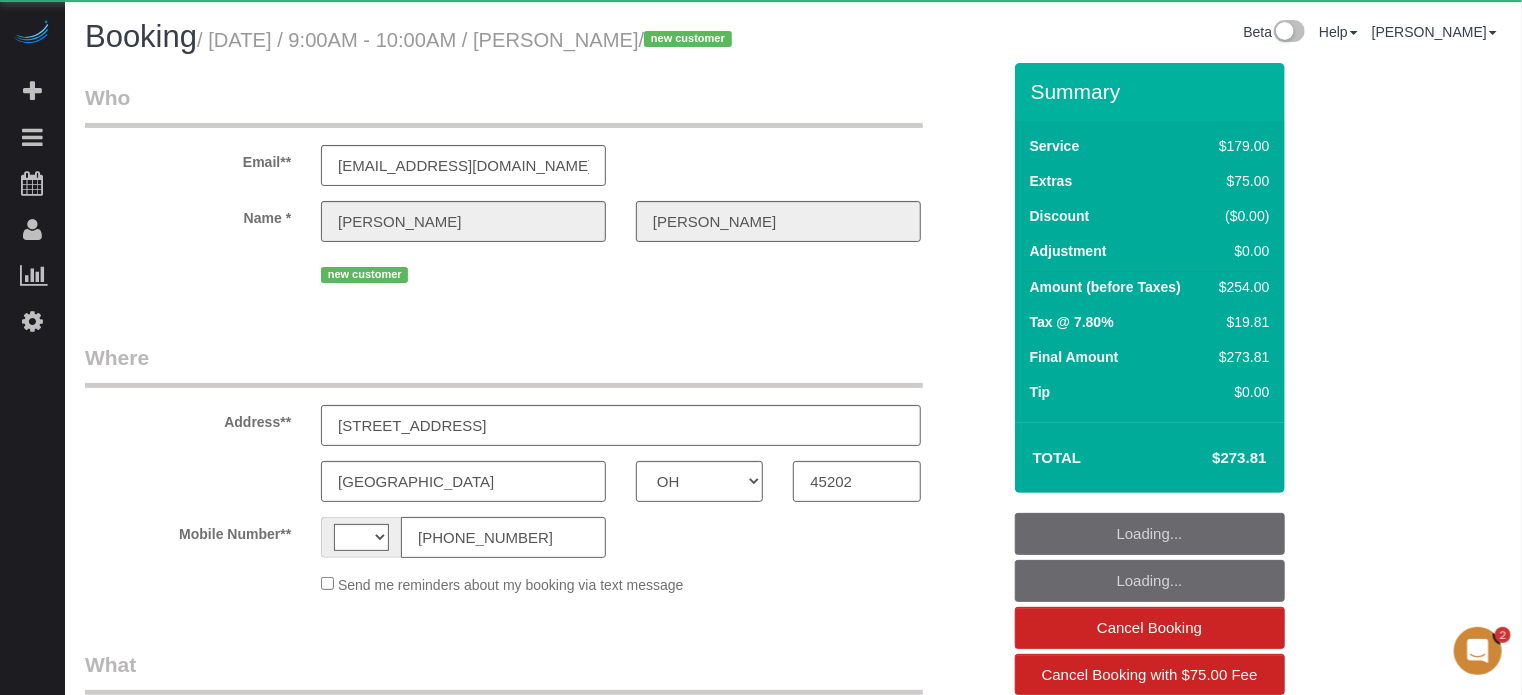 scroll, scrollTop: 0, scrollLeft: 0, axis: both 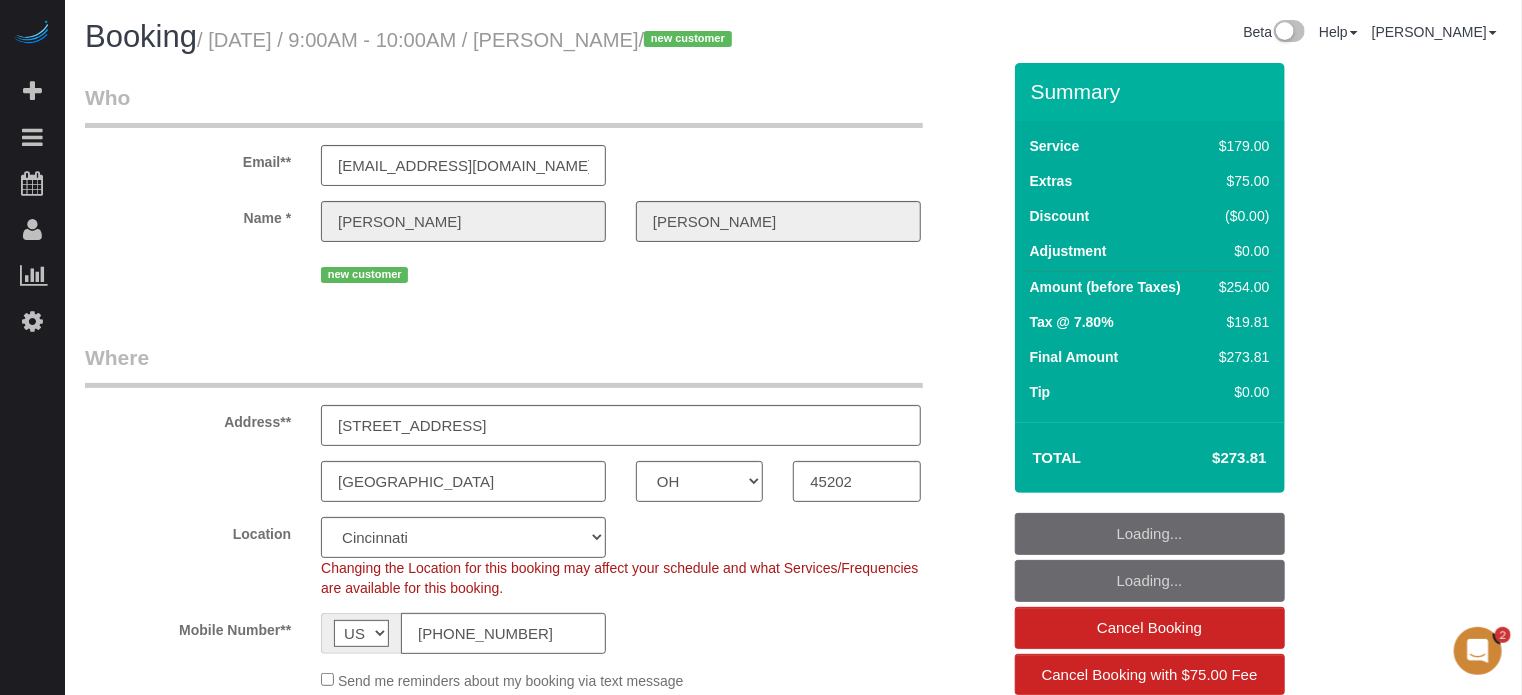 select on "object:809" 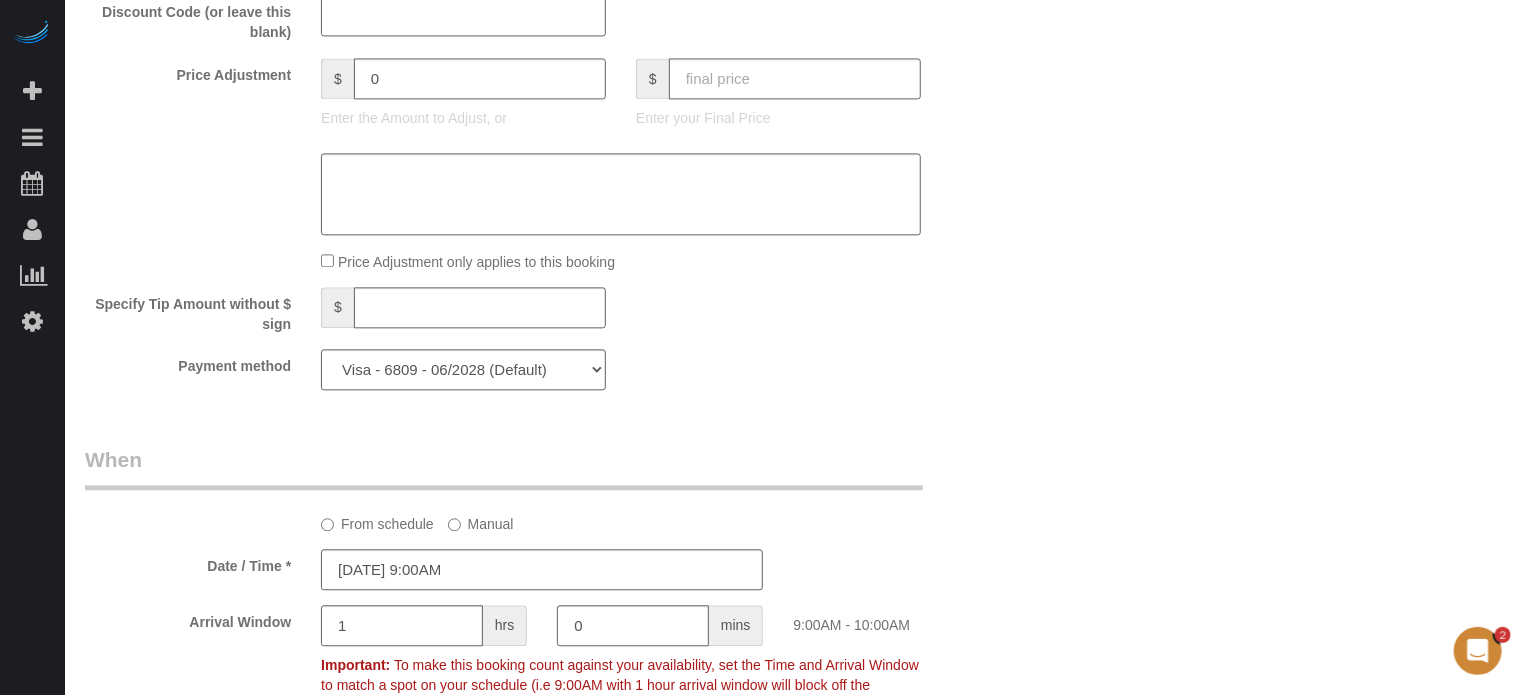 scroll, scrollTop: 2200, scrollLeft: 0, axis: vertical 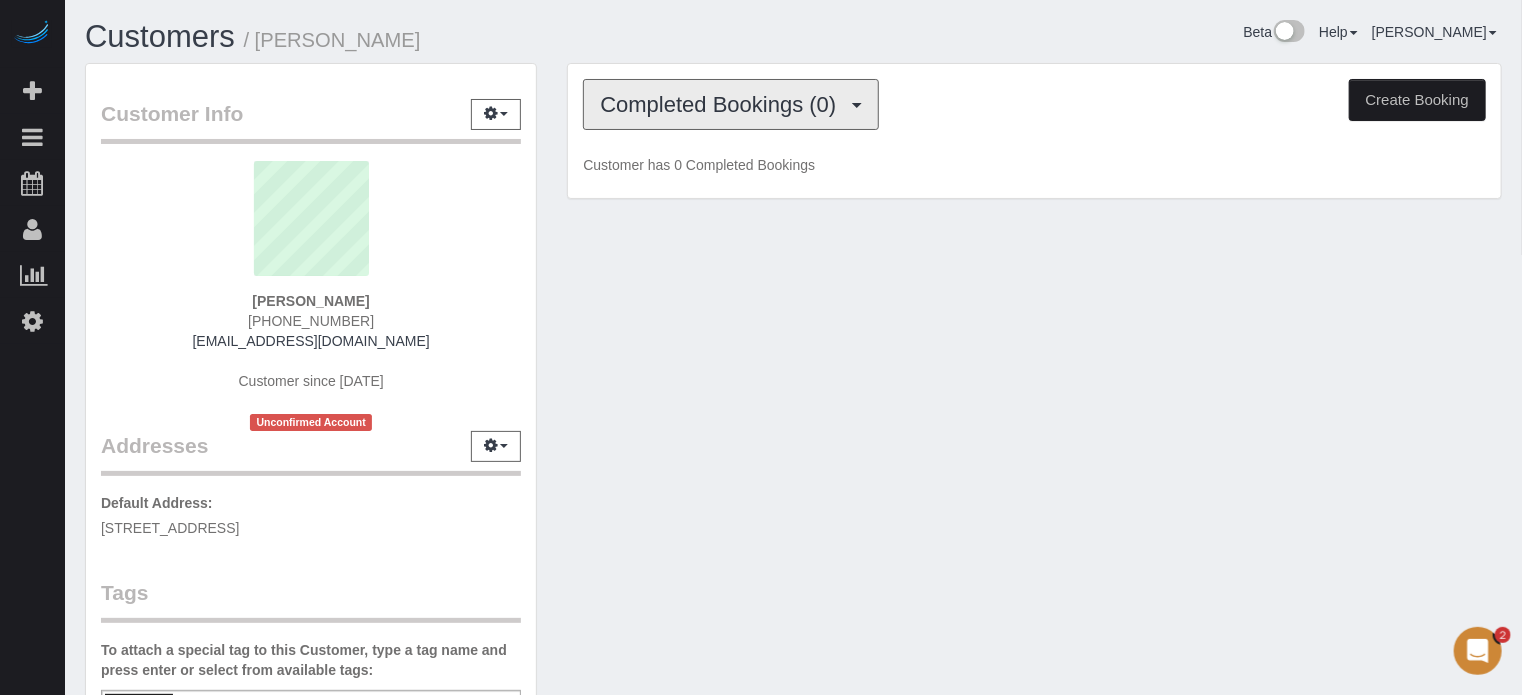 click on "Completed Bookings (0)" at bounding box center [723, 104] 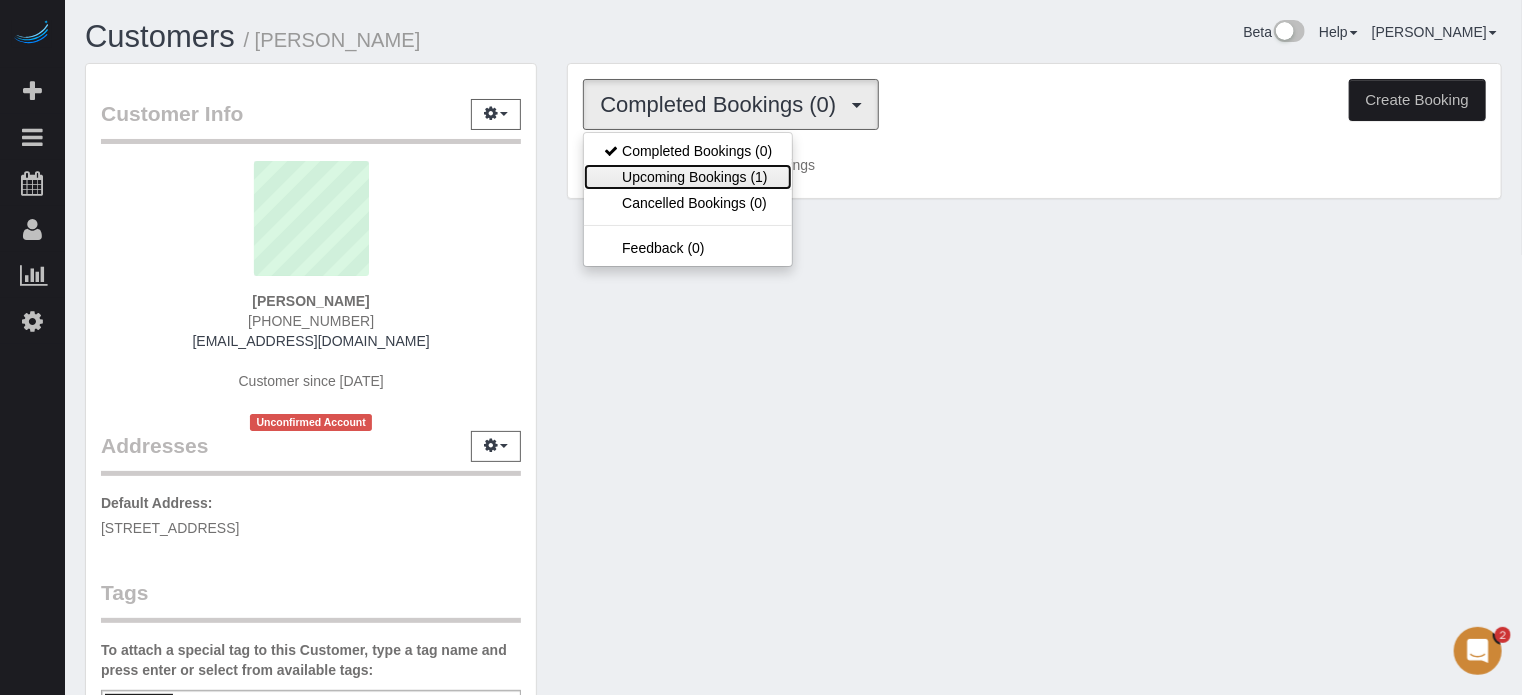 click on "Upcoming Bookings (1)" at bounding box center [688, 177] 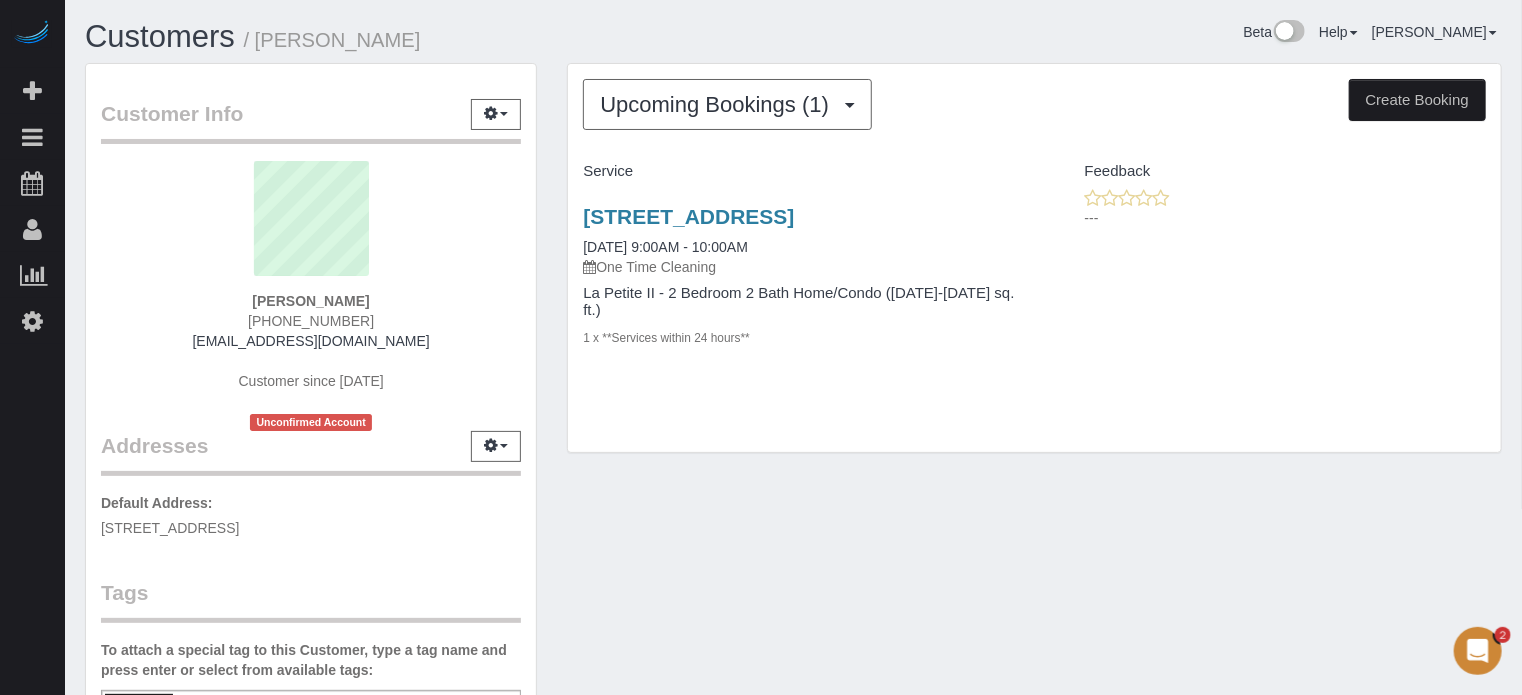 click on "Create Booking" at bounding box center (1417, 100) 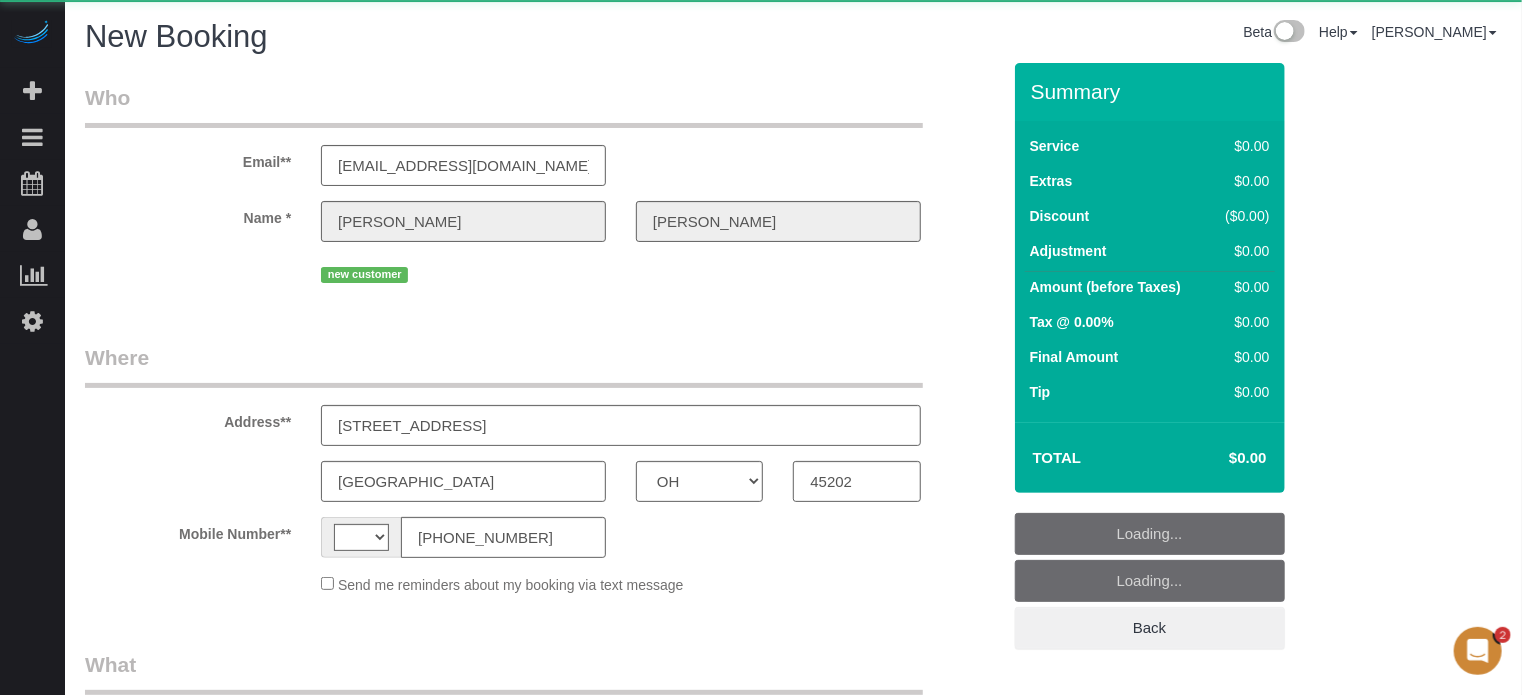 select on "string:[GEOGRAPHIC_DATA]" 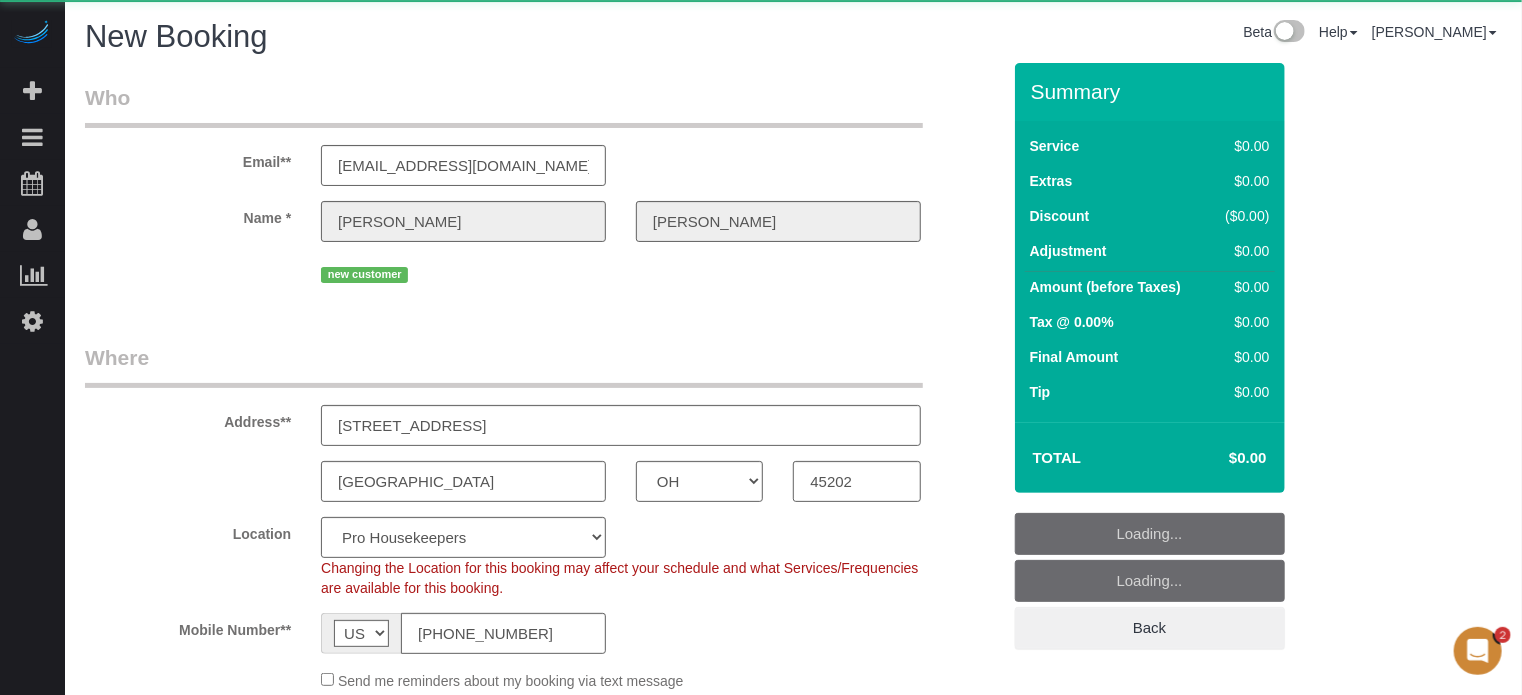 select on "object:907" 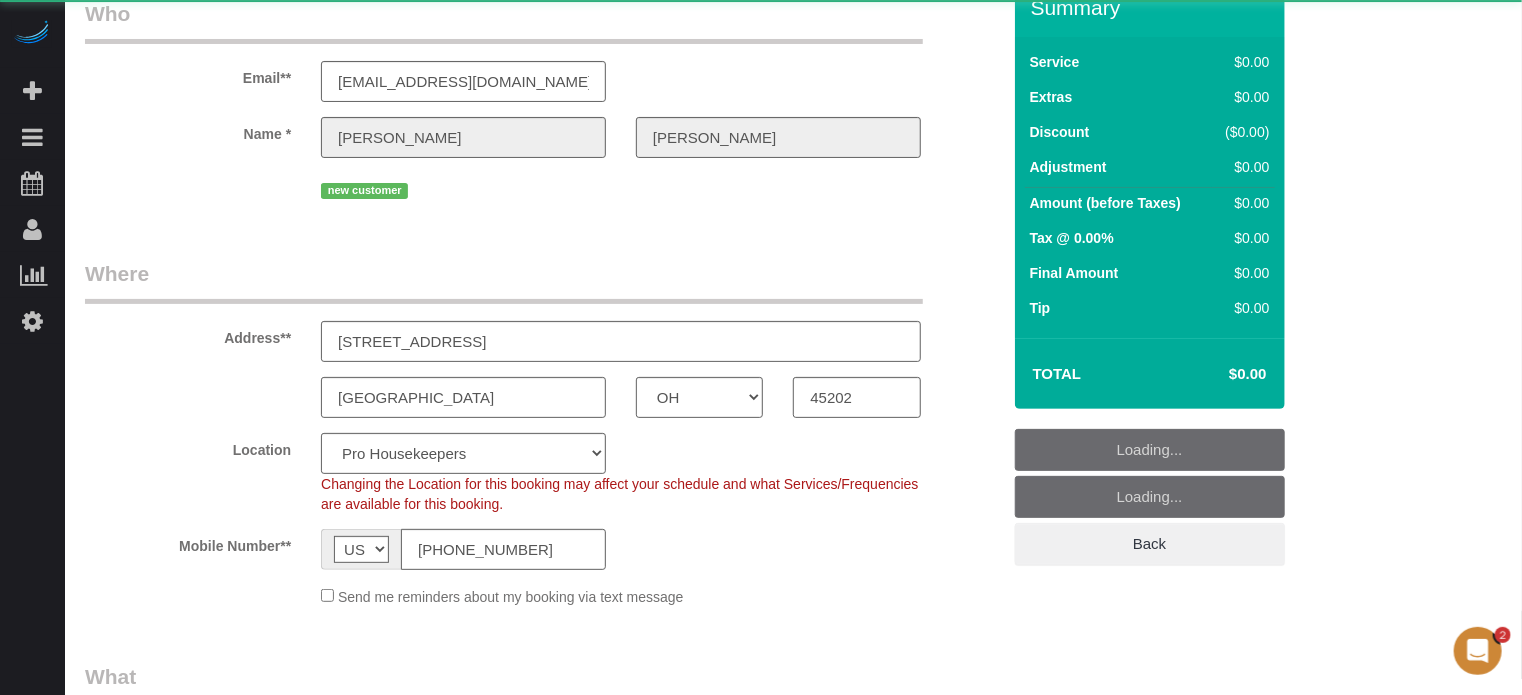 scroll, scrollTop: 200, scrollLeft: 0, axis: vertical 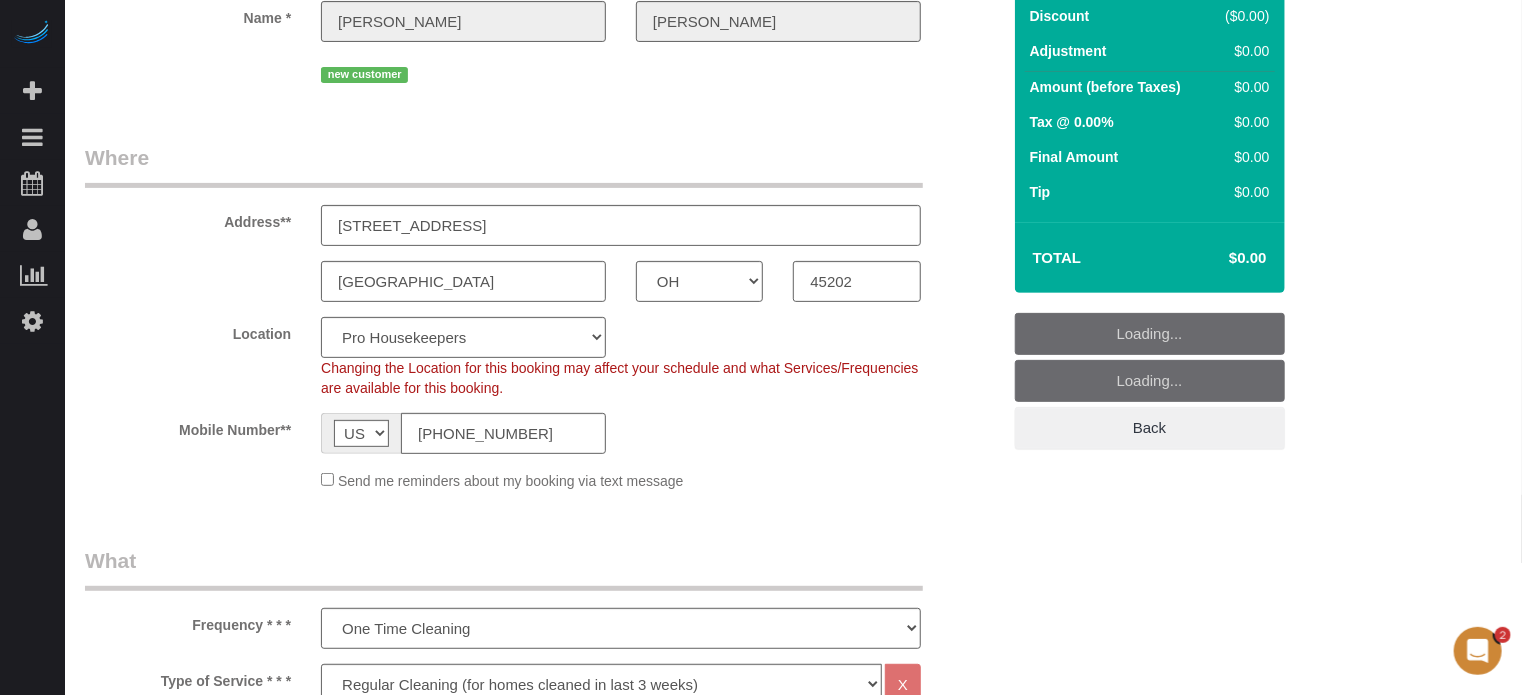 select on "10" 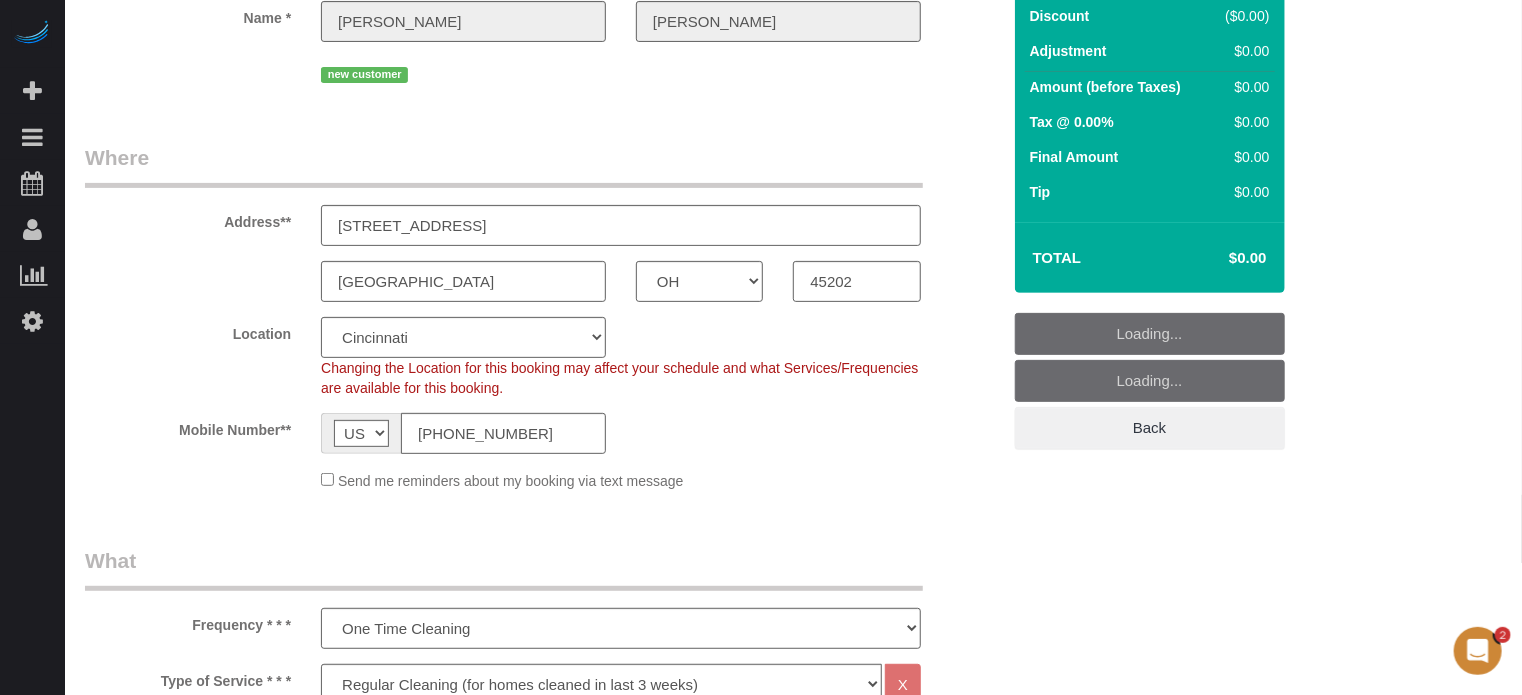 select on "object:1340" 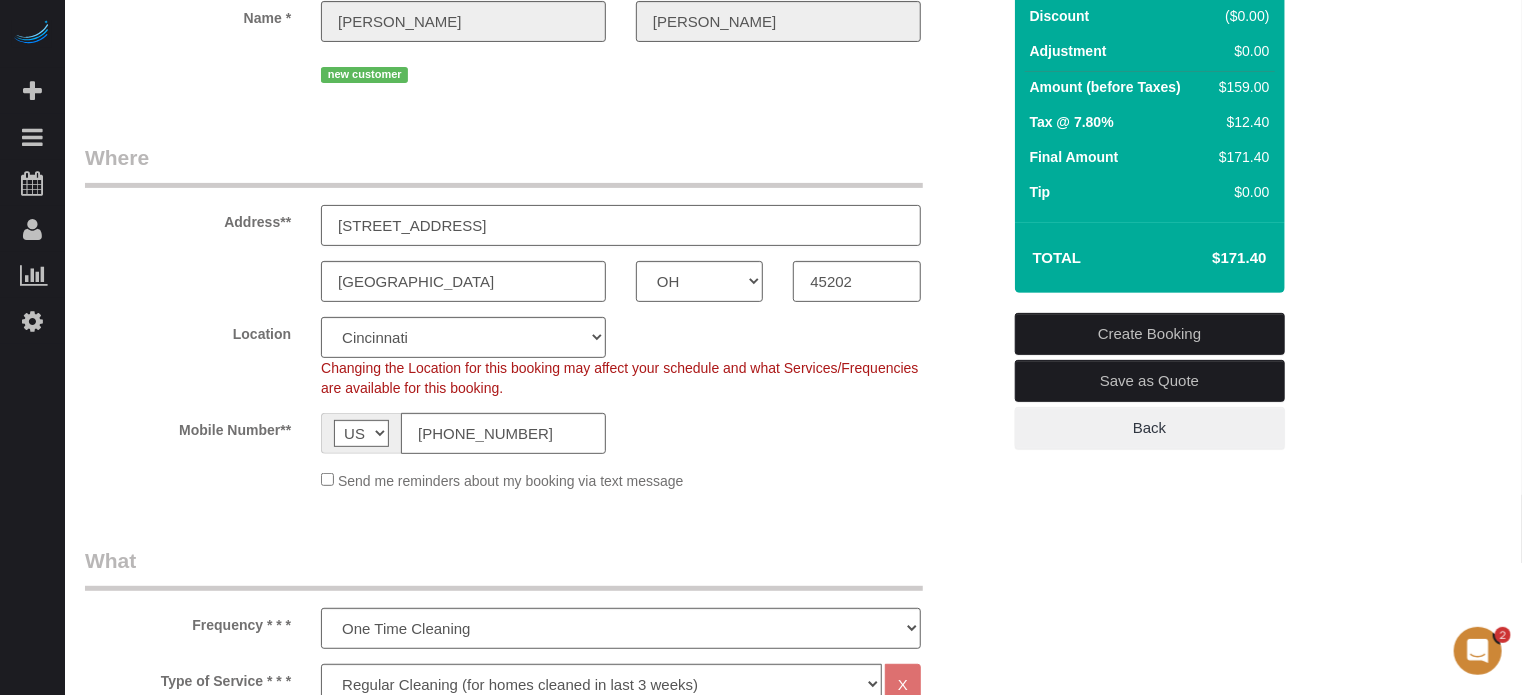 click on "121 E Freedom Way unit 622" at bounding box center [621, 225] 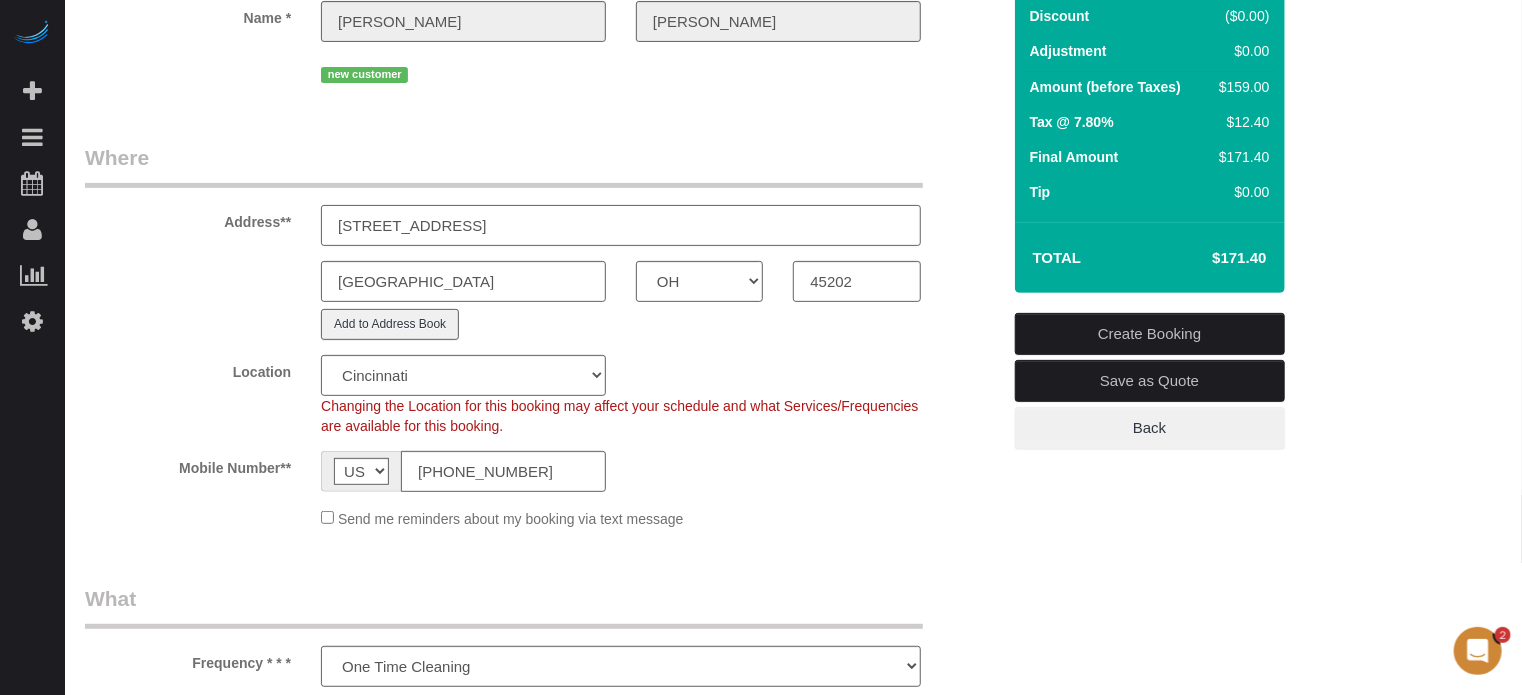 type on "121 E Freedom Way unit 631" 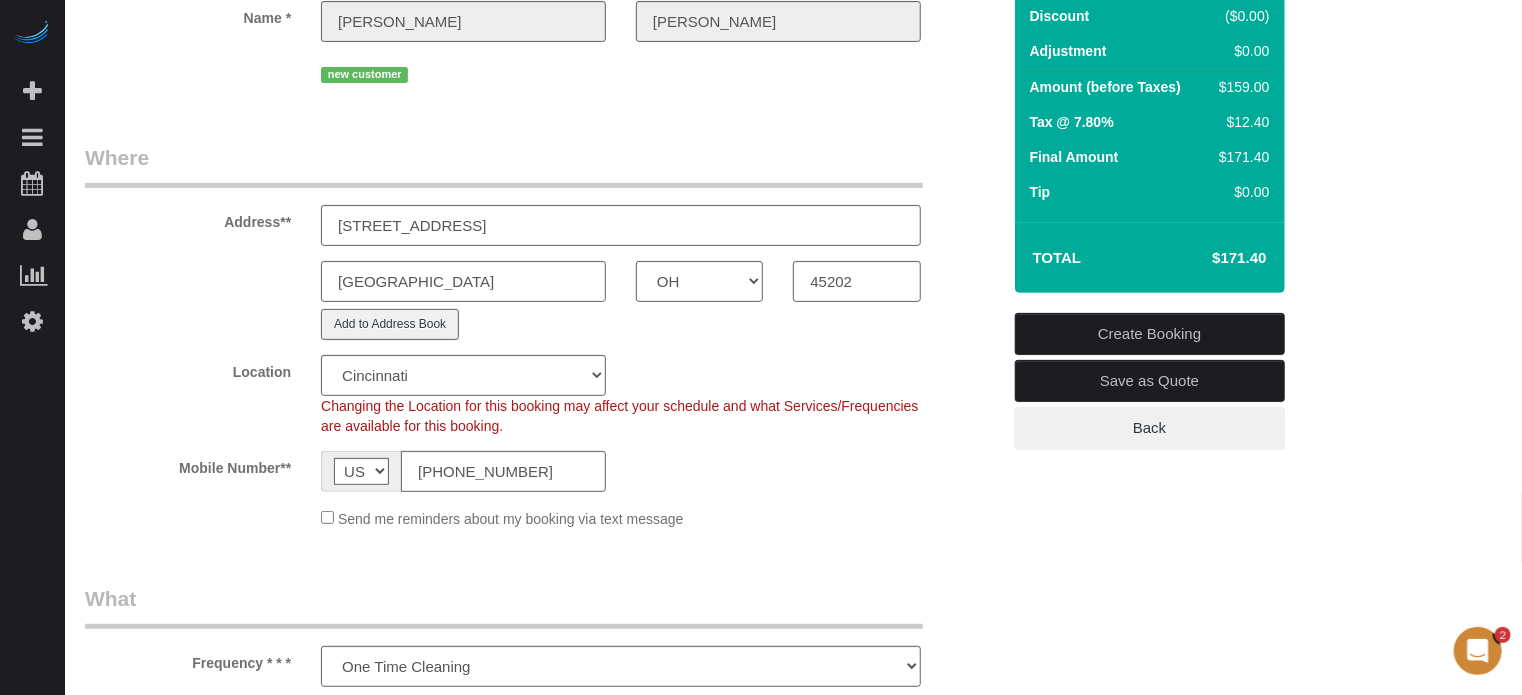 click on "Where" at bounding box center [504, 165] 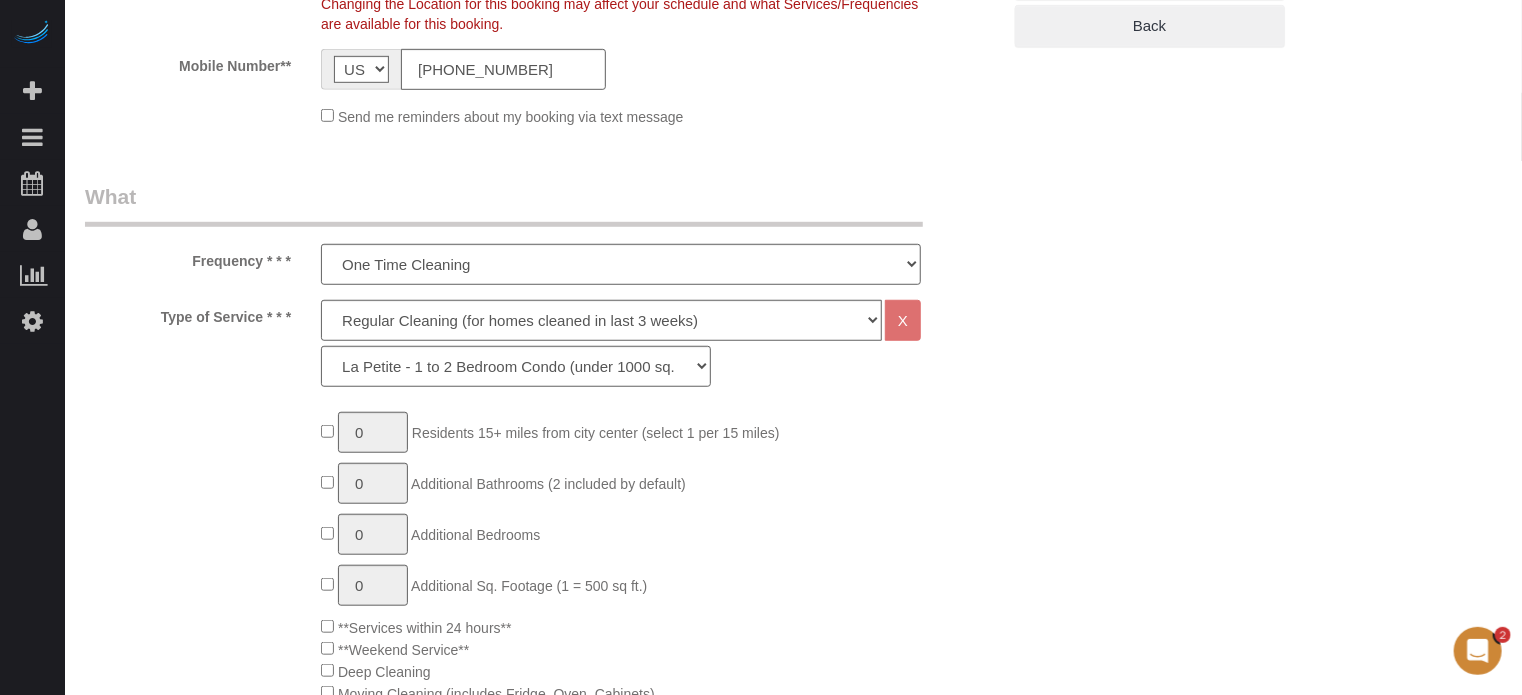 scroll, scrollTop: 600, scrollLeft: 0, axis: vertical 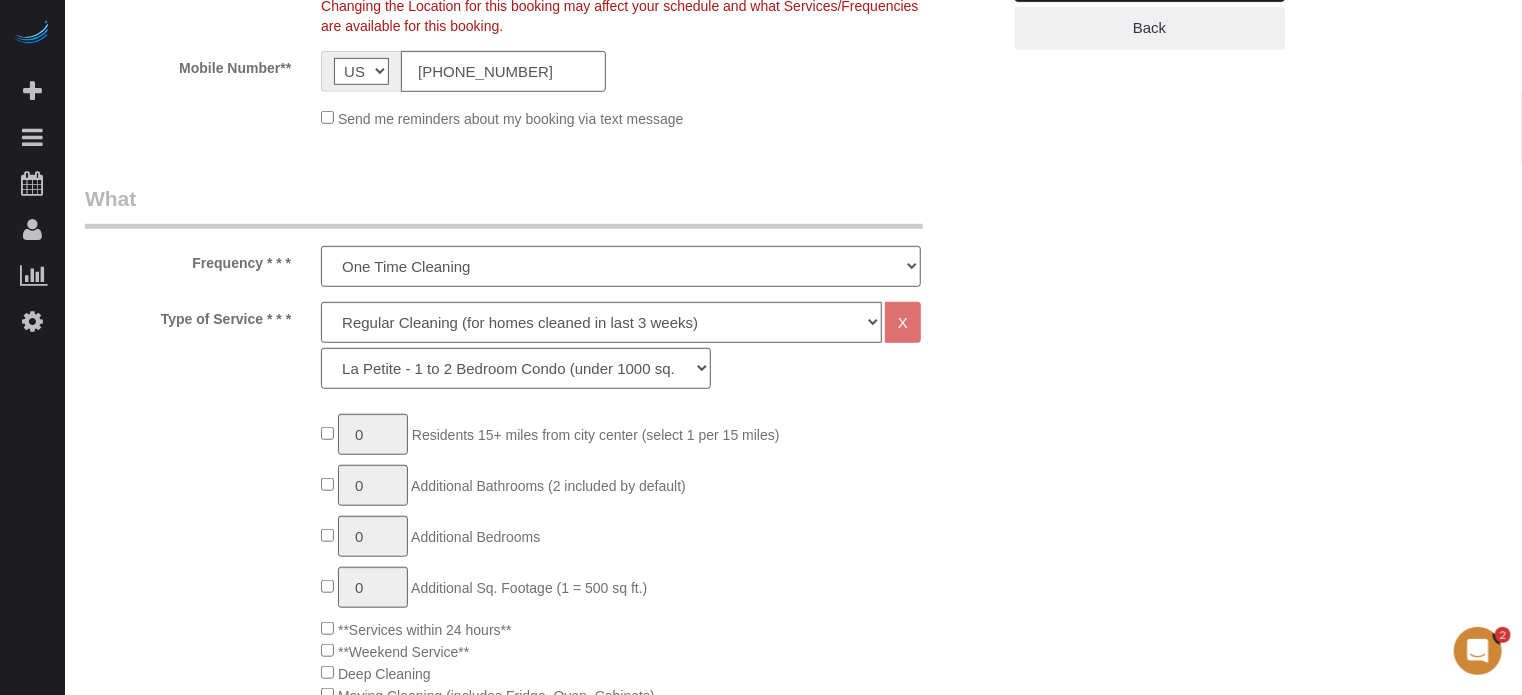 click on "Type of Service * * *
Deep Cleaning (for homes that have not been cleaned in 3+ weeks) Spruce Regular Cleaning (for homes cleaned in last 3 weeks) Moving Cleanup (to clean home for new tenants) Post Construction Cleaning Vacation Rental Cleaning Hourly
X
La Petite - 1 to 2 Bedroom Condo (under 1000 sq. ft.) La Petite II - 2 Bedroom 2 Bath Home/Condo (1001-1500 sq. ft.) Le Milieu - 3 Bedroom 2 Bath Home (under 1800 sq. ft.) Le Milieu - 4 Bedroom 2 Bath Home (under 1800 sq. ft.) Grand - 5 Bedroom 2 Bath Home (under 2250 sq. ft.) Très Grand - 6 Bedroom 2 Bath Home (under 3000 sq. ft.)" 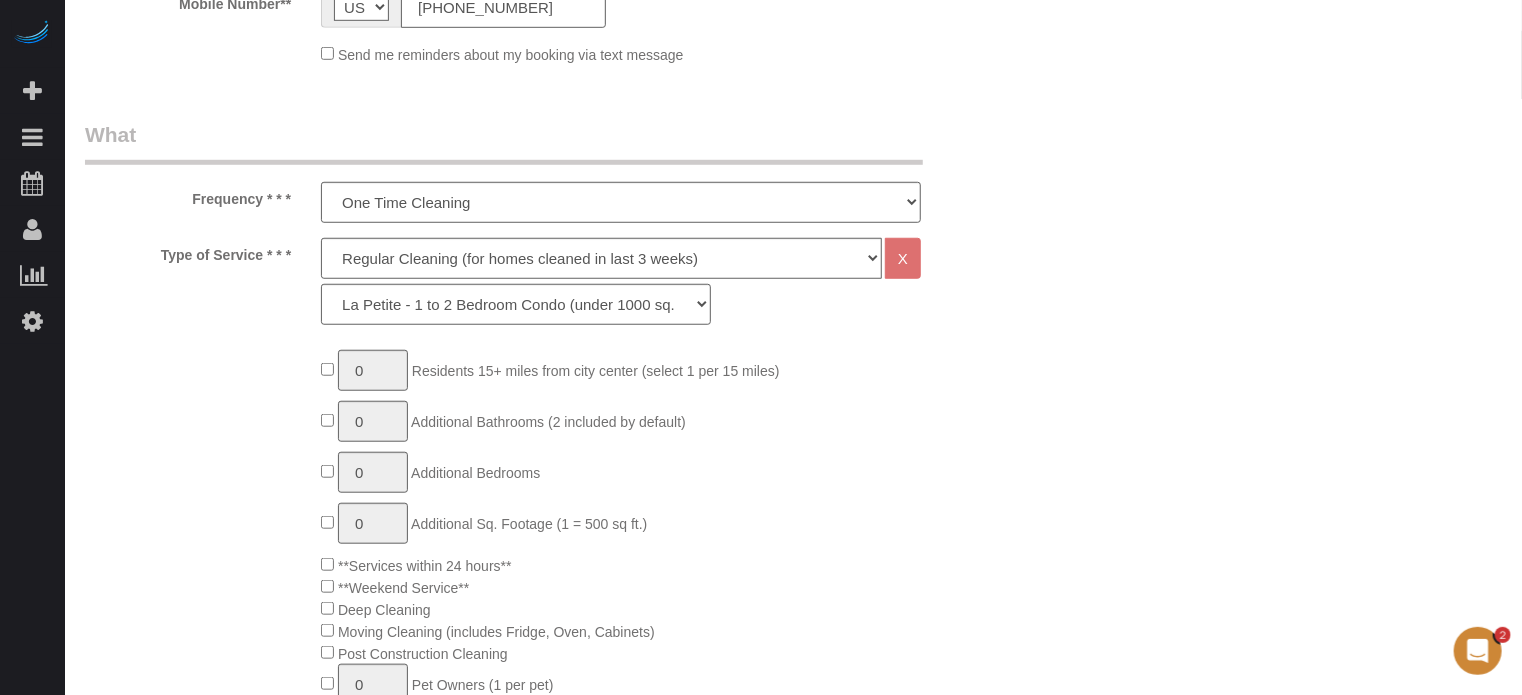 scroll, scrollTop: 800, scrollLeft: 0, axis: vertical 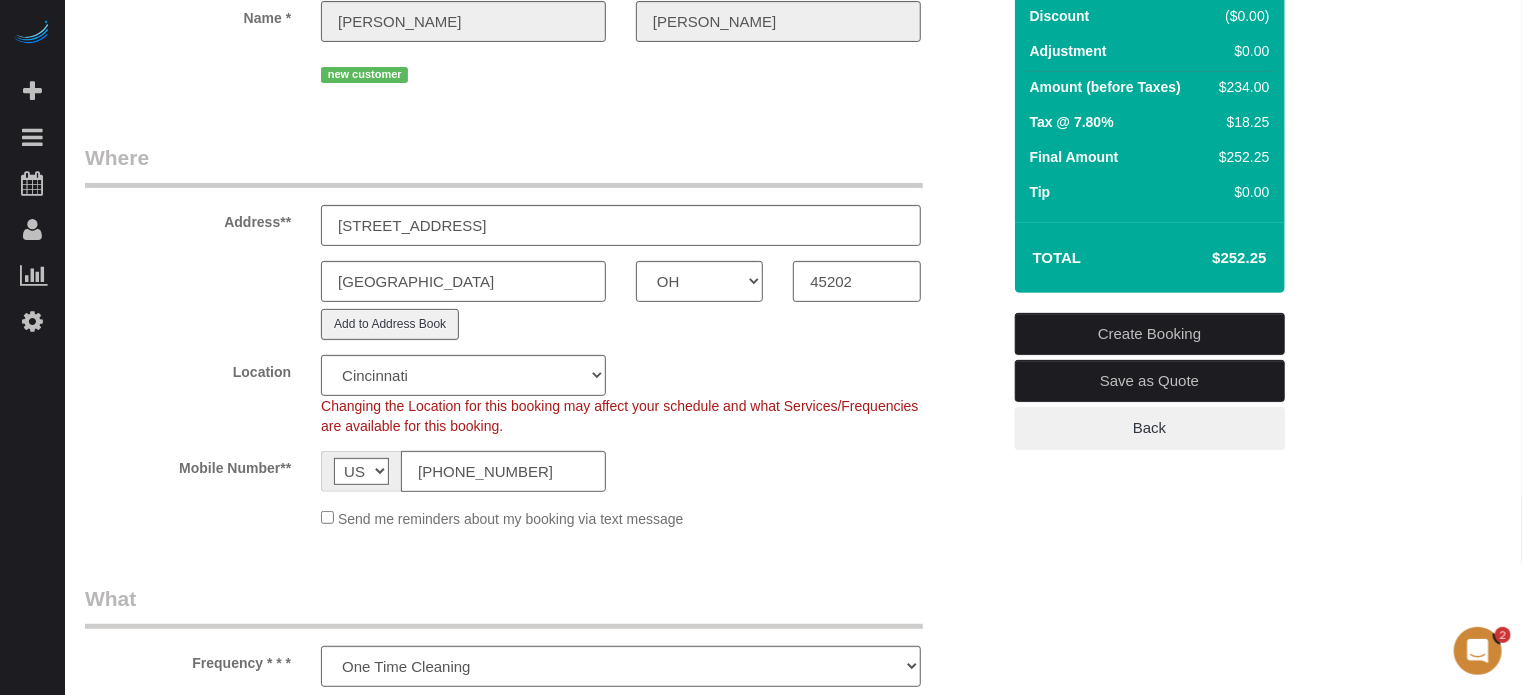 click on "Where
Address**
121 E Freedom Way unit 631
Cincinnati
AK
AL
AR
AZ
CA
CO
CT
DC
DE
FL
GA
HI
IA
ID
IL
IN
KS
KY
LA
MA
MD
ME
MI
MN
MO
MS
MT
NC
ND
NE
NH
NJ
NM
NV
NY
OH
OK
OR
PA
RI
SC
SD
TN
TX" at bounding box center (542, 343) 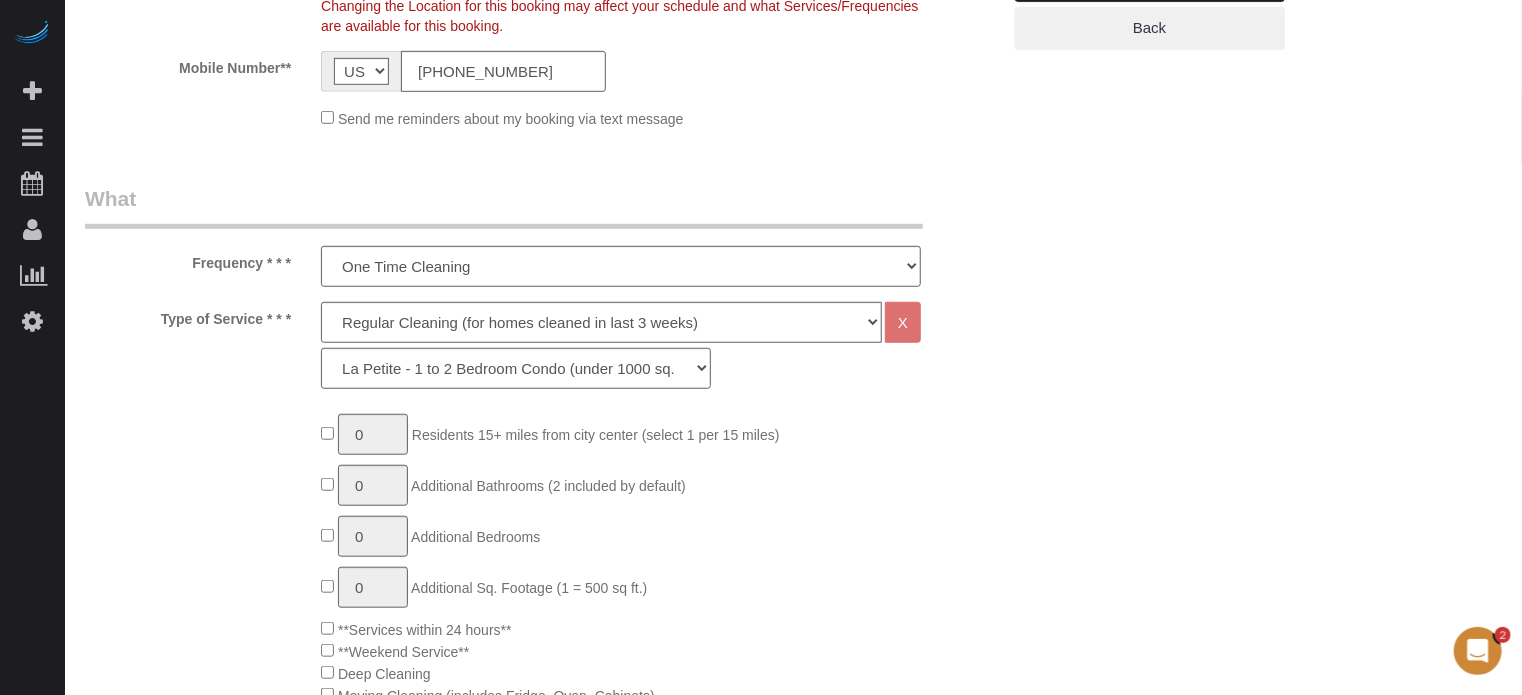 scroll, scrollTop: 800, scrollLeft: 0, axis: vertical 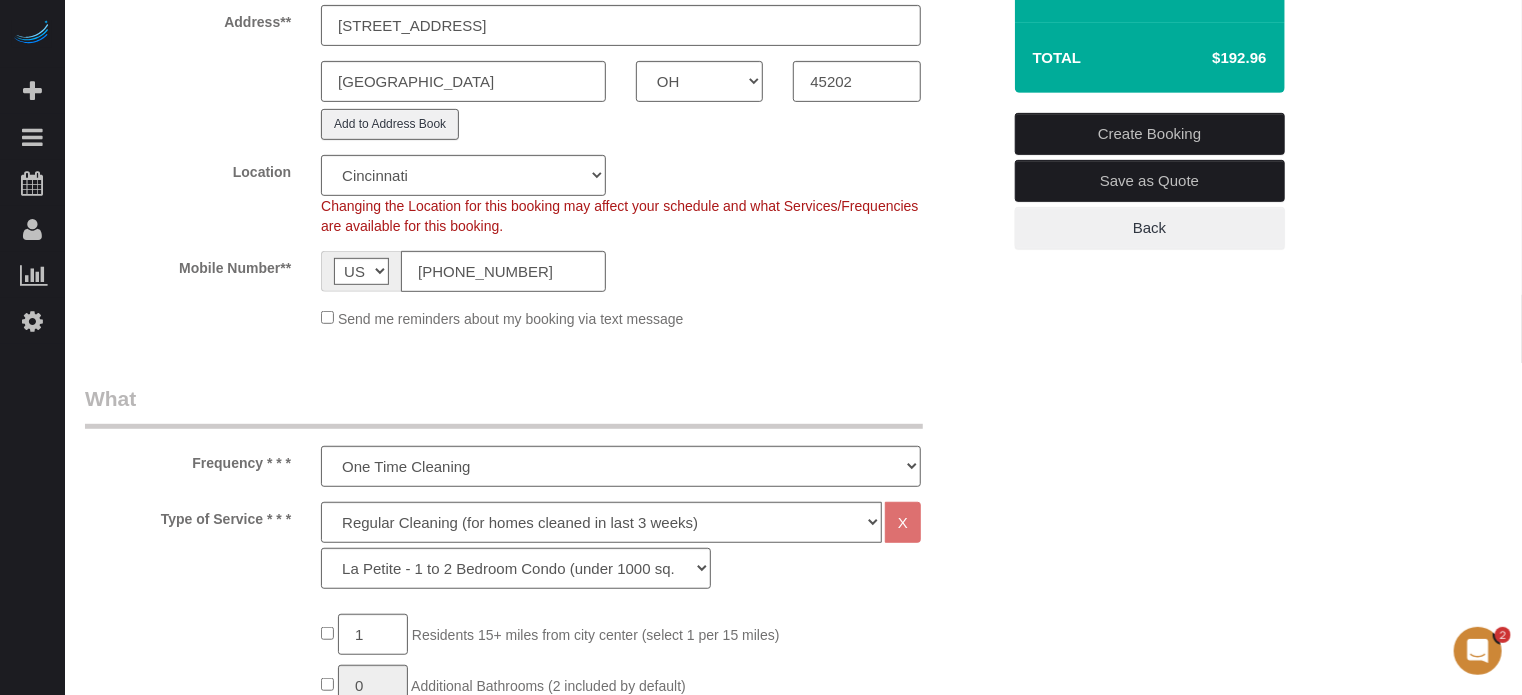 click on "Who
Email**
microplusmanagenent@yahoo.com
Name *
Stephanie
Shinn
new customer
Where
Address**
121 E Freedom Way unit 631
Cincinnati
AK
AL
AR
AZ
CA
CO
CT
DC
DE
FL
GA
HI
IA
ID
IL
IN
KS
KY
LA
MA
MD
ME
MI
MN
MO
MS
MT
NC" at bounding box center [542, 1636] 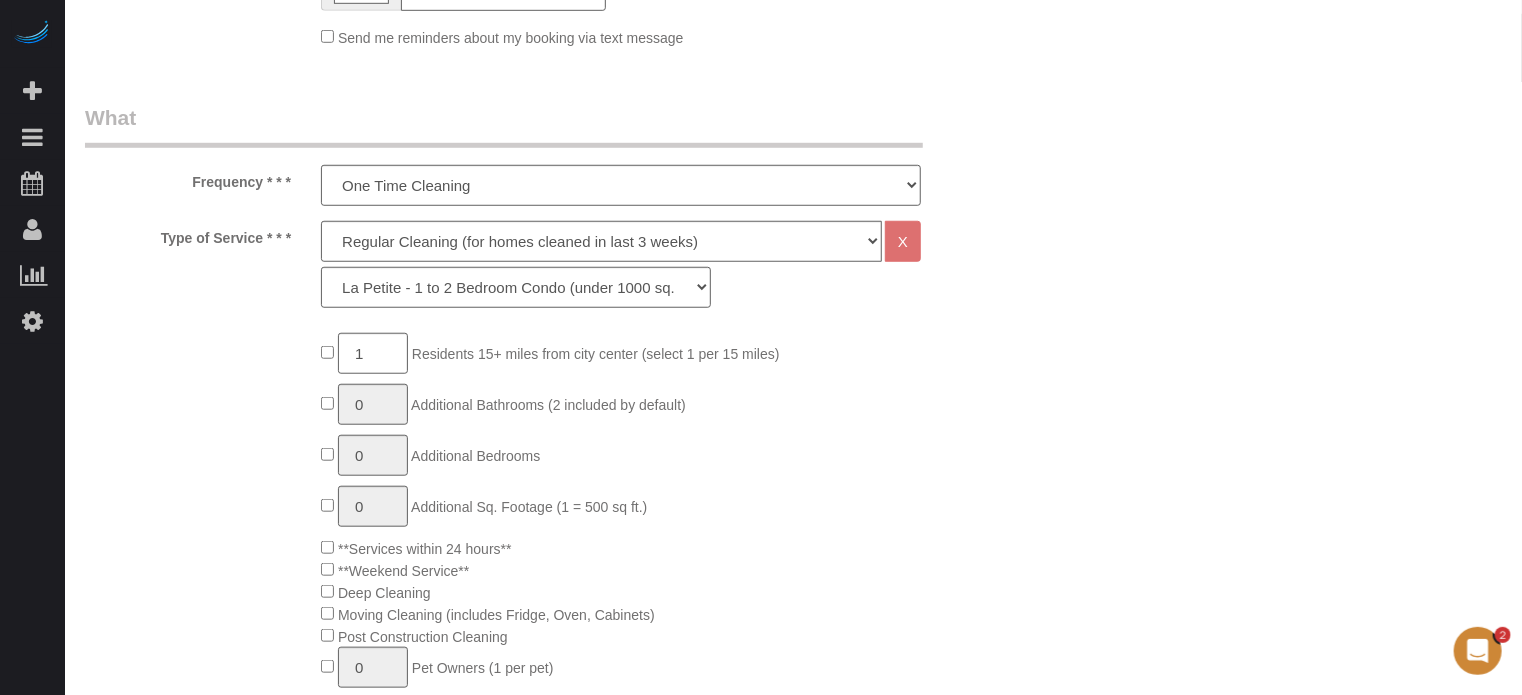 scroll, scrollTop: 800, scrollLeft: 0, axis: vertical 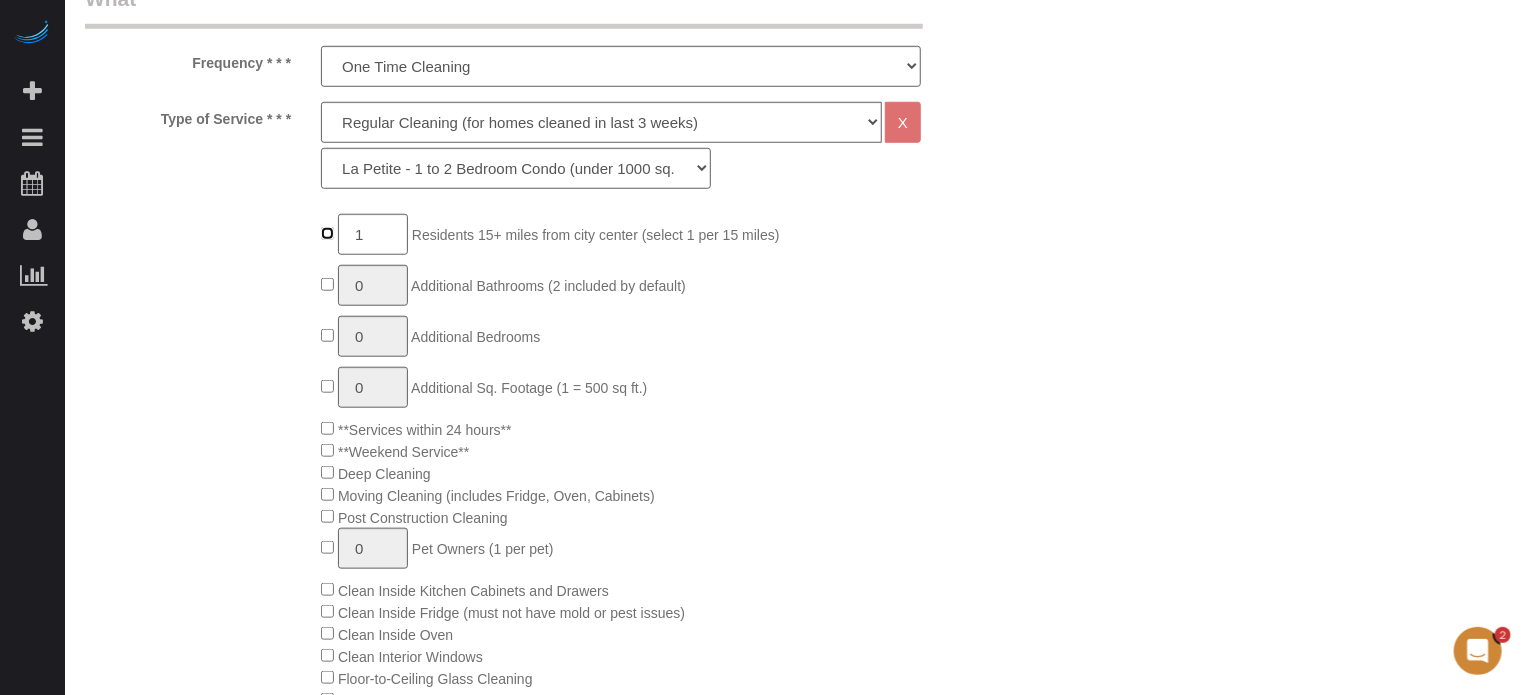 type on "0" 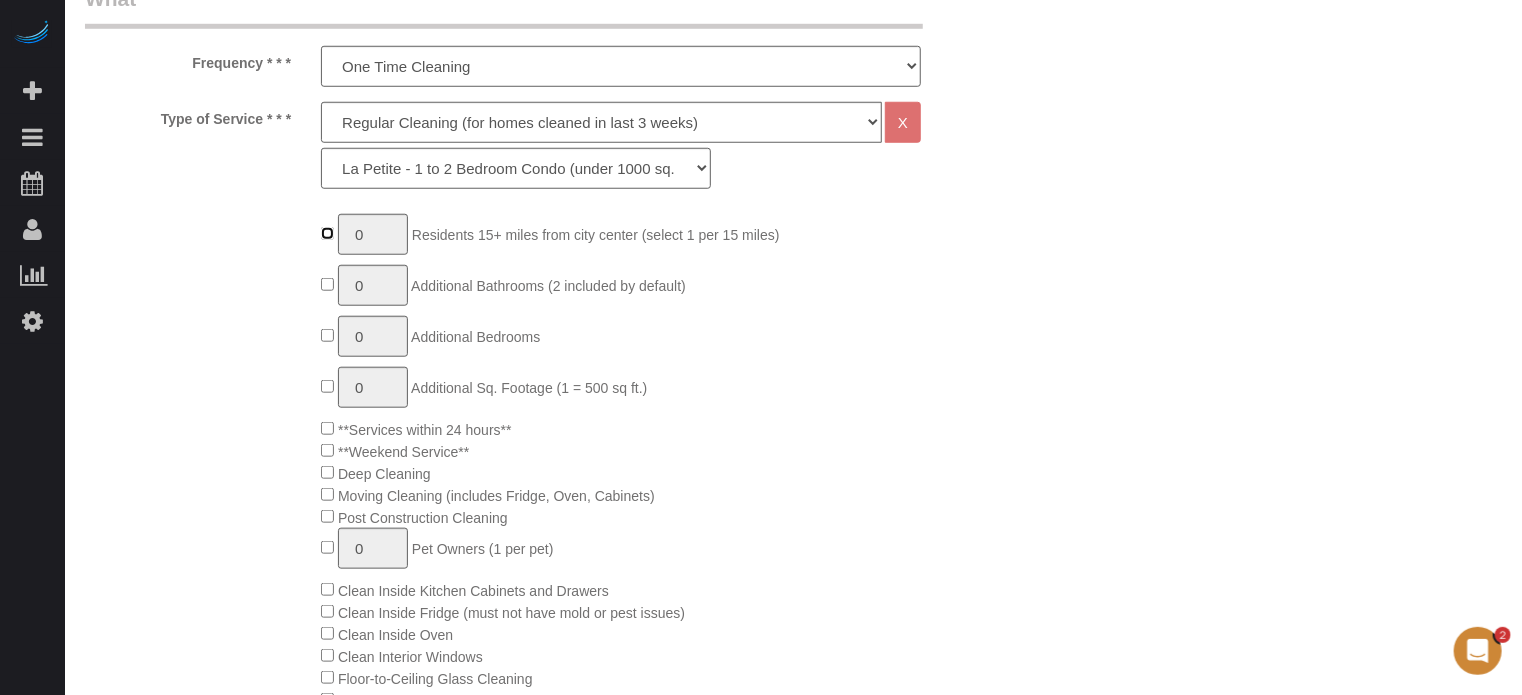 scroll, scrollTop: 900, scrollLeft: 0, axis: vertical 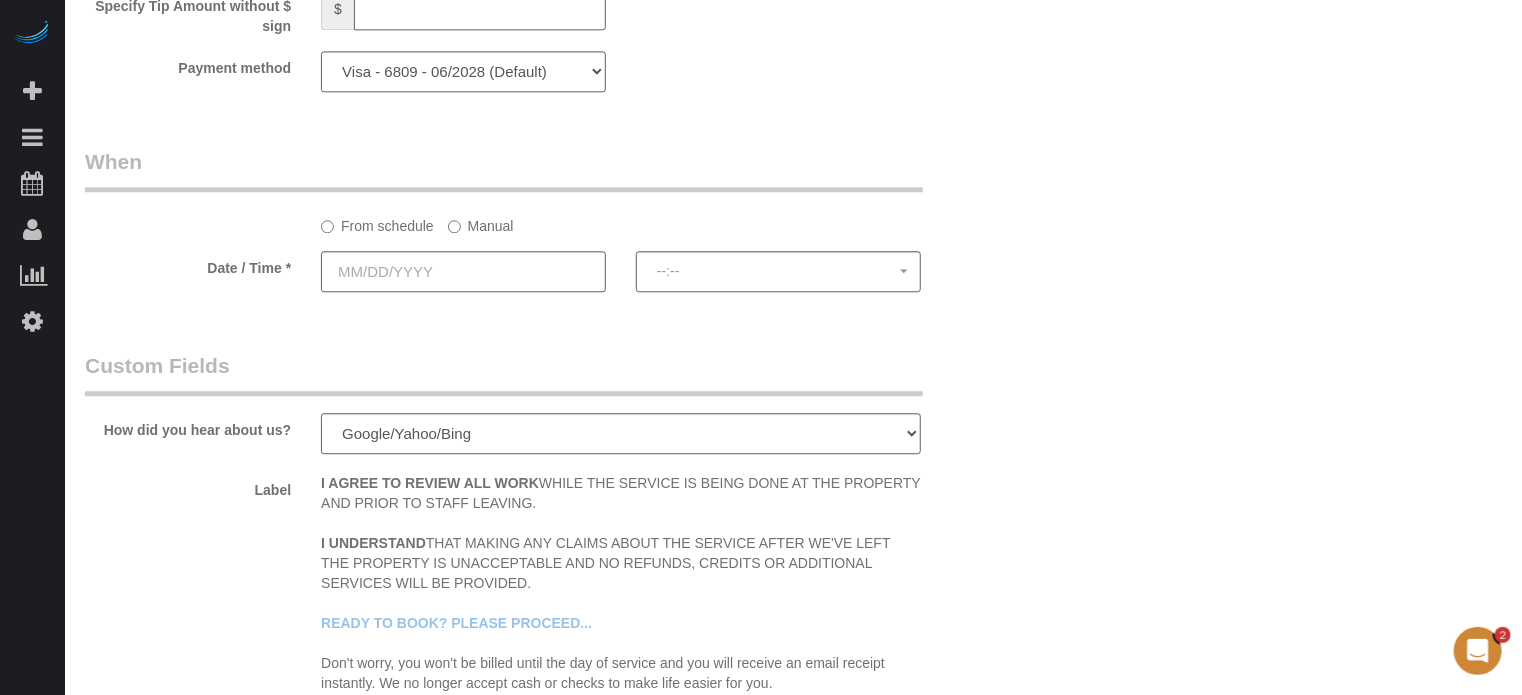 click on "When
From schedule
Manual
Date / Time *
--:--   --:--" at bounding box center (542, 229) 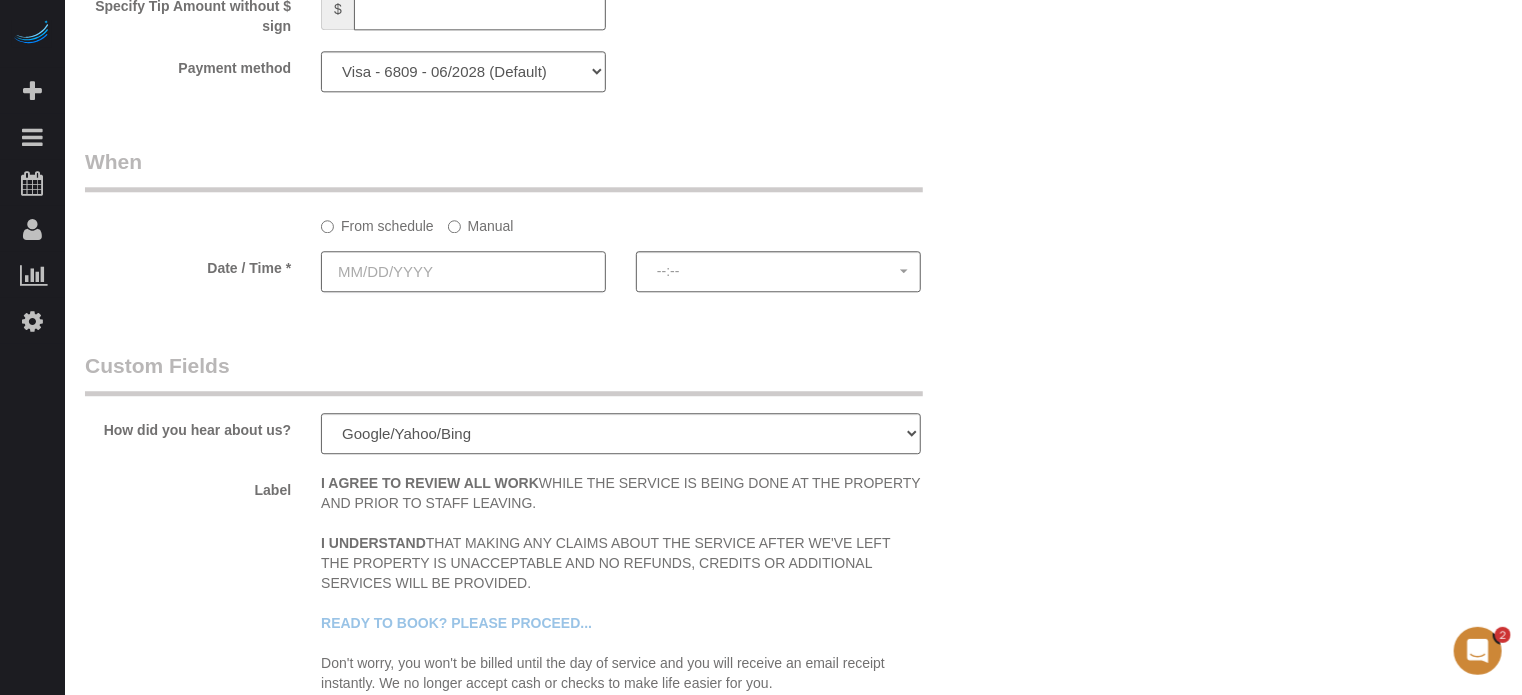 click at bounding box center [463, 271] 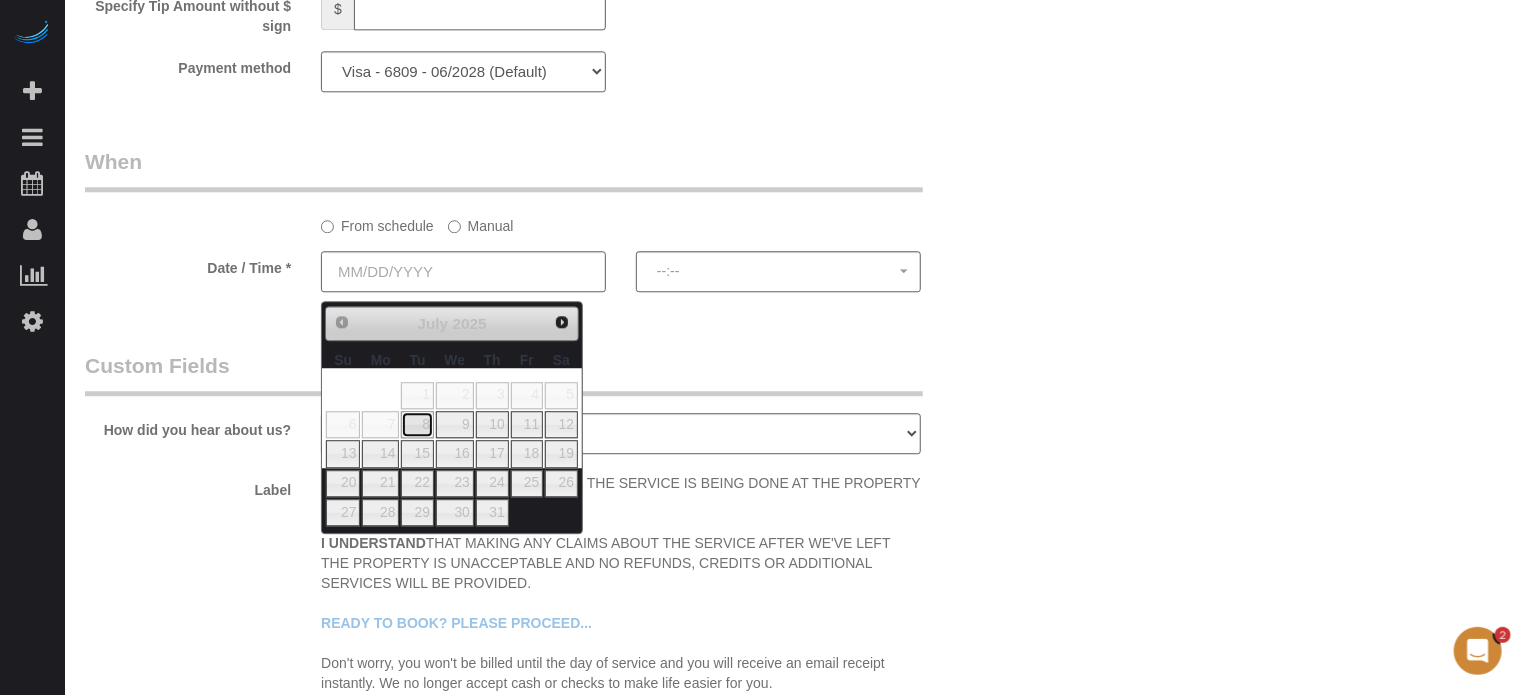 click on "8" at bounding box center (417, 424) 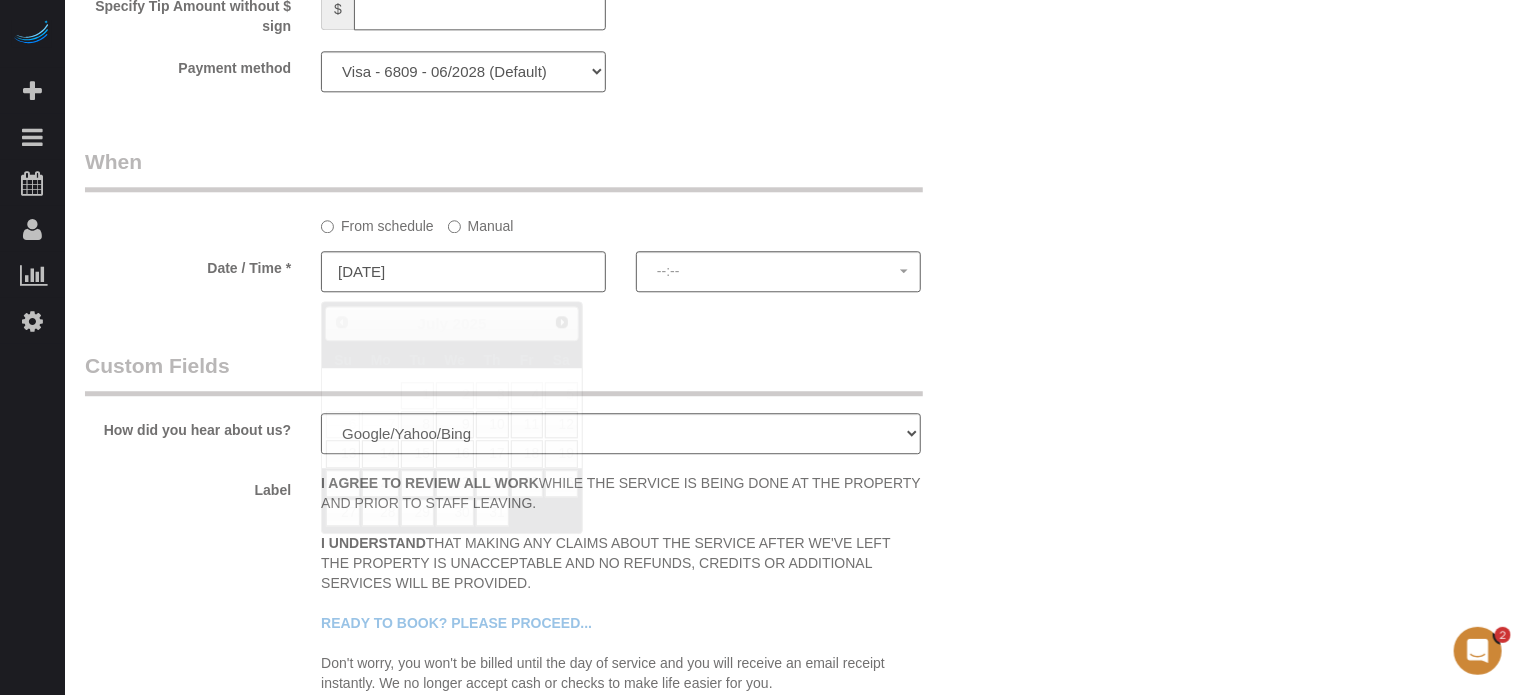 select on "spot1" 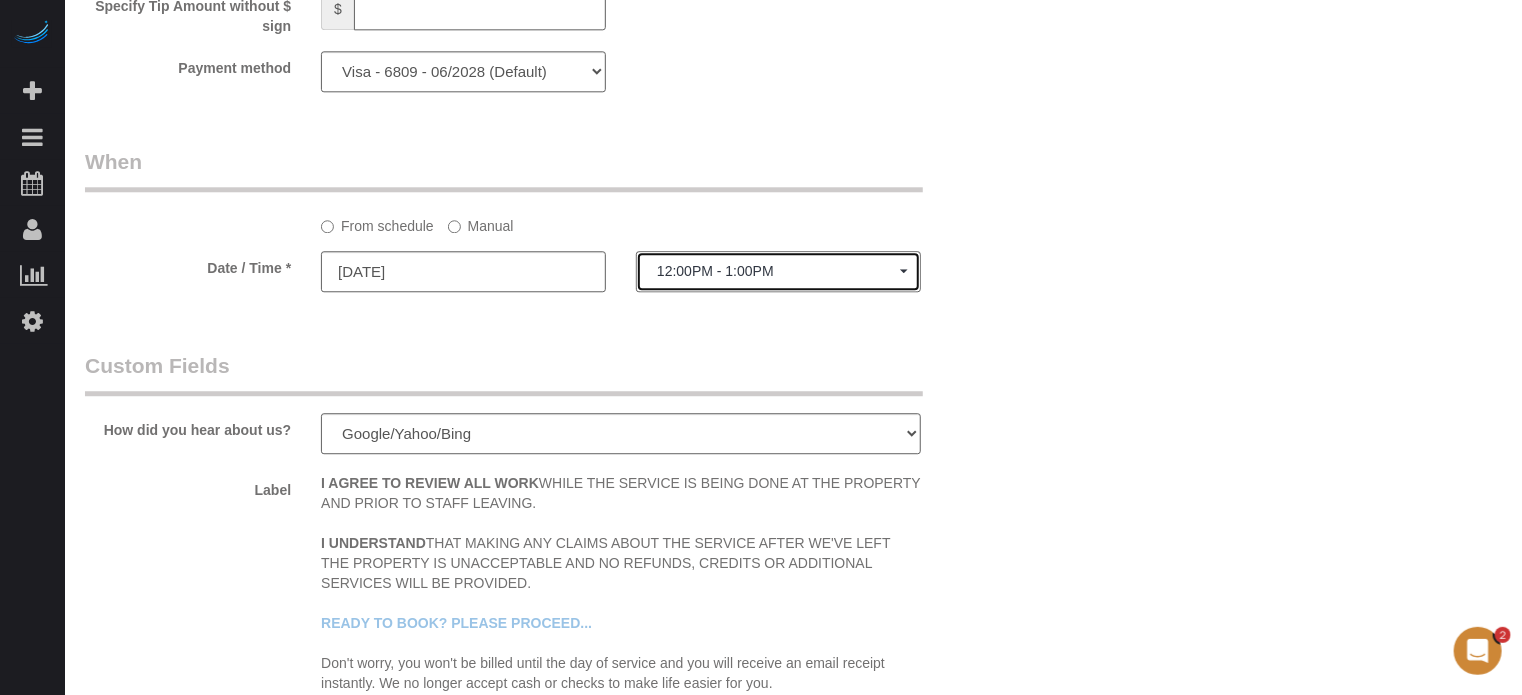 click on "12:00PM - 1:00PM" 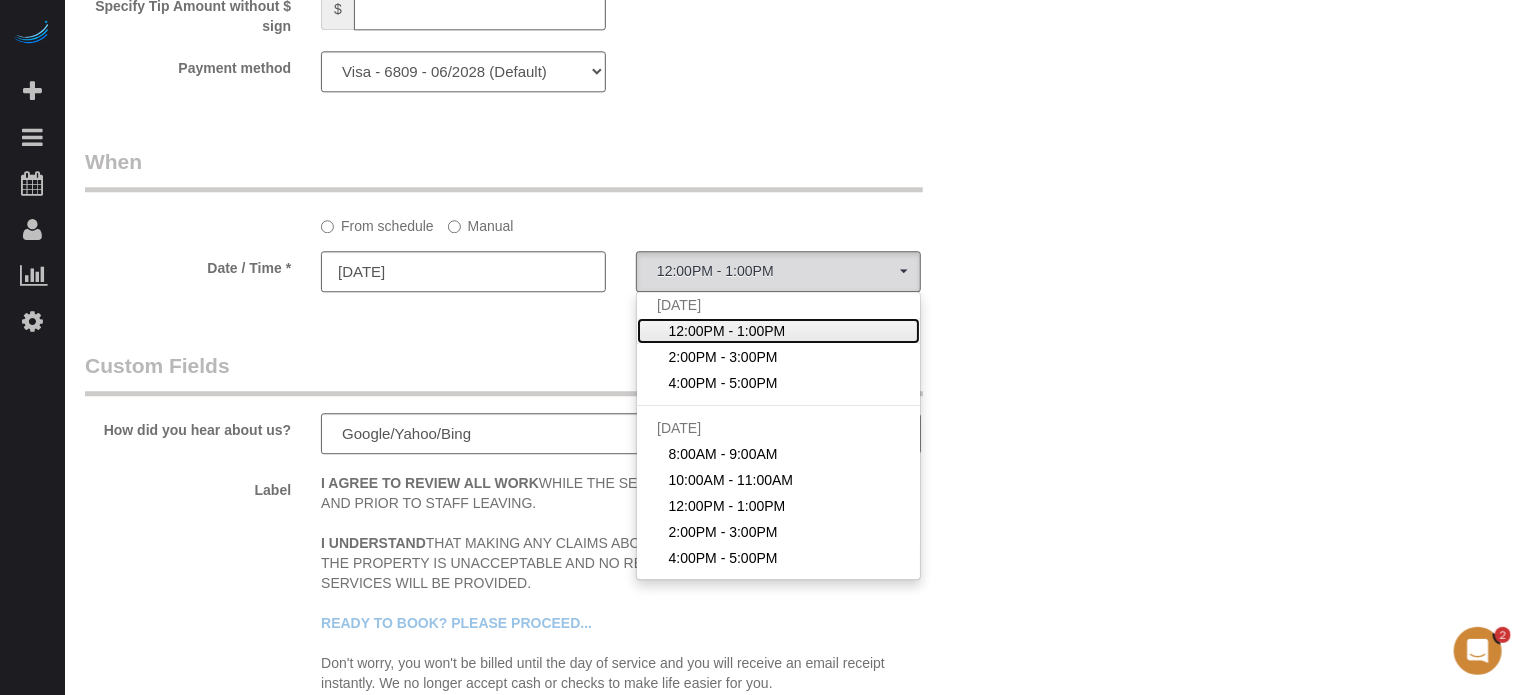 scroll, scrollTop: 0, scrollLeft: 0, axis: both 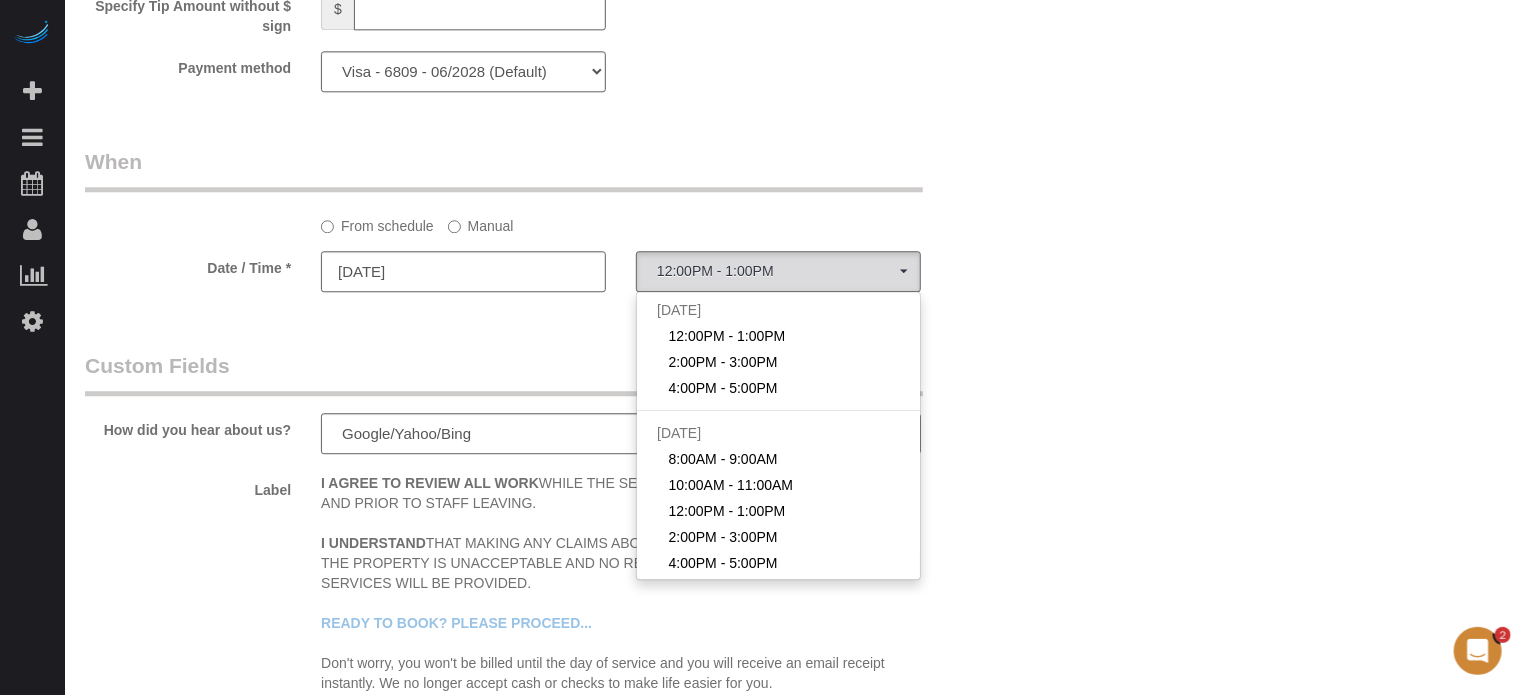 click on "Custom Fields" at bounding box center [504, 373] 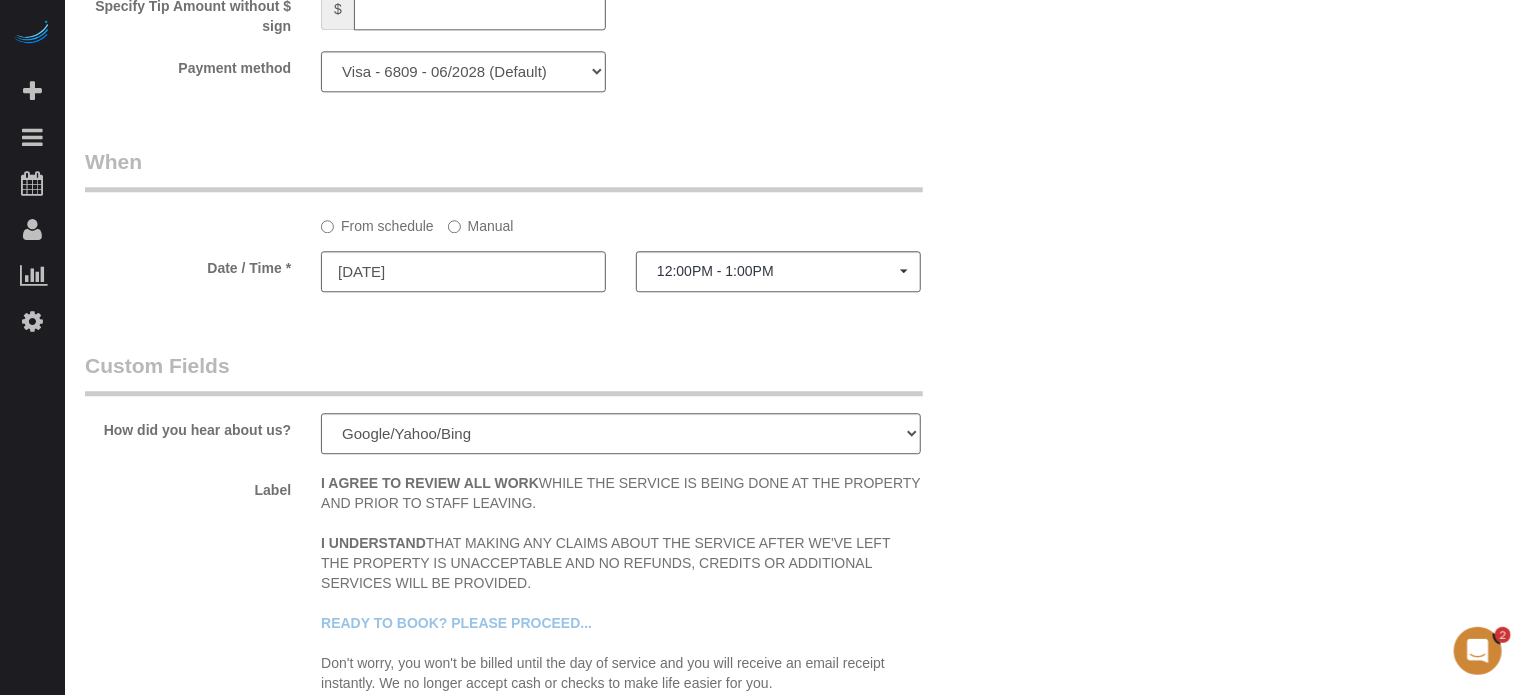 click on "Manual" 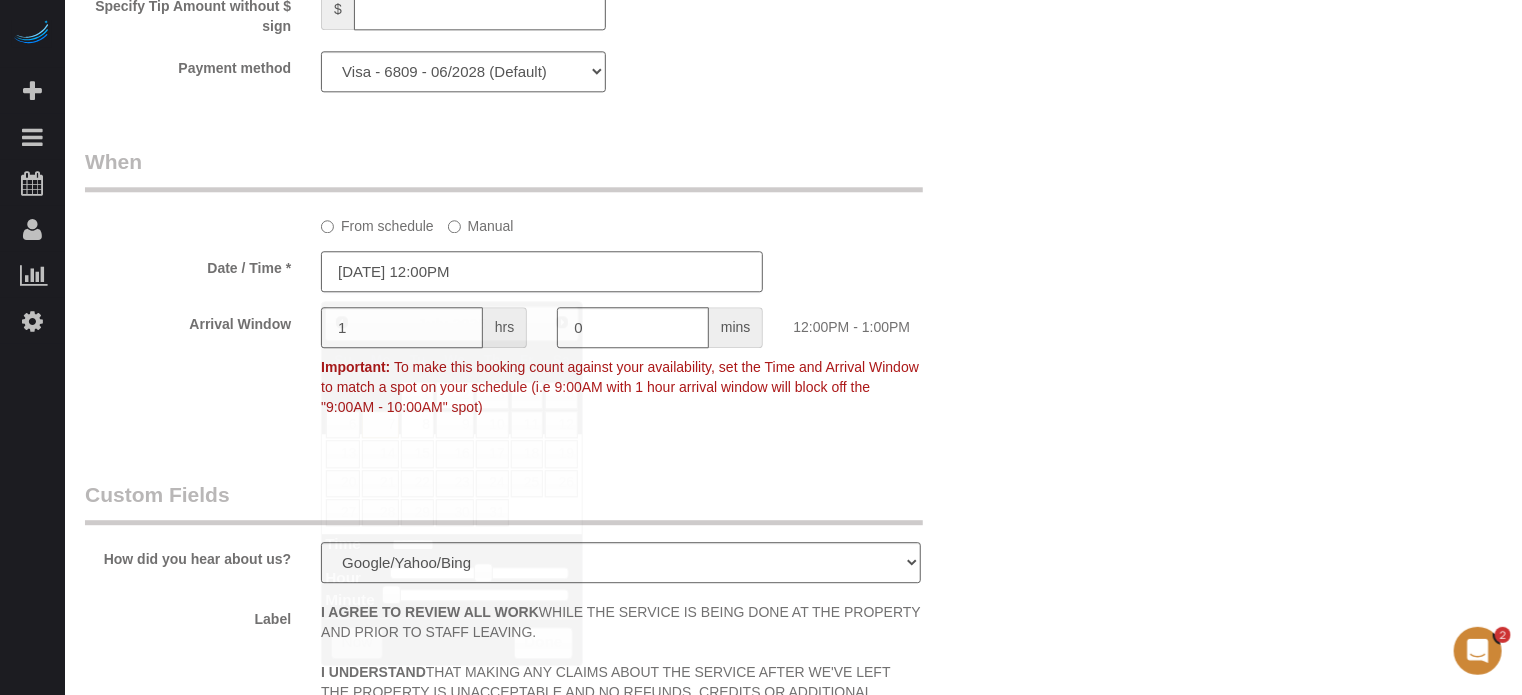 click on "07/08/2025 12:00PM" at bounding box center (542, 271) 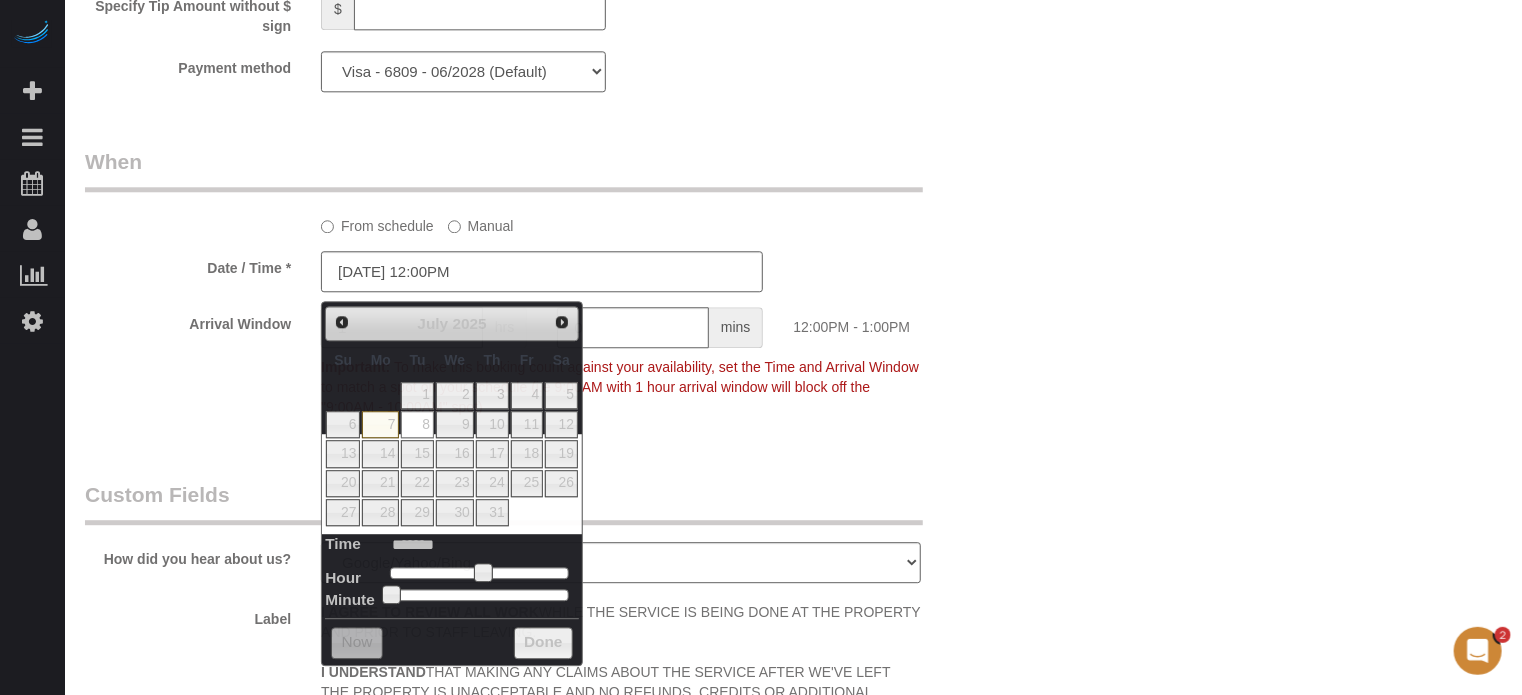 click on "Arrival Window" 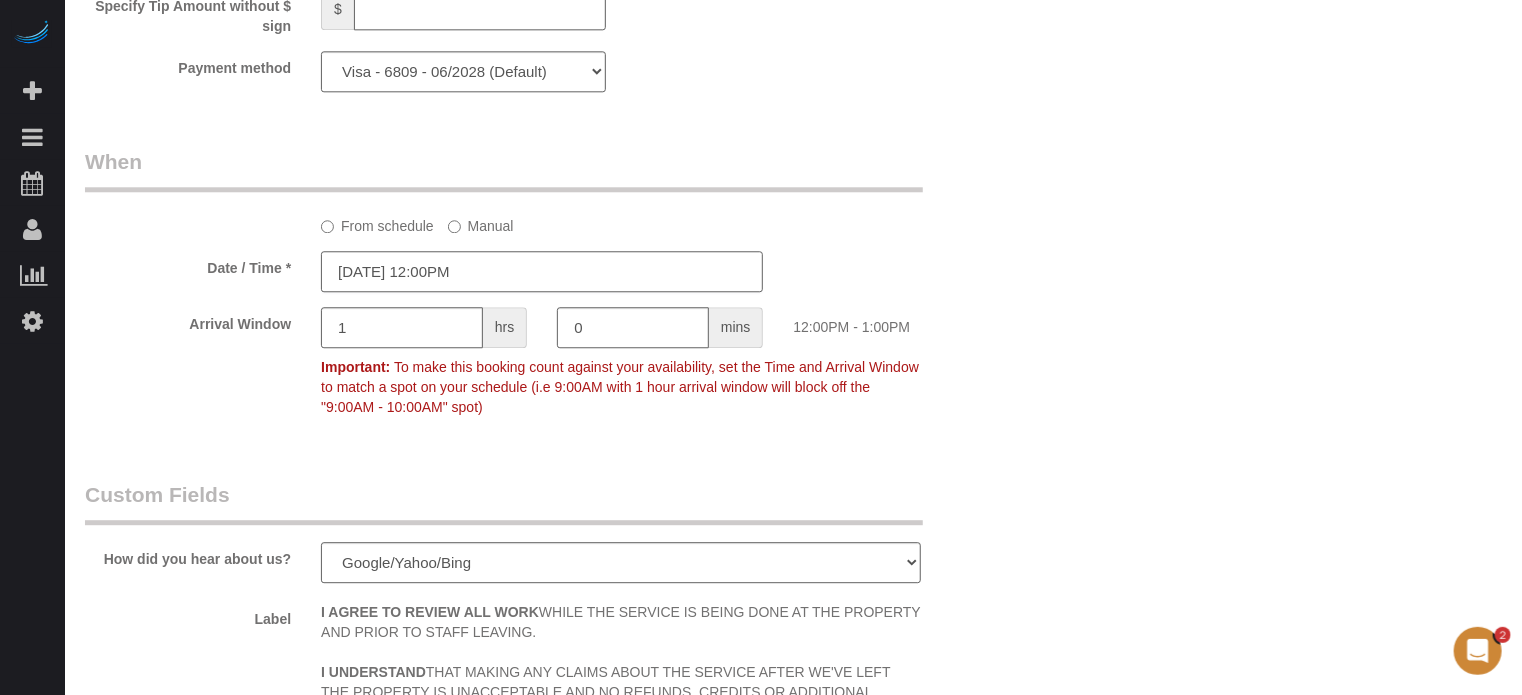 click on "07/08/2025 12:00PM" at bounding box center (542, 271) 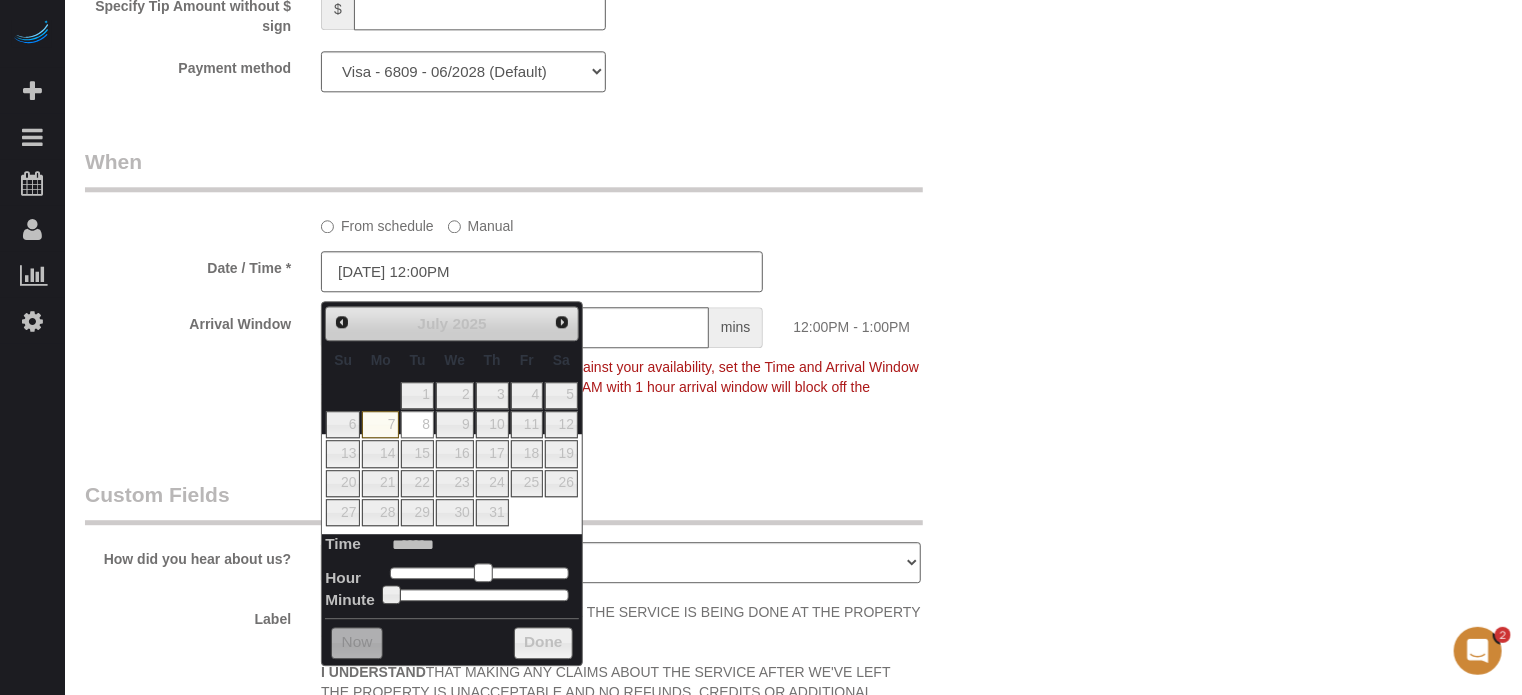 type on "07/08/2025 11:00AM" 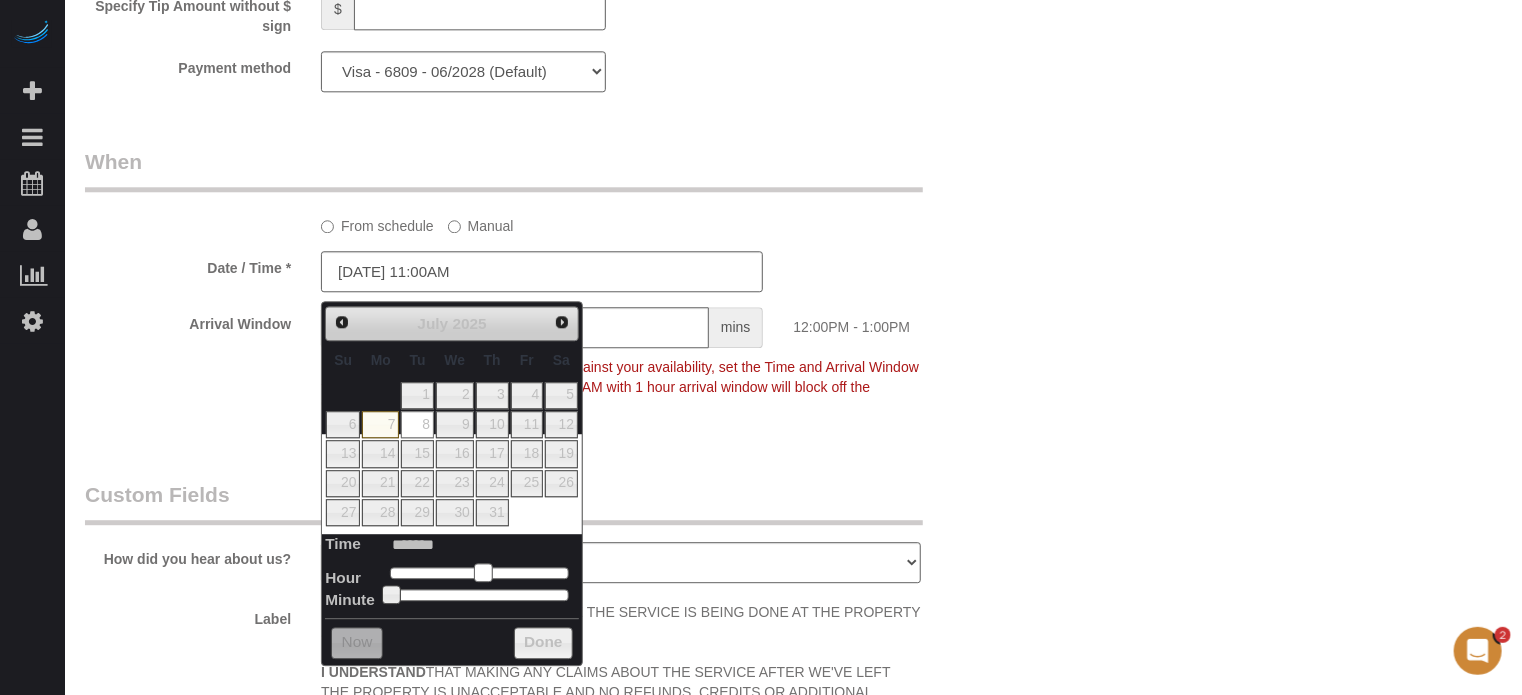 type on "07/08/2025 10:00AM" 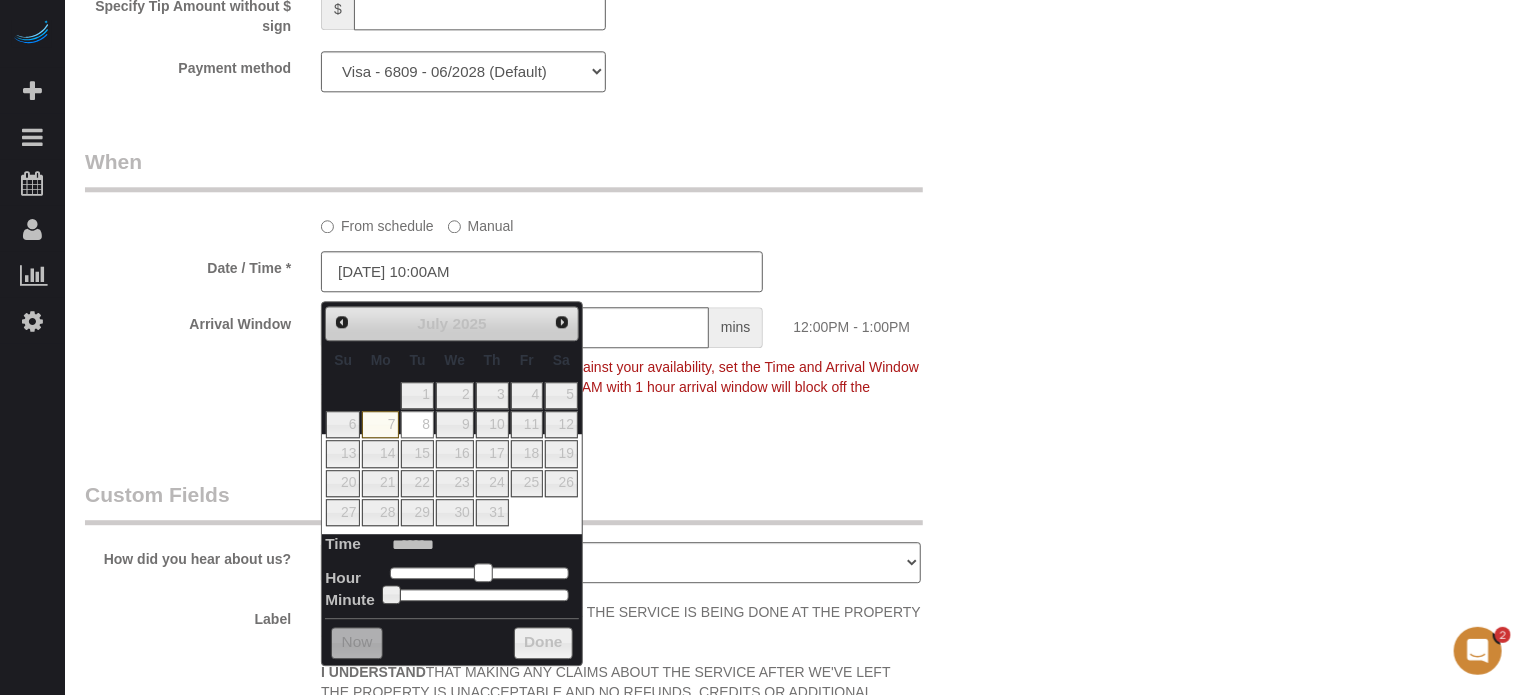 type on "07/08/2025 9:00AM" 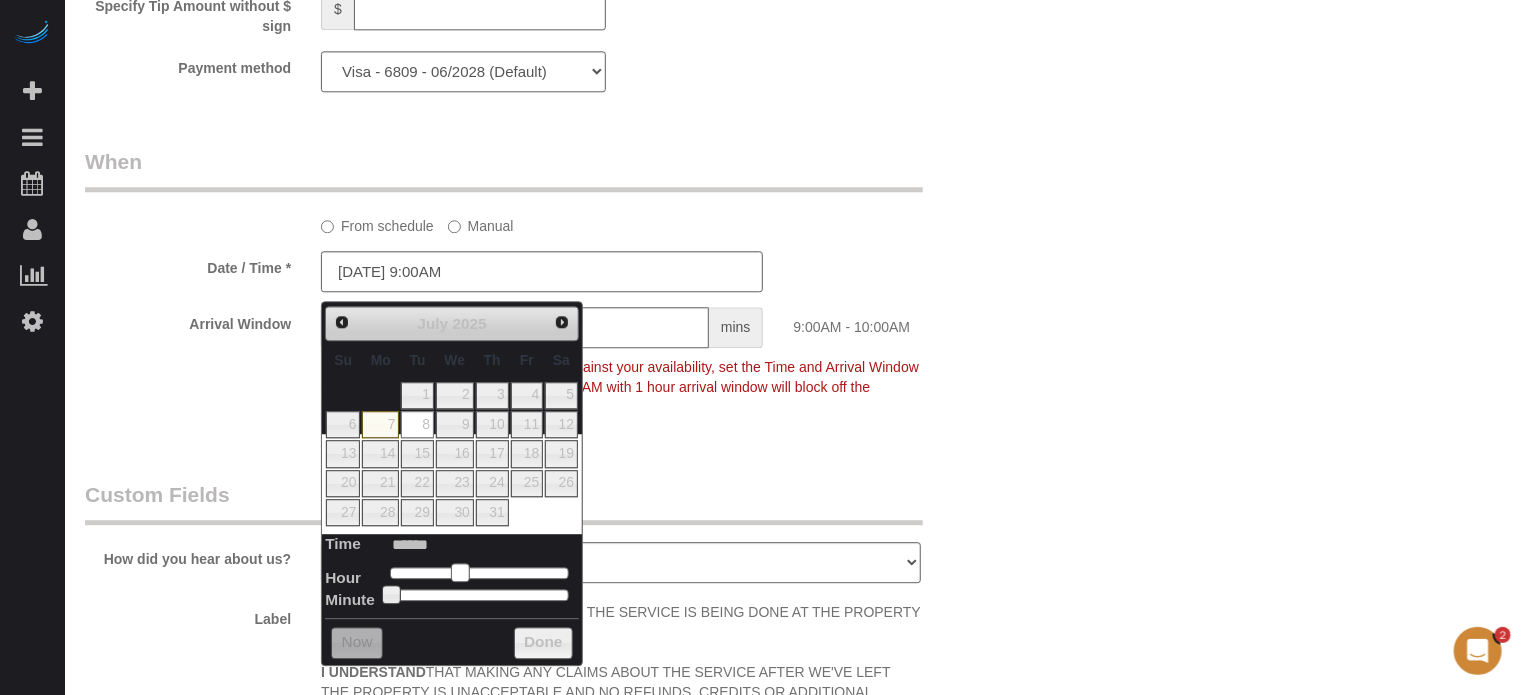 drag, startPoint x: 474, startPoint y: 565, endPoint x: 454, endPoint y: 566, distance: 20.024984 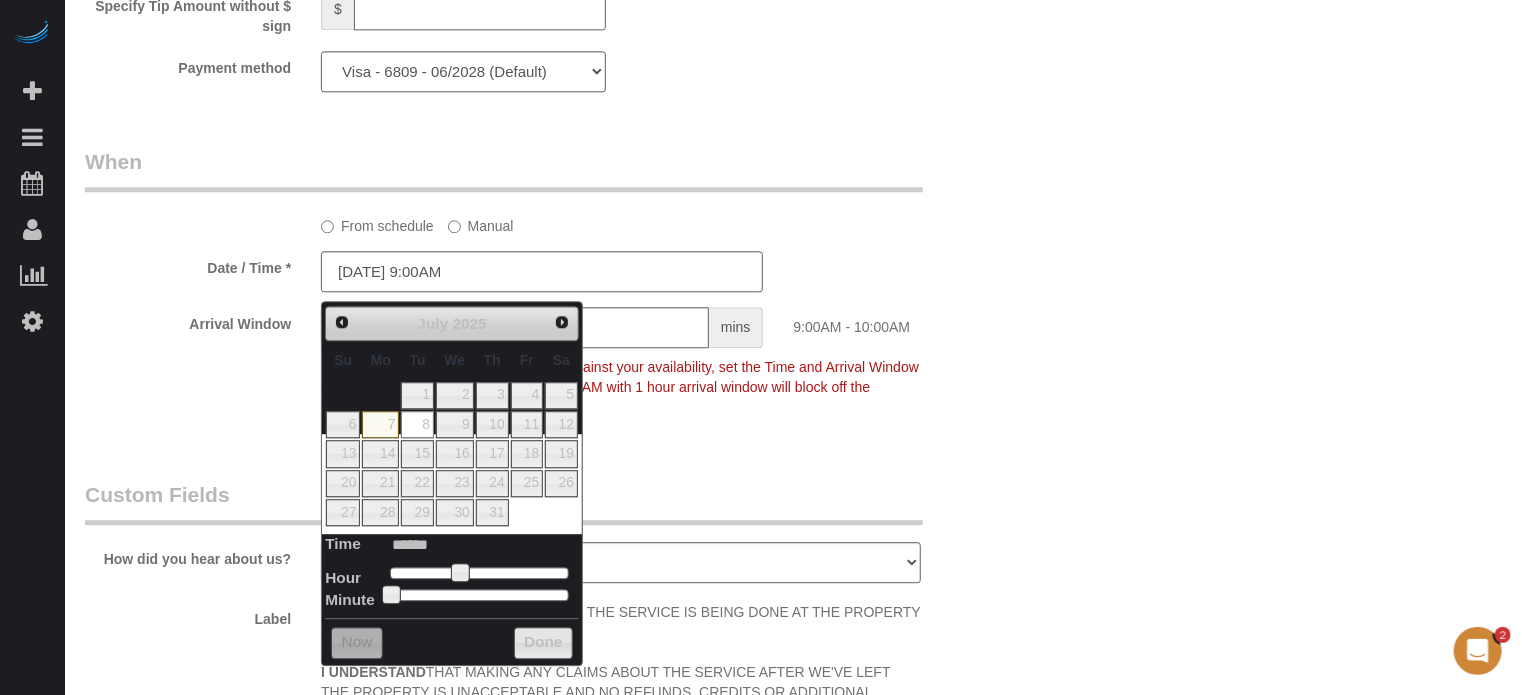 click on "Done" at bounding box center (543, 643) 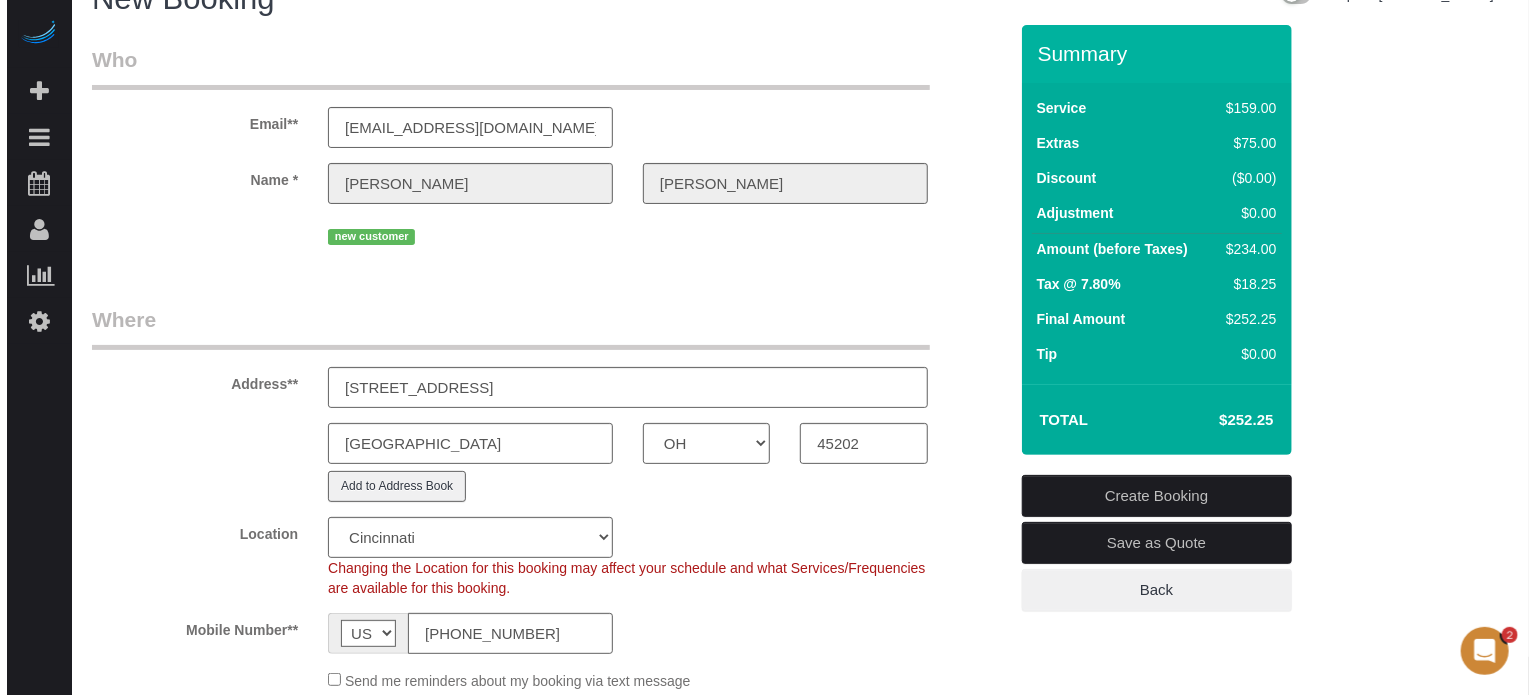 scroll, scrollTop: 0, scrollLeft: 0, axis: both 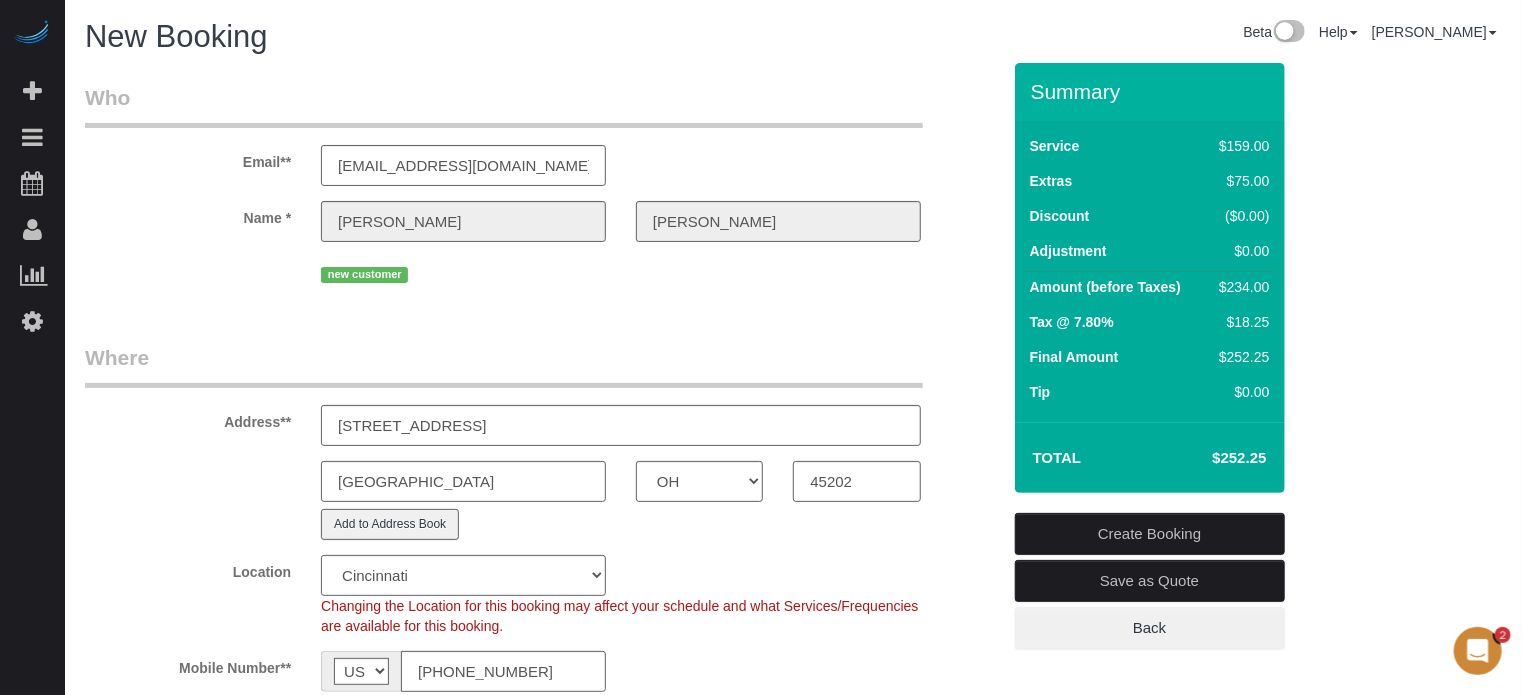 click on "Create Booking" at bounding box center (1150, 534) 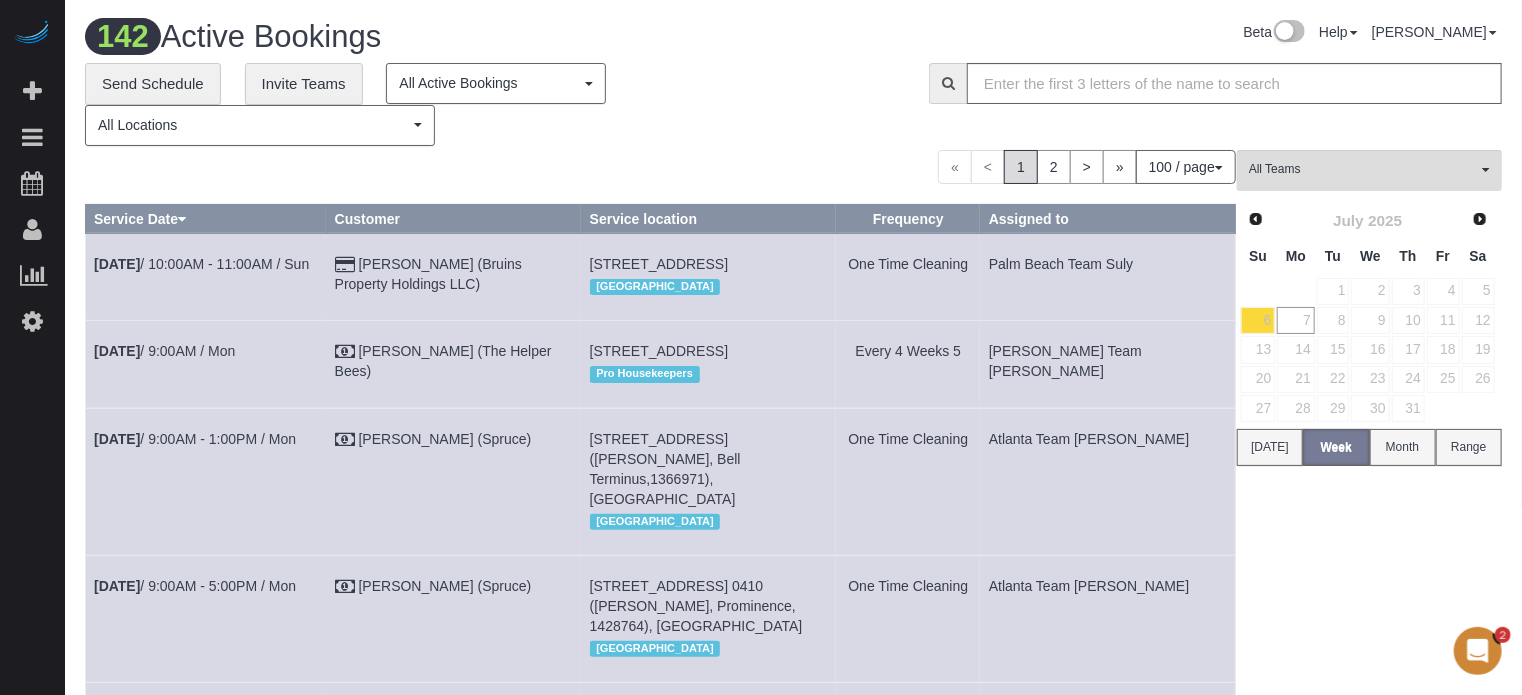 click on "2" at bounding box center [1478, 651] 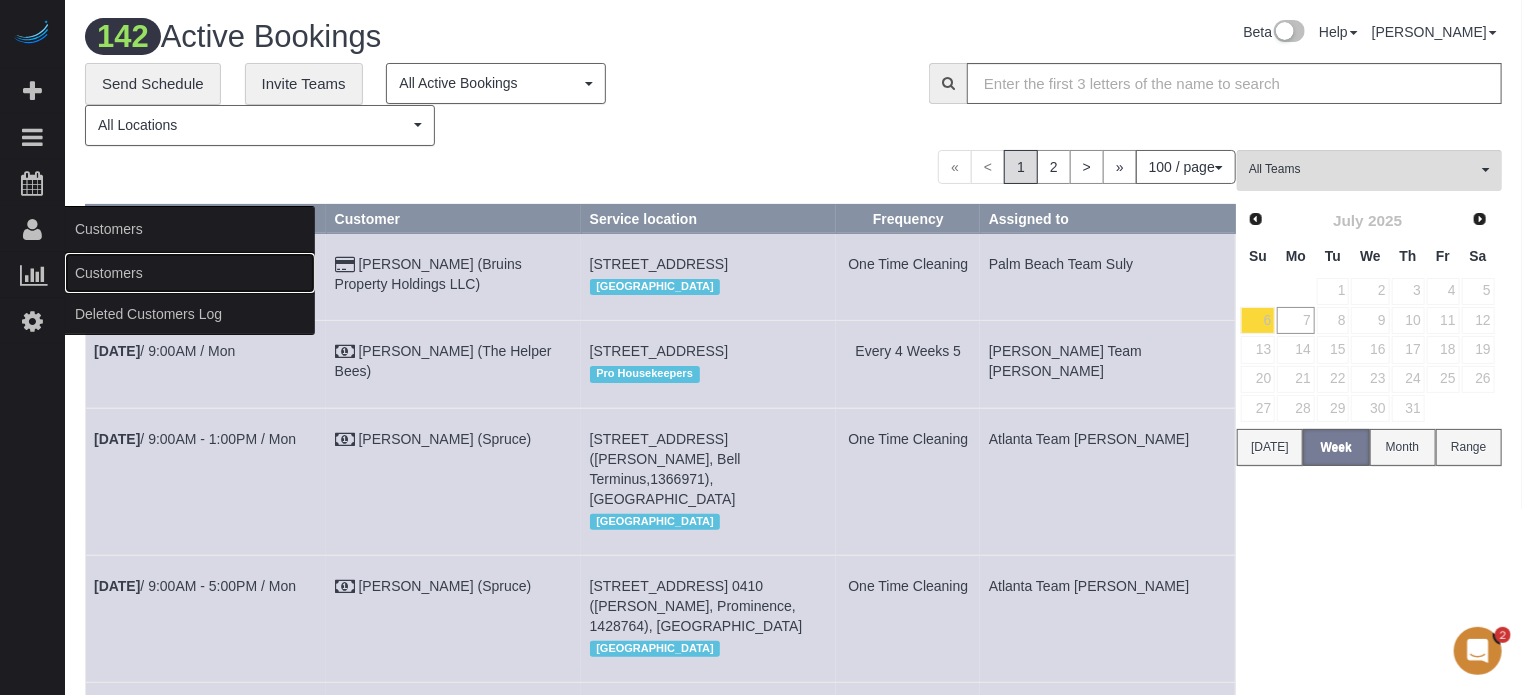 click on "Customers" at bounding box center [190, 273] 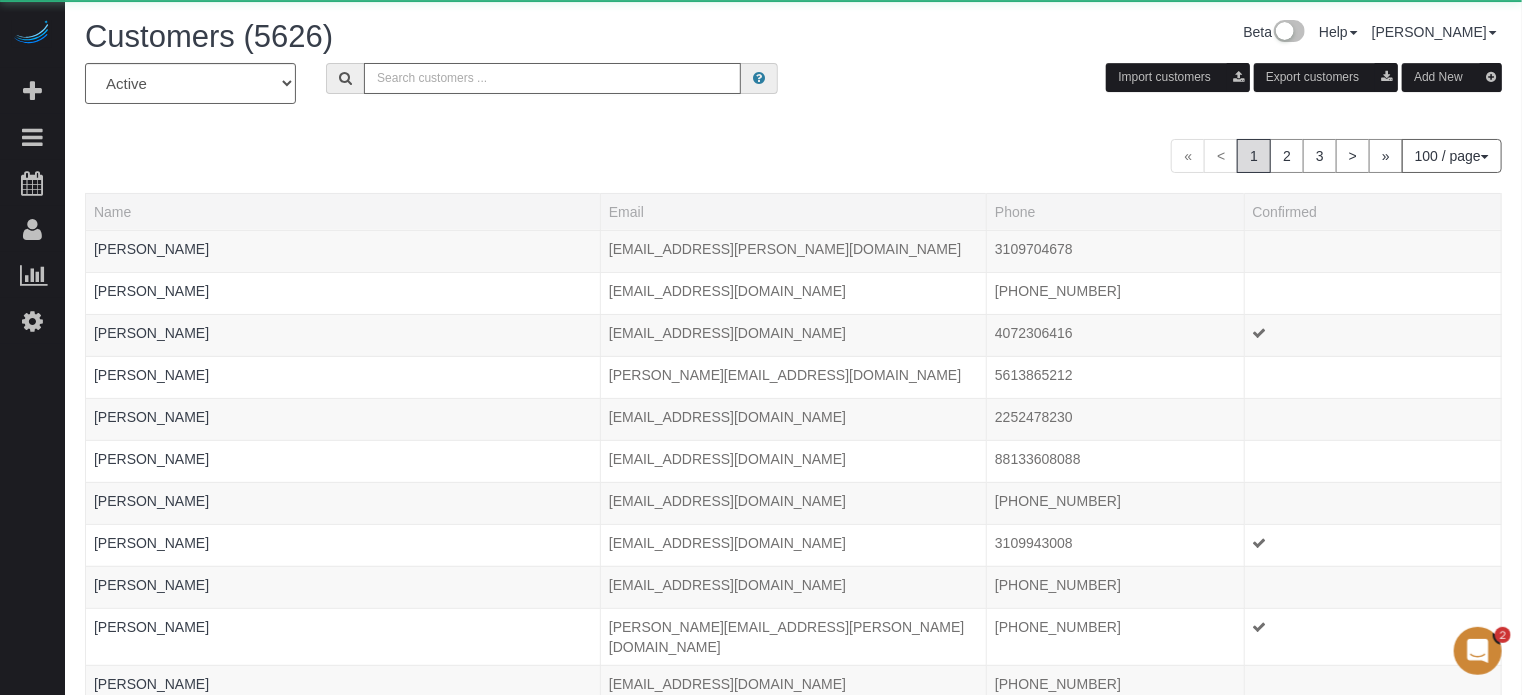 click at bounding box center [552, 78] 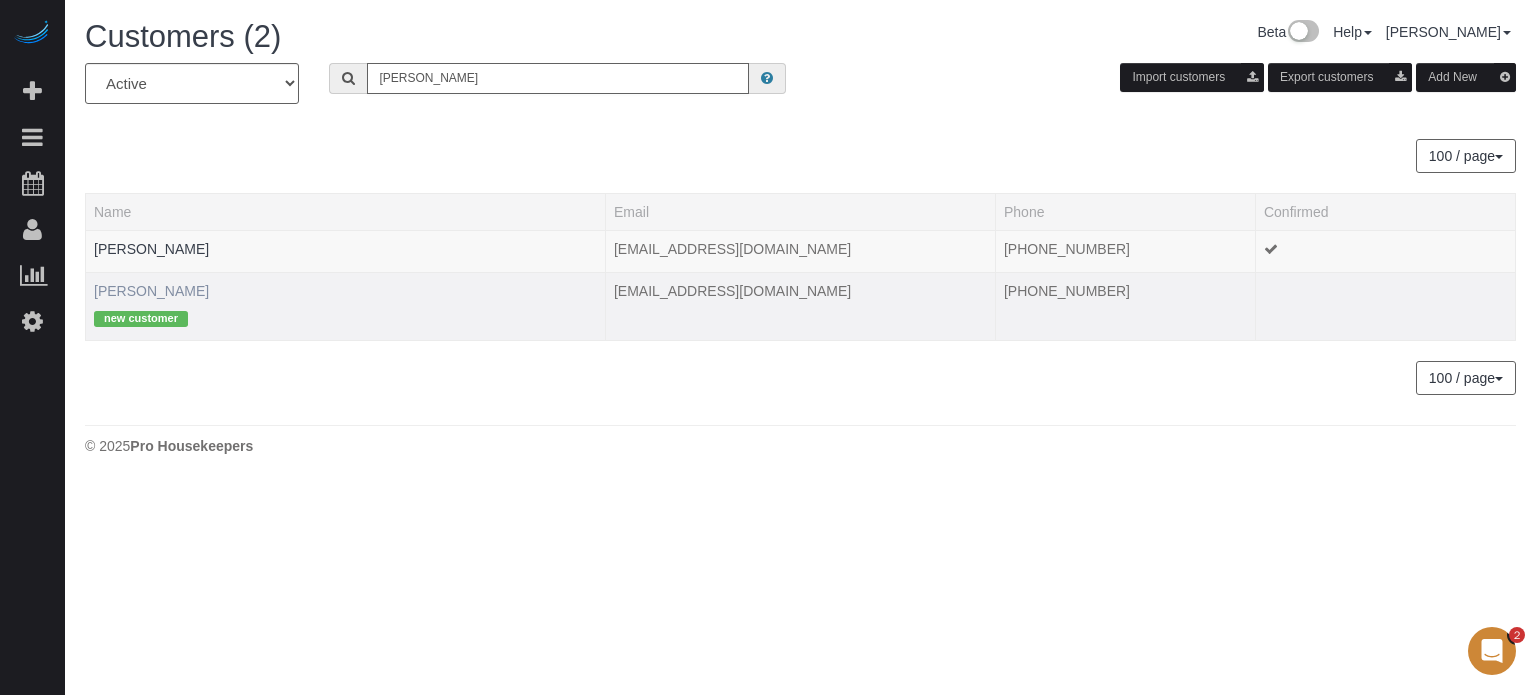 type on "stephanie sh" 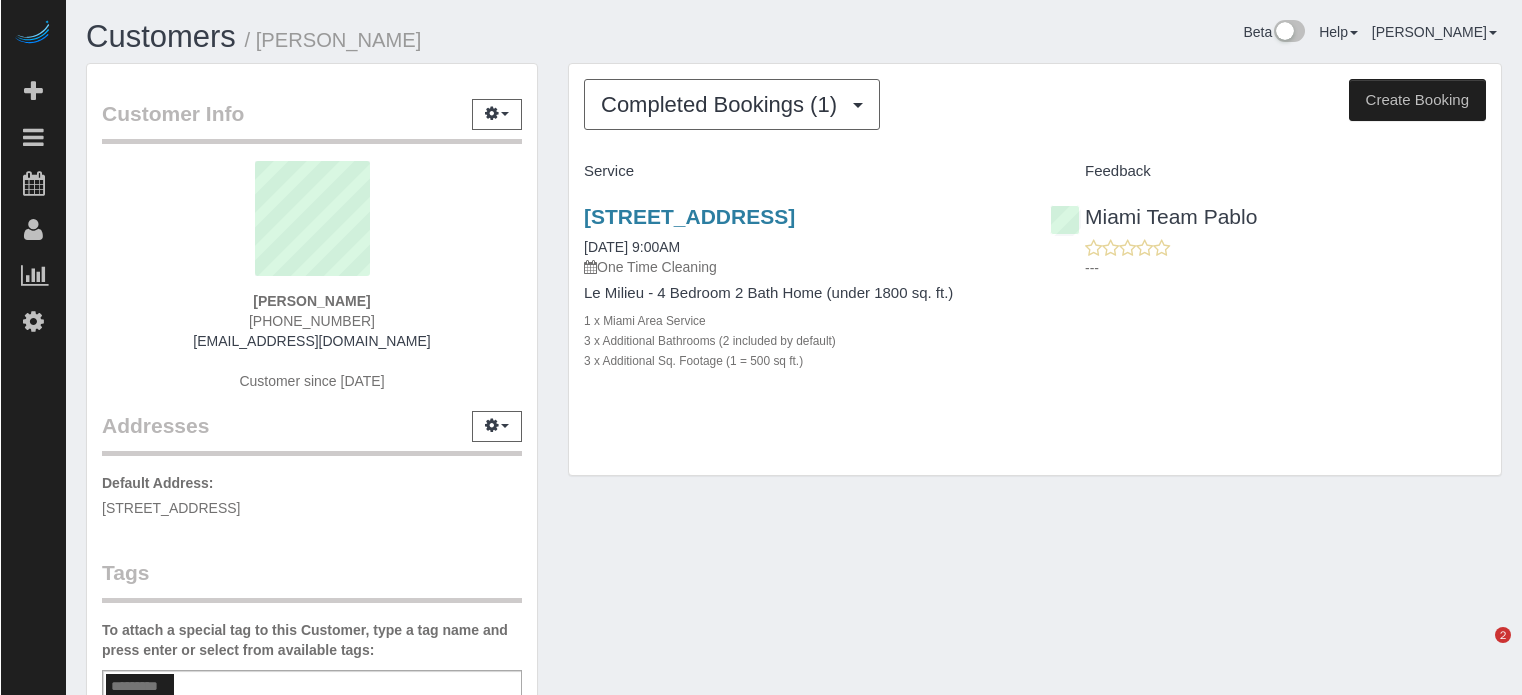 scroll, scrollTop: 0, scrollLeft: 0, axis: both 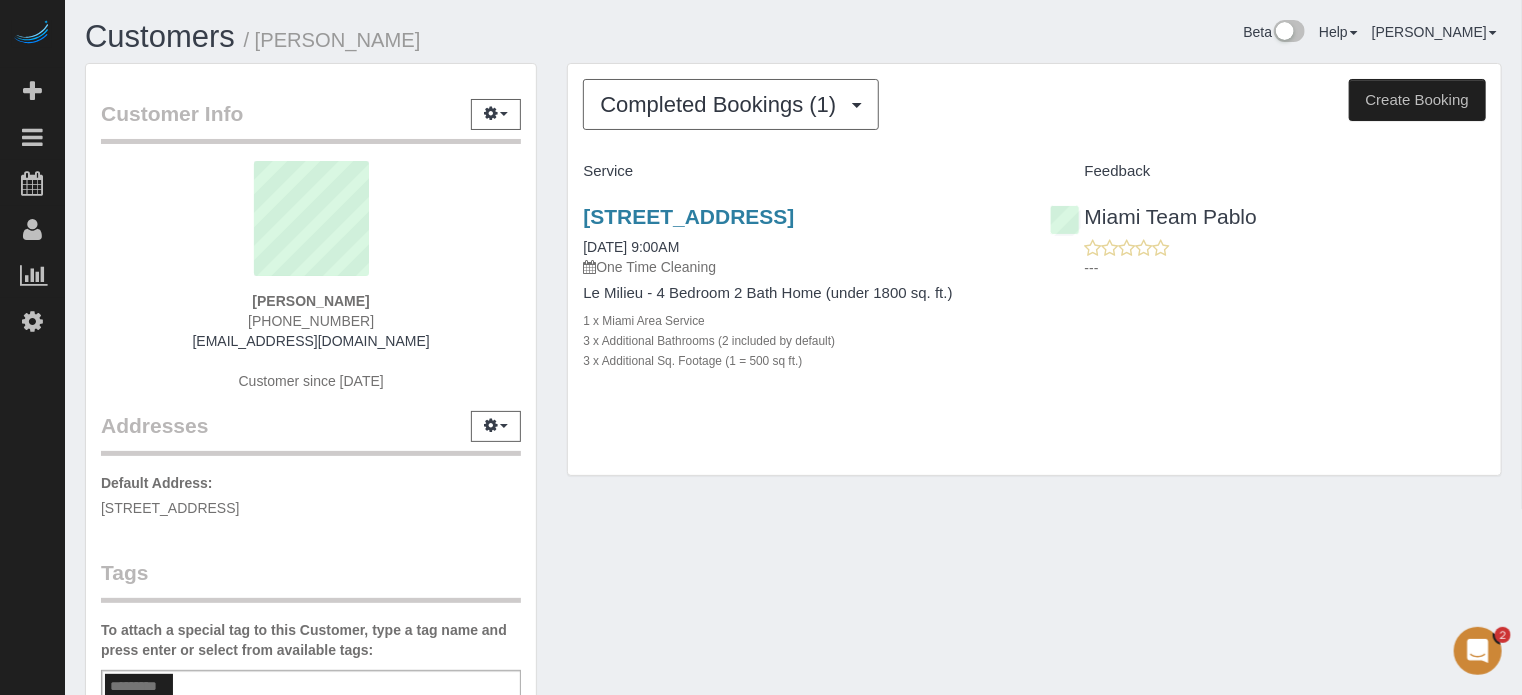 click on "Customer Info
Edit Contact Info
Send Message
Email Preferences
Special Sales Tax
View Changes
Link to QuickBooks
Sync to QuickBooks
[PERSON_NAME] as Unconfirmed
Block this Customer
Archive Account" at bounding box center (793, 556) 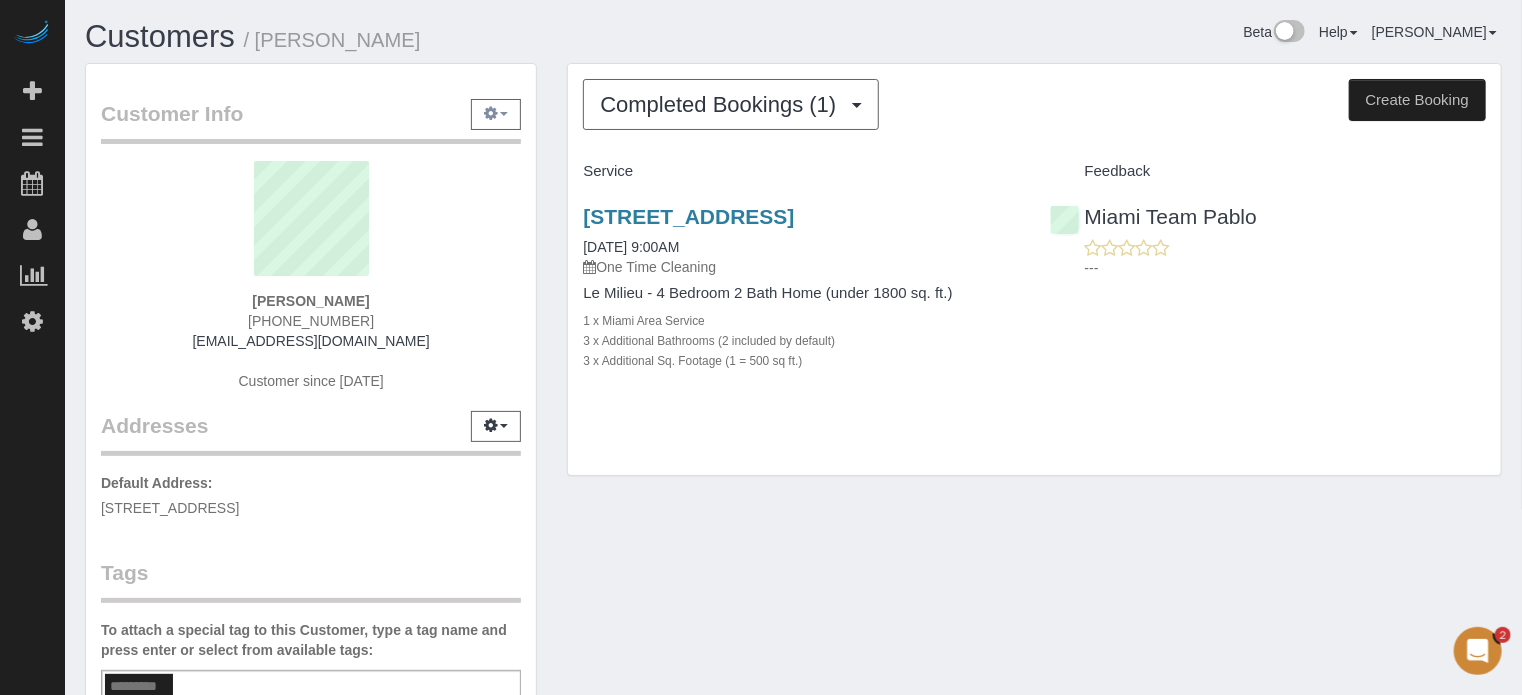 click at bounding box center [496, 114] 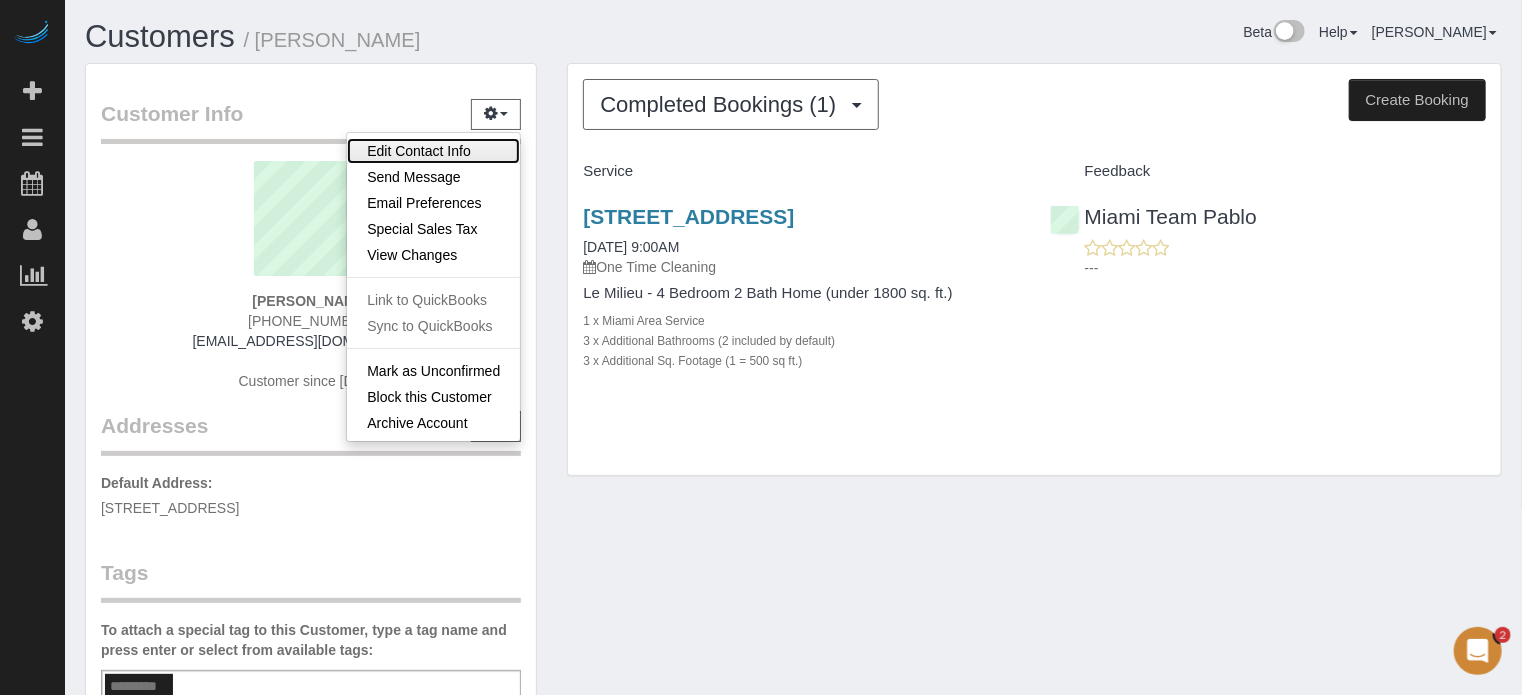 click on "Edit Contact Info" at bounding box center [433, 151] 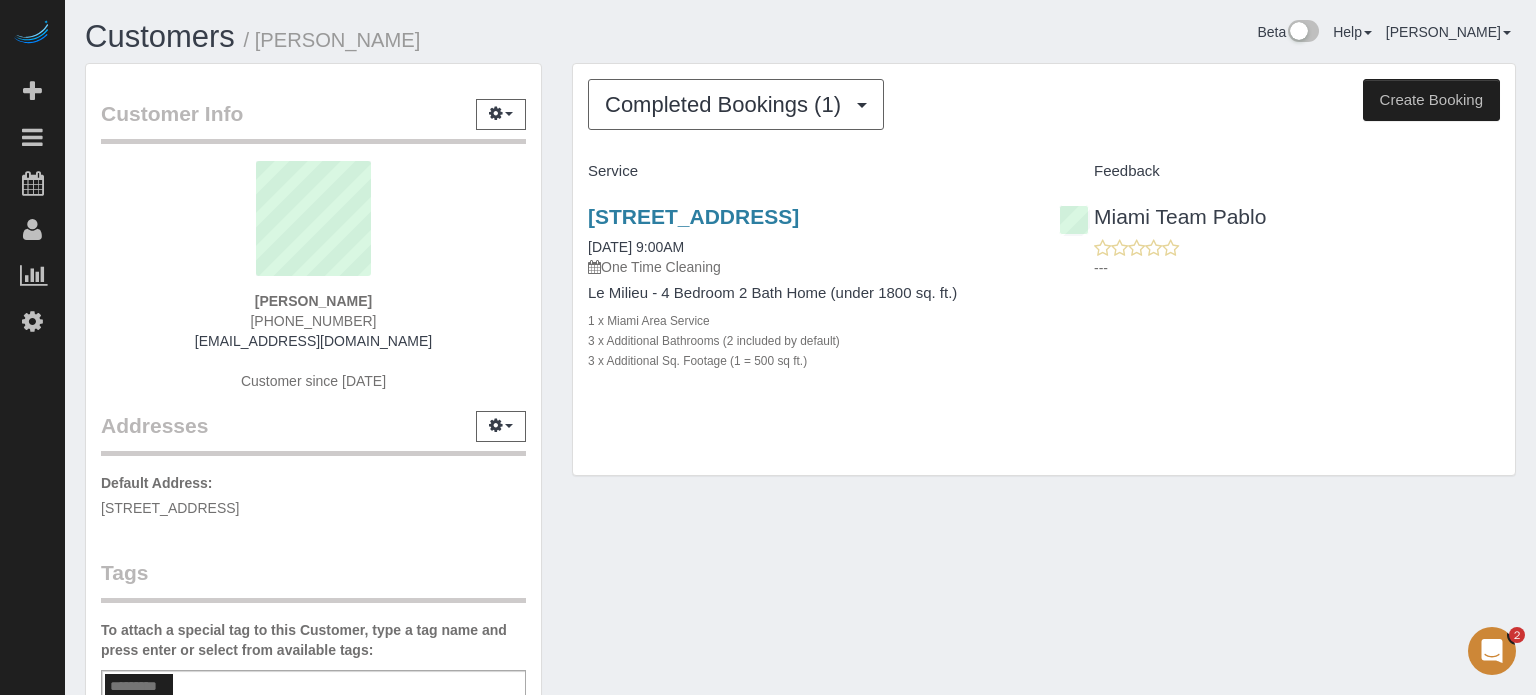 select on "FL" 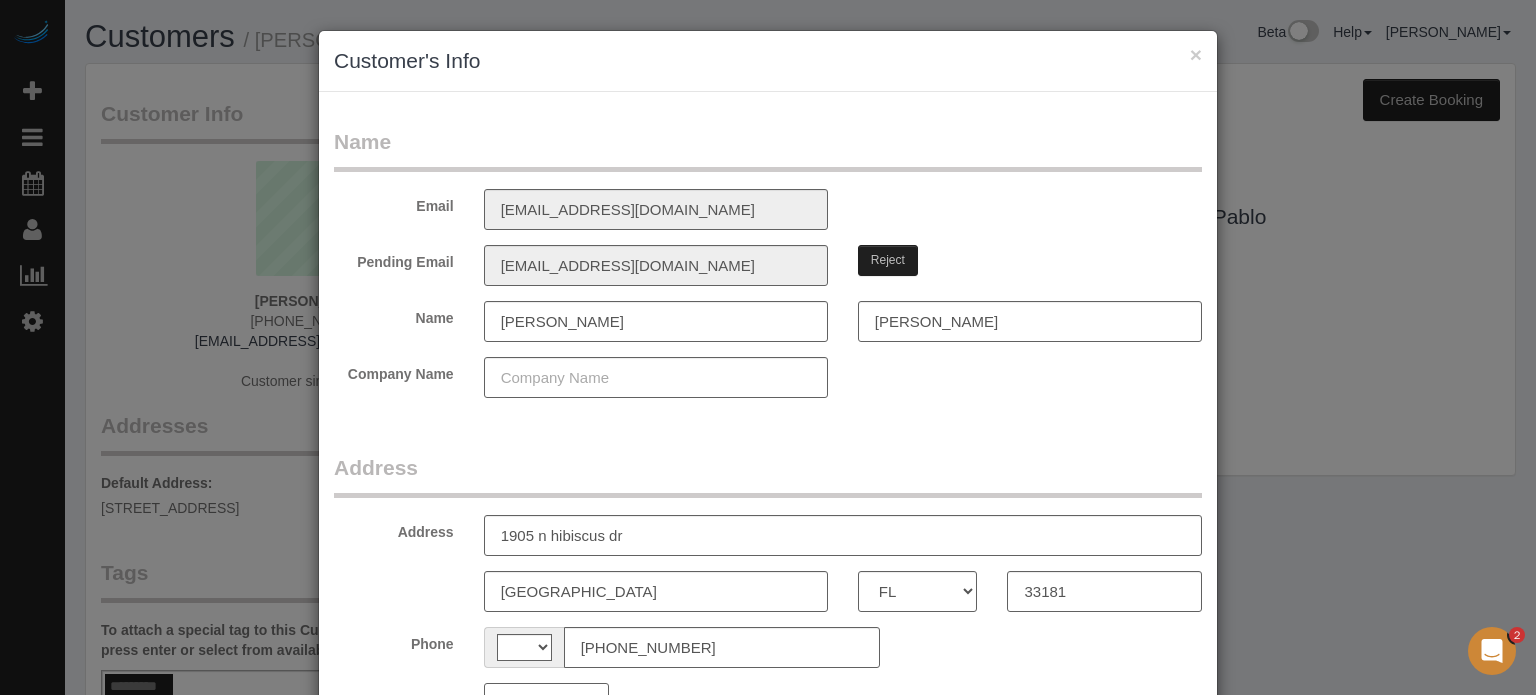 select on "string:[GEOGRAPHIC_DATA]" 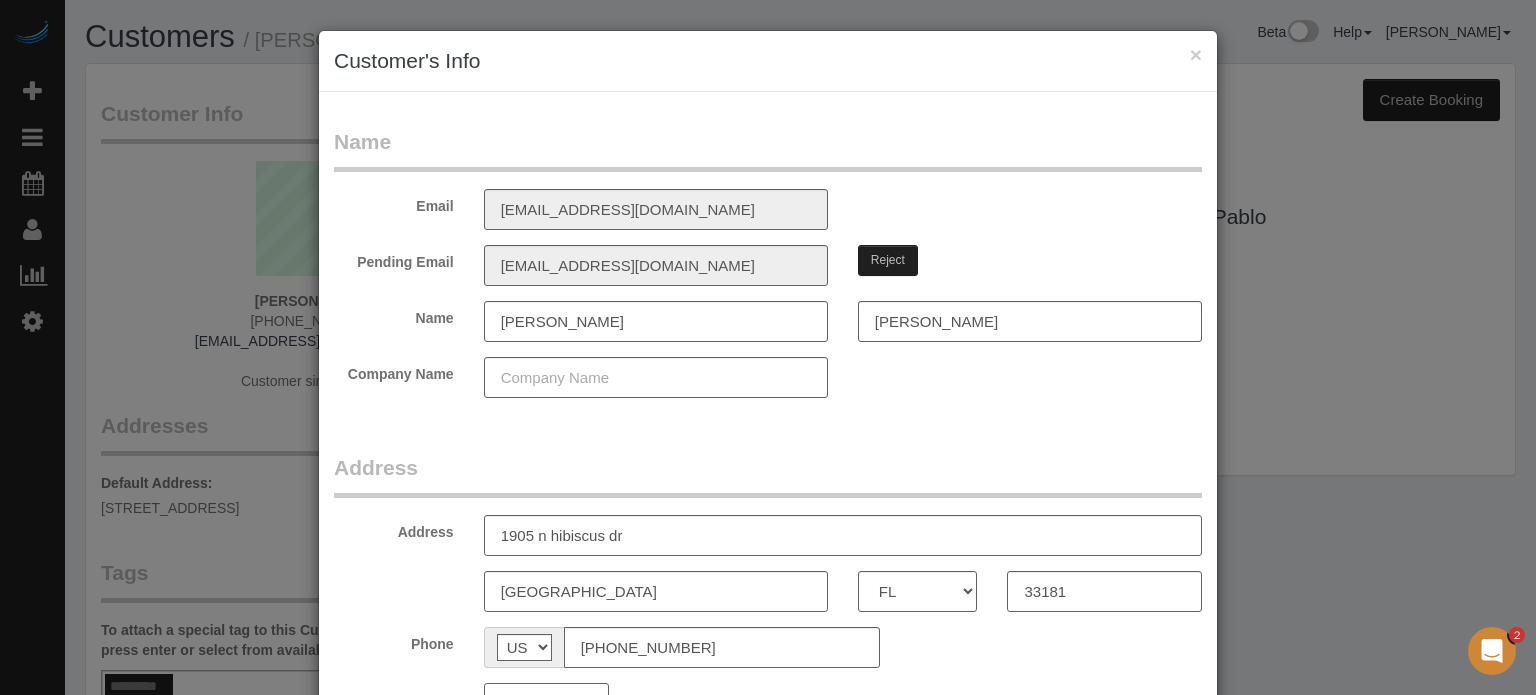 click on "Reject" at bounding box center [888, 260] 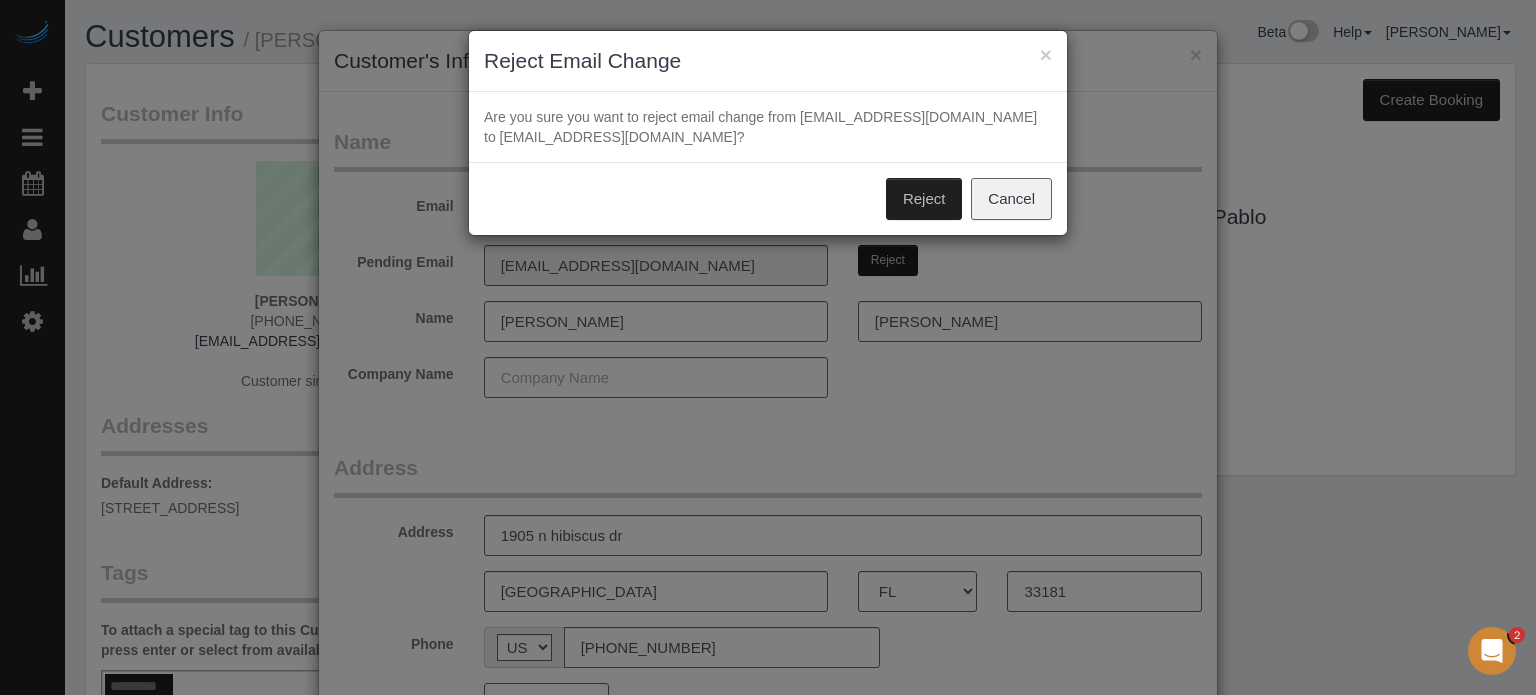 click on "Reject" at bounding box center (924, 199) 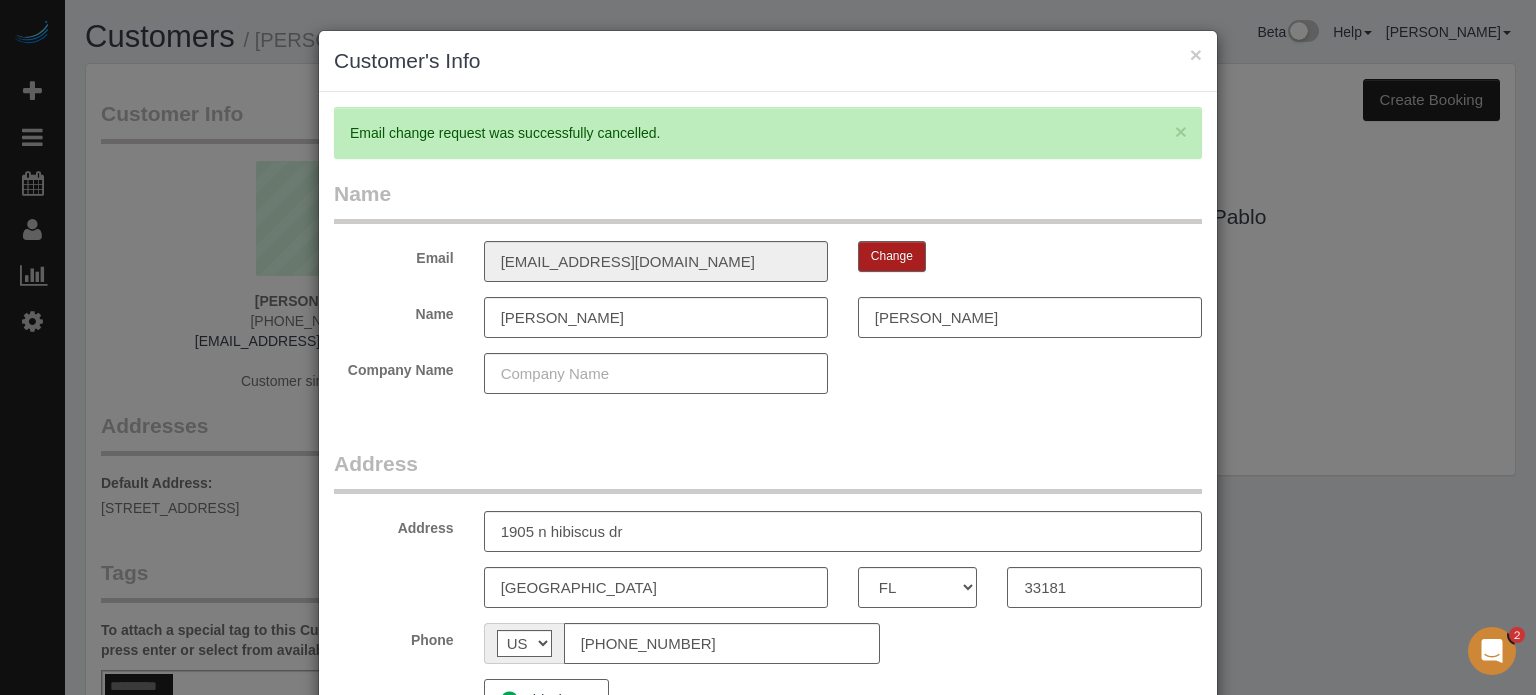 click on "Change" at bounding box center (892, 256) 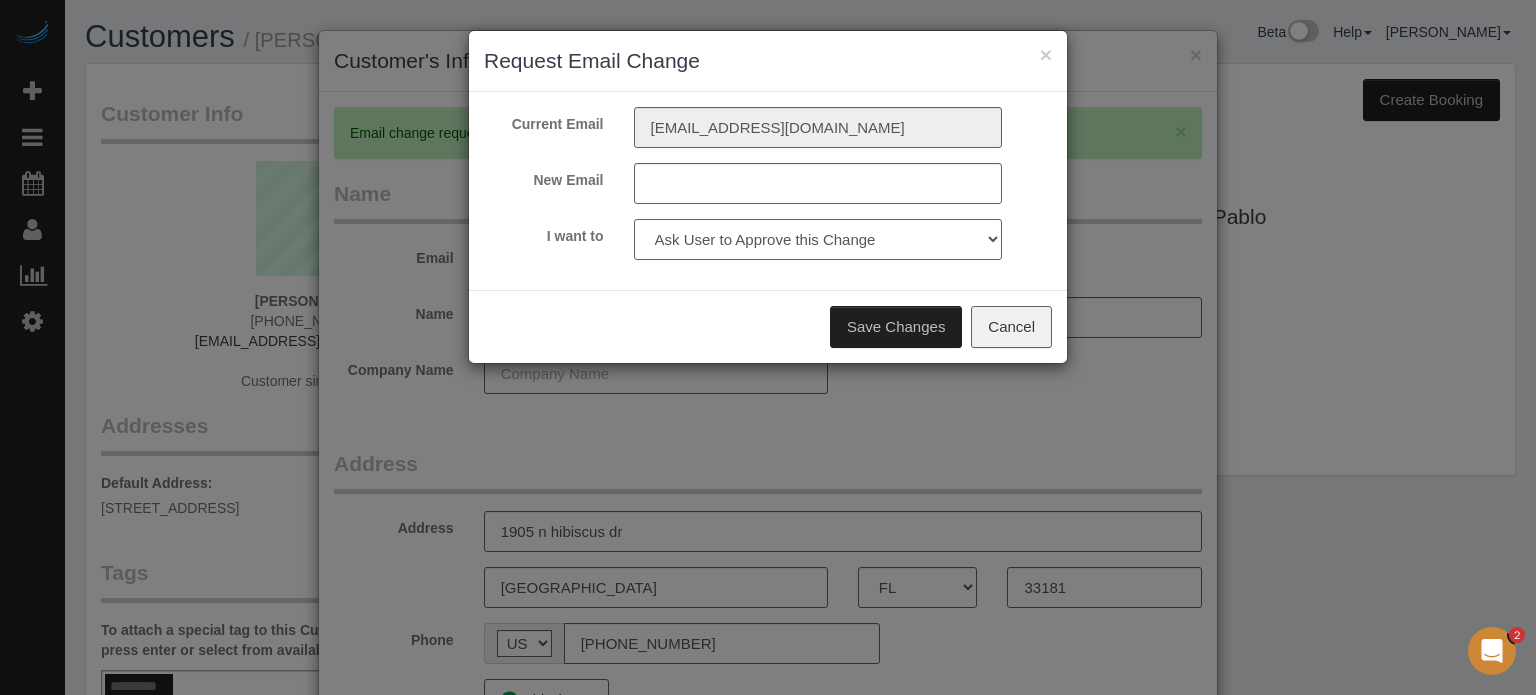 click on "Ask User to Approve this Change
Change Email and send 'Confirm your Account' email
Do not email User" at bounding box center (818, 239) 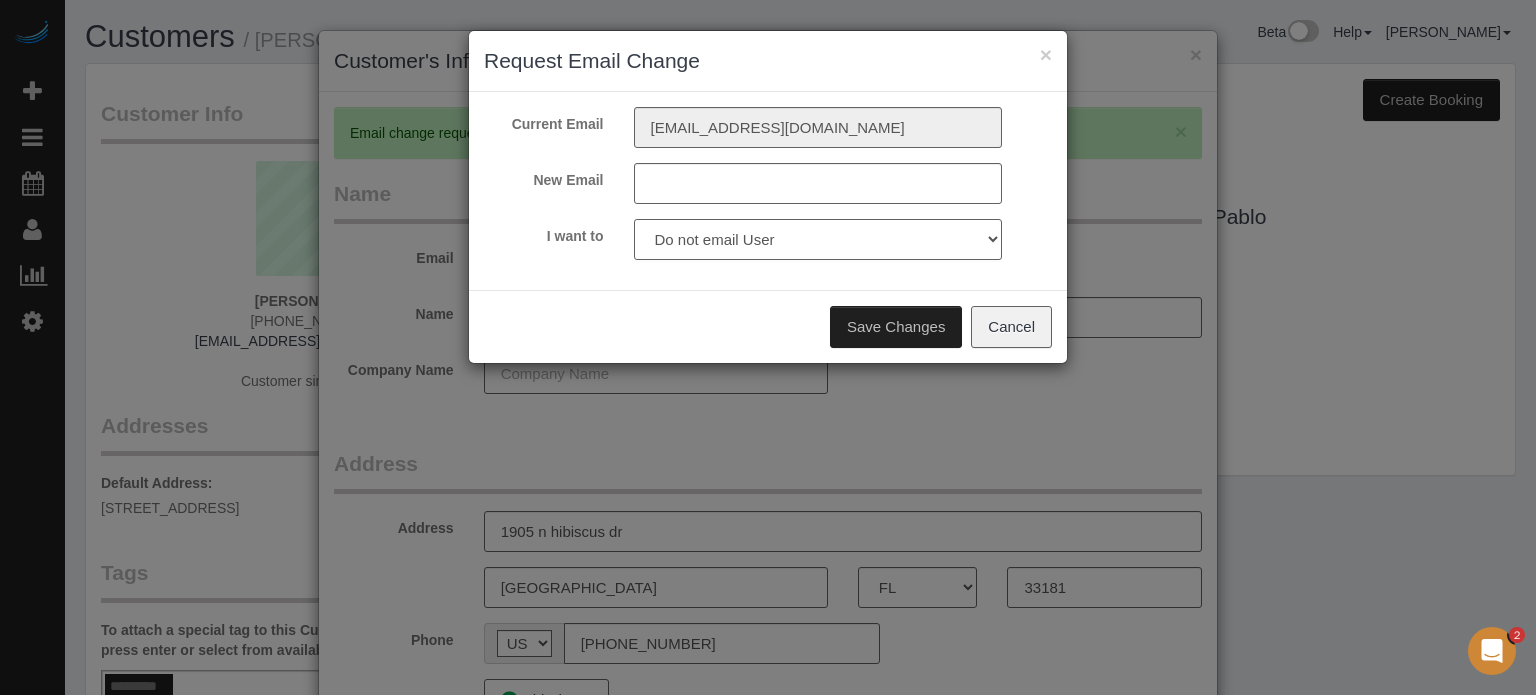 click on "Ask User to Approve this Change
Change Email and send 'Confirm your Account' email
Do not email User" at bounding box center (818, 239) 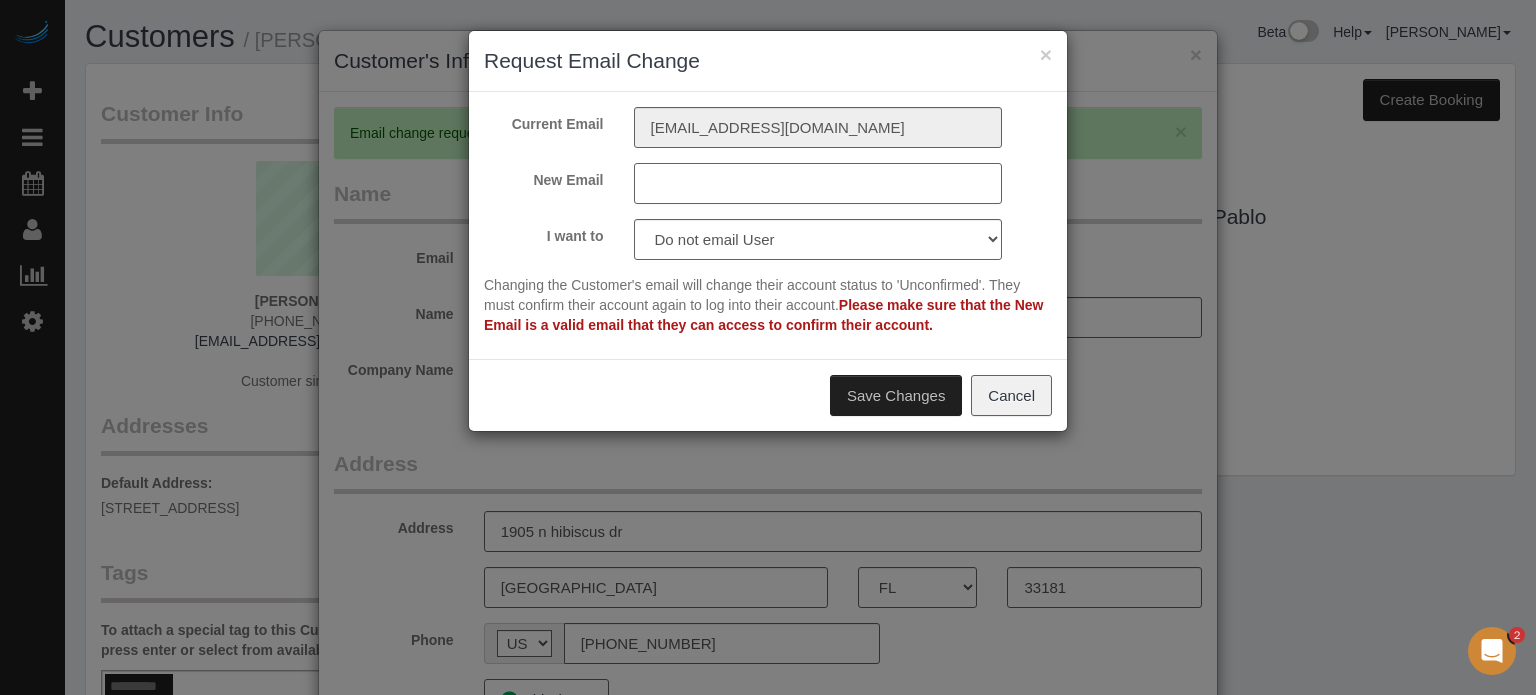 click at bounding box center (818, 183) 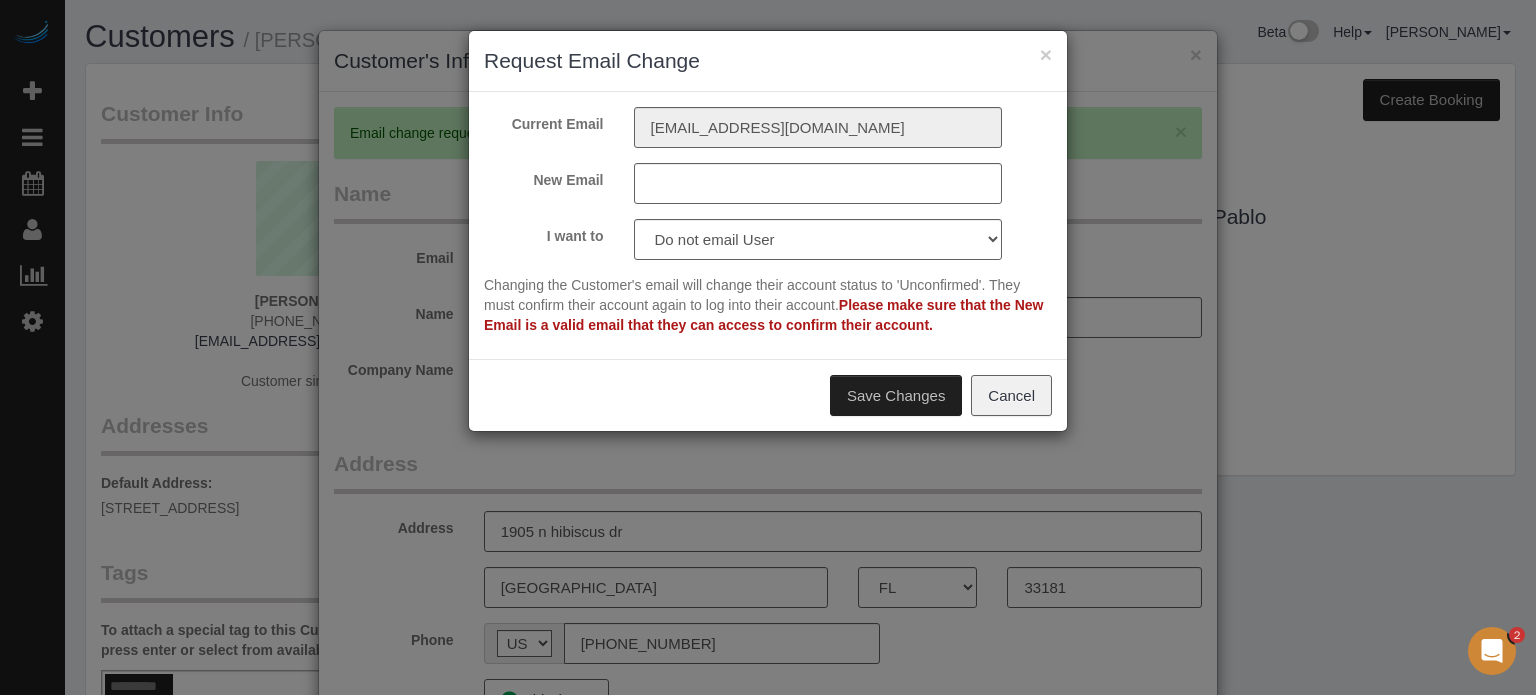 click on "New Email" at bounding box center (768, 183) 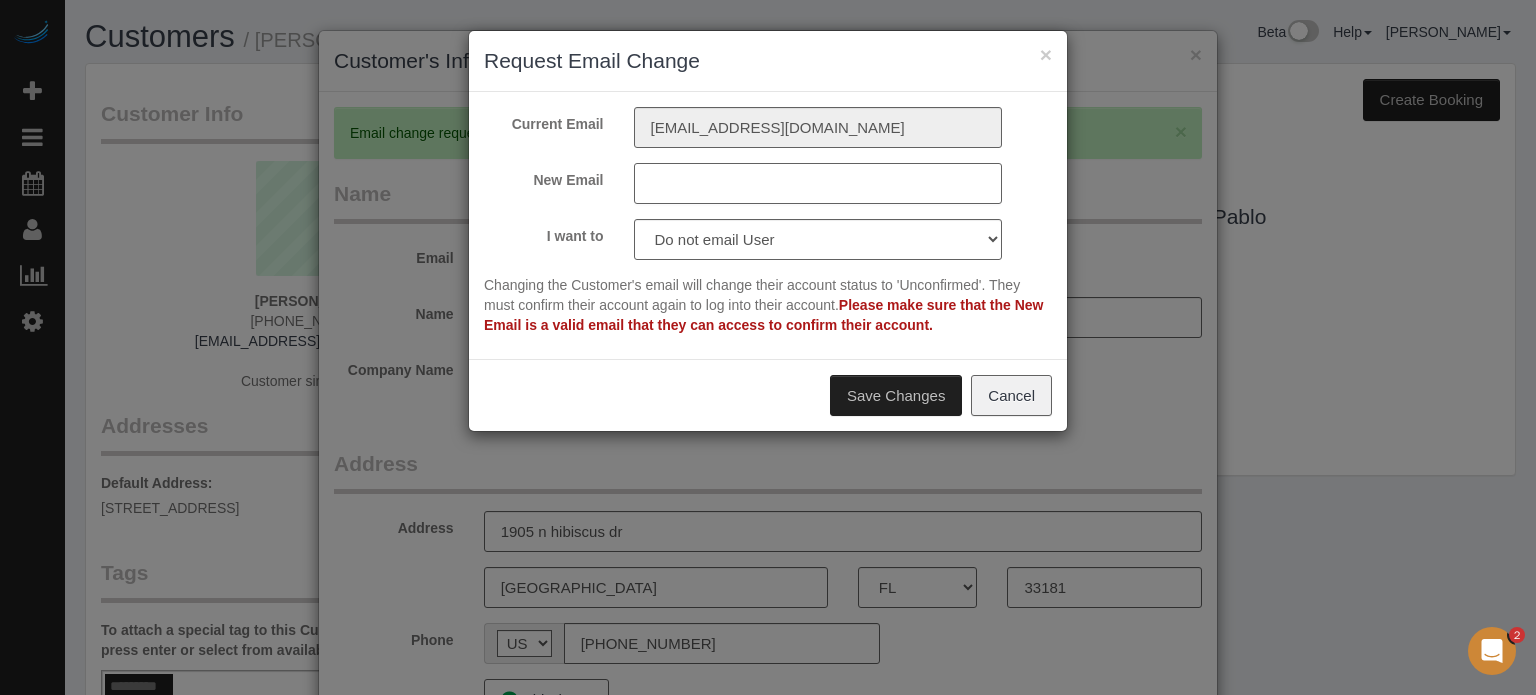click at bounding box center (818, 183) 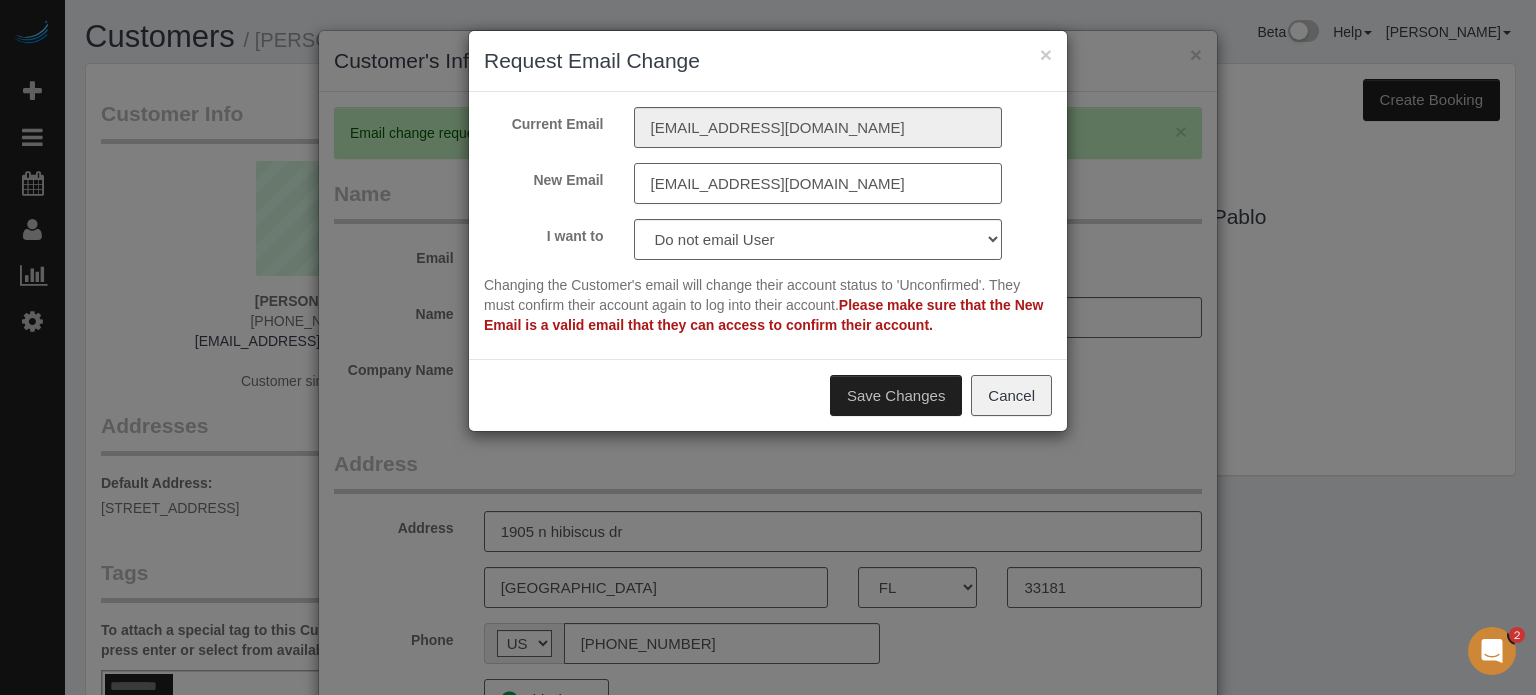 click on "[EMAIL_ADDRESS][DOMAIN_NAME]" at bounding box center [818, 183] 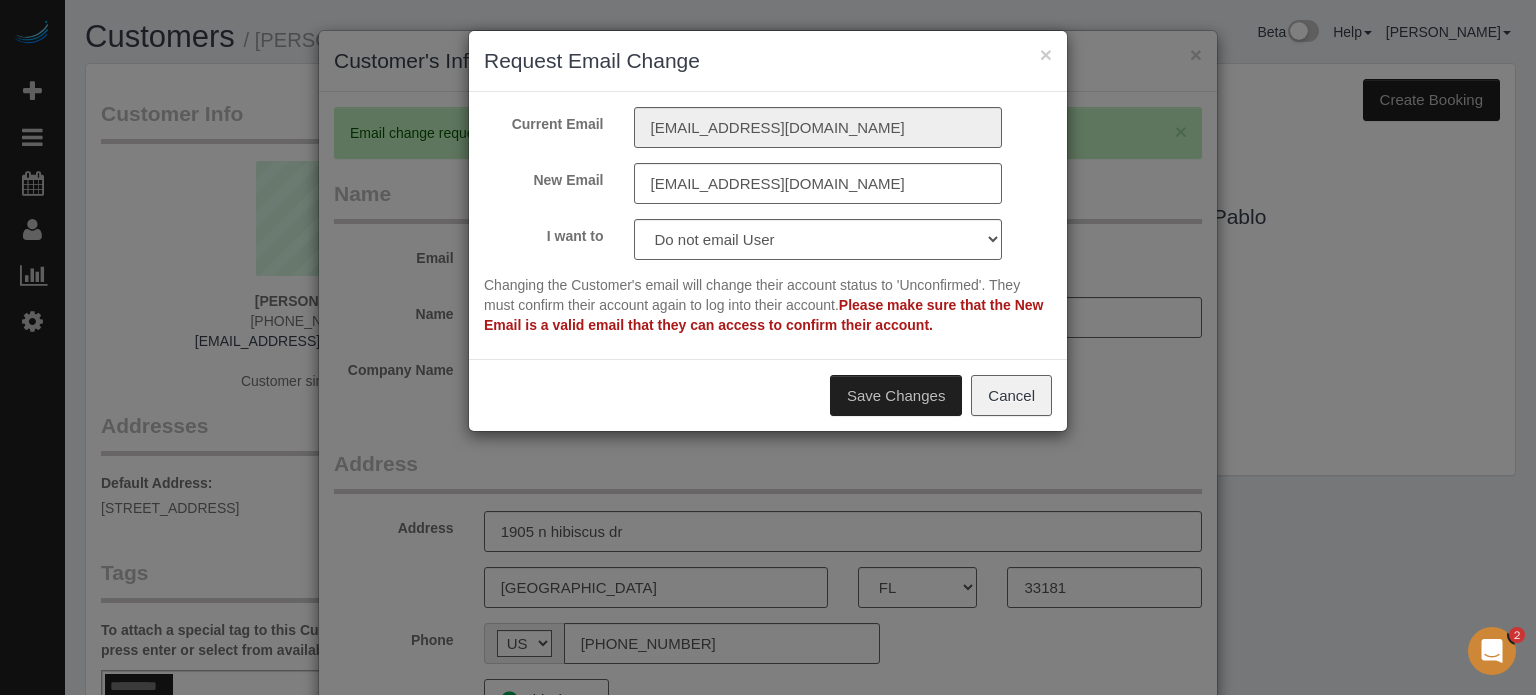 click on "Save Changes" at bounding box center (896, 396) 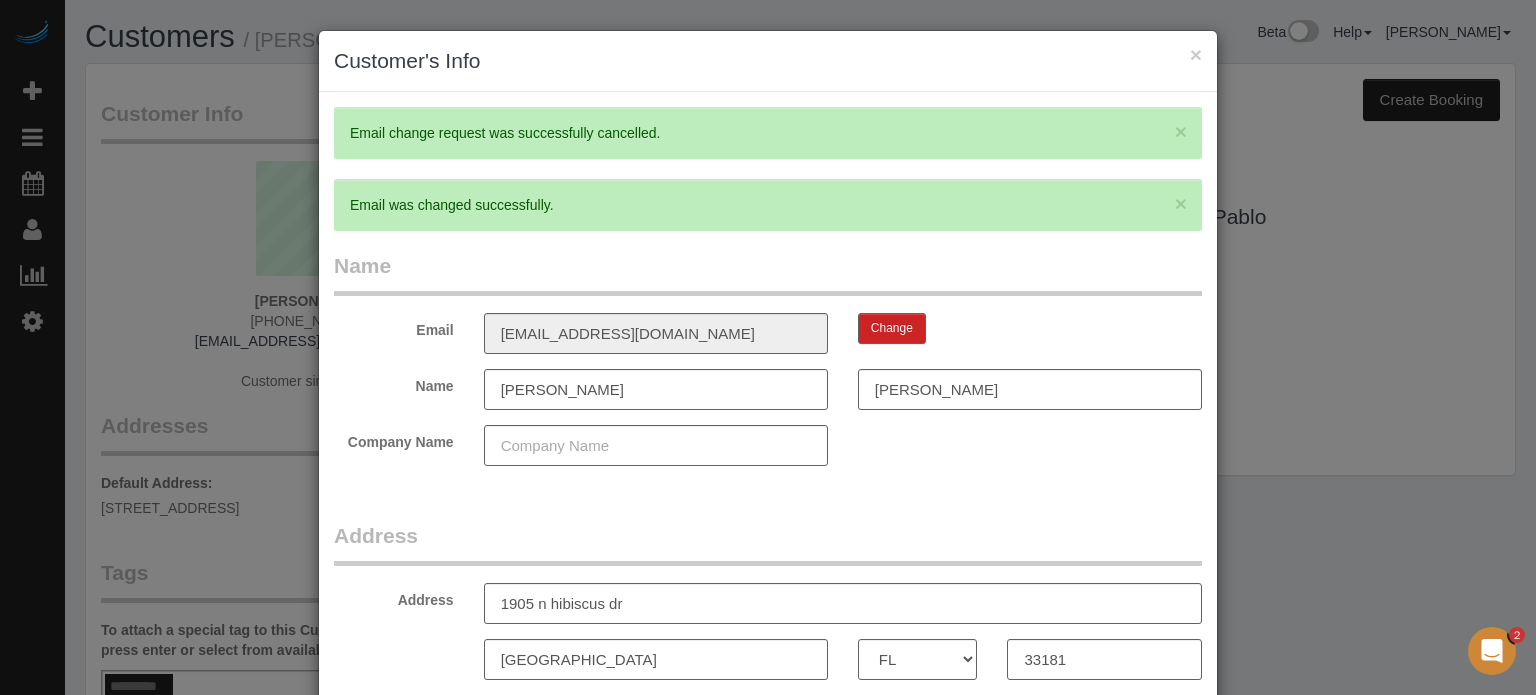 type on "microplusmanagement0@yahoo.com" 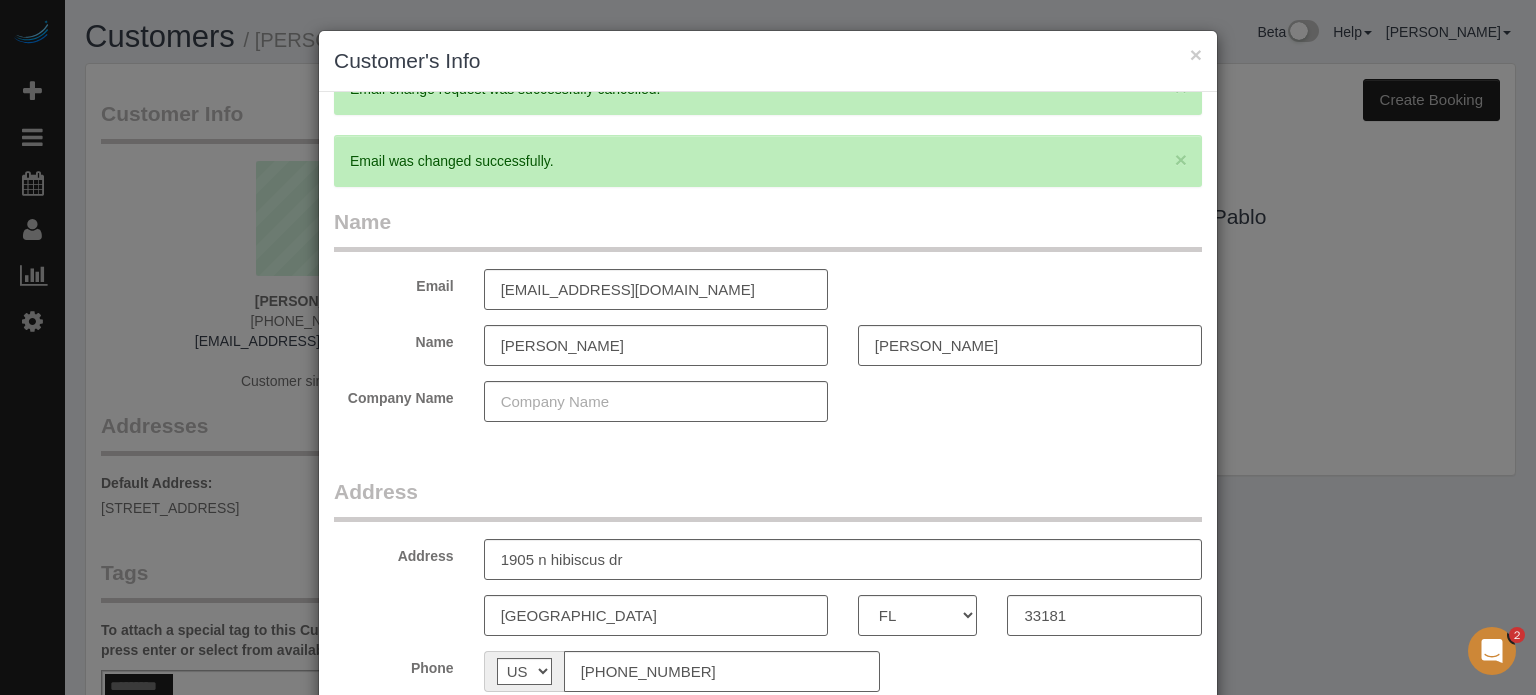 scroll, scrollTop: 68, scrollLeft: 0, axis: vertical 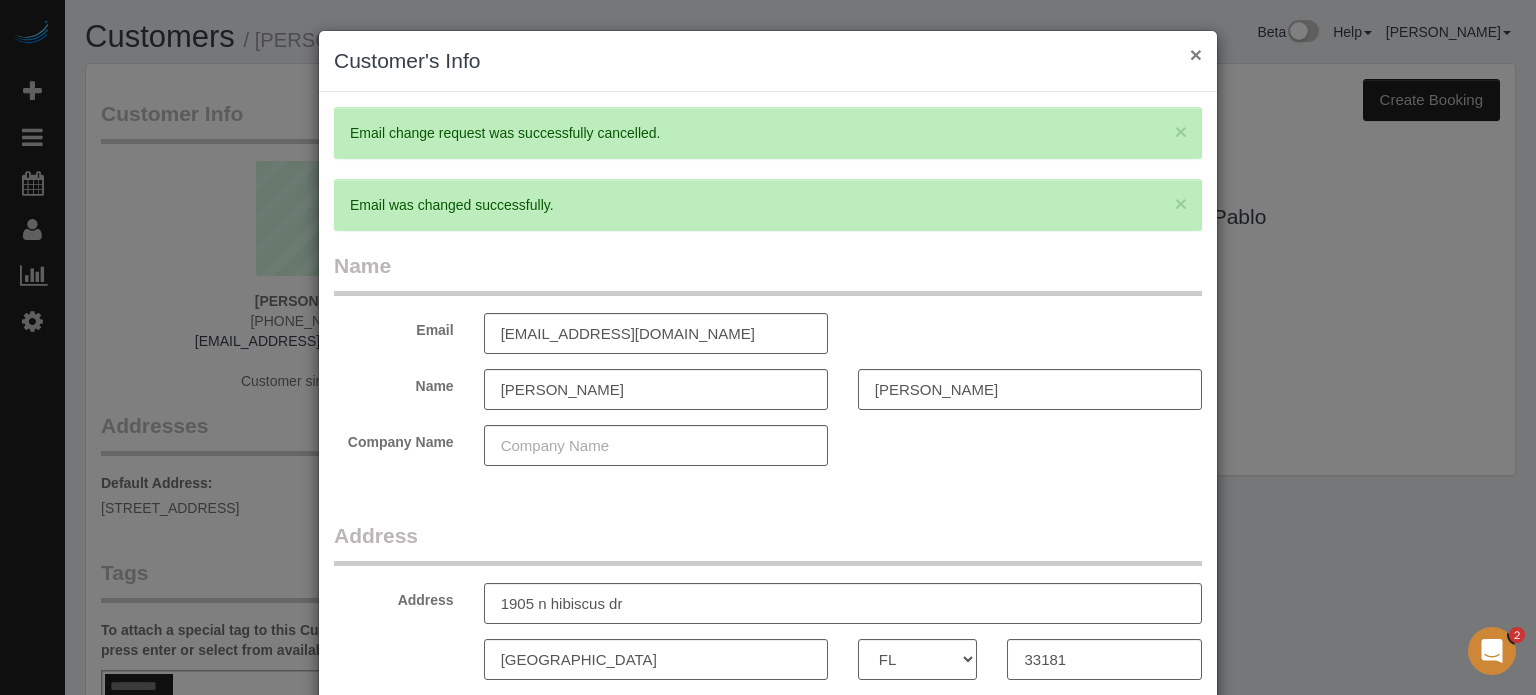 click on "×" at bounding box center [1196, 54] 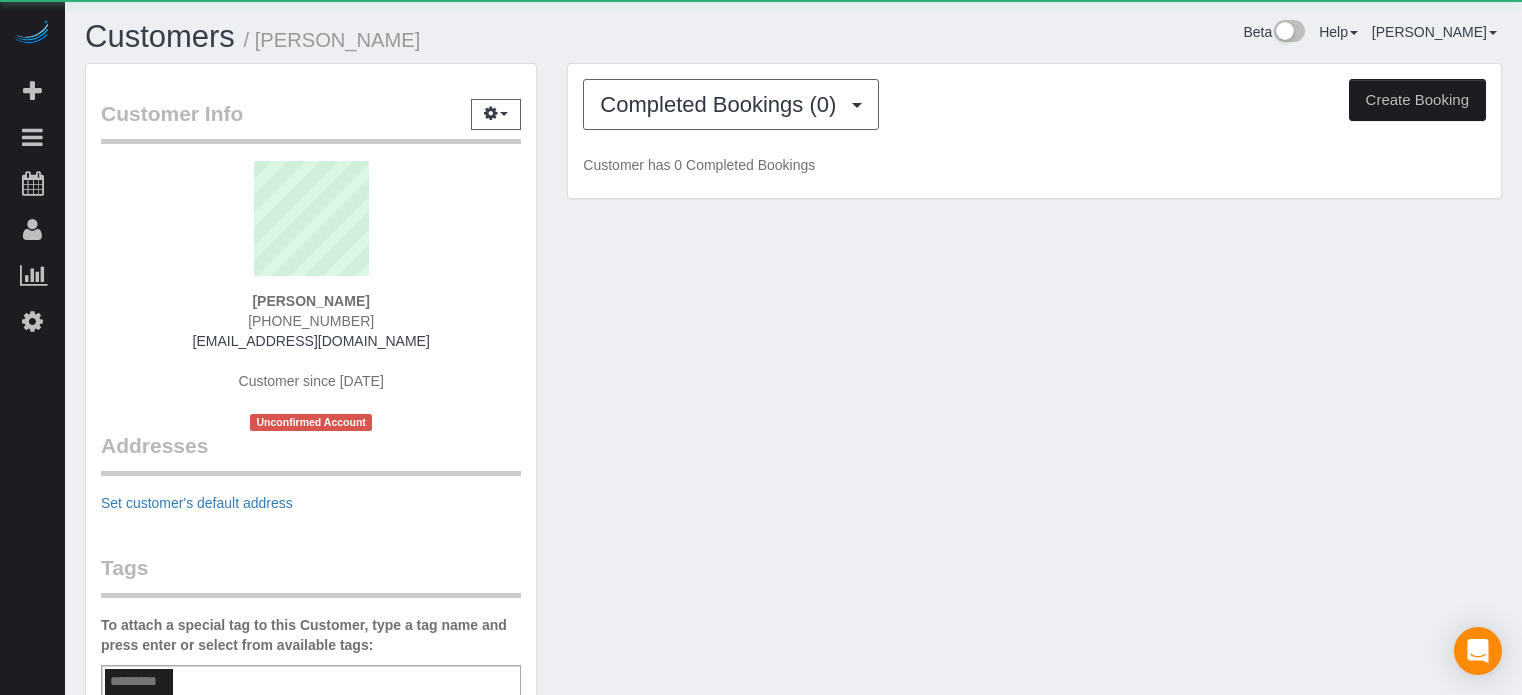 scroll, scrollTop: 0, scrollLeft: 0, axis: both 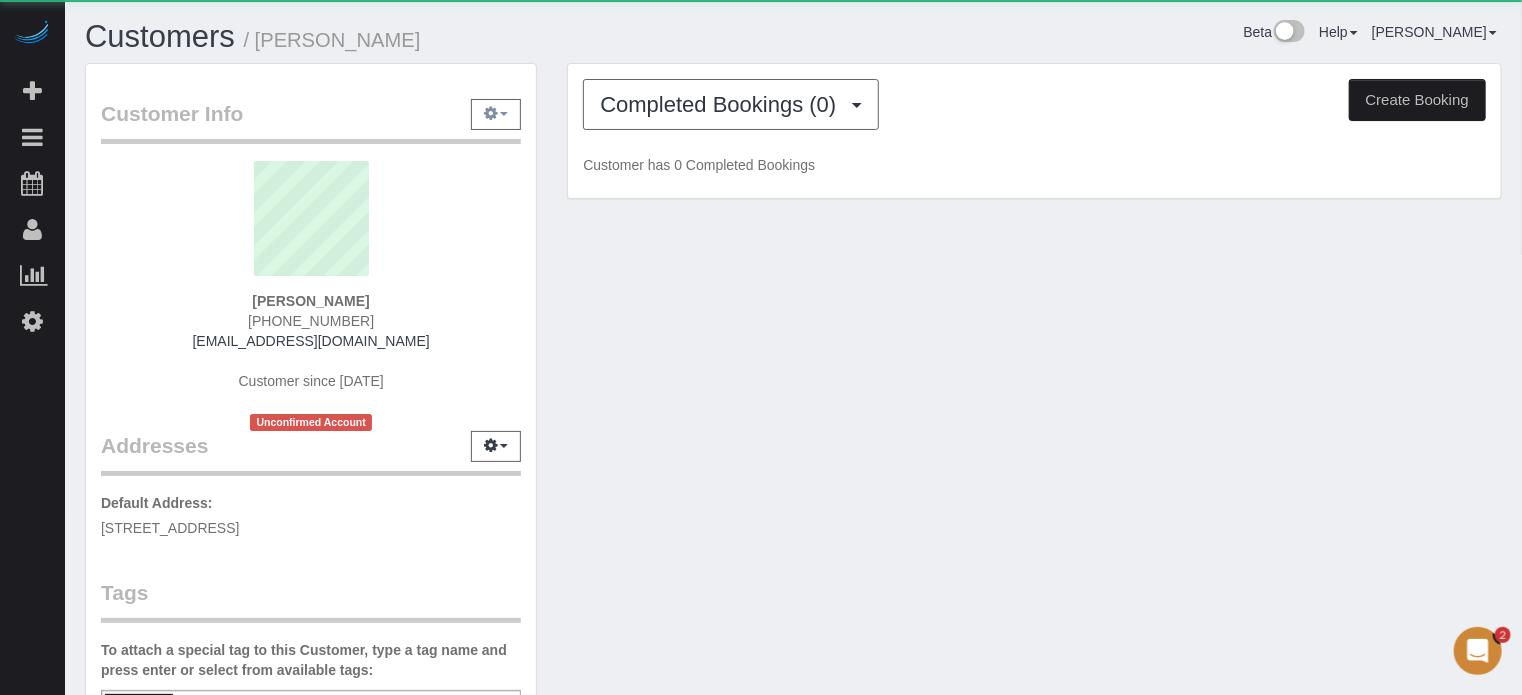 click at bounding box center [496, 114] 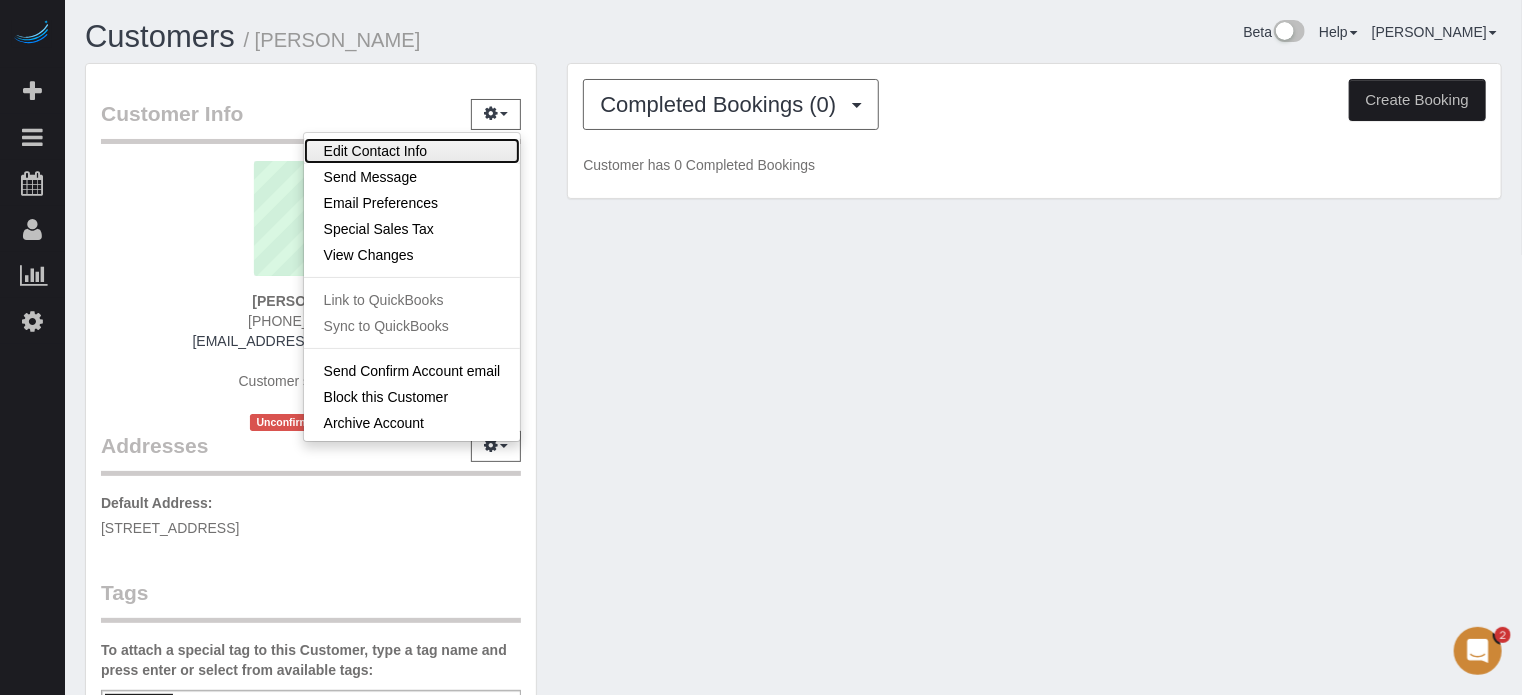 click on "Edit Contact Info" at bounding box center (412, 151) 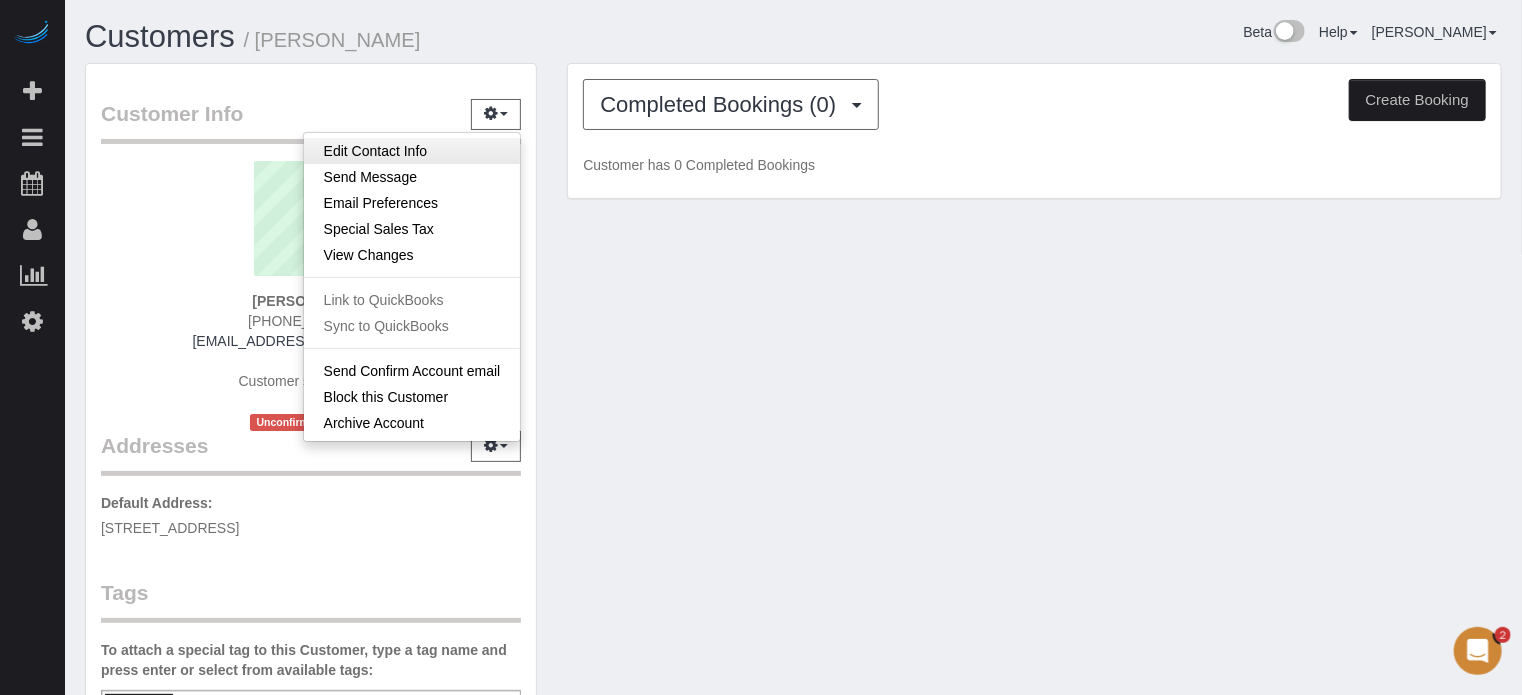 select on "OH" 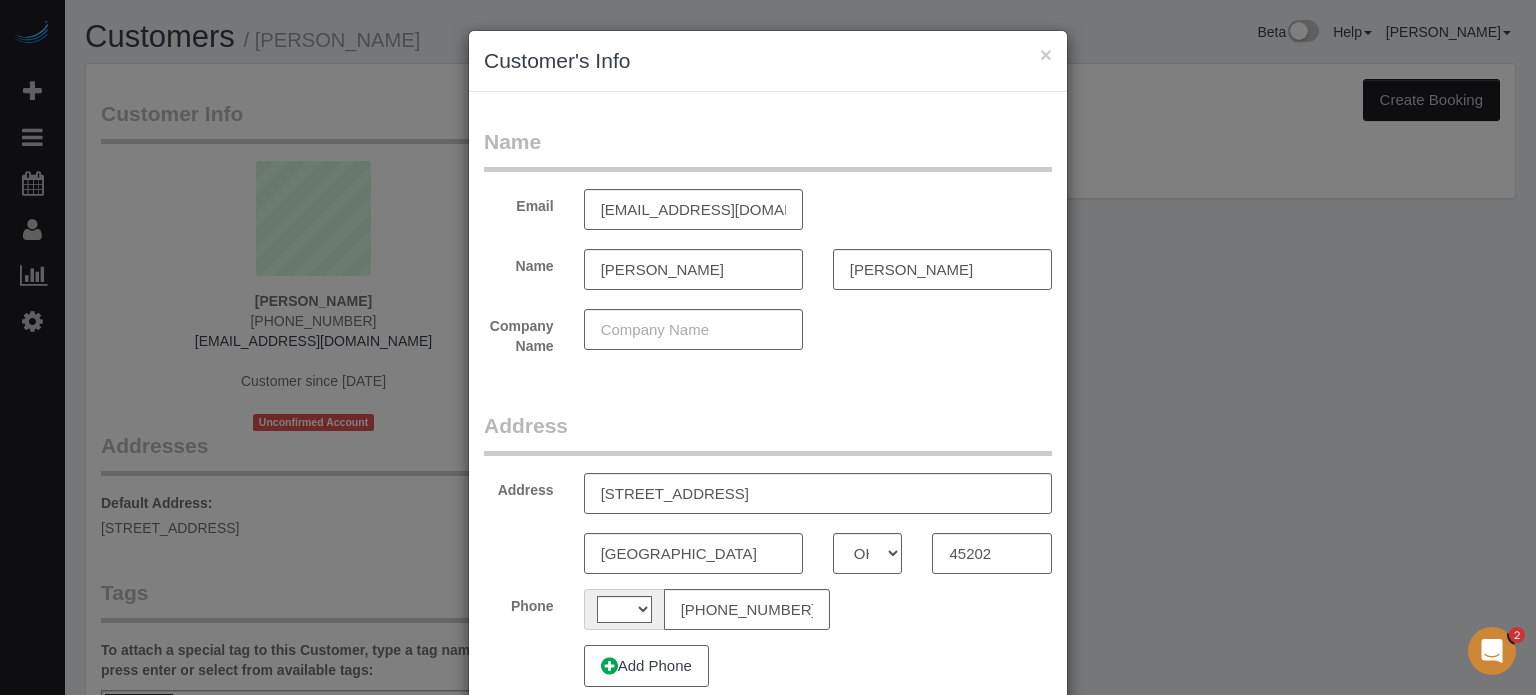select on "string:[GEOGRAPHIC_DATA]" 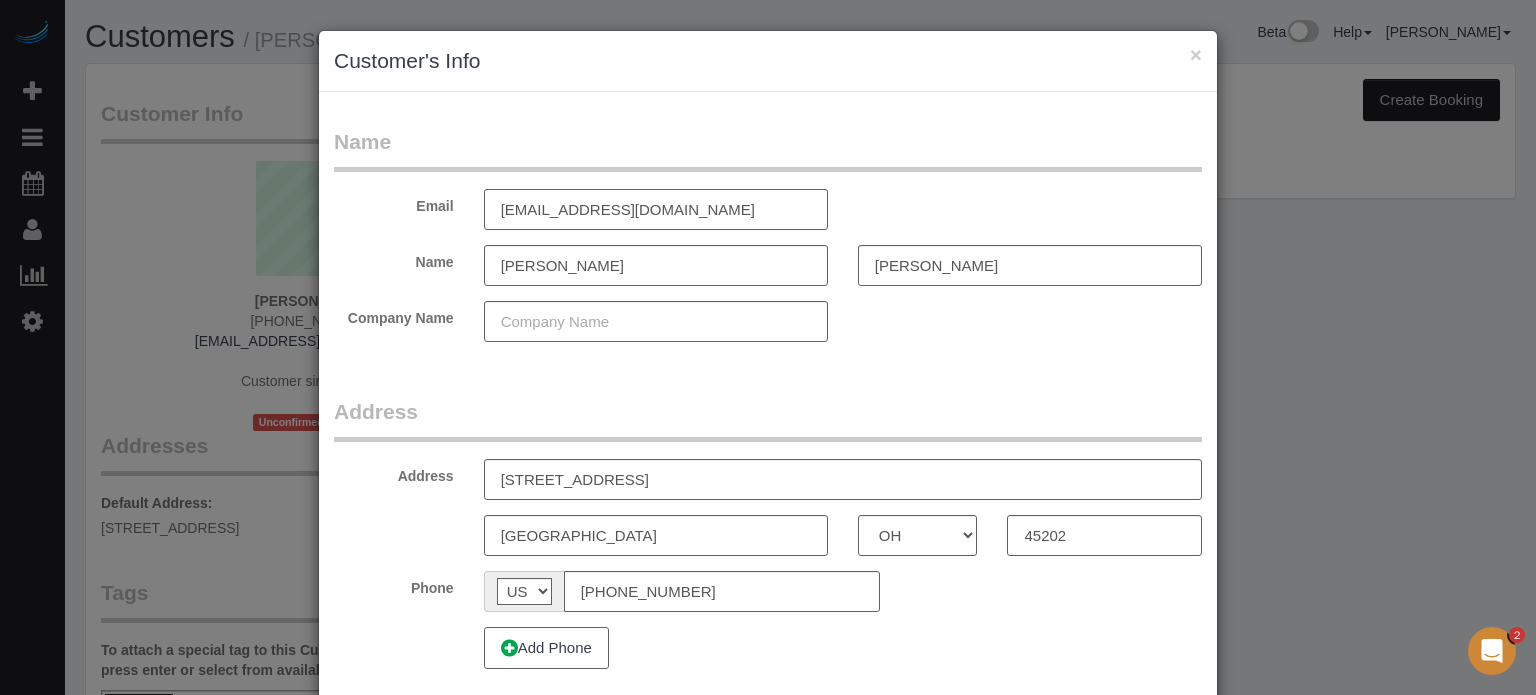 click on "[EMAIL_ADDRESS][DOMAIN_NAME]" at bounding box center (656, 209) 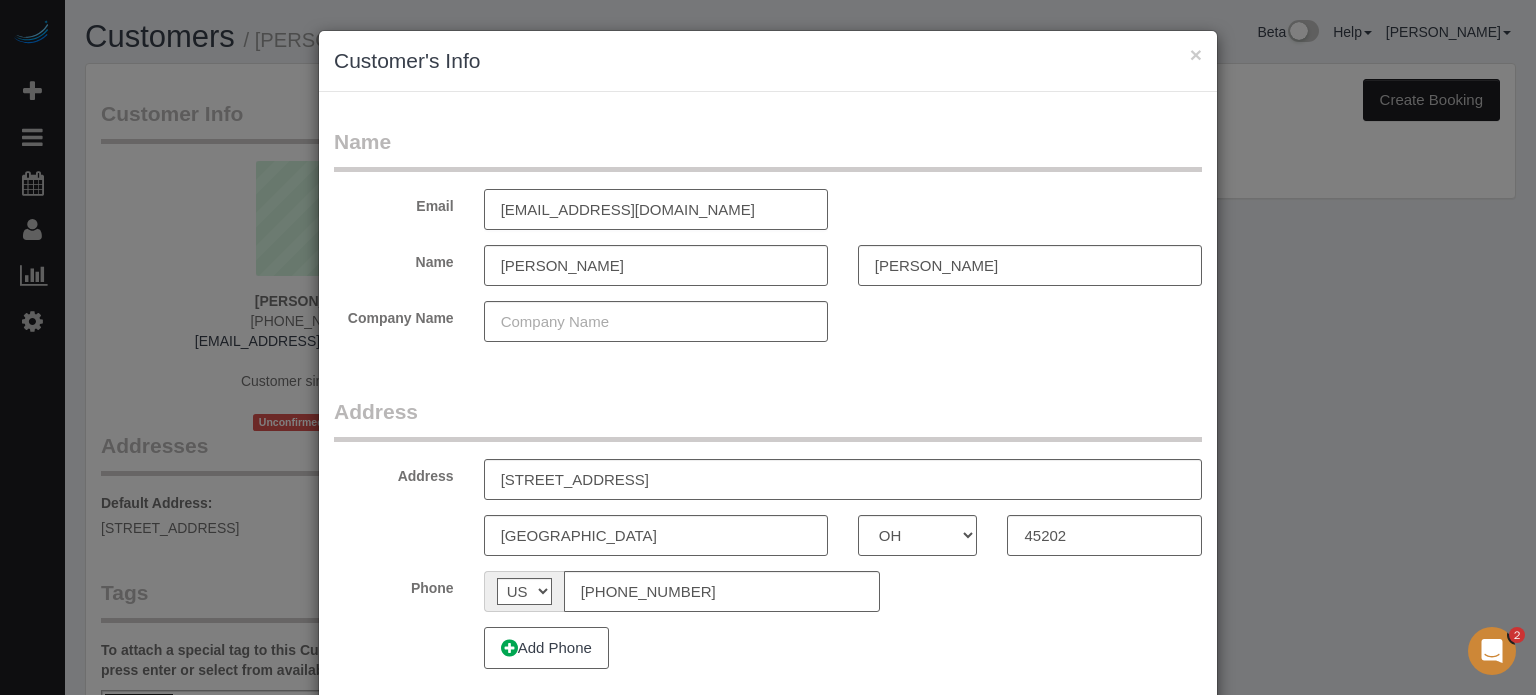 click on "[EMAIL_ADDRESS][DOMAIN_NAME]" at bounding box center (656, 209) 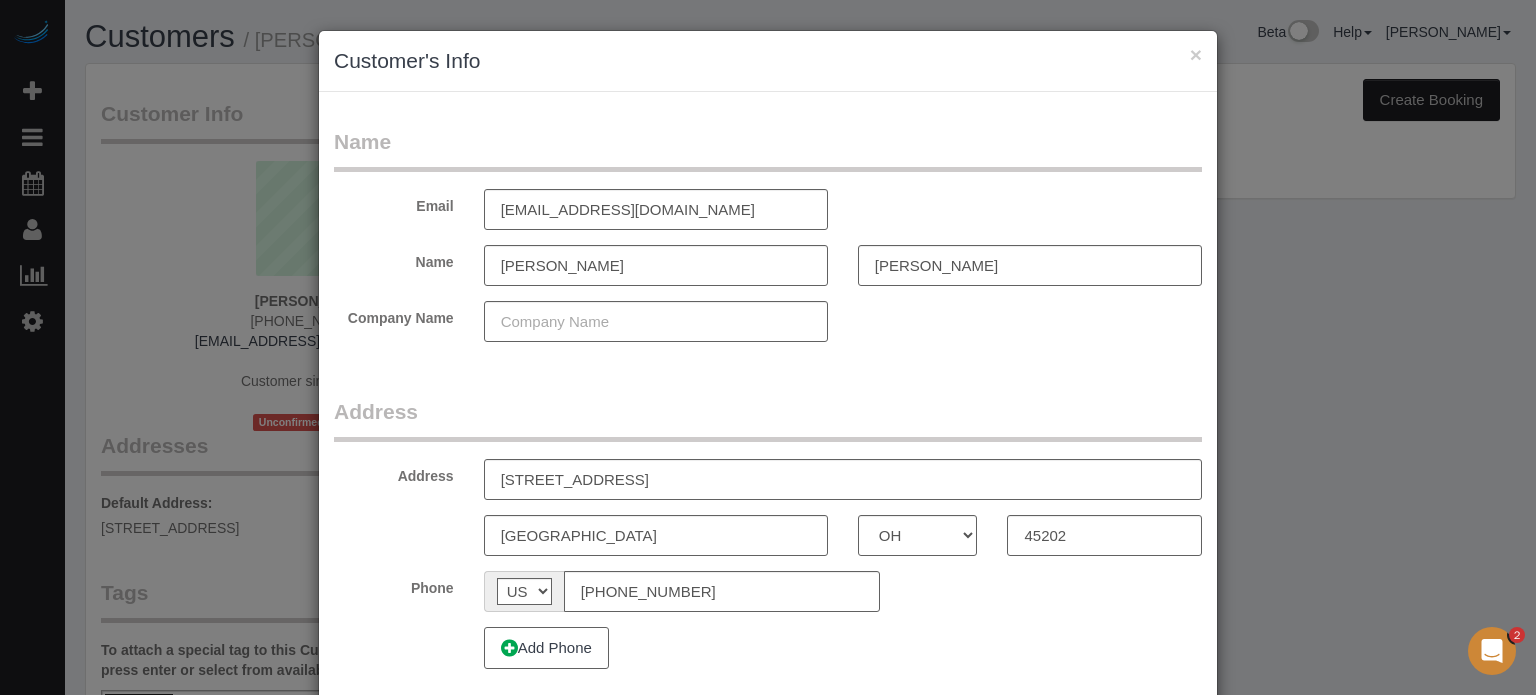 click on "Address" at bounding box center (768, 419) 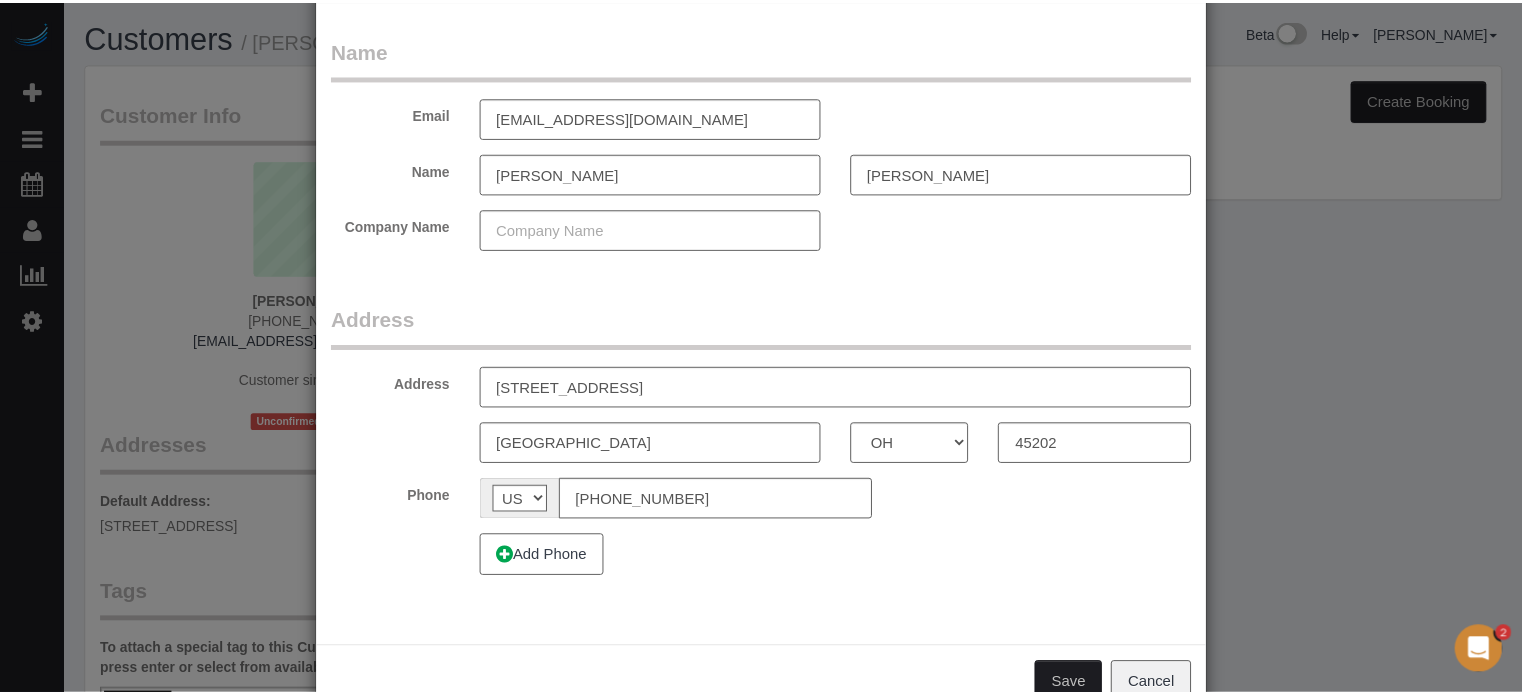 scroll, scrollTop: 145, scrollLeft: 0, axis: vertical 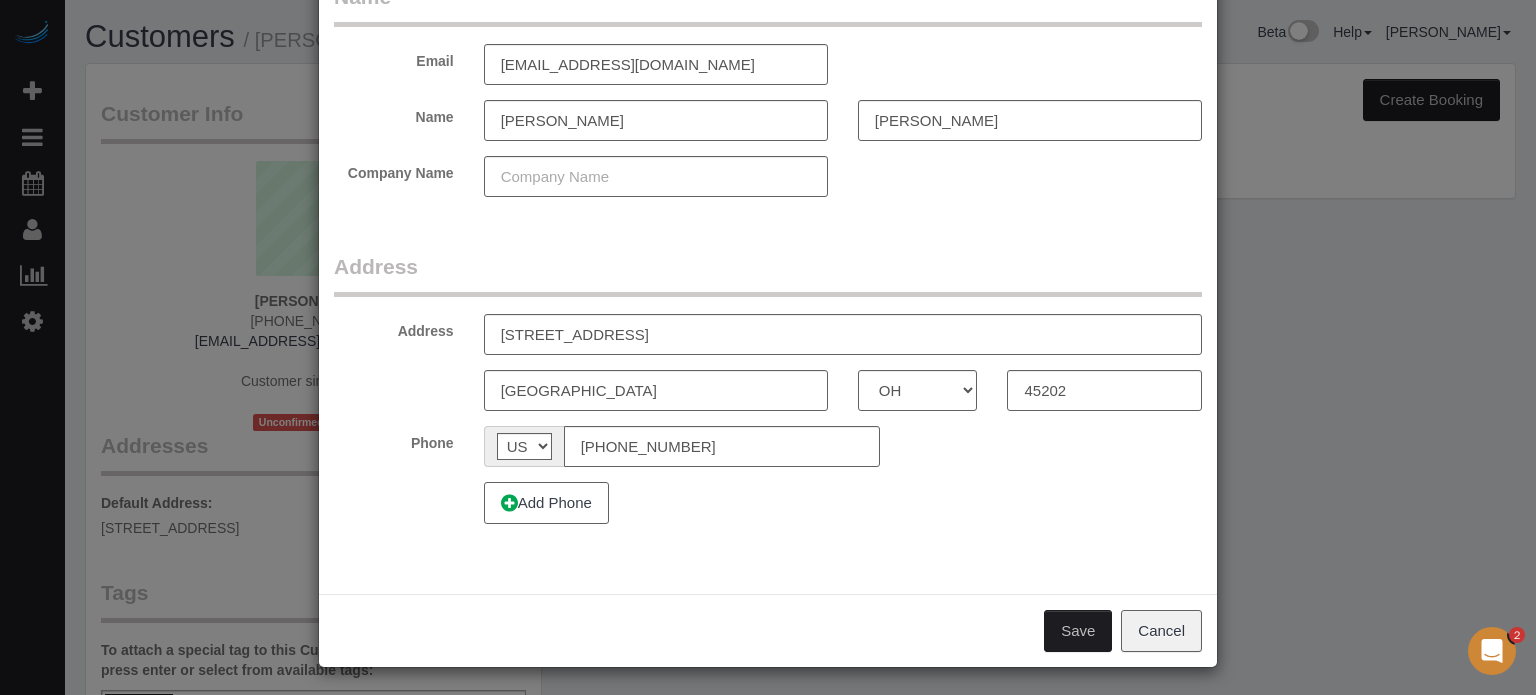 click on "Save" at bounding box center (1078, 631) 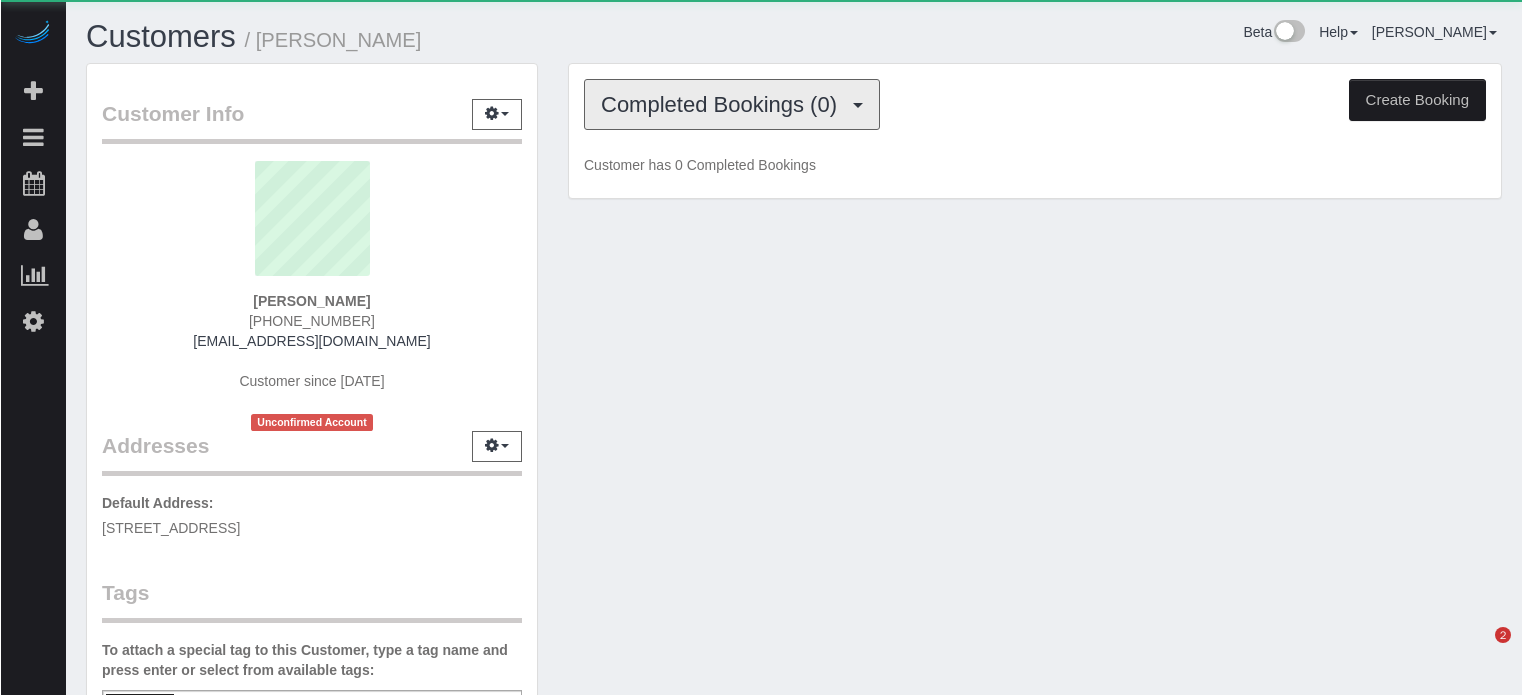 scroll, scrollTop: 0, scrollLeft: 0, axis: both 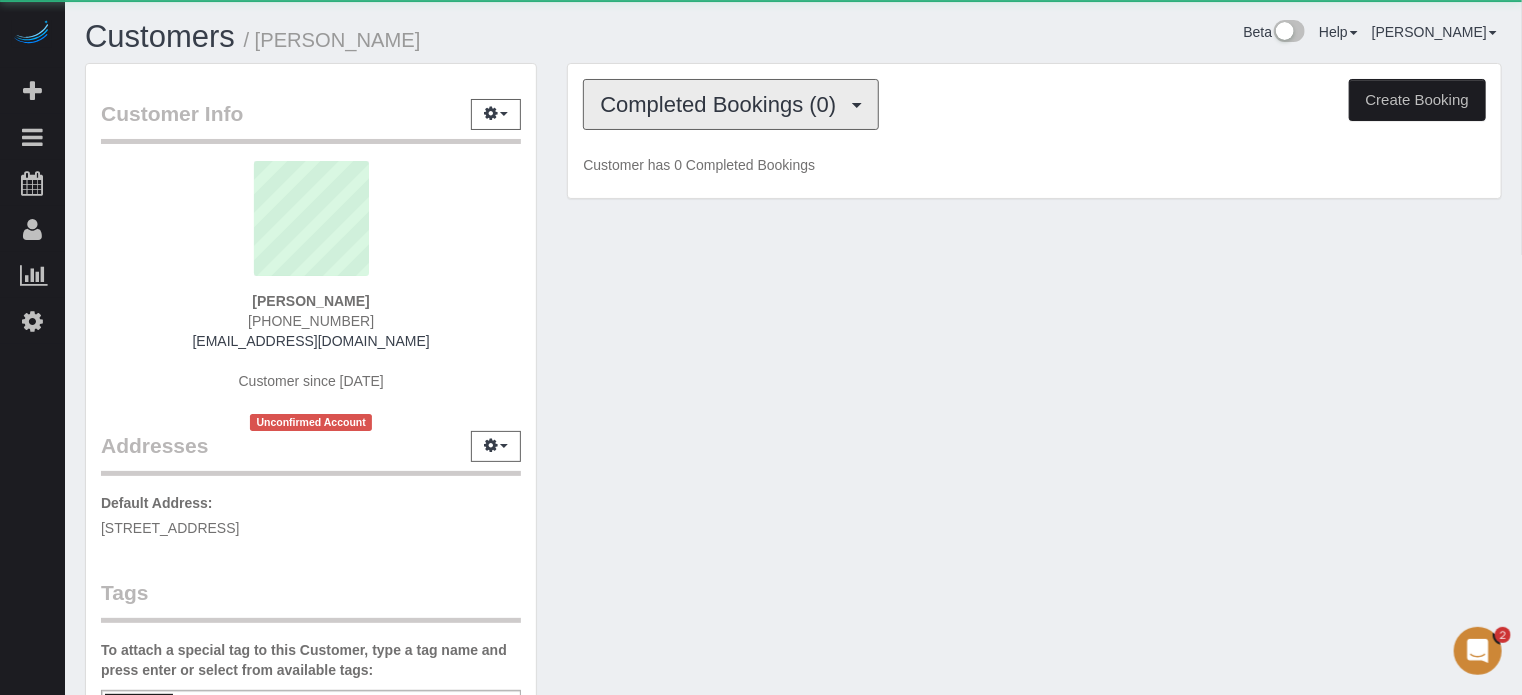 click on "Completed Bookings (0)" at bounding box center [723, 104] 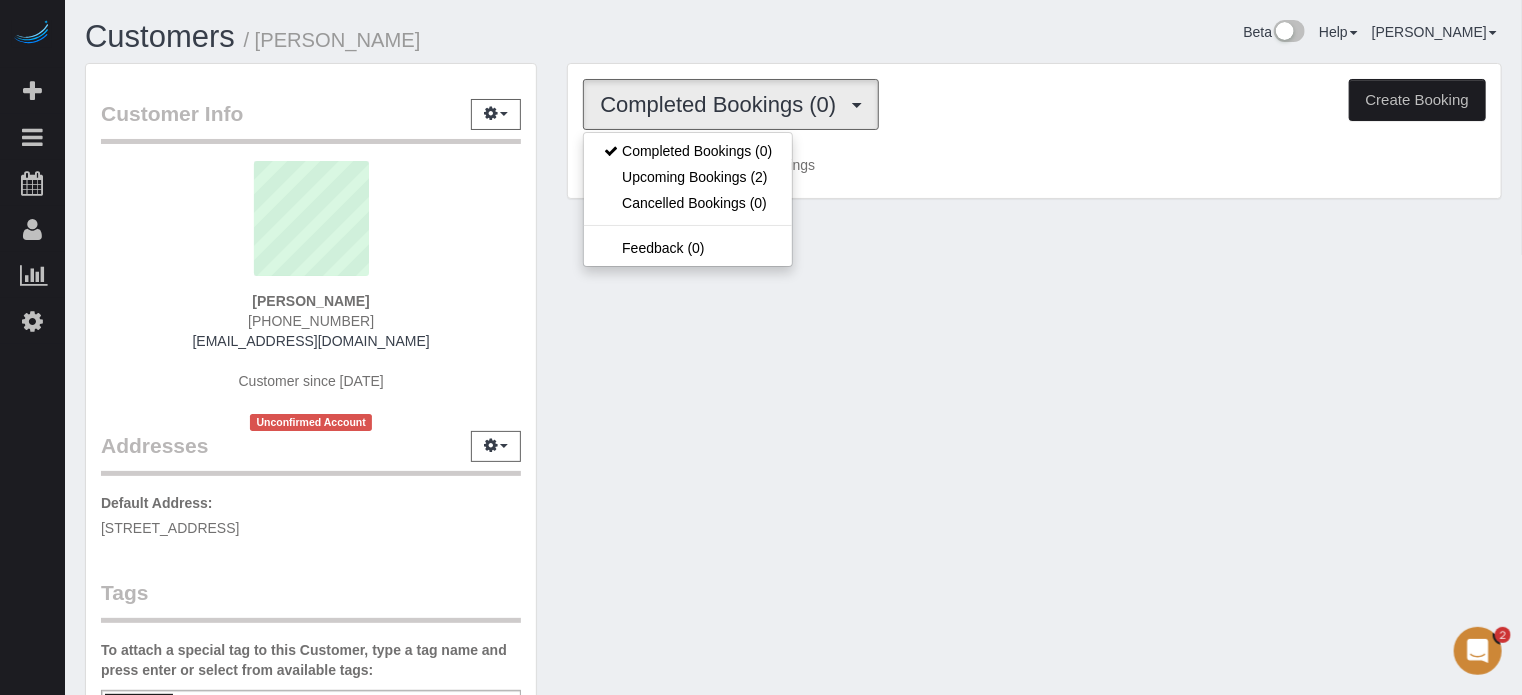 click on "Customer Info
Edit Contact Info
Send Message
Email Preferences
Special Sales Tax
View Changes
Link to QuickBooks
Sync to QuickBooks
Send Confirm Account email
Block this Customer
Archive Account" at bounding box center [311, 556] 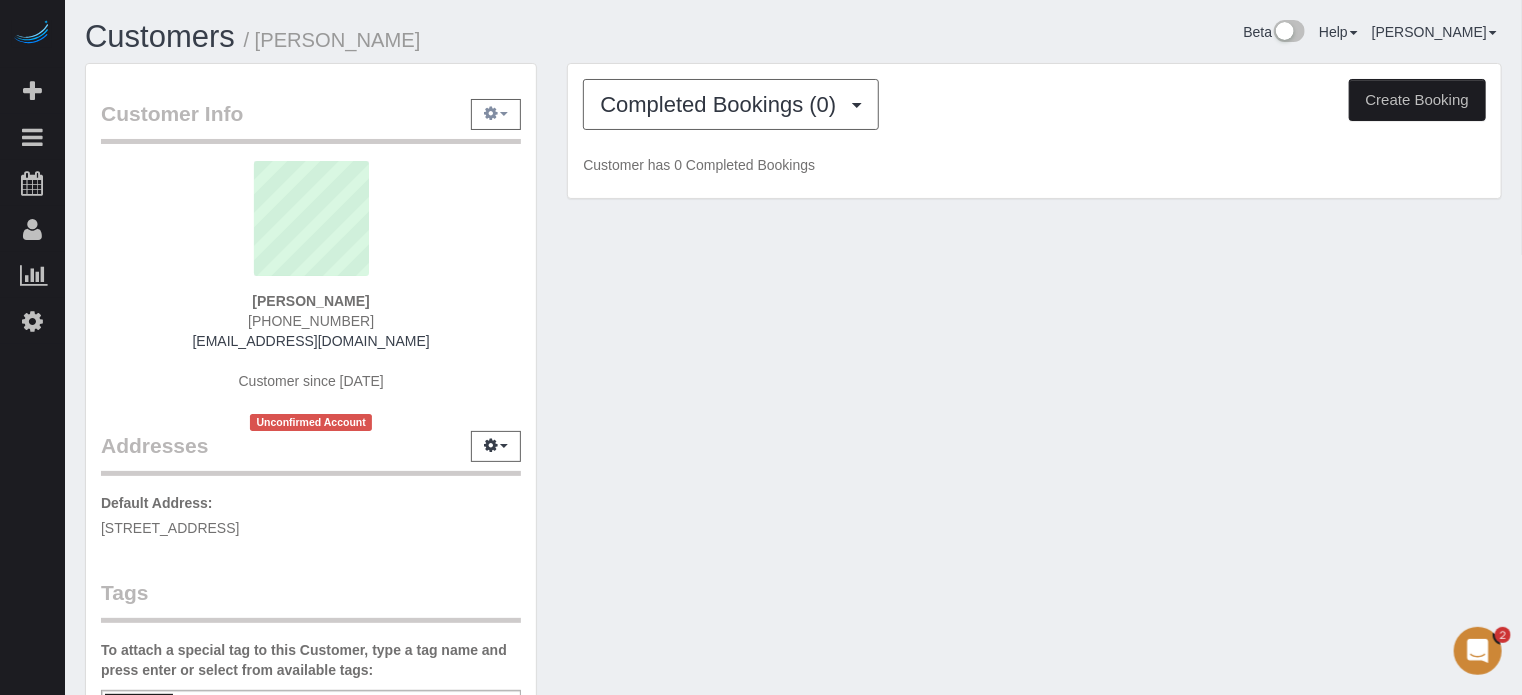 click at bounding box center (491, 113) 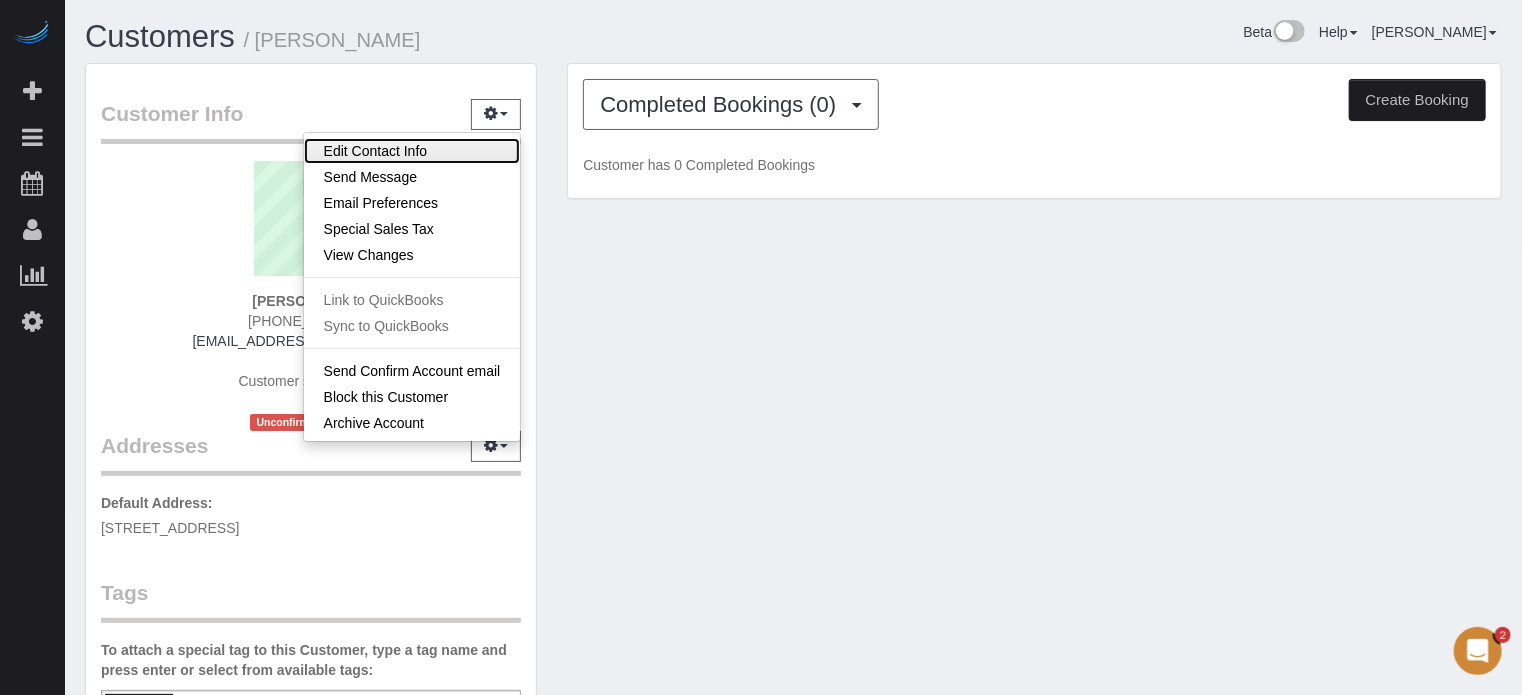 click on "Edit Contact Info" at bounding box center [412, 151] 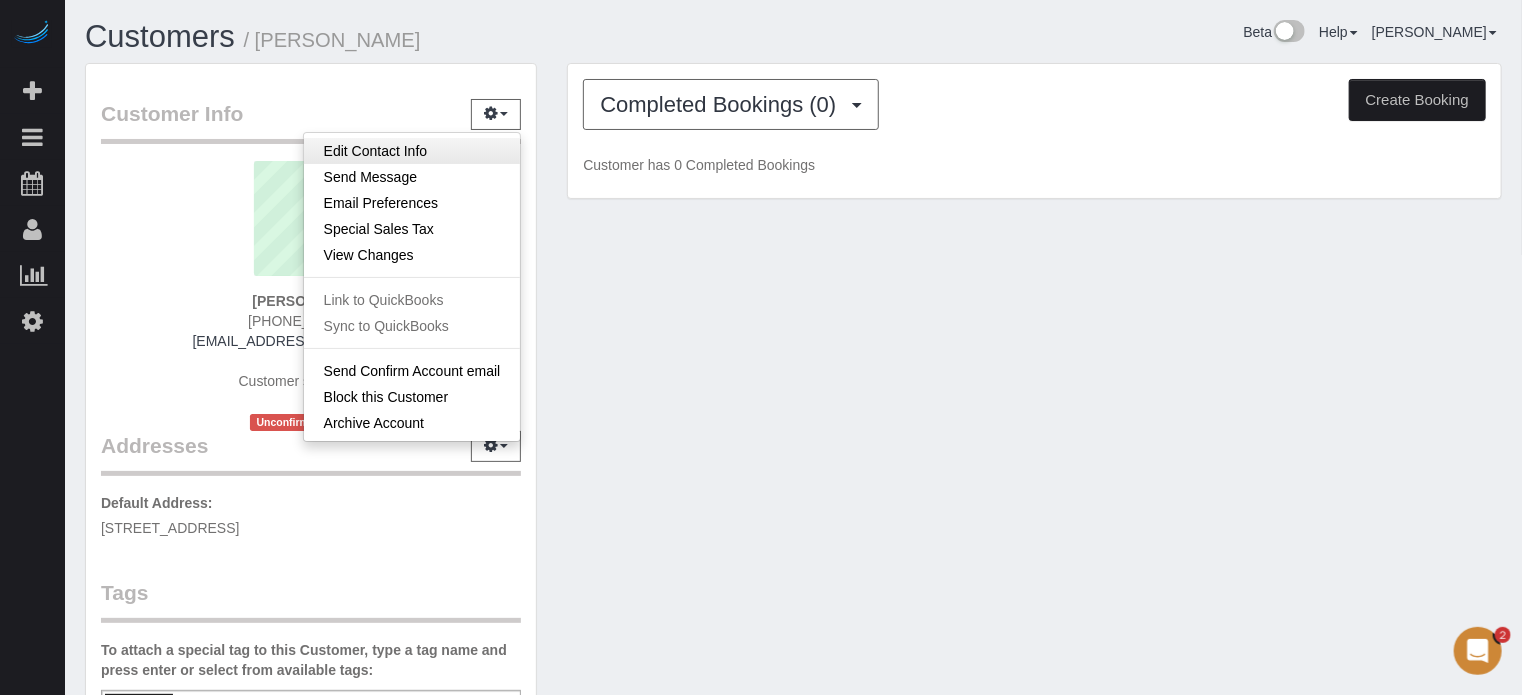 select on "OH" 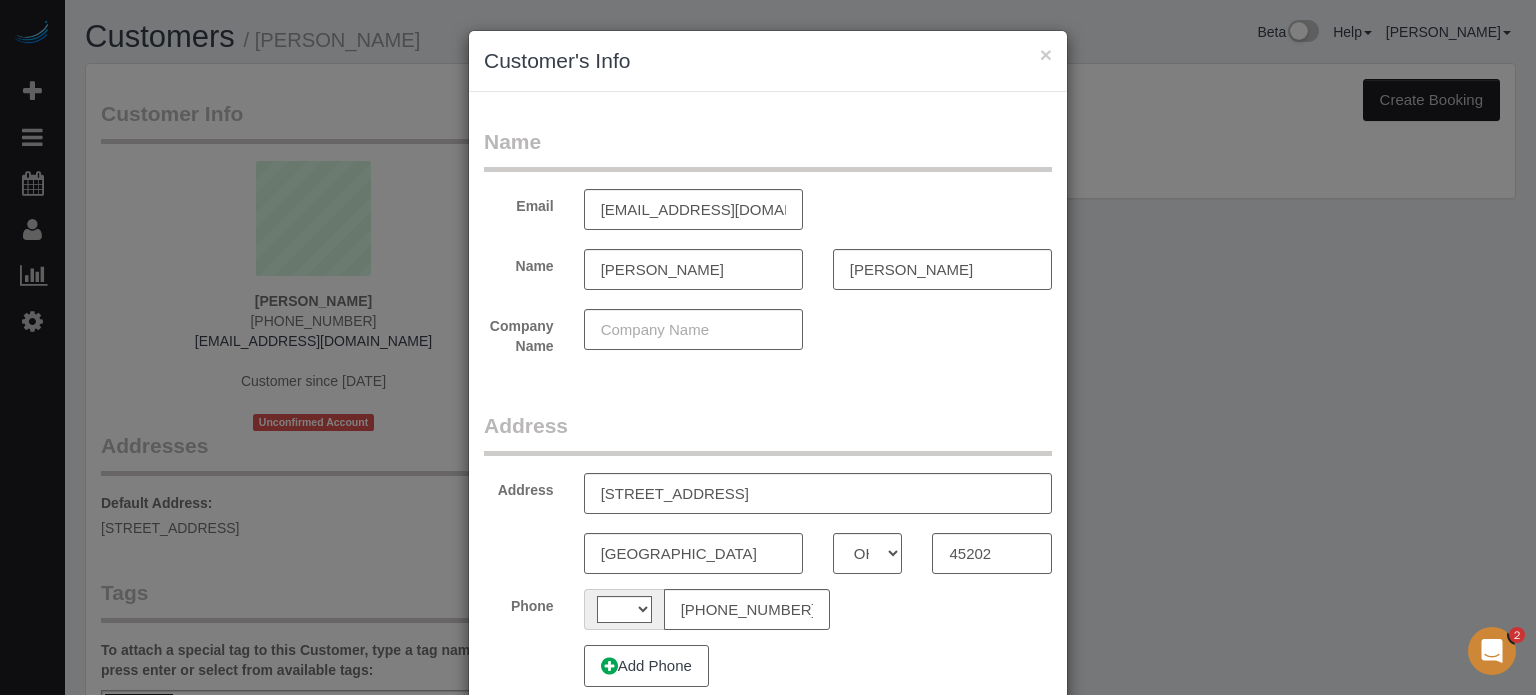 select on "string:[GEOGRAPHIC_DATA]" 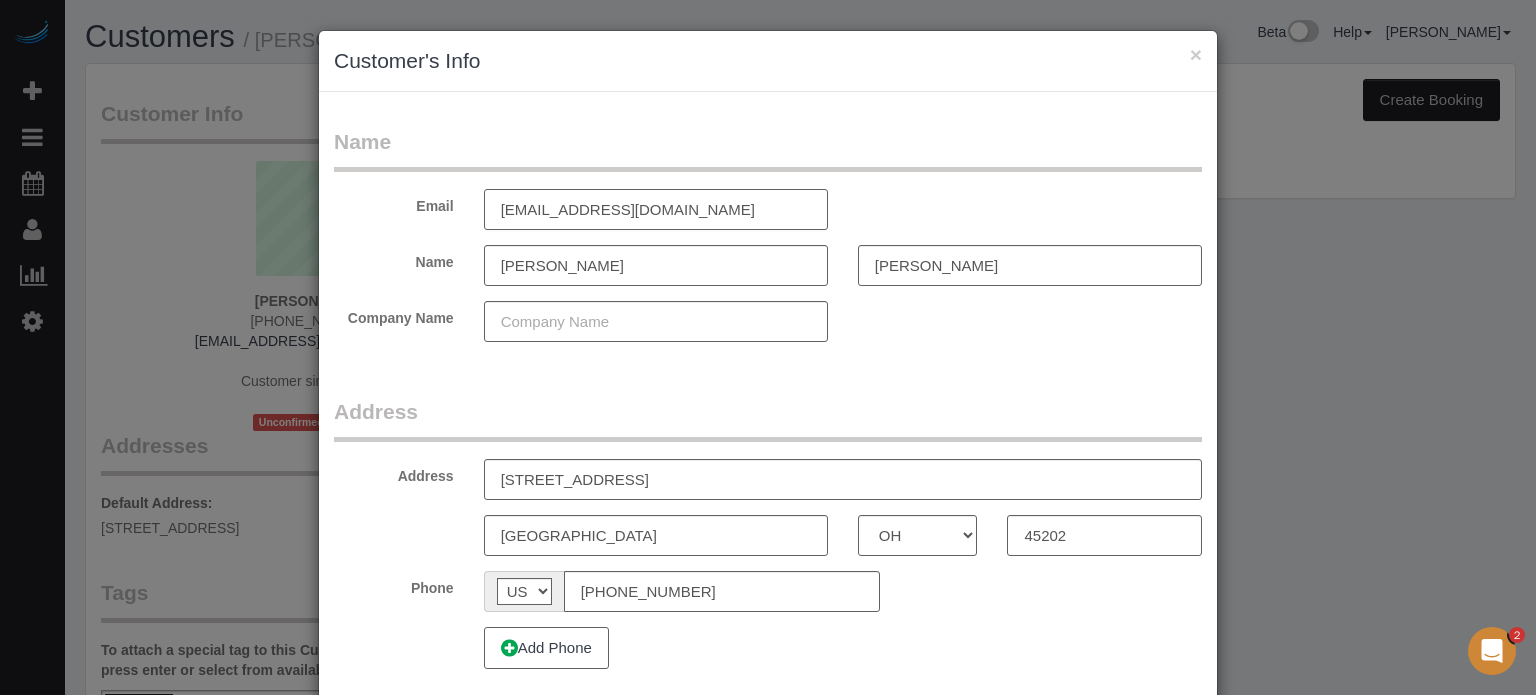 click on "[EMAIL_ADDRESS][DOMAIN_NAME]" at bounding box center [656, 209] 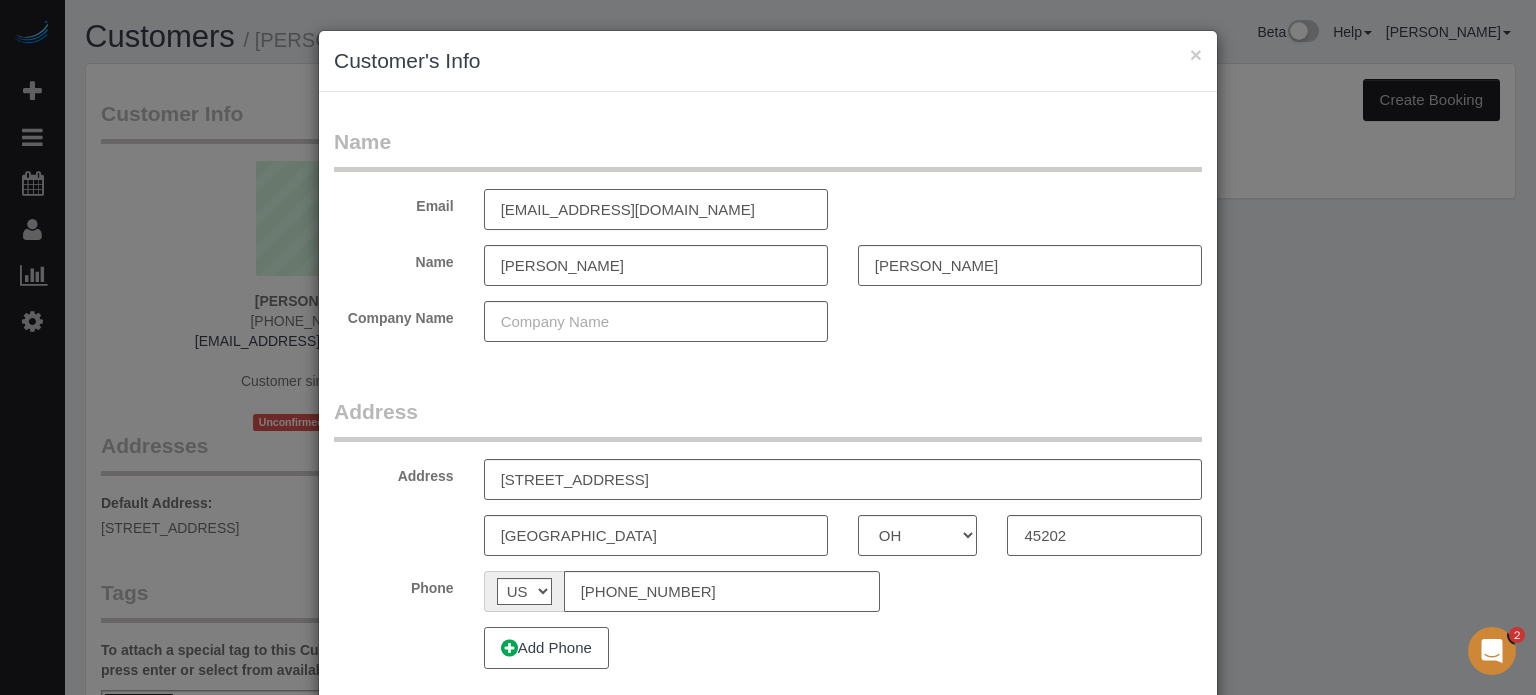 click on "[EMAIL_ADDRESS][DOMAIN_NAME]" at bounding box center [656, 209] 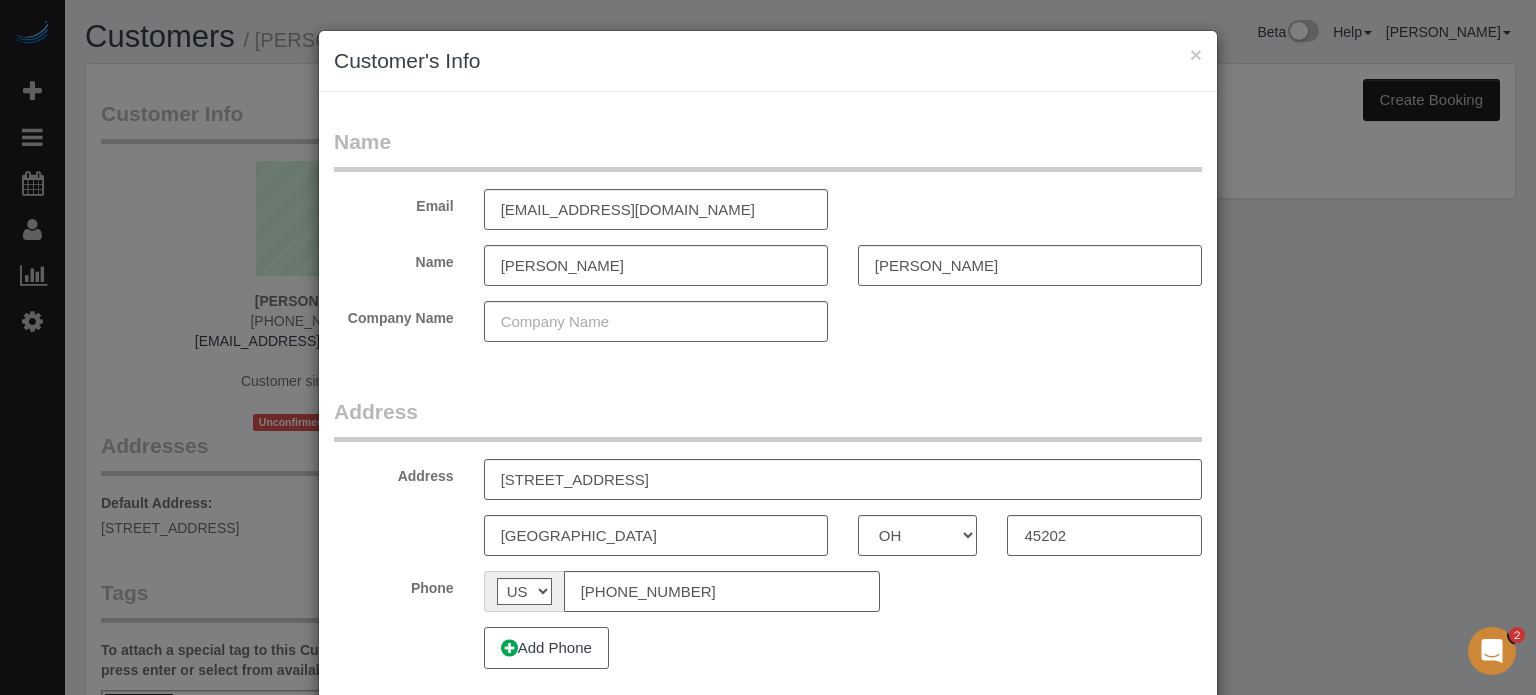 click on "Name
Email
microplusmanagement@yahoo.com
Name
Stephanie
Shinn
Company Name
Address
Address
121 E Freedom Way unit 622
Cincinnati
AK AL AR AZ CA CO CT DC DE FL GA HI IA ID IL IN KS KY LA MA MD ME MI MN MO MS MT NC ND NE NH NJ NM NV NY OH OK OR PA RI SC SD TN TX UT VA VT WA WI WV WY
45202
Phone
AF AL DZ AD AO AI AQ AG AR AM AW AU AT AZ BS BH BD BB BY BE BZ BJ BM BT BO BA BW BR GB IO BN BG BF" at bounding box center (768, 405) 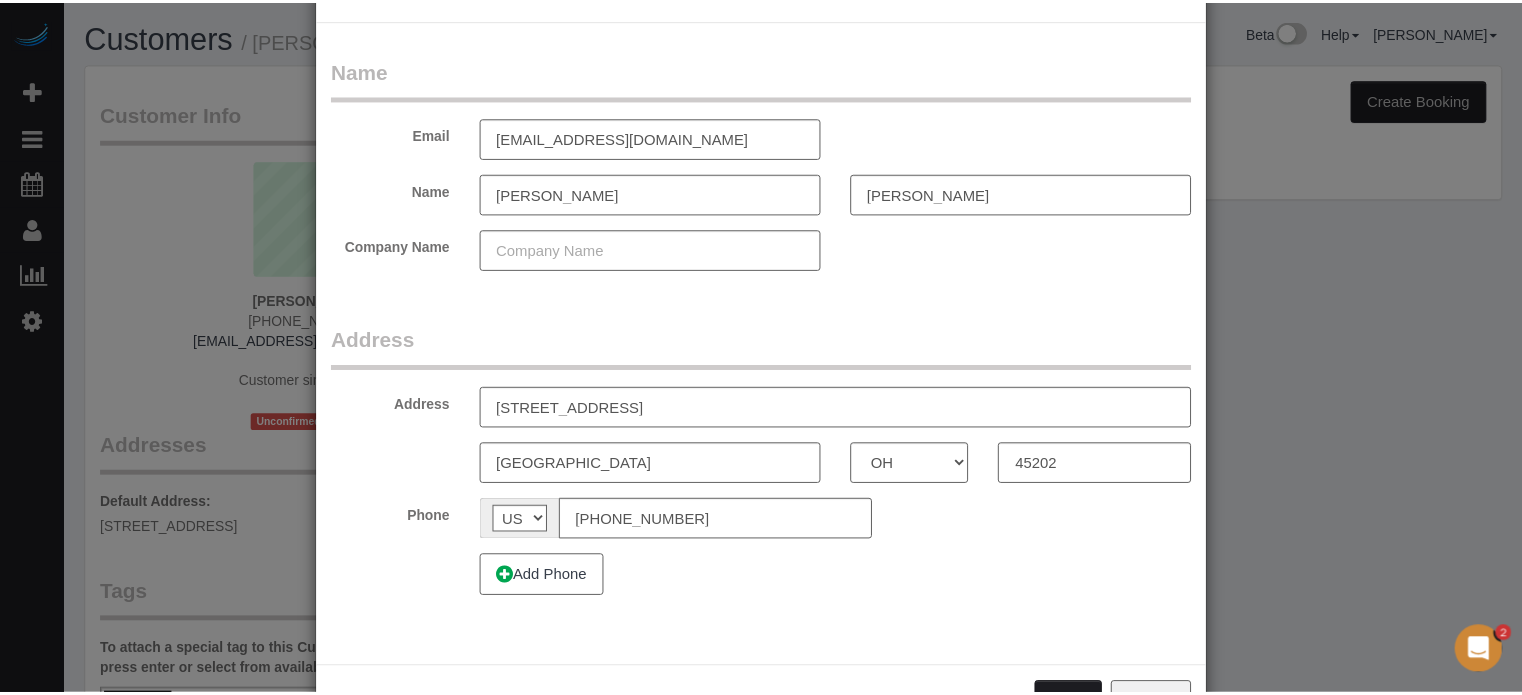scroll, scrollTop: 145, scrollLeft: 0, axis: vertical 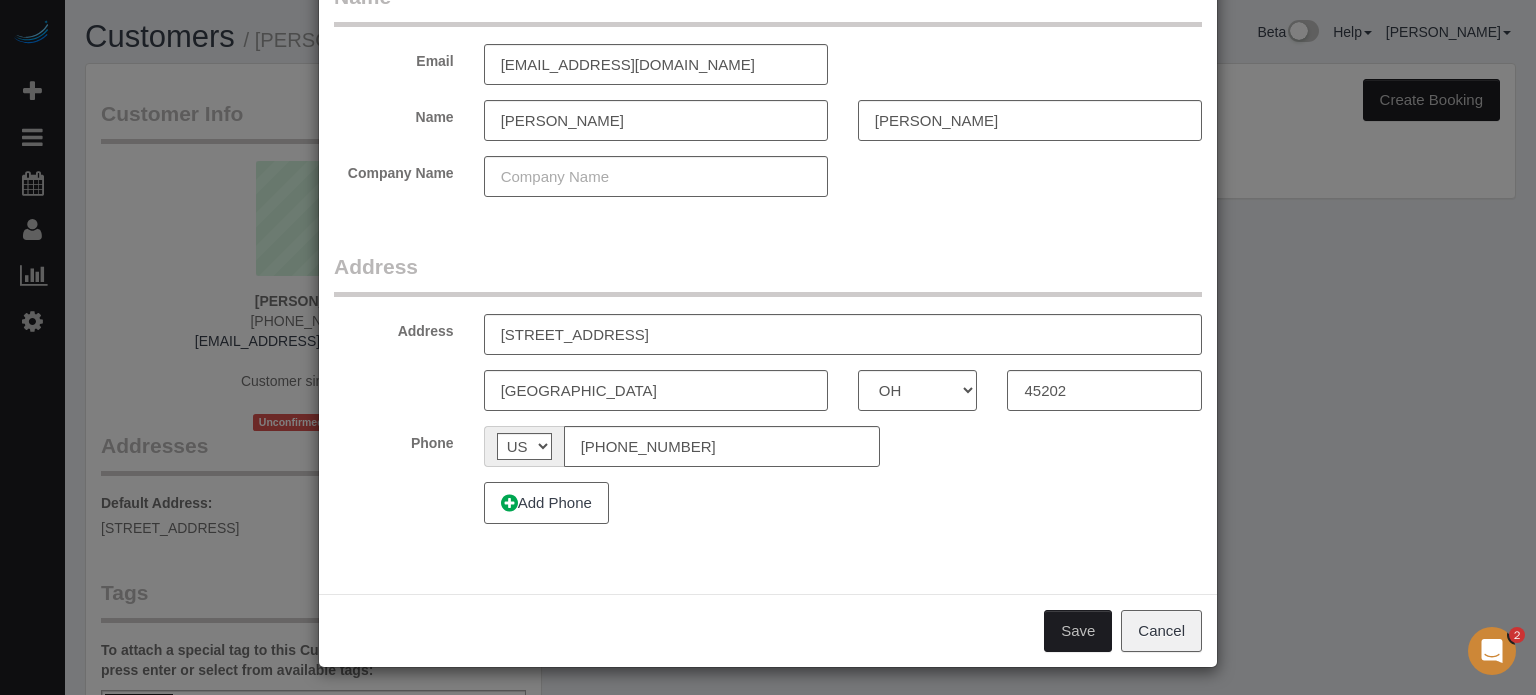 click on "Save" at bounding box center [1078, 631] 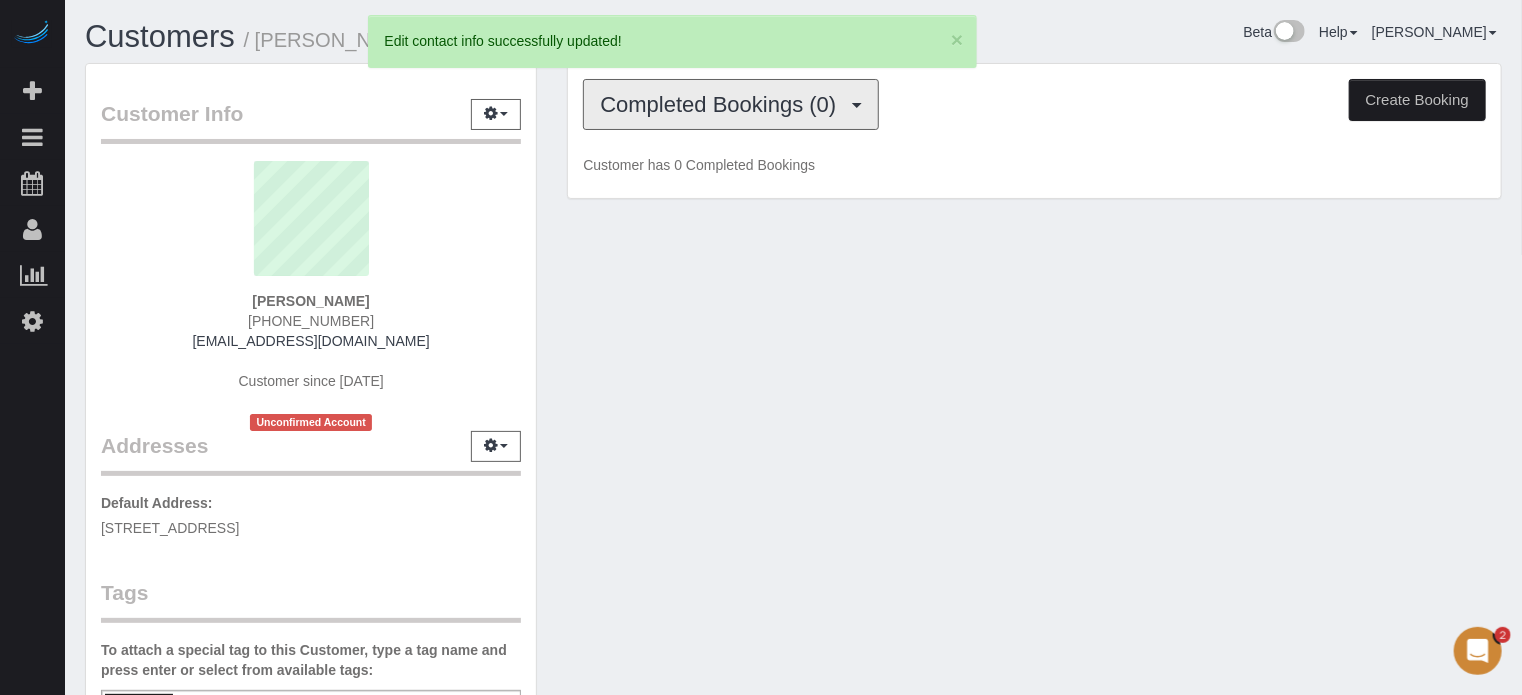click on "Completed Bookings (0)" at bounding box center (723, 104) 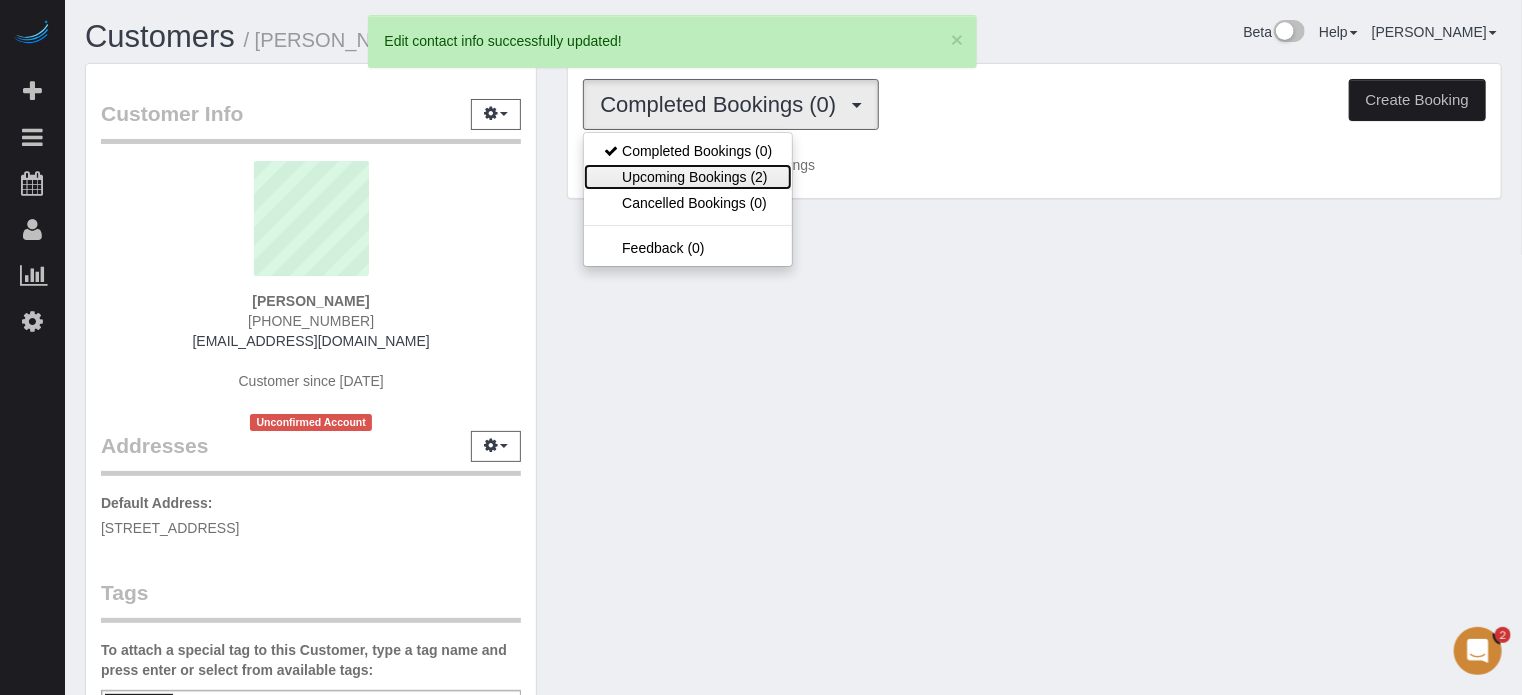 click on "Upcoming Bookings (2)" at bounding box center (688, 177) 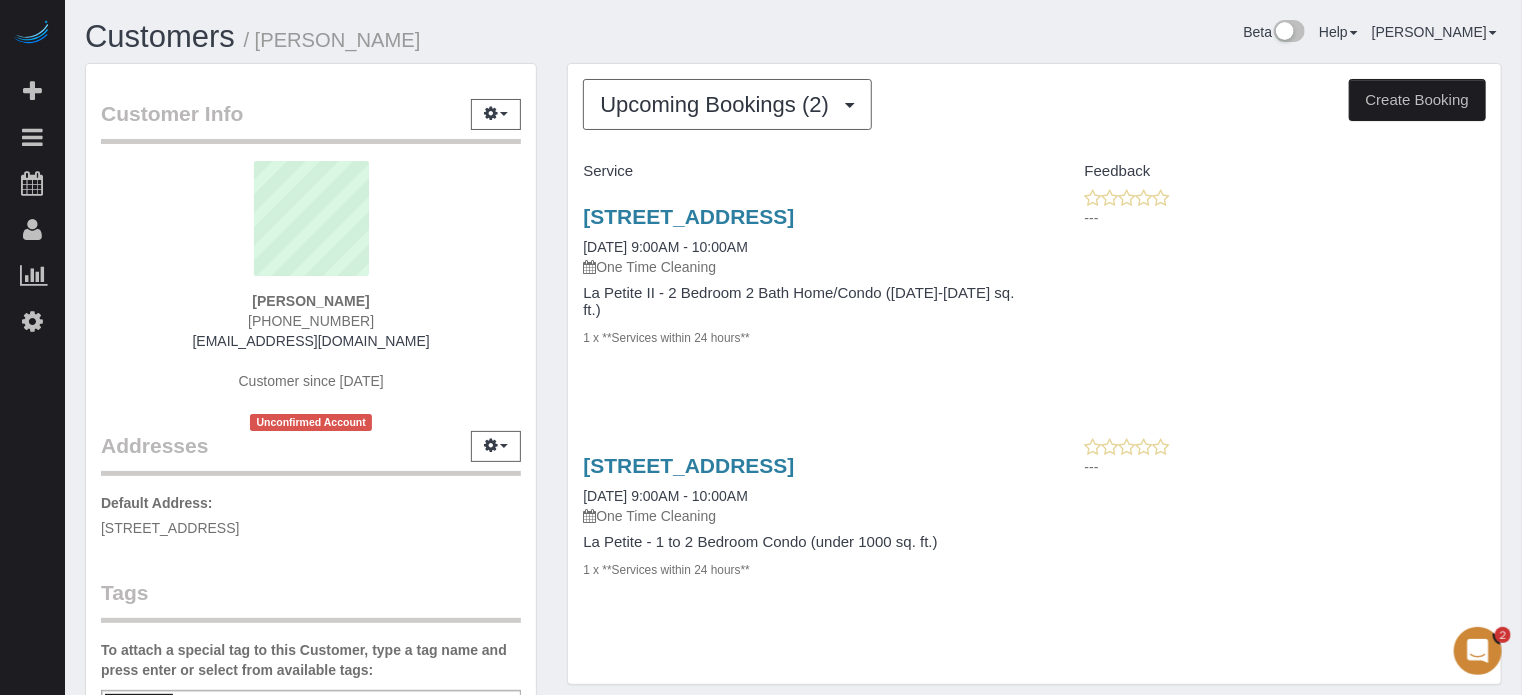 click on "Customers
/ Stephanie Shinn" at bounding box center [432, 37] 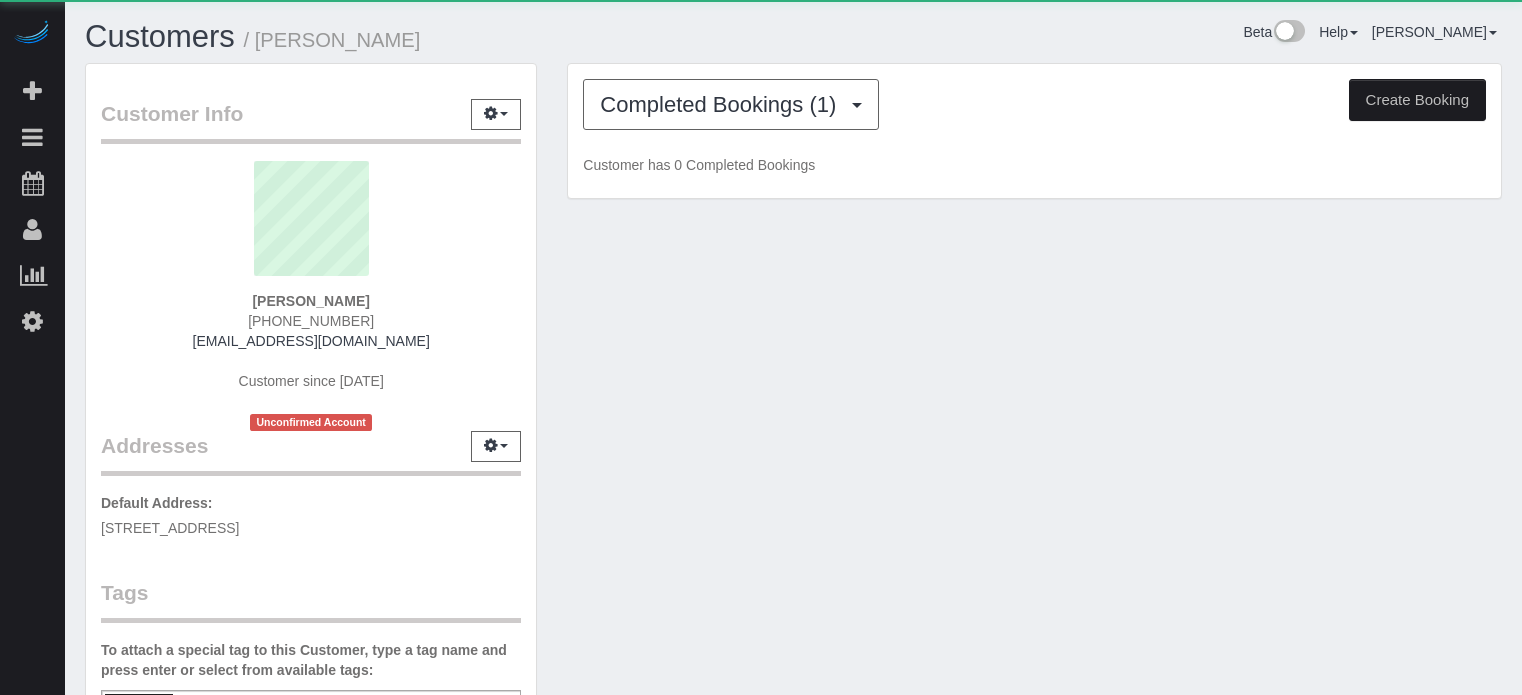 scroll, scrollTop: 0, scrollLeft: 0, axis: both 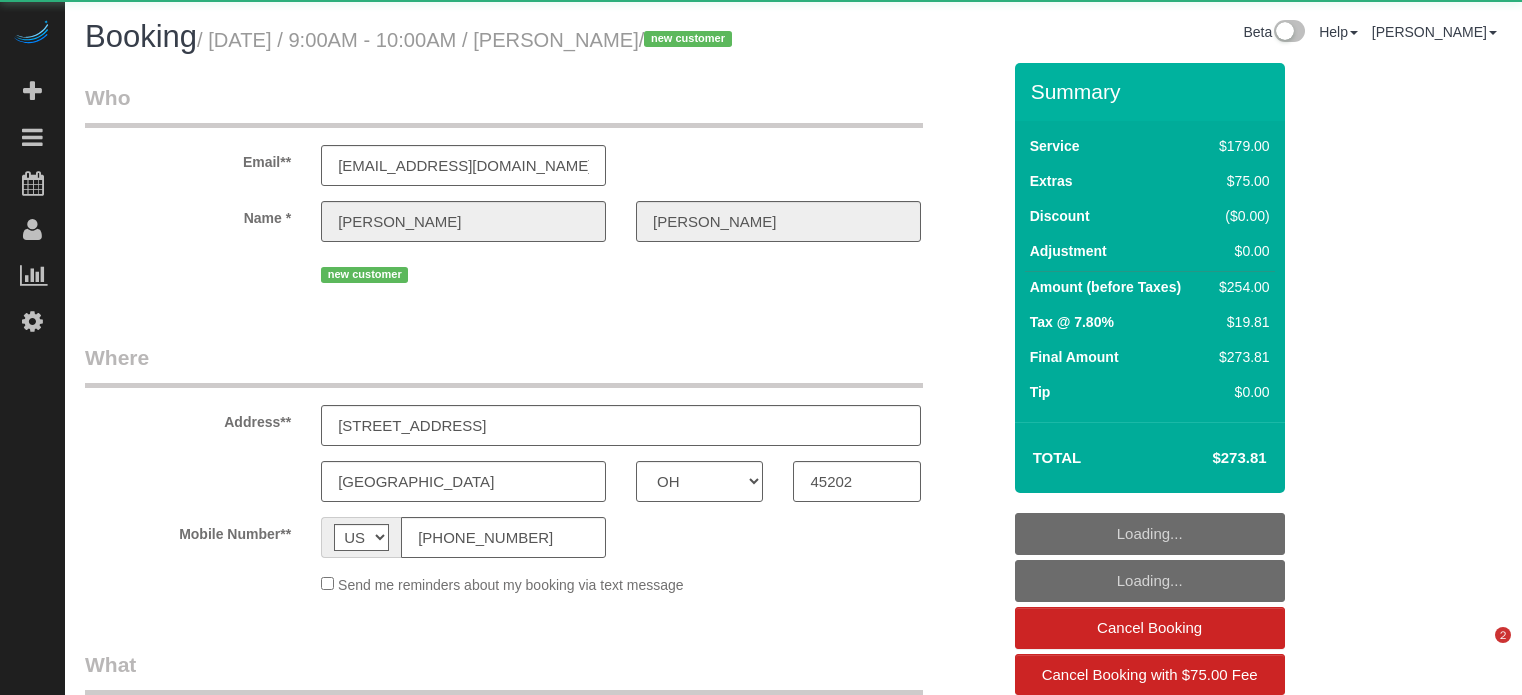 select on "OH" 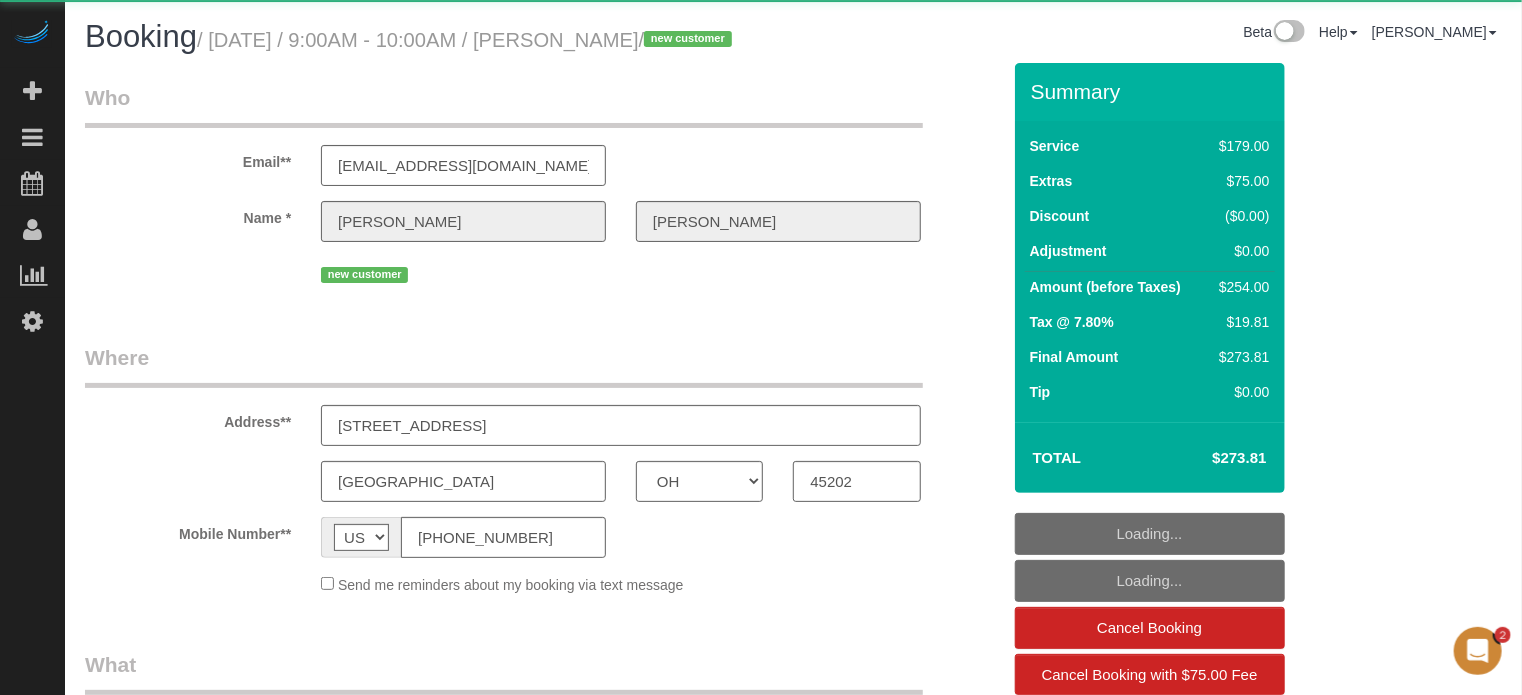 scroll, scrollTop: 0, scrollLeft: 0, axis: both 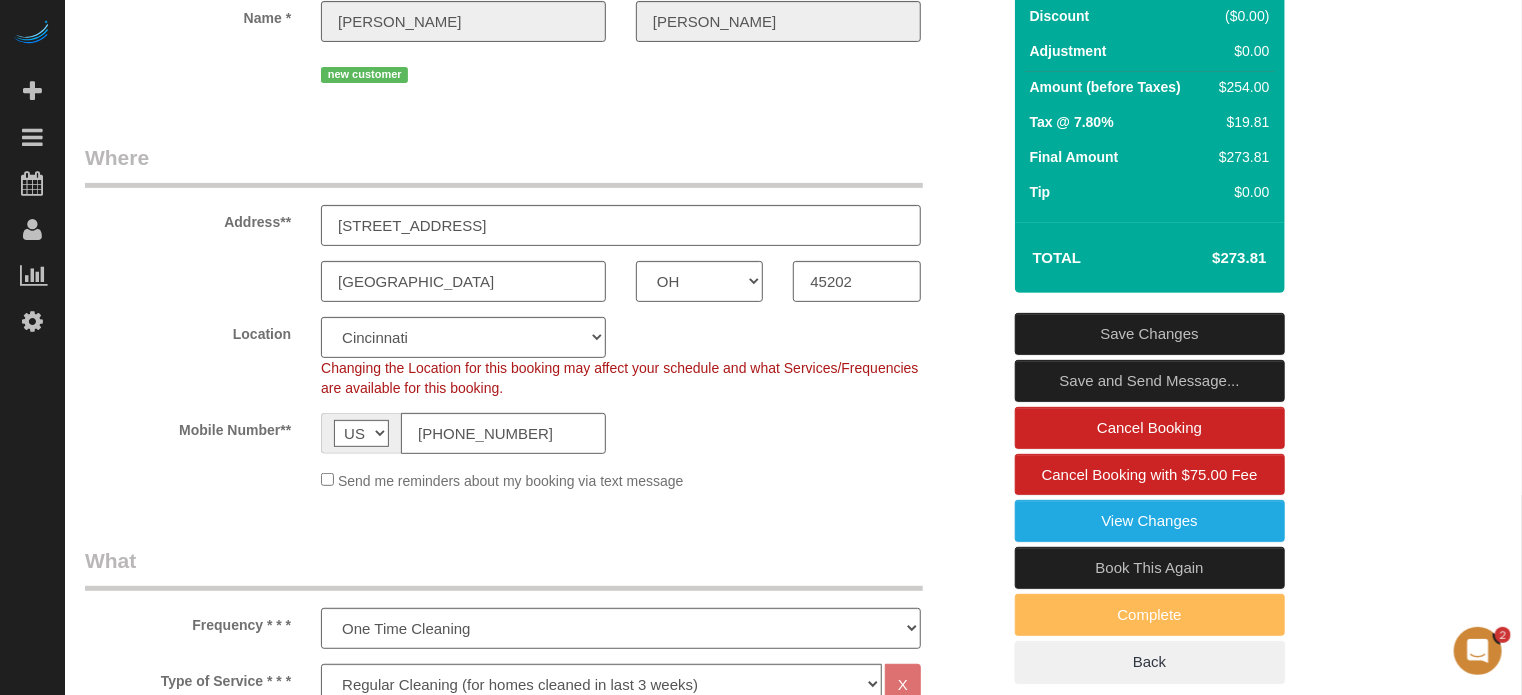 click on "Save and Send Message..." at bounding box center (1150, 381) 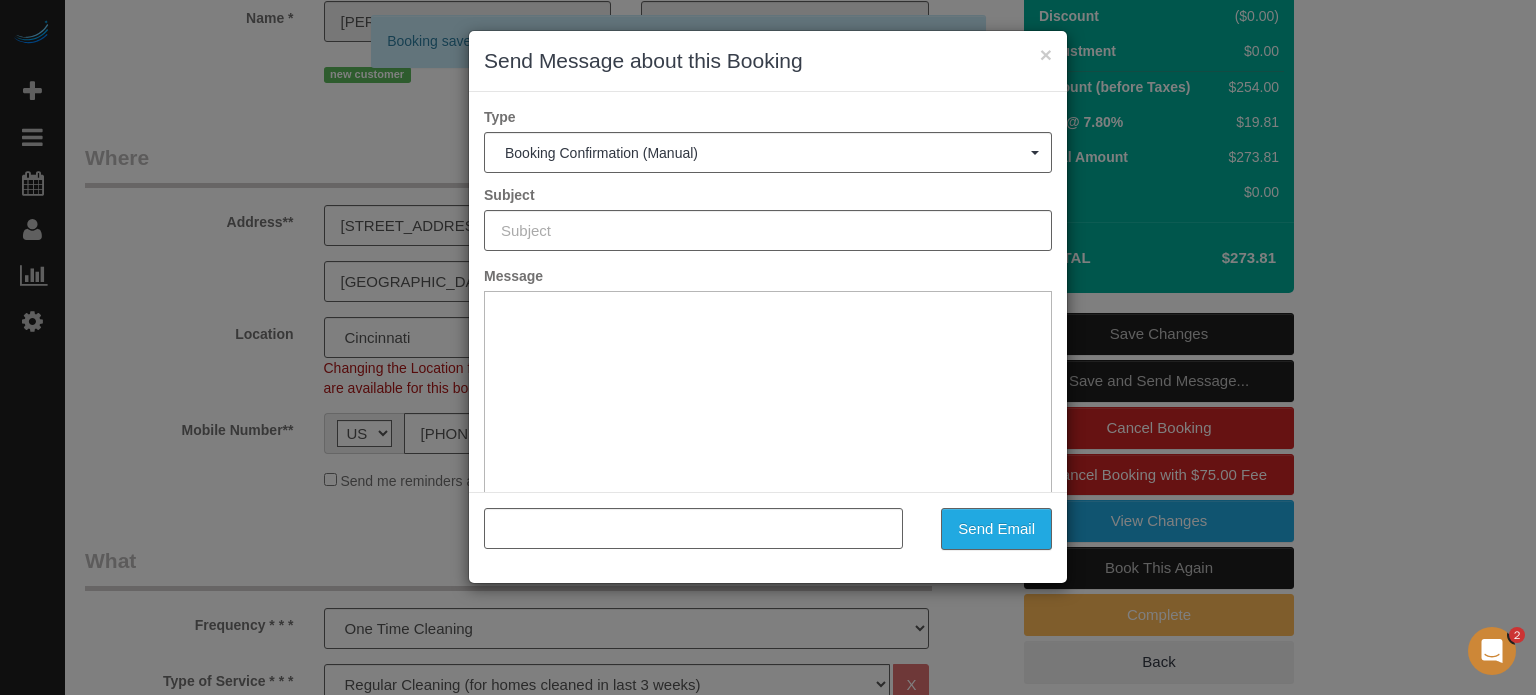 type on "Booking Confirmed!" 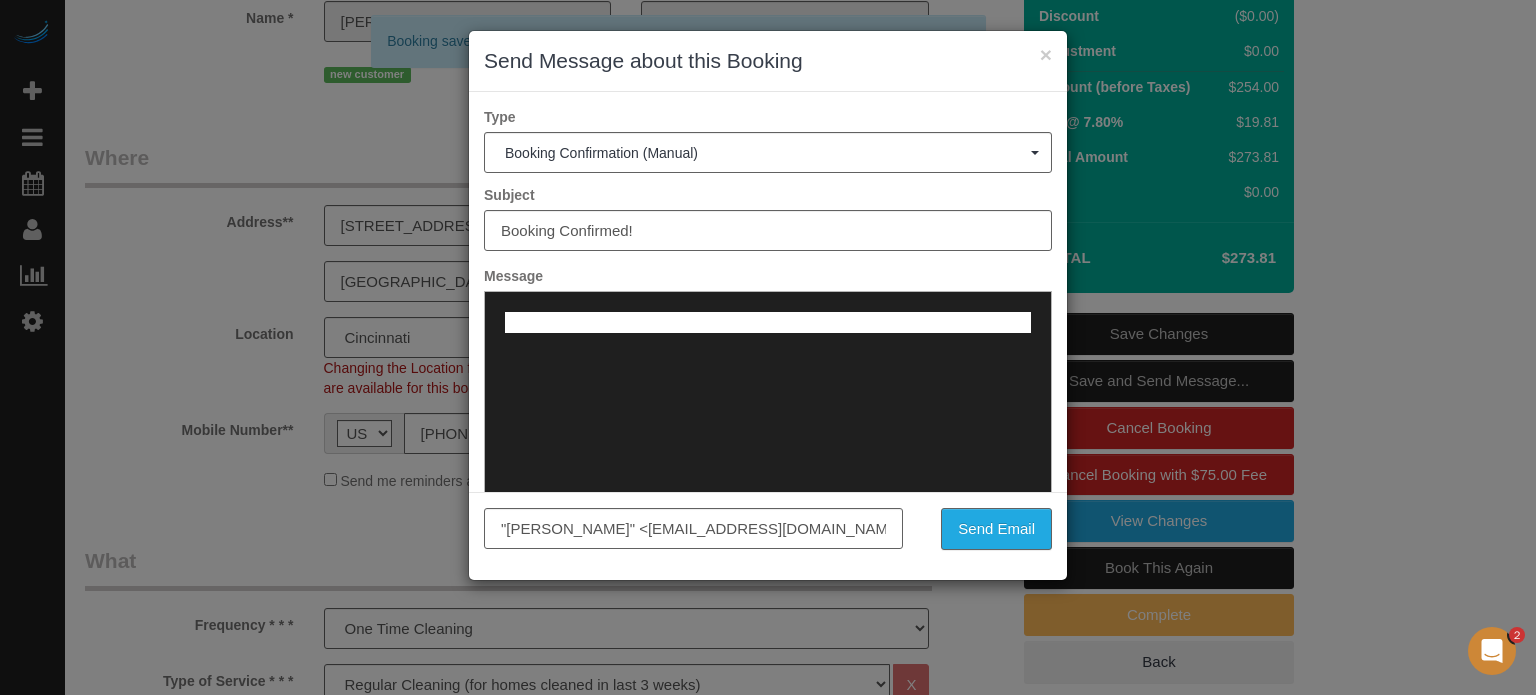 scroll, scrollTop: 0, scrollLeft: 0, axis: both 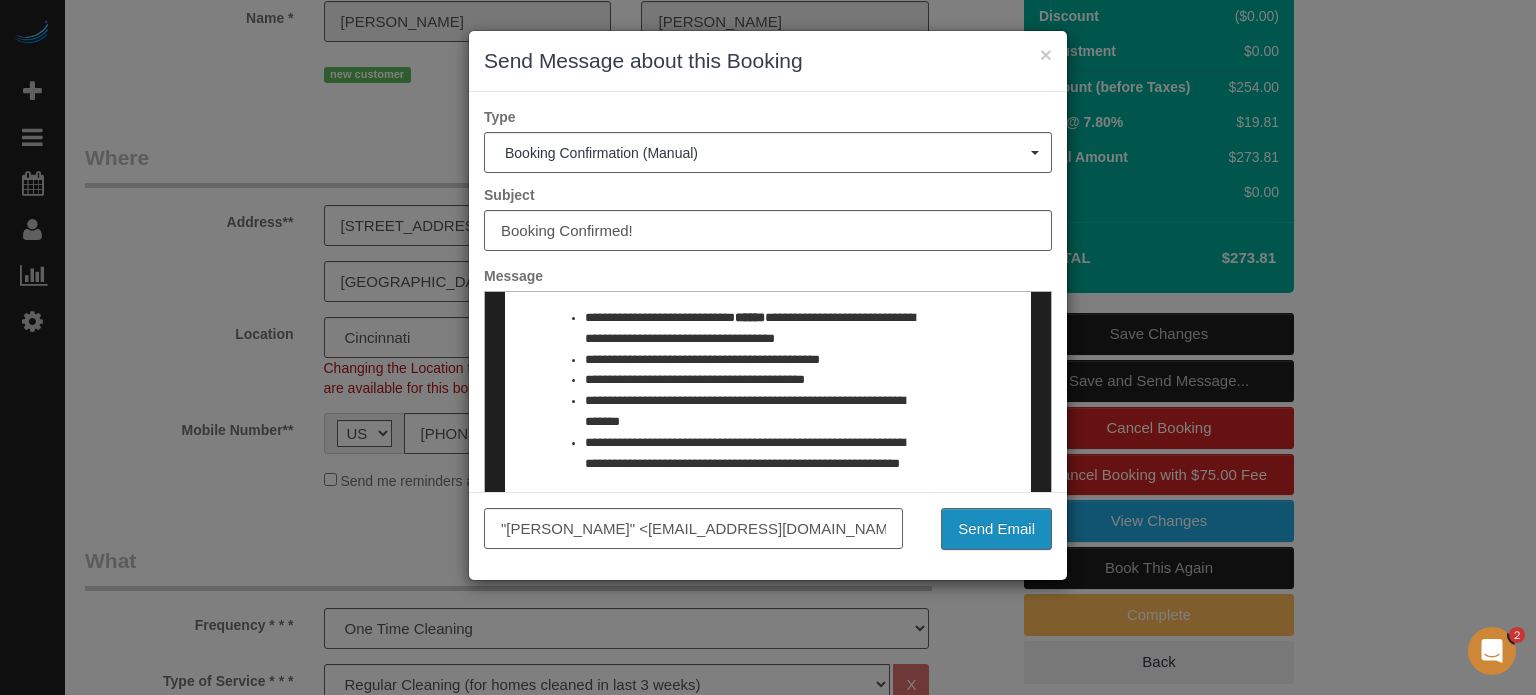 click on "Send Email" at bounding box center (996, 529) 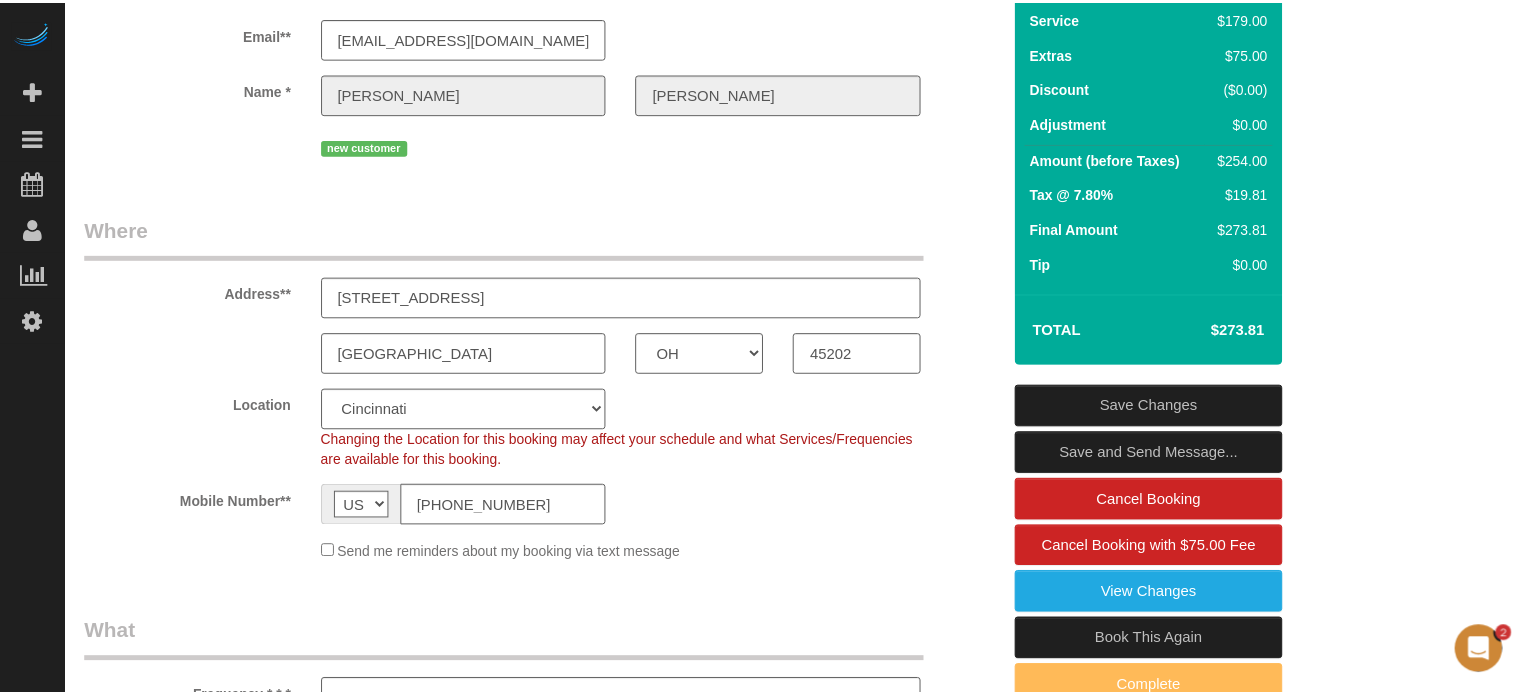 scroll, scrollTop: 271, scrollLeft: 0, axis: vertical 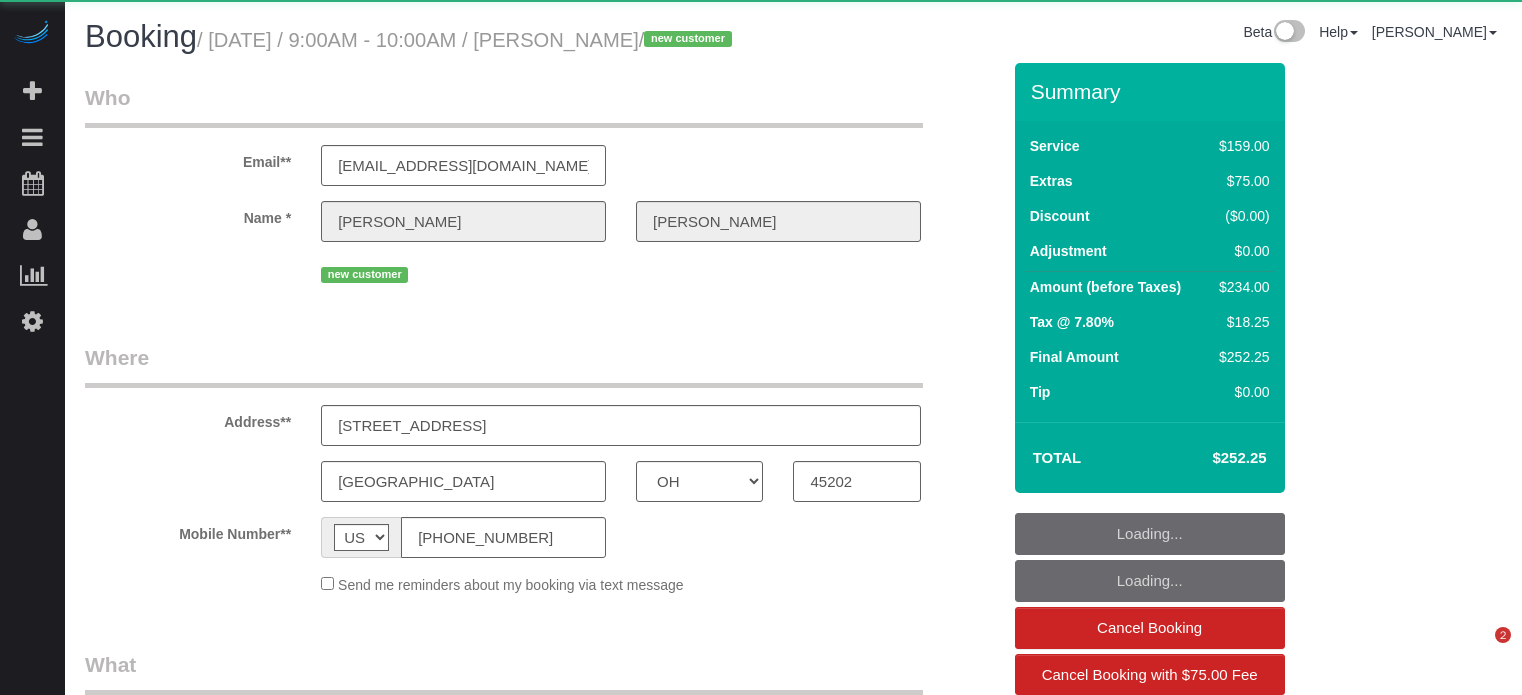 select on "OH" 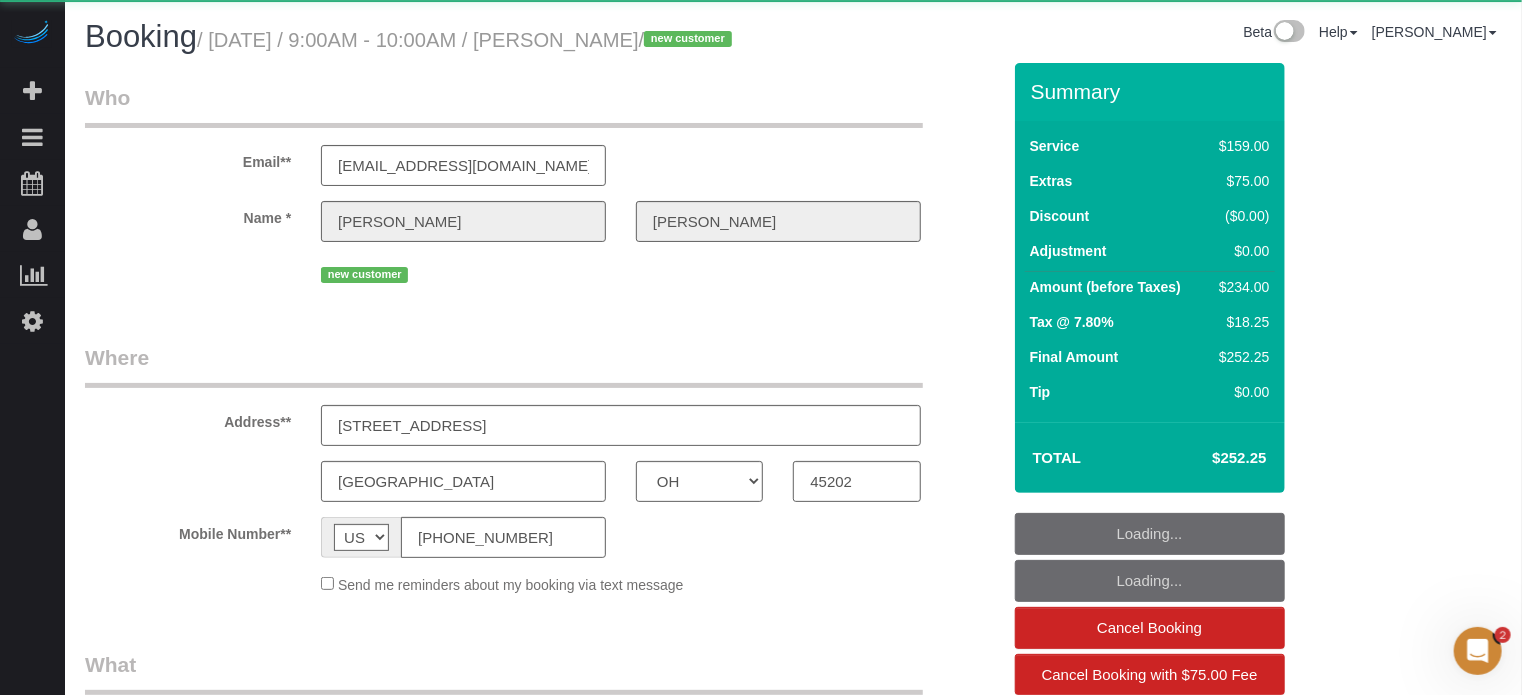 select on "object:809" 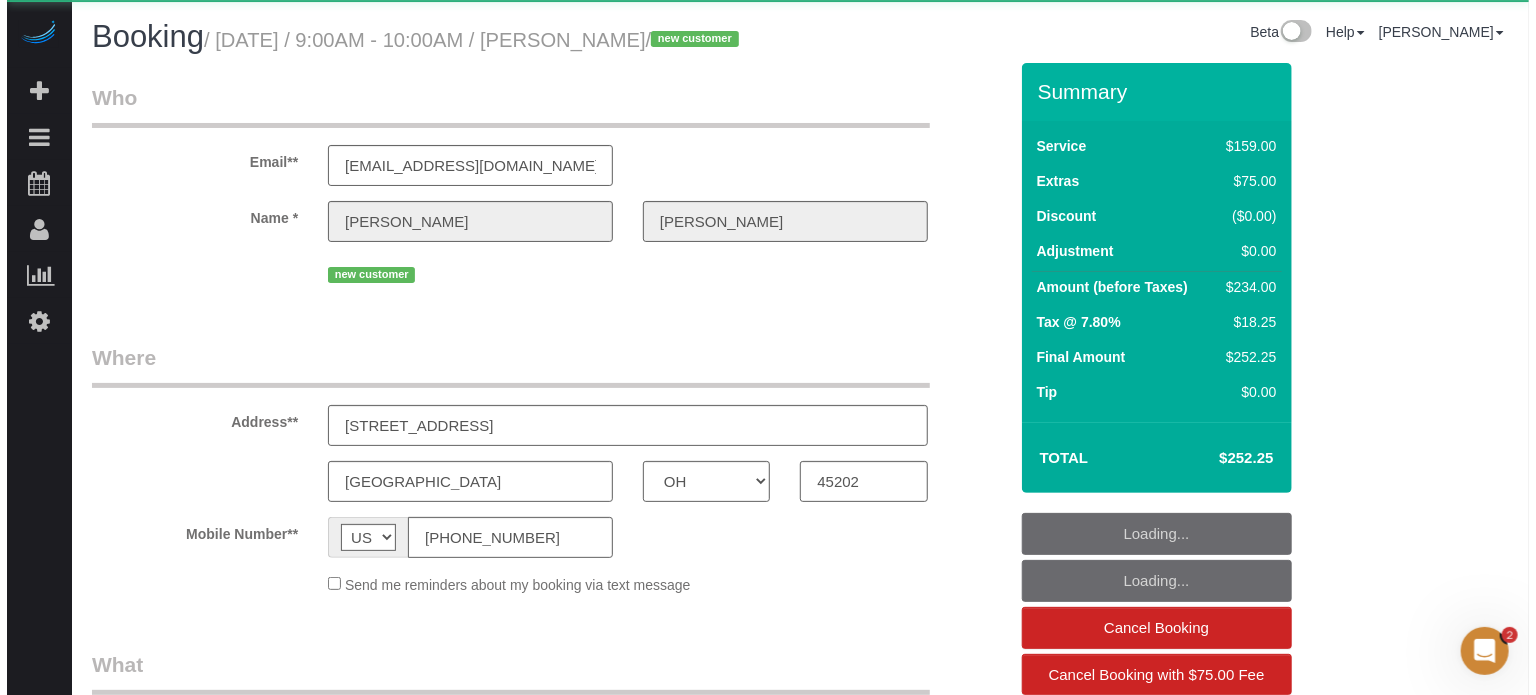 scroll, scrollTop: 0, scrollLeft: 0, axis: both 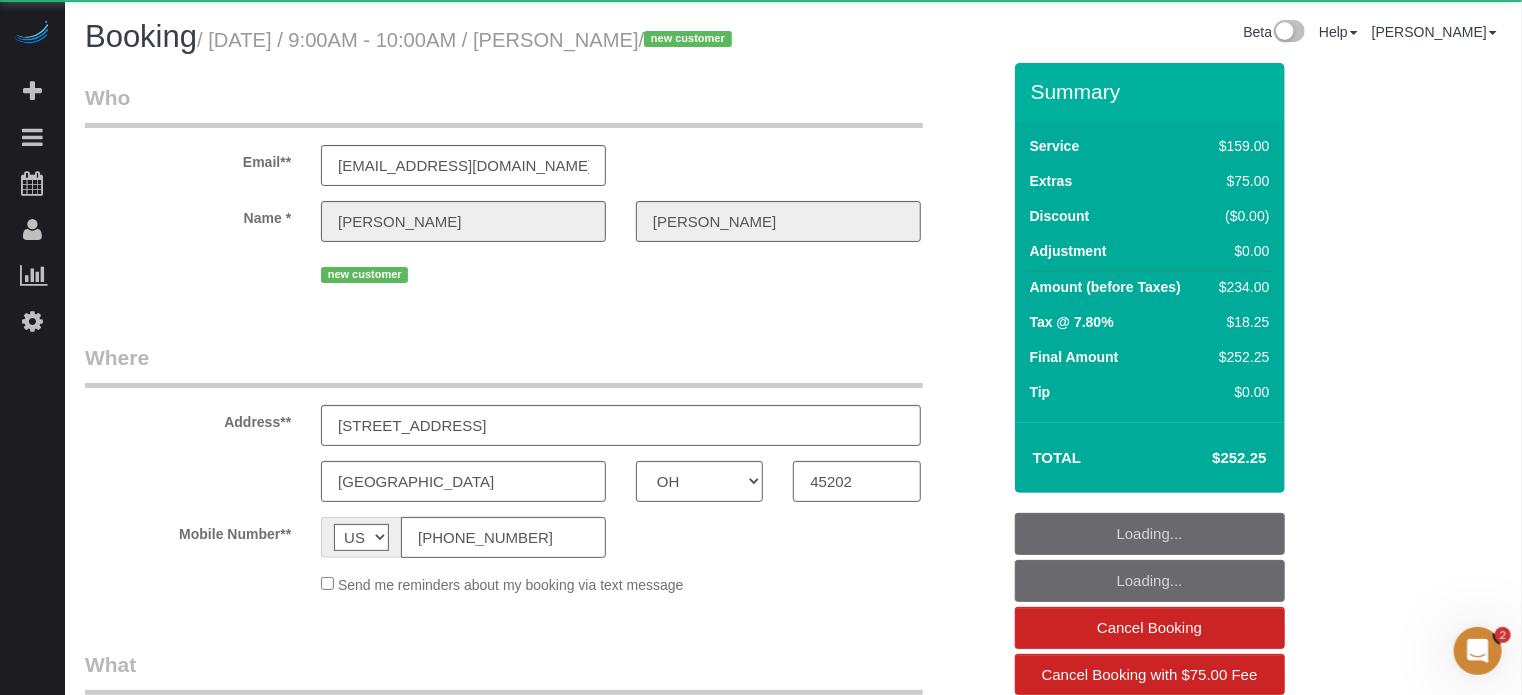 select on "4" 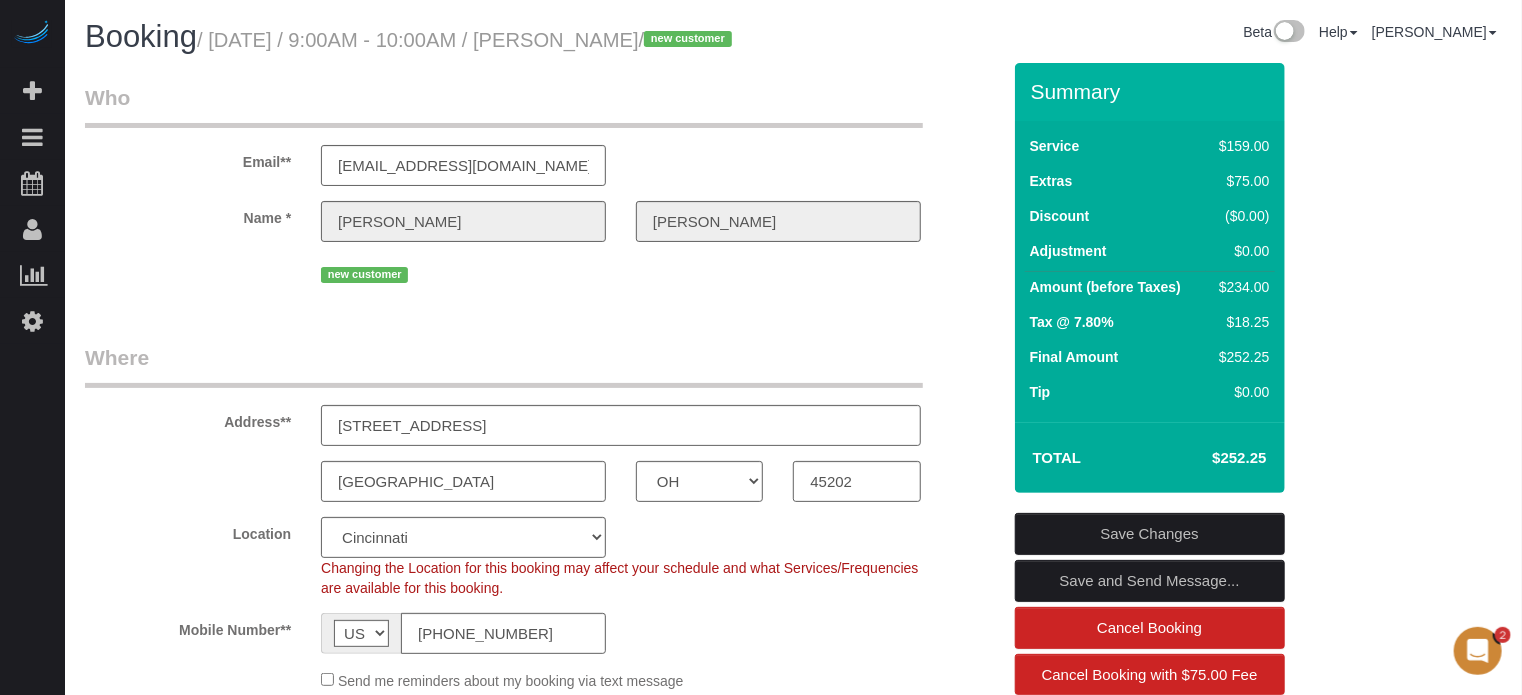 click on "Save and Send Message..." at bounding box center (1150, 581) 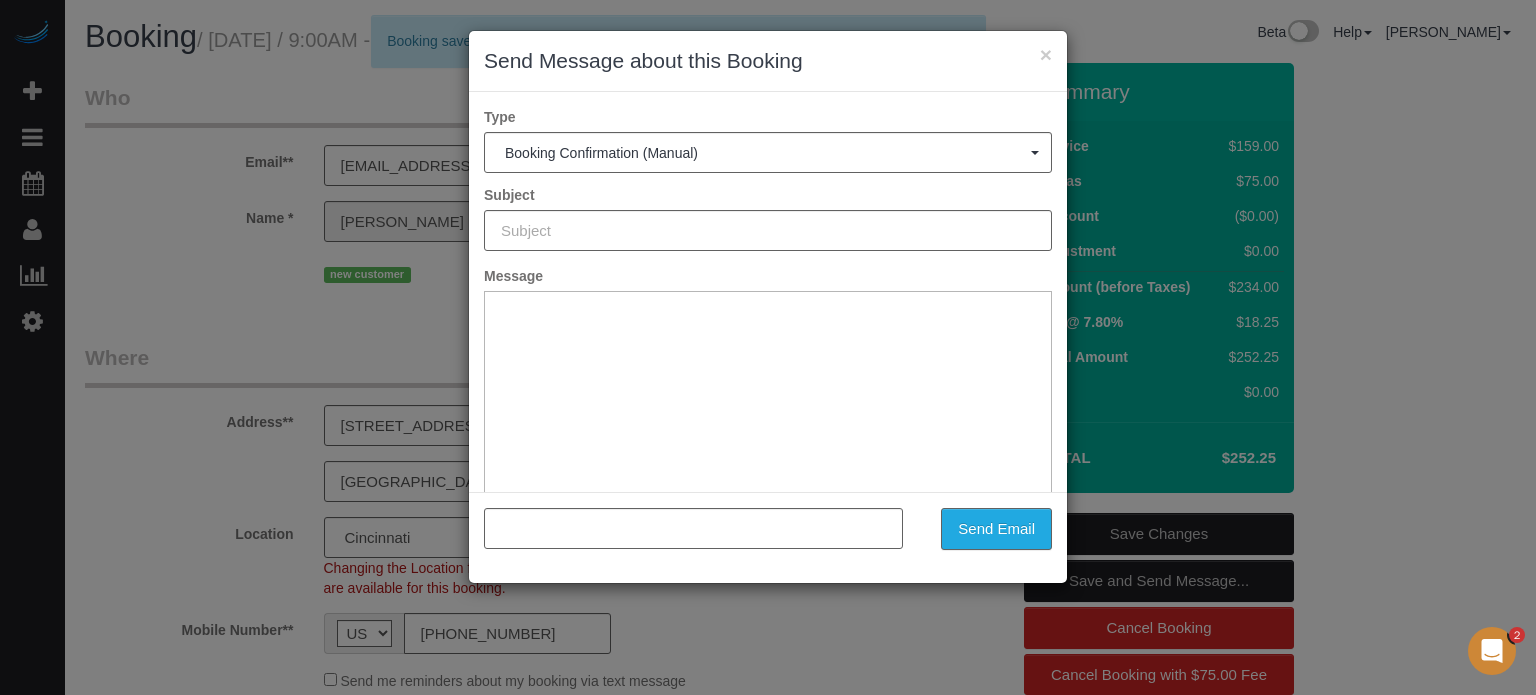 type on "Booking Confirmed!" 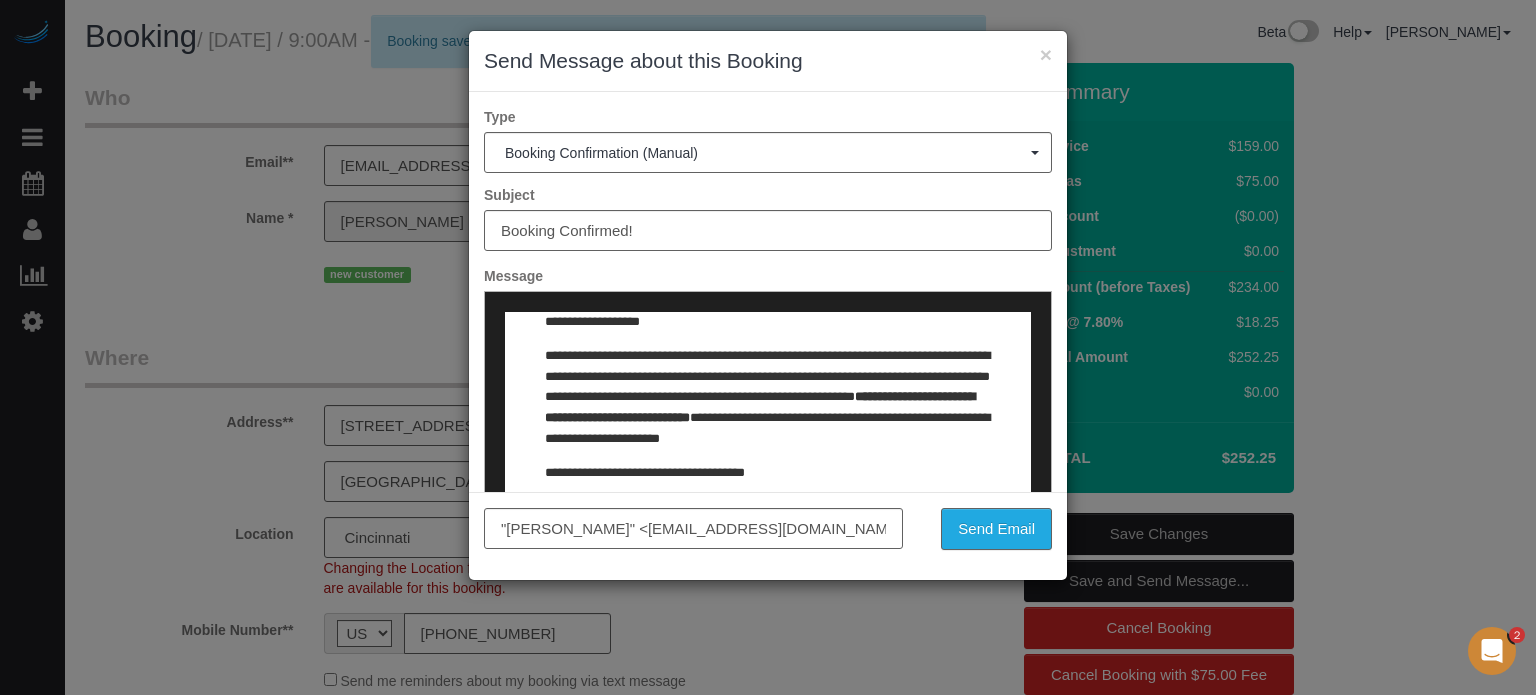 scroll, scrollTop: 0, scrollLeft: 0, axis: both 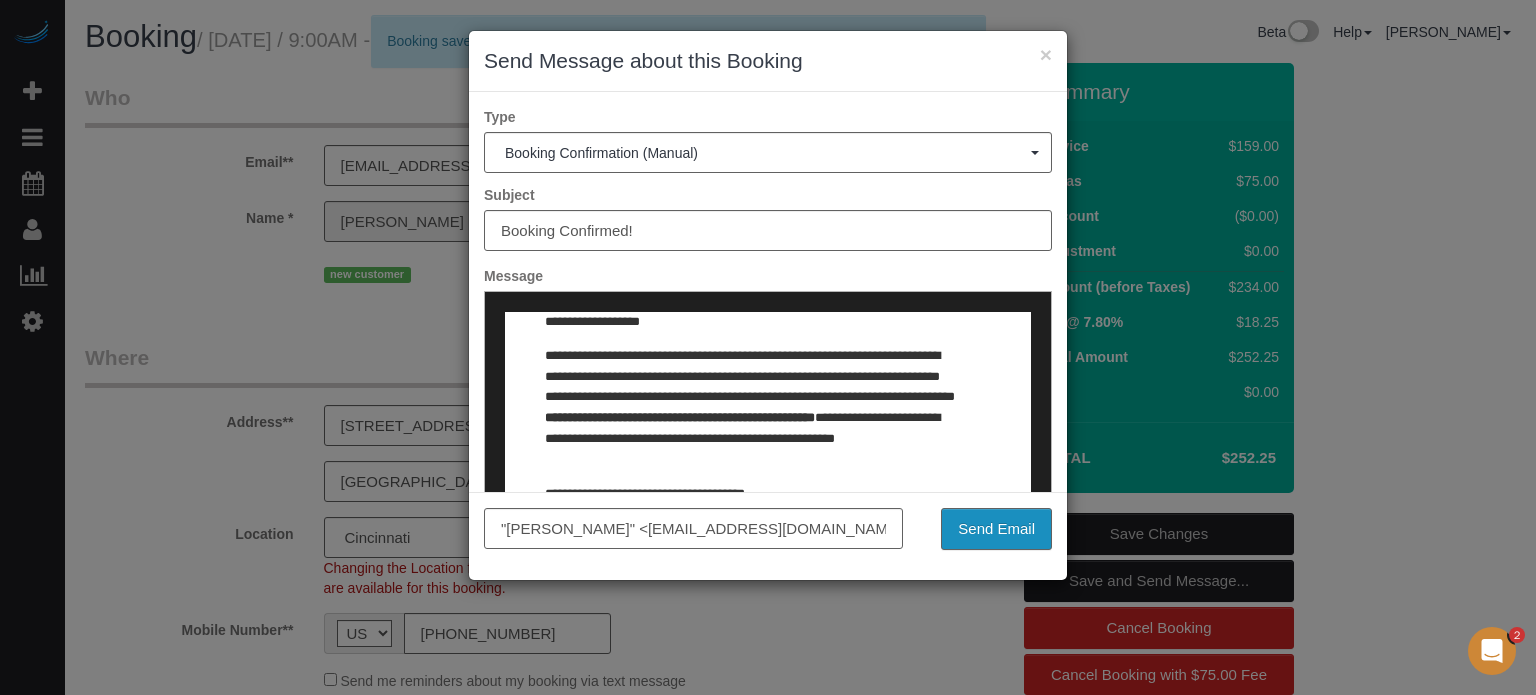 click on "Send Email" at bounding box center [996, 529] 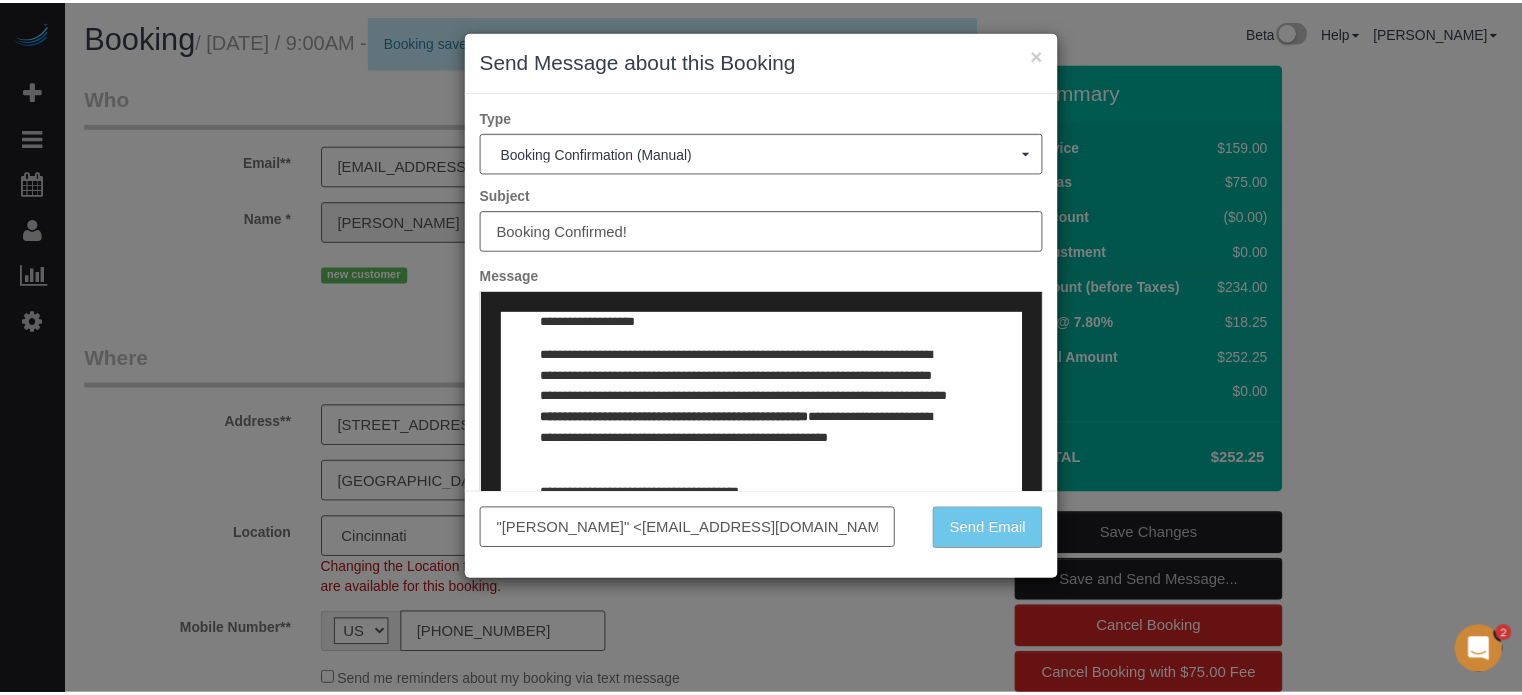 scroll, scrollTop: 11, scrollLeft: 0, axis: vertical 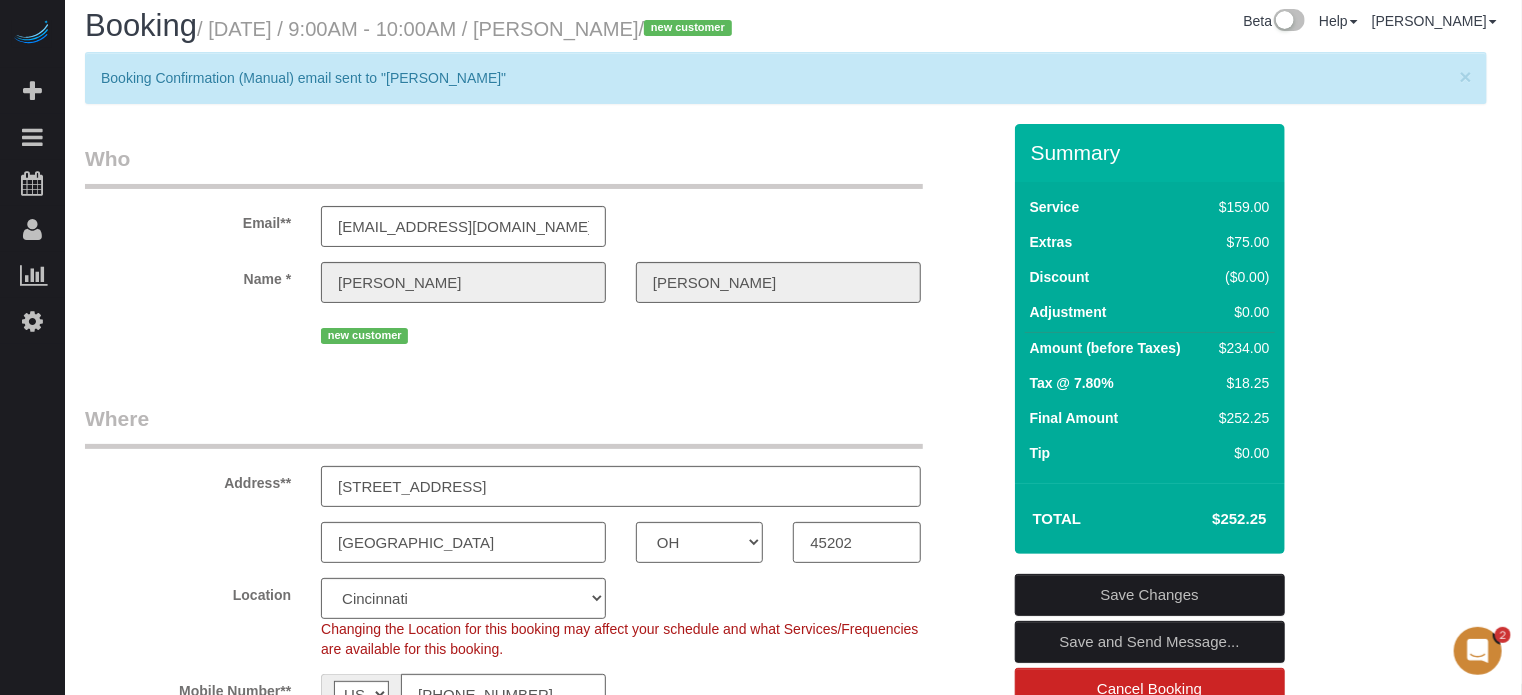 click on "Who
Email**
[EMAIL_ADDRESS][DOMAIN_NAME]
Name *
[PERSON_NAME]
new customer
Where
Address**
[STREET_ADDRESS]
[GEOGRAPHIC_DATA]
AK
AL
AR
AZ
CA
CO
CT
DC
DE
[GEOGRAPHIC_DATA]
[GEOGRAPHIC_DATA]
HI
IA
ID
IL
IN
KS
[GEOGRAPHIC_DATA]
LA
MA
MD
ME
MI
[GEOGRAPHIC_DATA]
[GEOGRAPHIC_DATA]
MS
MT
[GEOGRAPHIC_DATA]" at bounding box center (793, 2207) 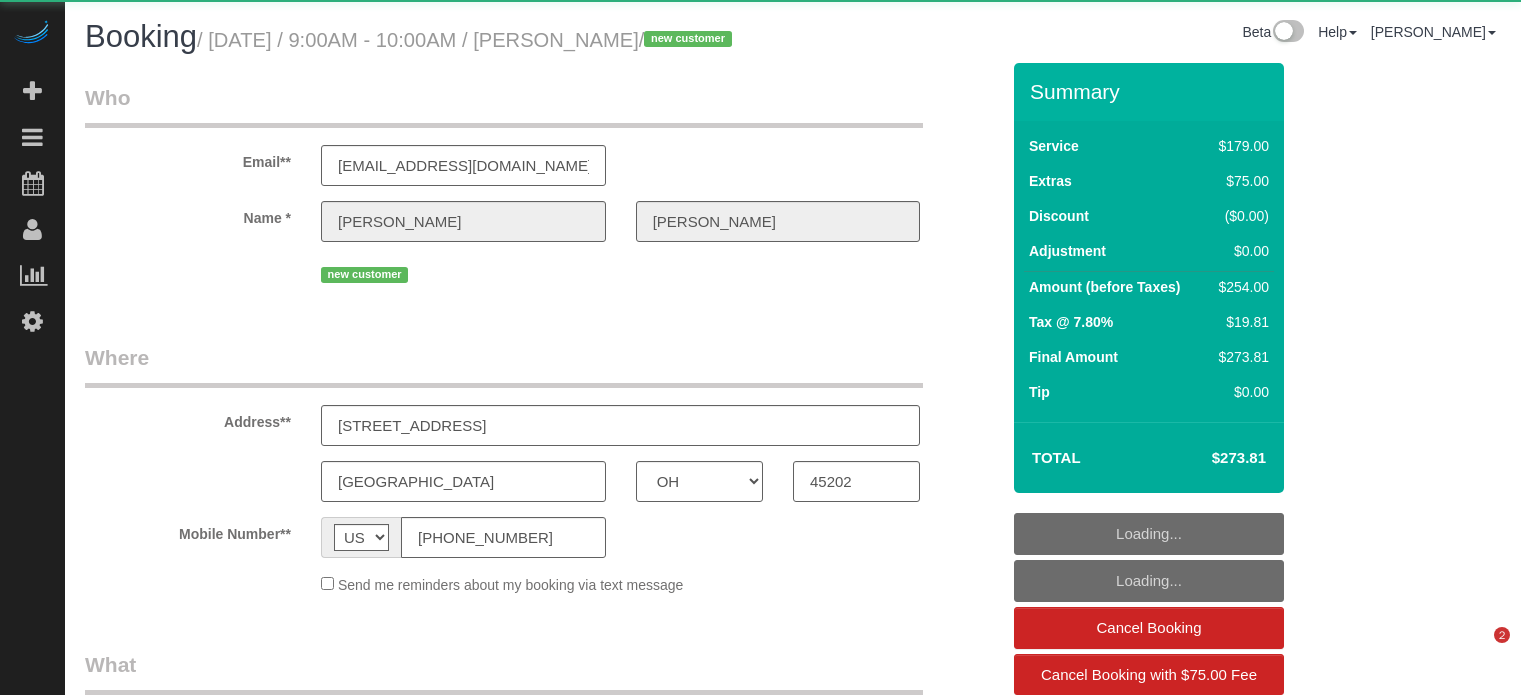 select on "OH" 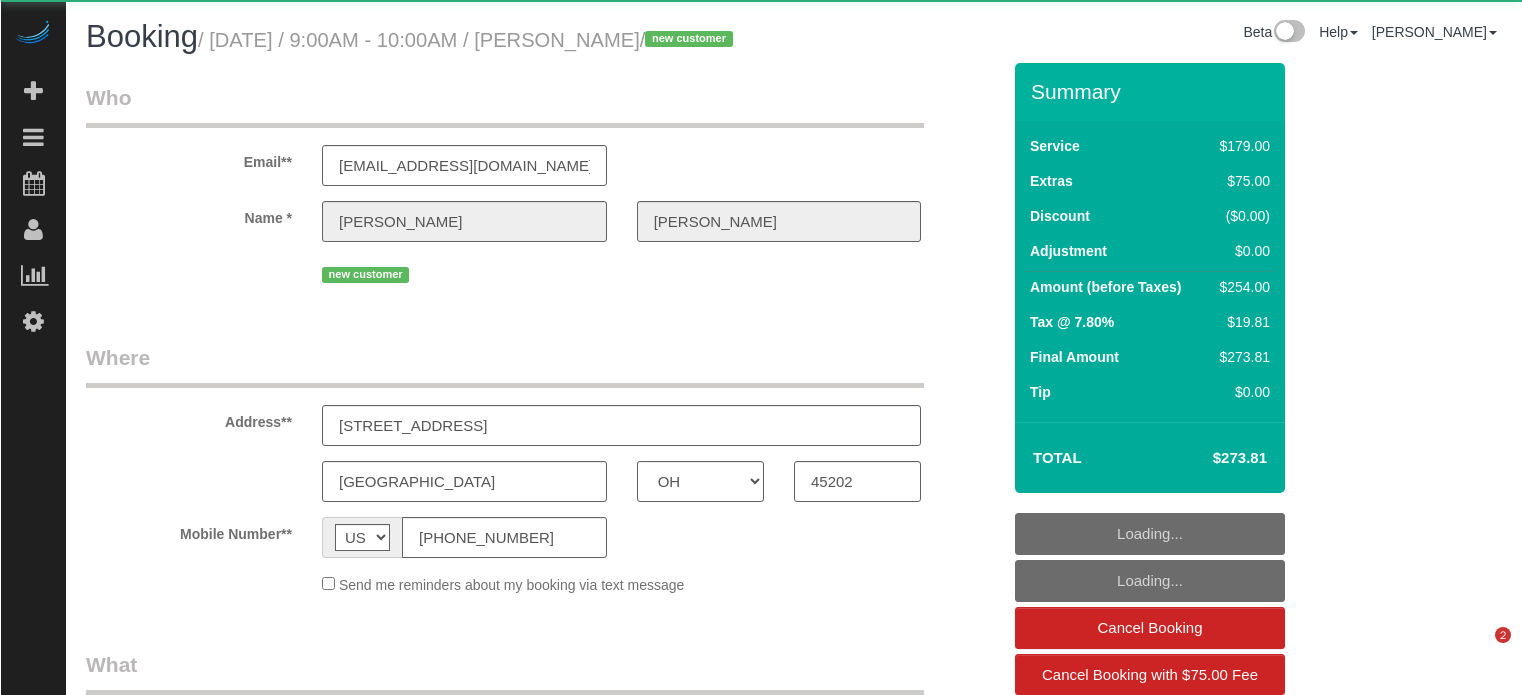 scroll, scrollTop: 0, scrollLeft: 0, axis: both 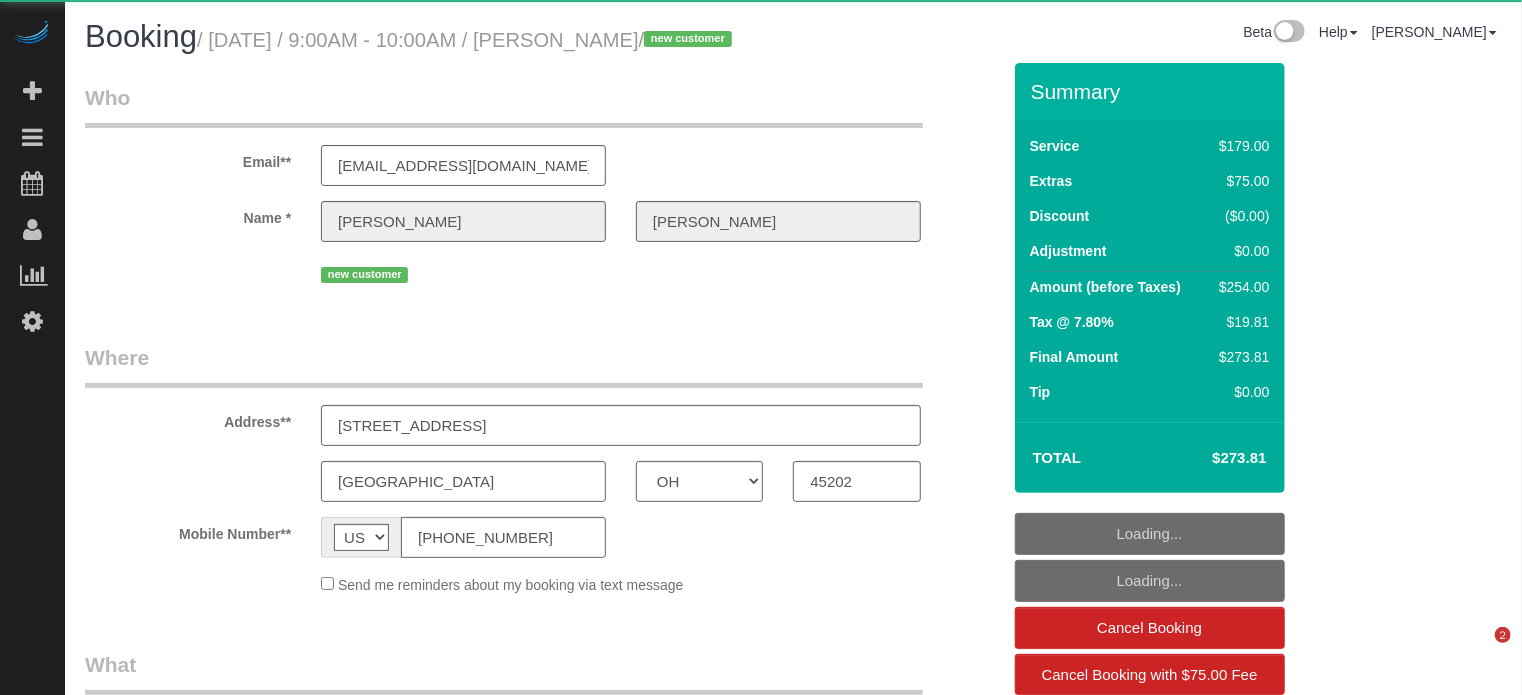 select on "object:809" 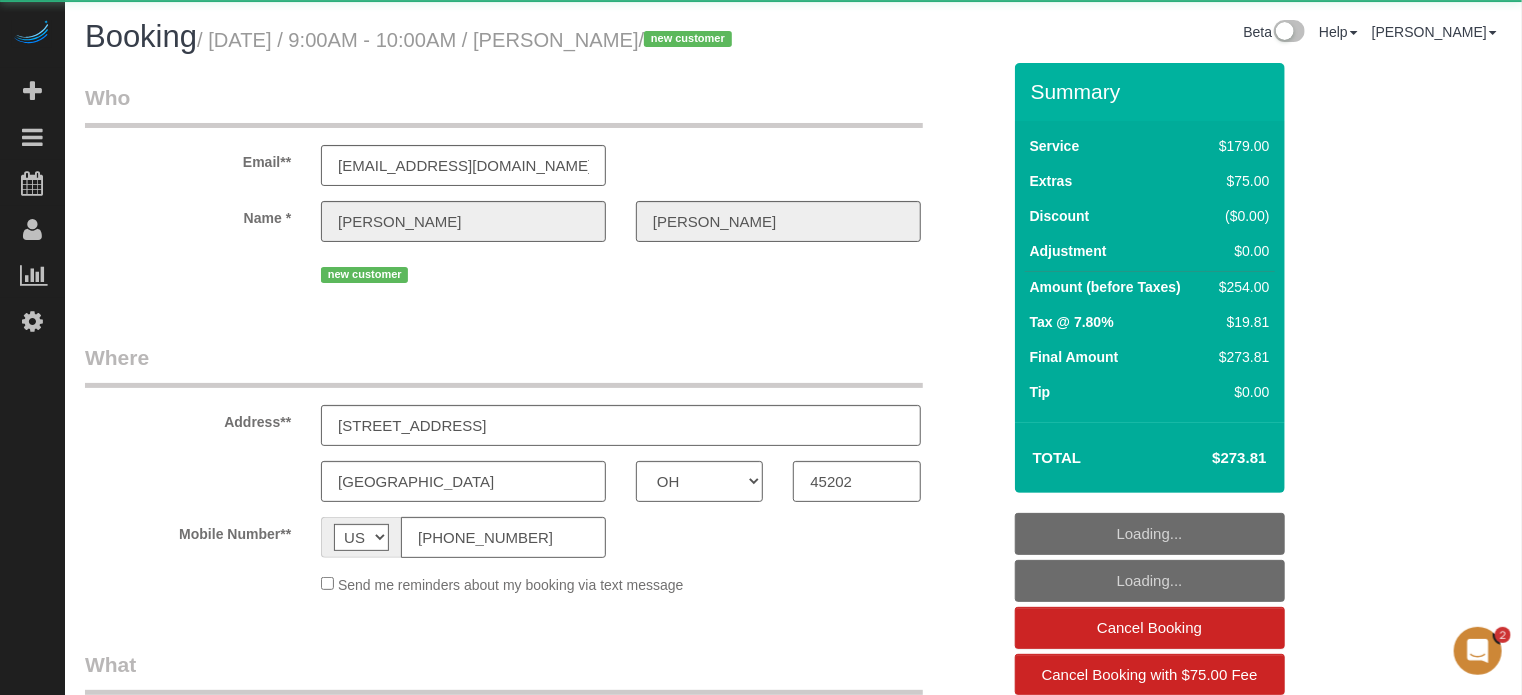 scroll, scrollTop: 0, scrollLeft: 0, axis: both 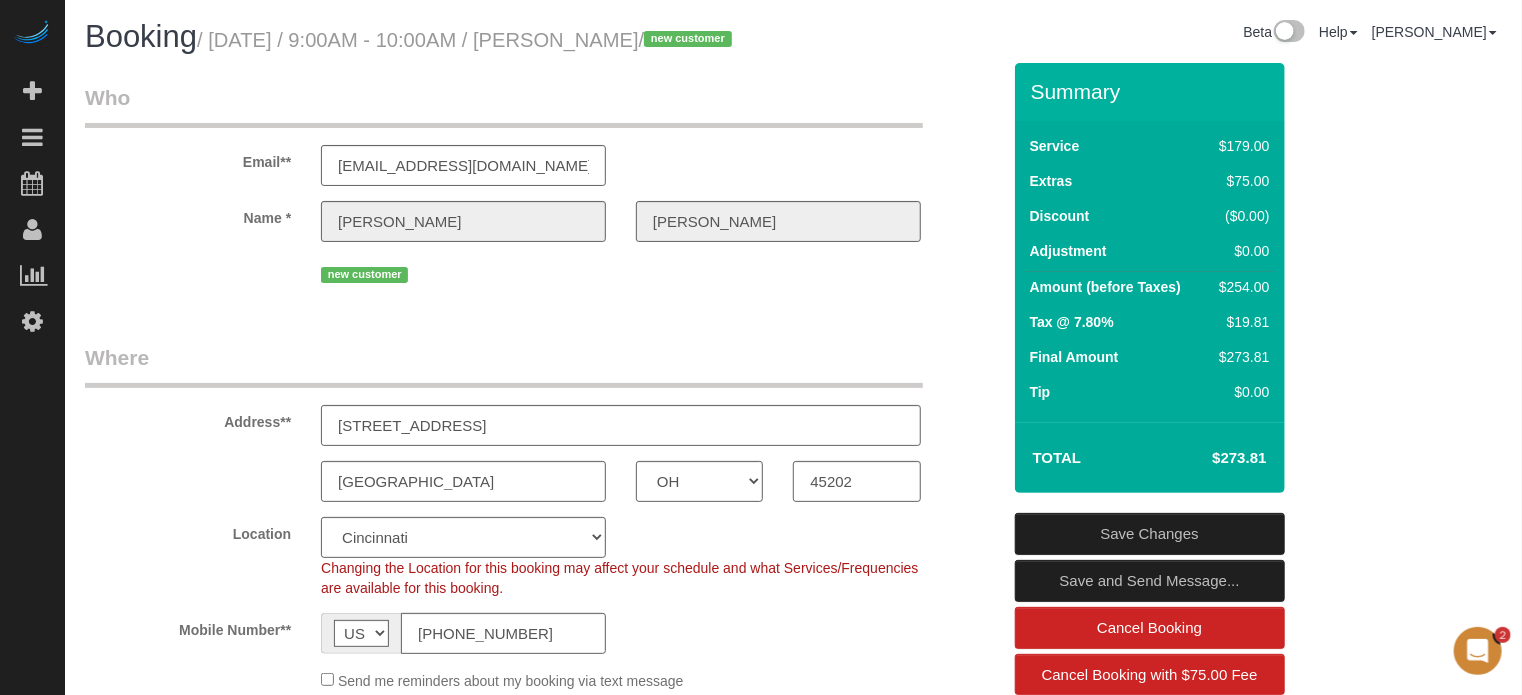 drag, startPoint x: 1412, startPoint y: 380, endPoint x: 709, endPoint y: 18, distance: 790.72943 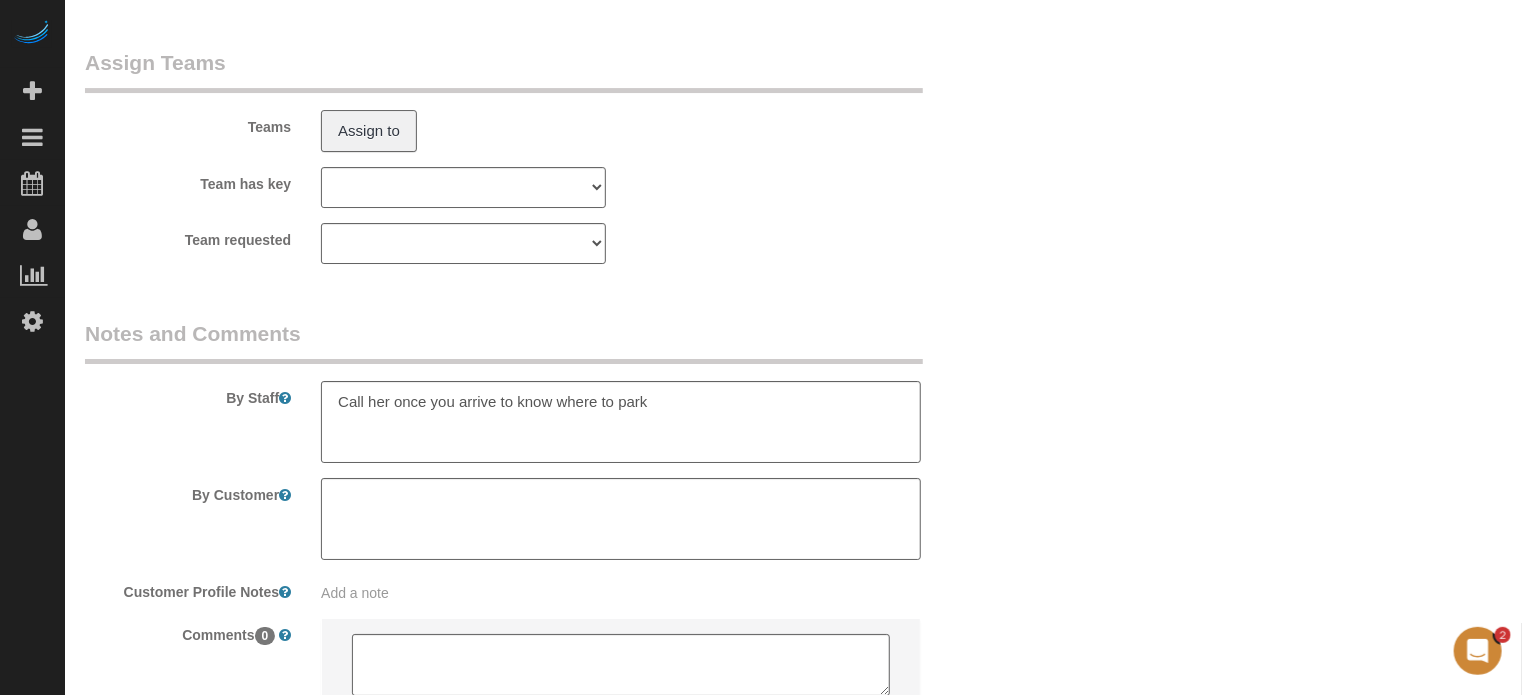 scroll, scrollTop: 3484, scrollLeft: 0, axis: vertical 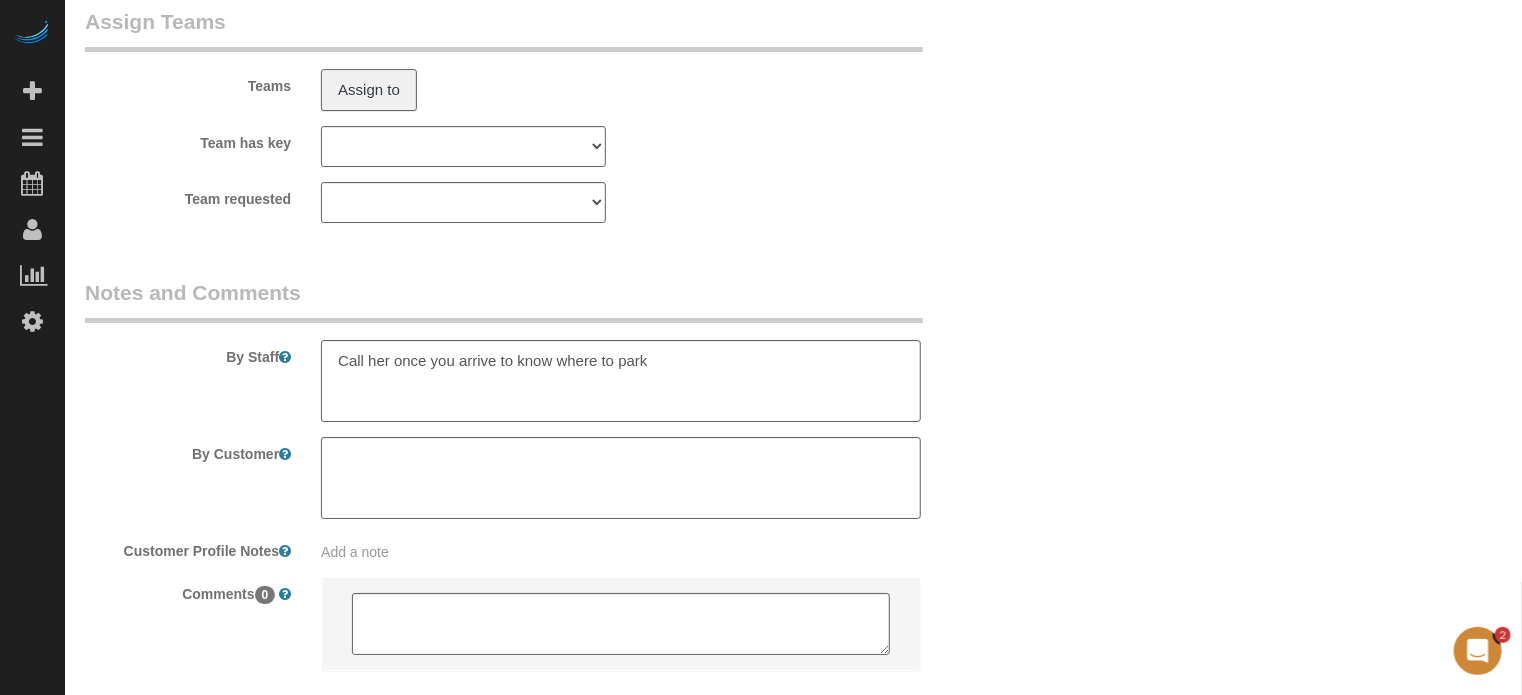 drag, startPoint x: 1535, startPoint y: 103, endPoint x: 39, endPoint y: 10, distance: 1498.888 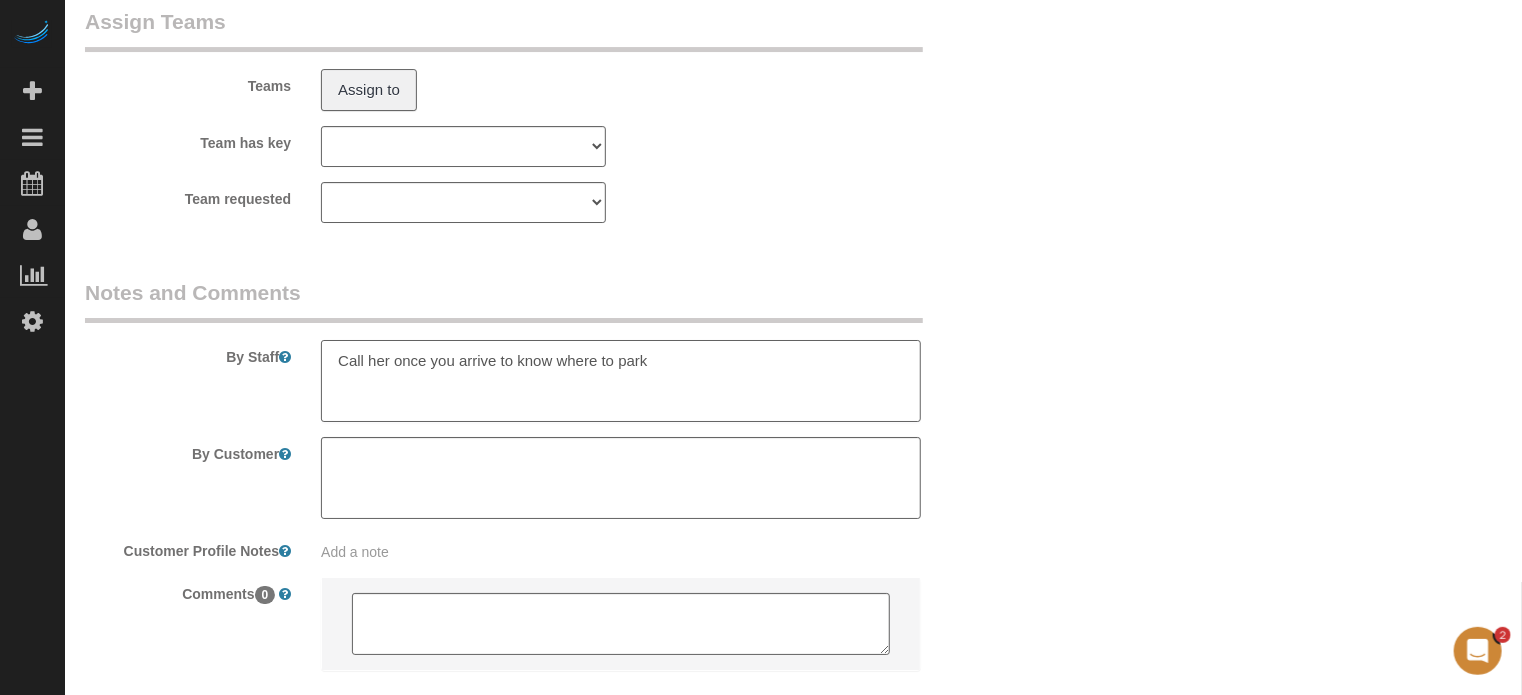 click at bounding box center (621, 381) 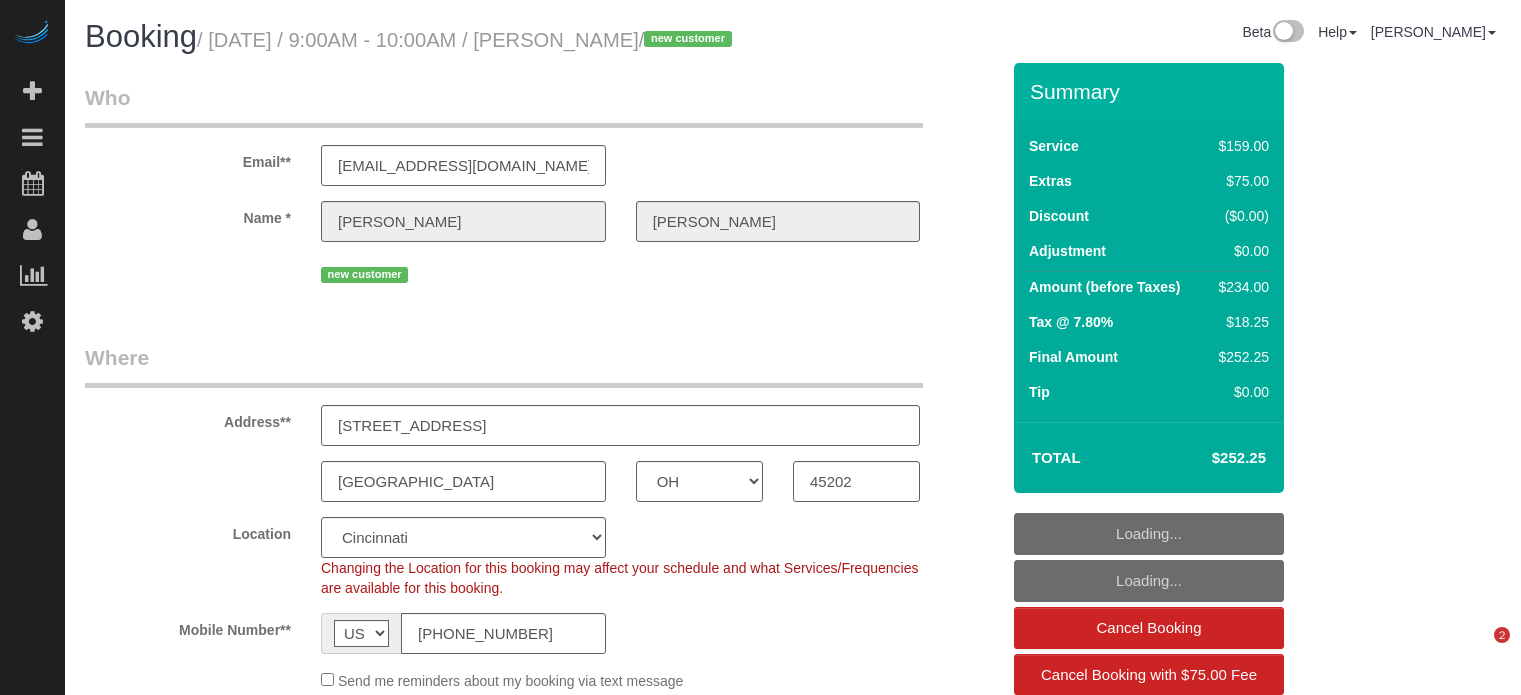 select on "OH" 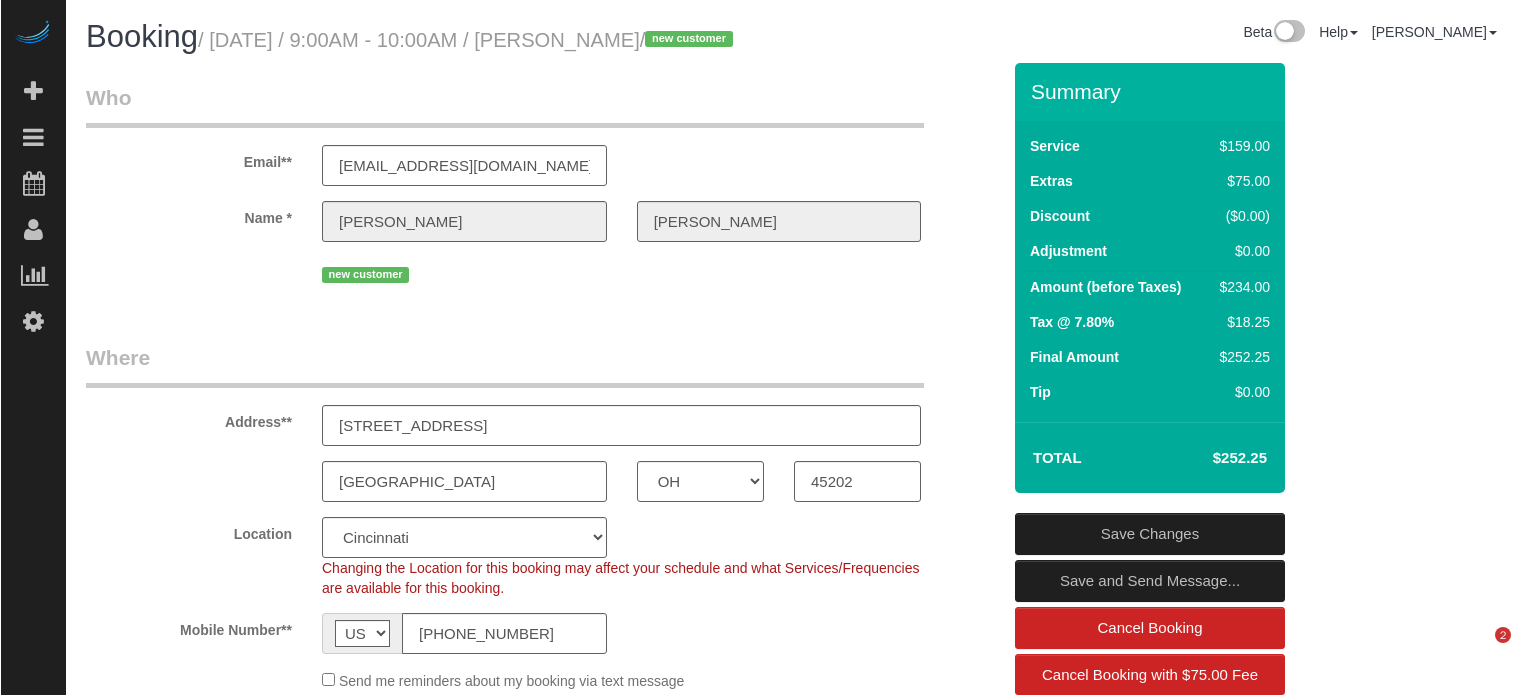scroll, scrollTop: 0, scrollLeft: 0, axis: both 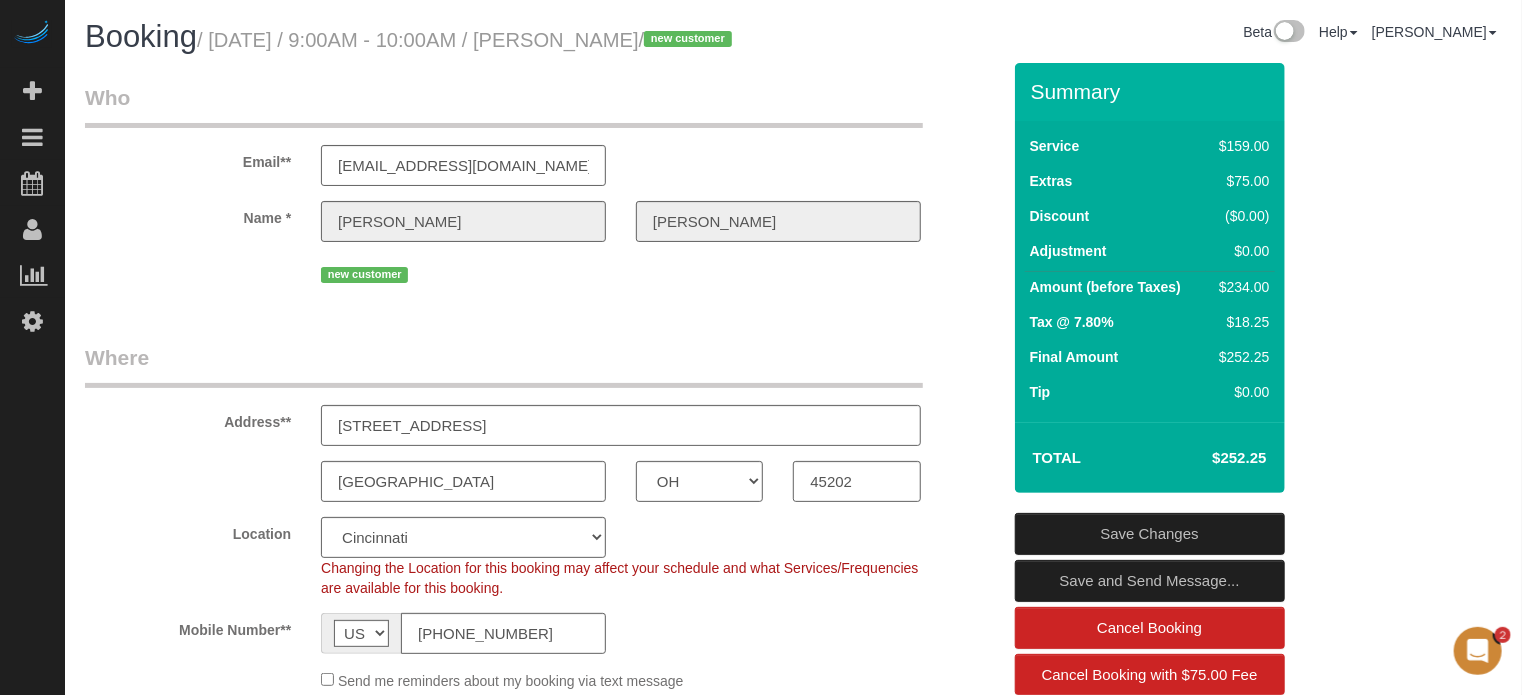 click on "Who
Email**
[EMAIL_ADDRESS][DOMAIN_NAME]
Name *
[PERSON_NAME]
new customer
Where
Address**
[STREET_ADDRESS]
[GEOGRAPHIC_DATA]
AK
AL
AR
AZ
CA
CO
CT
DC
DE
[GEOGRAPHIC_DATA]
[GEOGRAPHIC_DATA]
HI
IA
ID
IL
IN
KS
[GEOGRAPHIC_DATA]
LA
MA
MD
ME
MI
[GEOGRAPHIC_DATA]
[GEOGRAPHIC_DATA]
MS
MT
[GEOGRAPHIC_DATA]" at bounding box center [793, 2146] 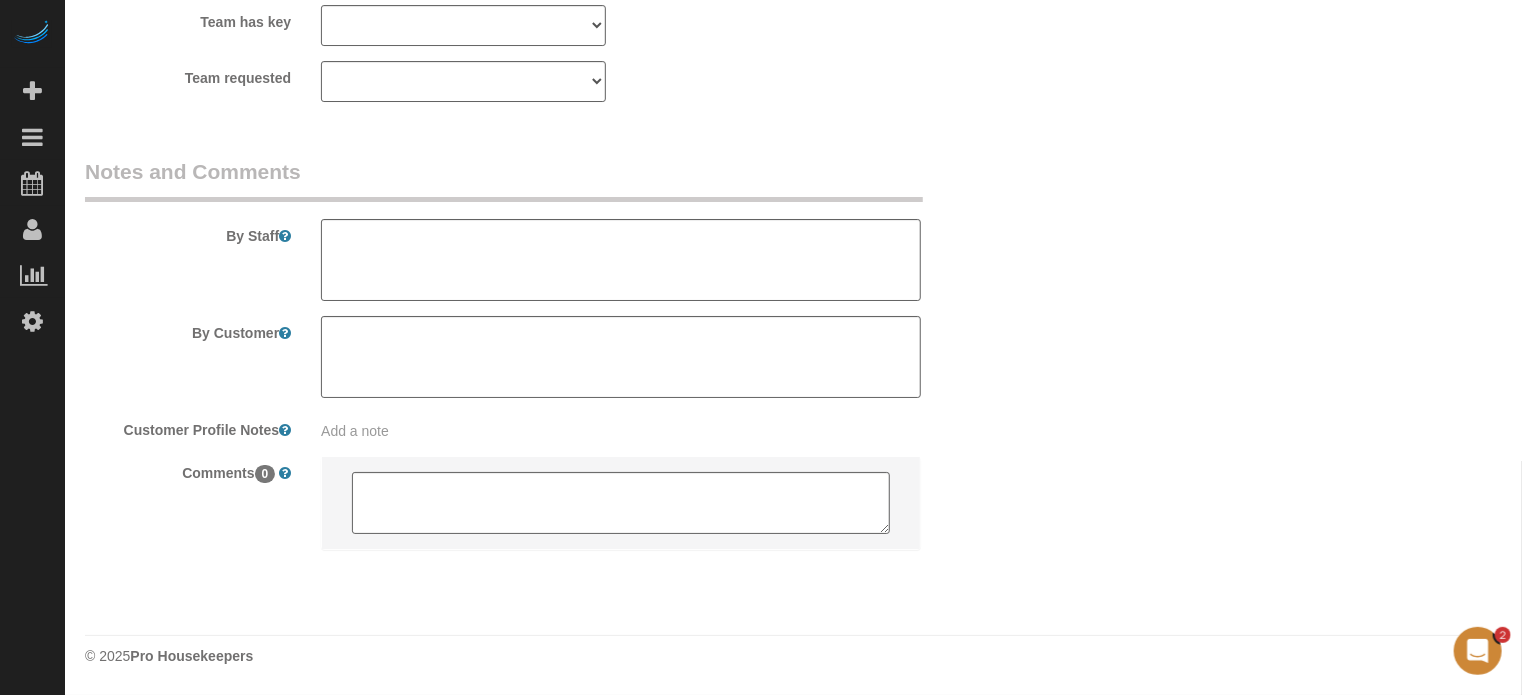 scroll, scrollTop: 3646, scrollLeft: 0, axis: vertical 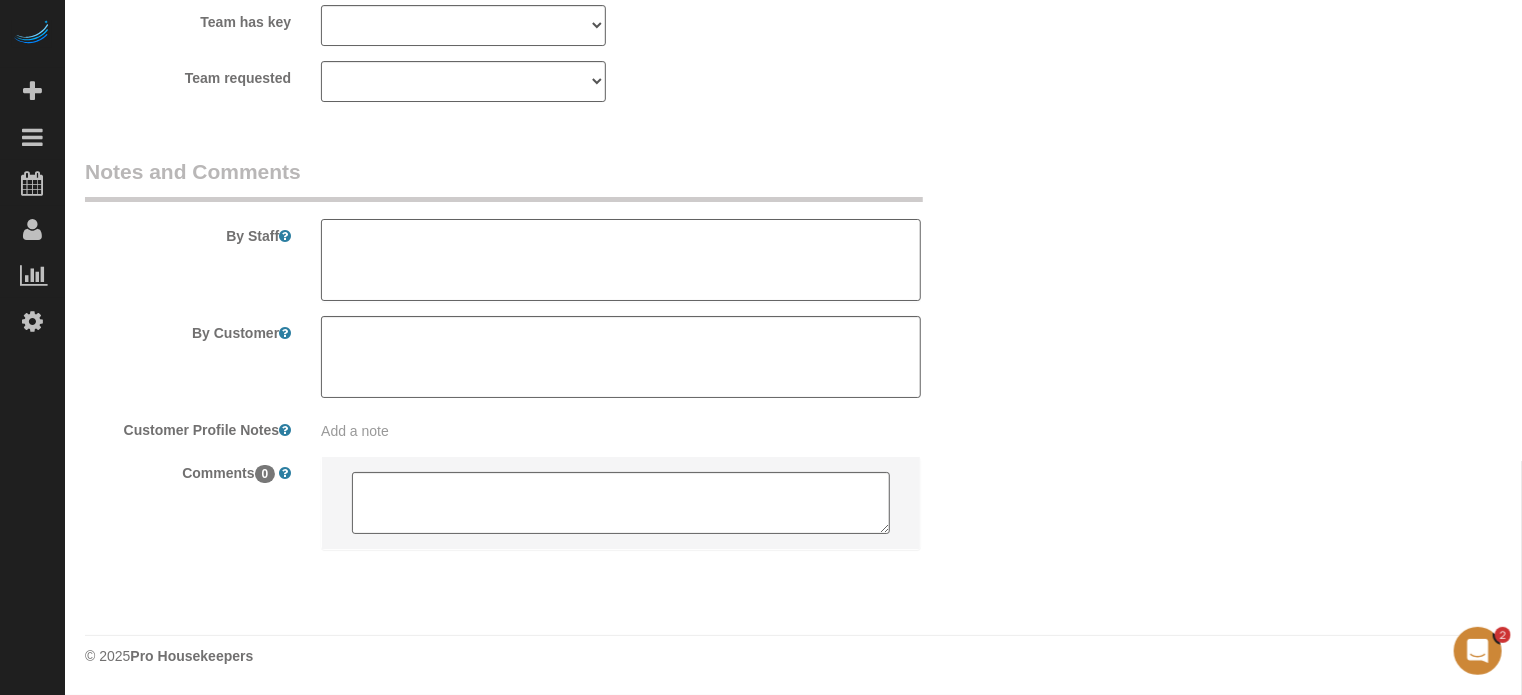 click at bounding box center [621, 260] 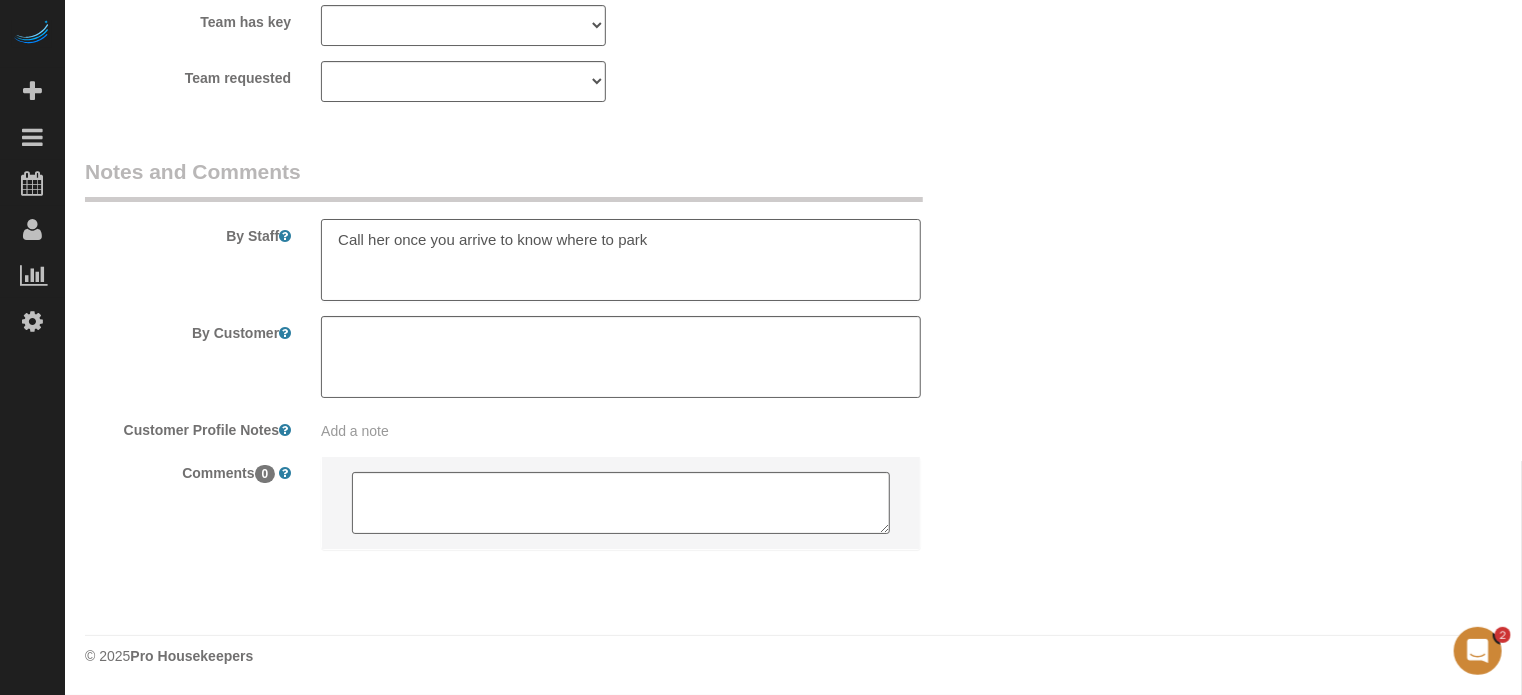 type on "Call her once you arrive to know where to park" 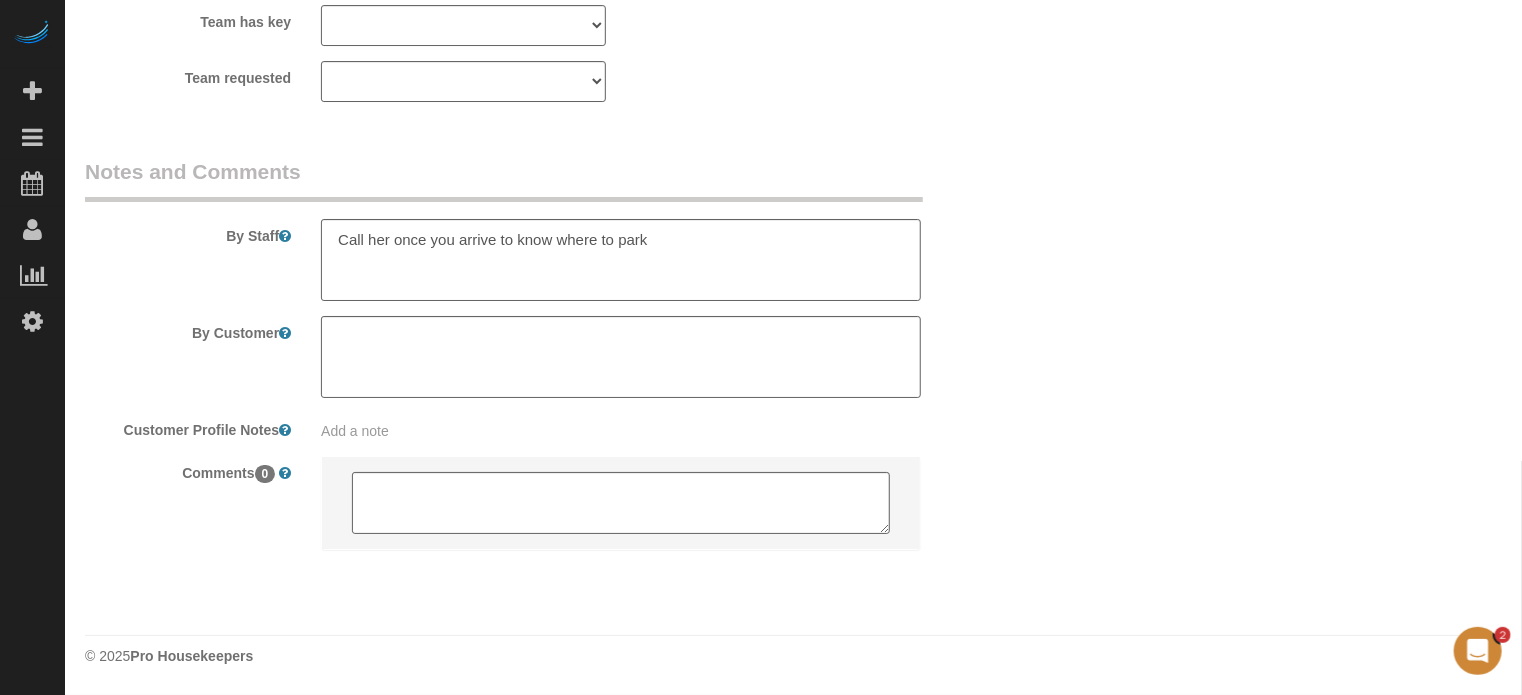 click on "Who
Email**
[EMAIL_ADDRESS][DOMAIN_NAME]
Name *
[PERSON_NAME]
new customer
Where
Address**
[STREET_ADDRESS]
[GEOGRAPHIC_DATA]
AK
AL
AR
AZ
CA
CO
CT
DC
DE
[GEOGRAPHIC_DATA]
[GEOGRAPHIC_DATA]
HI
IA
ID
IL
IN
KS
[GEOGRAPHIC_DATA]
LA
MA
MD
ME
MI
[GEOGRAPHIC_DATA]
[GEOGRAPHIC_DATA]
MS
MT
[GEOGRAPHIC_DATA]" at bounding box center [793, -1459] 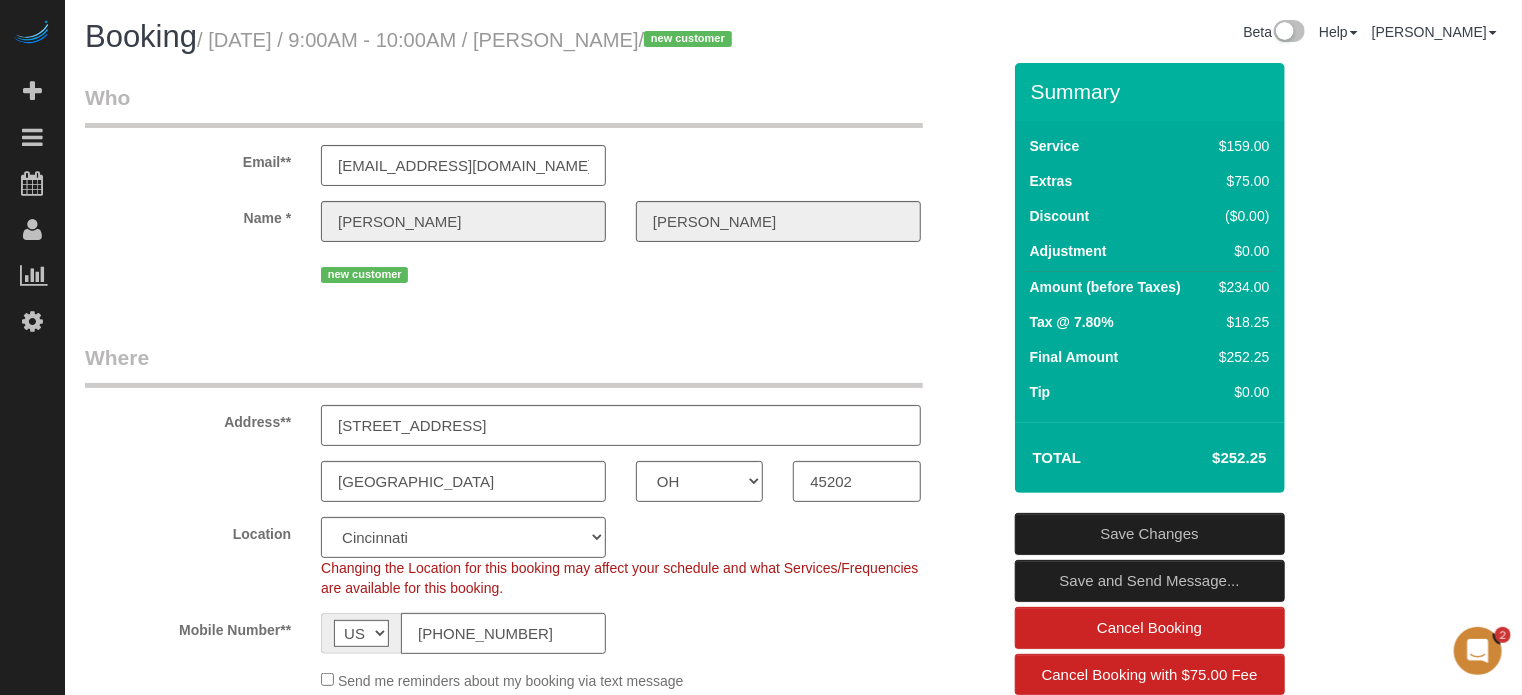 click on "Save Changes" at bounding box center [1150, 534] 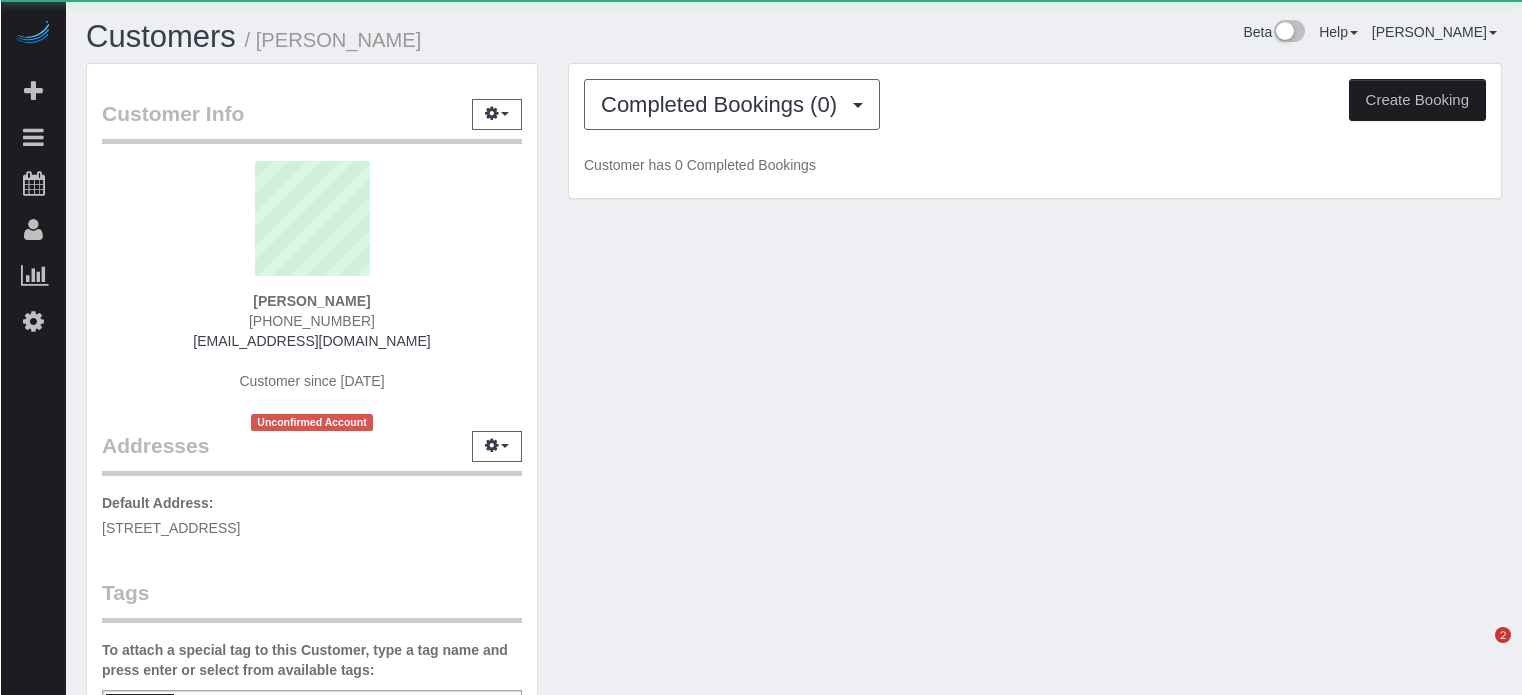 scroll, scrollTop: 0, scrollLeft: 0, axis: both 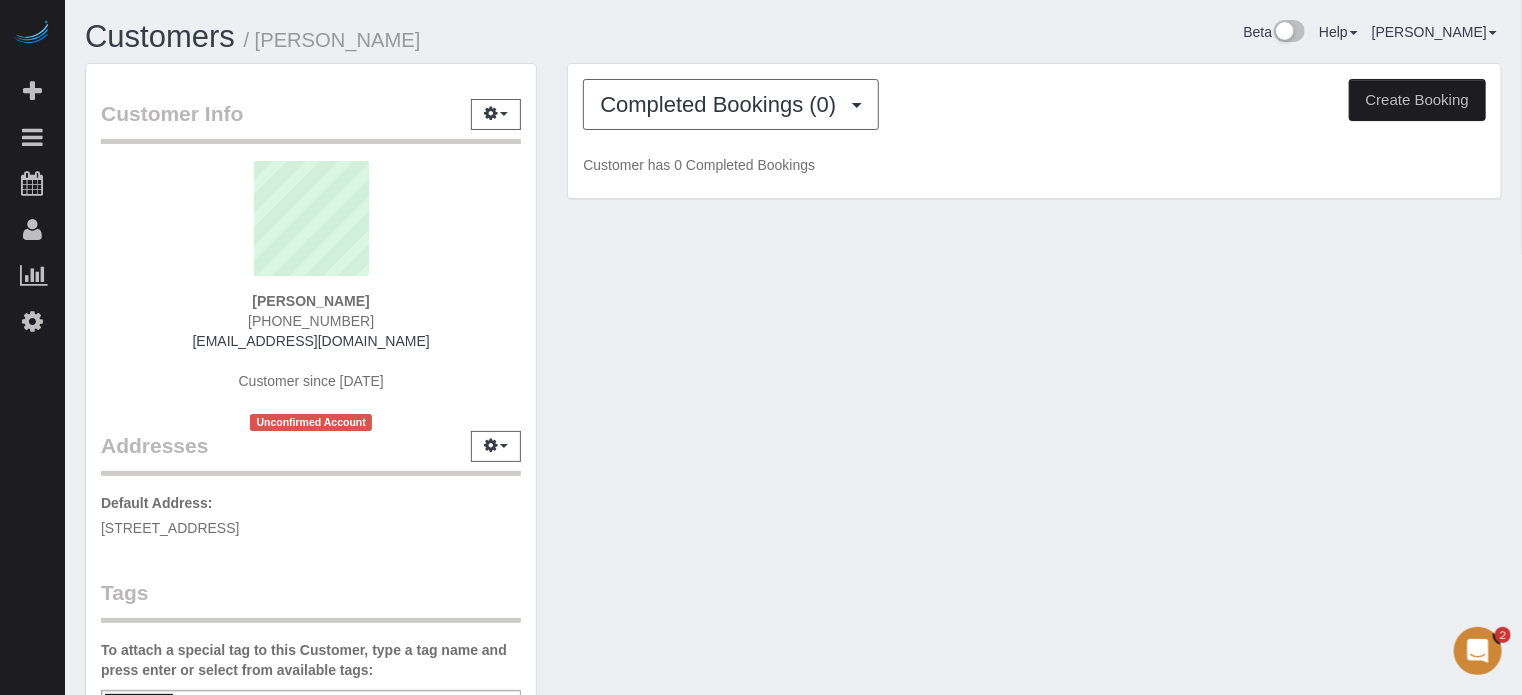 click on "Completed Bookings (0)
Completed Bookings (0)
Upcoming Bookings (2)
Cancelled Bookings (0)
Feedback (0)
Create Booking
Customer has 0 Completed Bookings" at bounding box center [1034, 131] 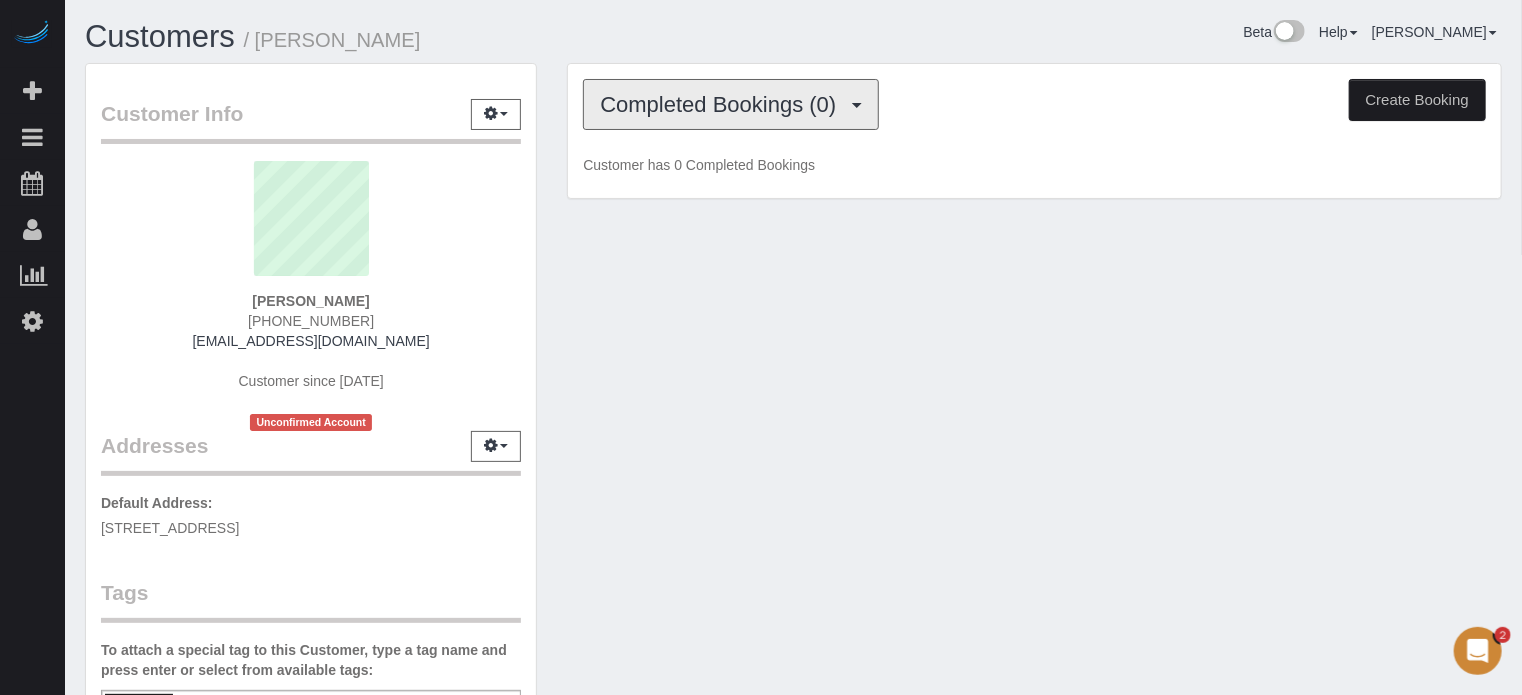 click on "Completed Bookings (0)" at bounding box center [731, 104] 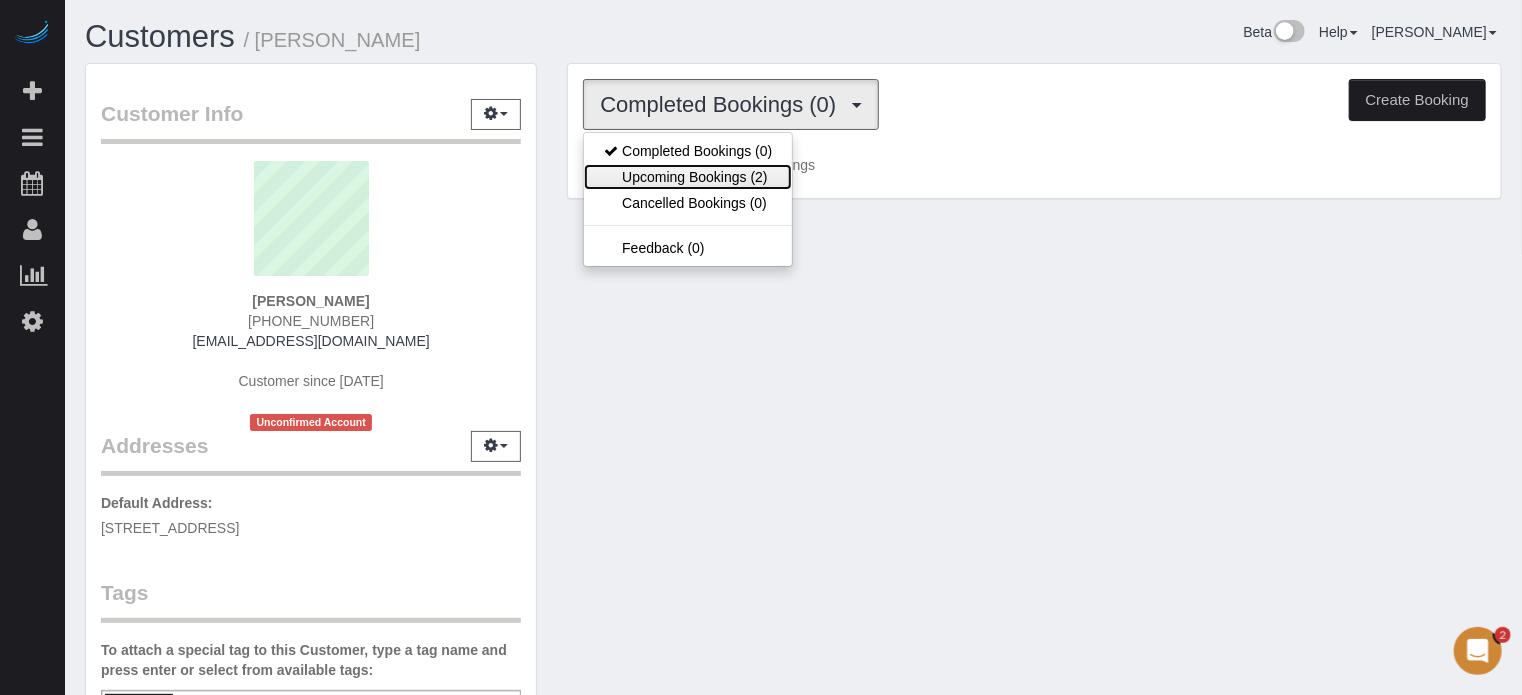 click on "Upcoming Bookings (2)" at bounding box center [688, 177] 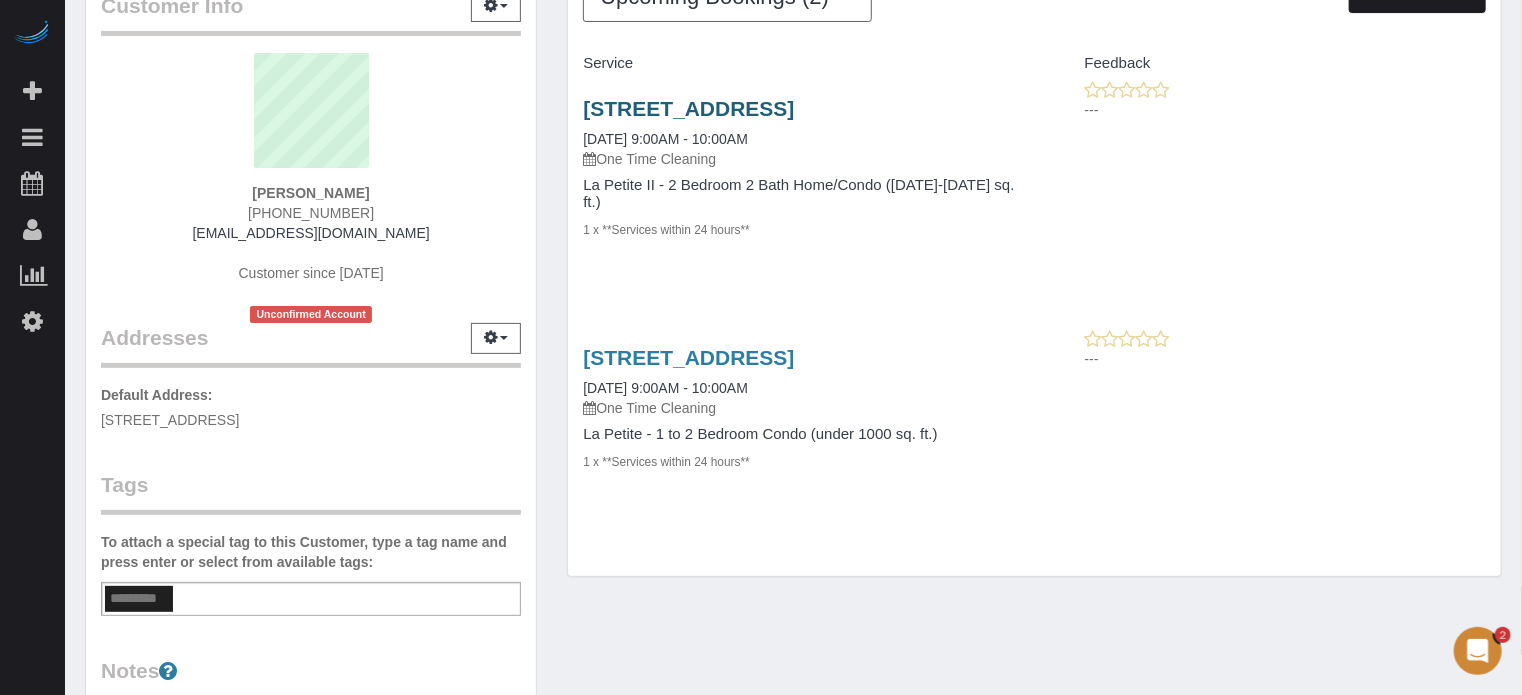 scroll, scrollTop: 0, scrollLeft: 0, axis: both 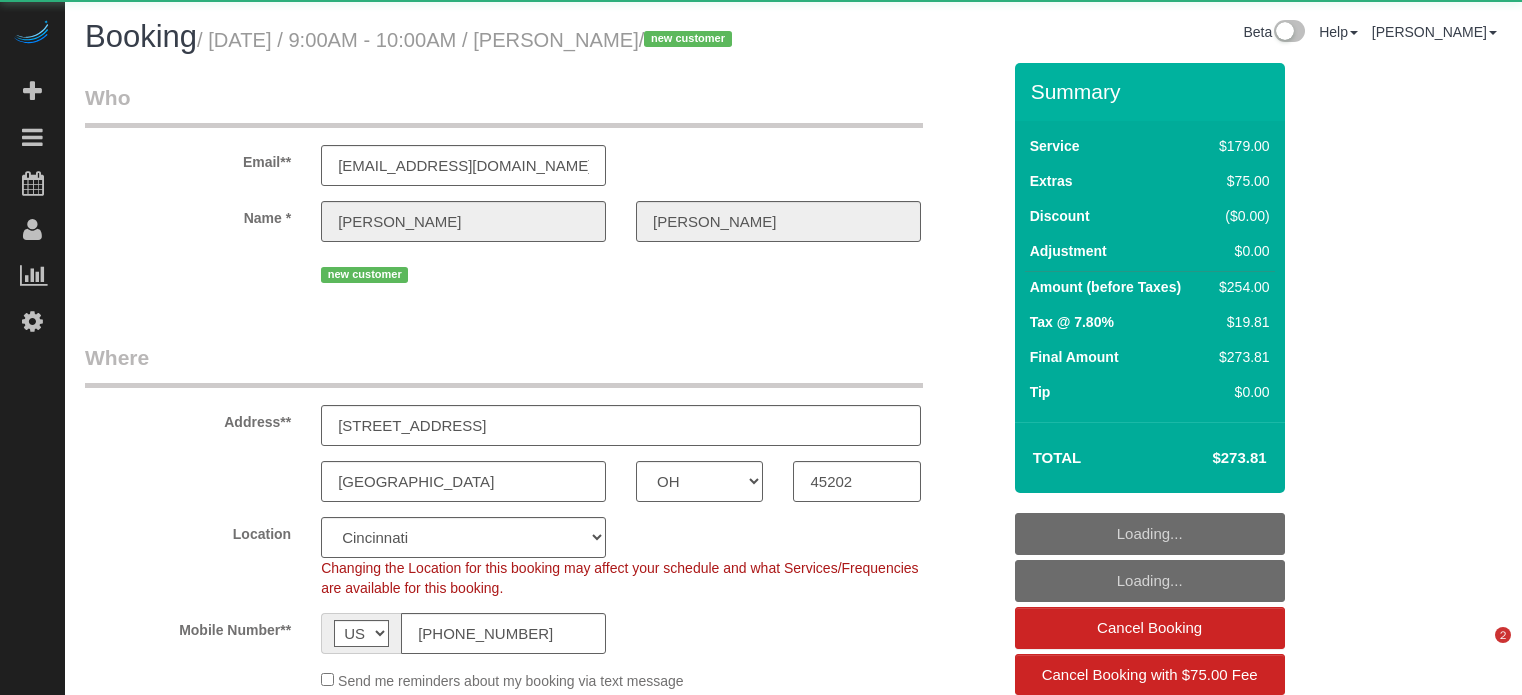 select on "OH" 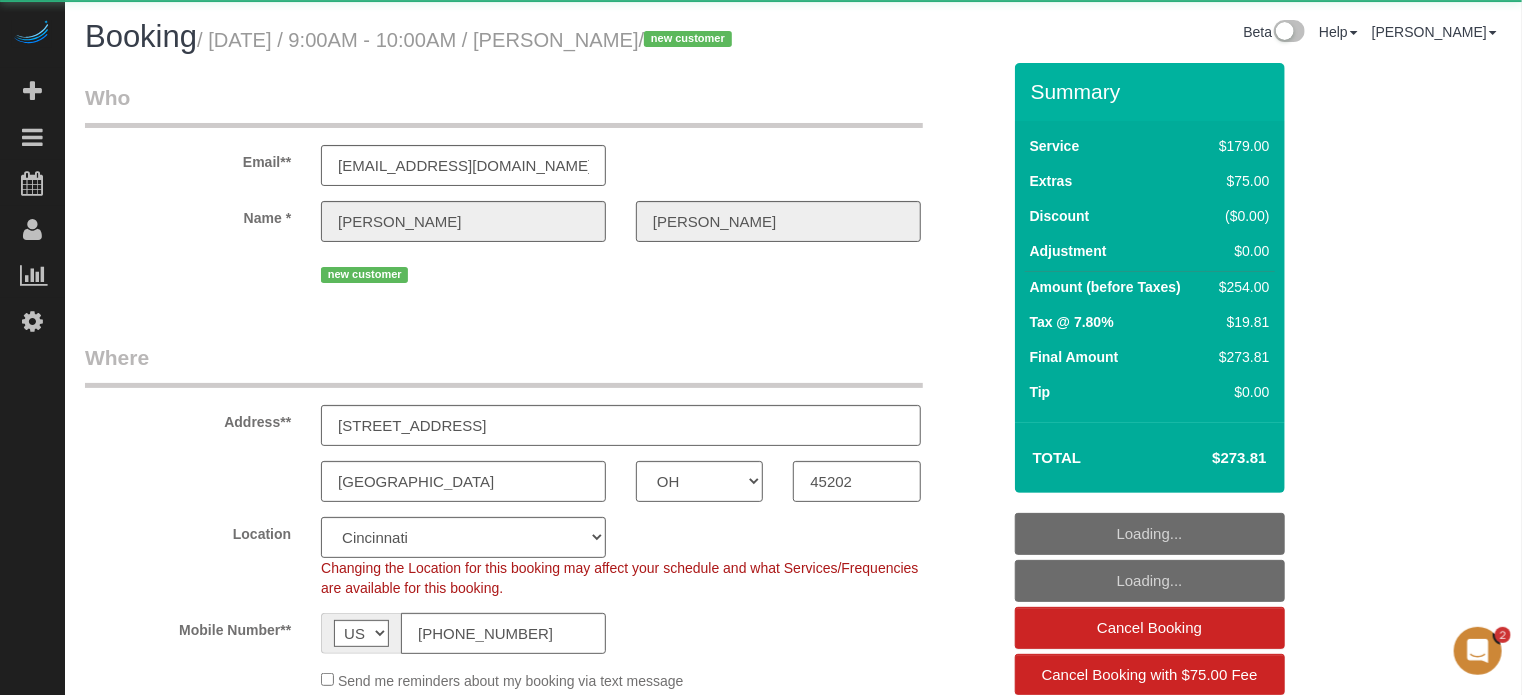 scroll, scrollTop: 0, scrollLeft: 0, axis: both 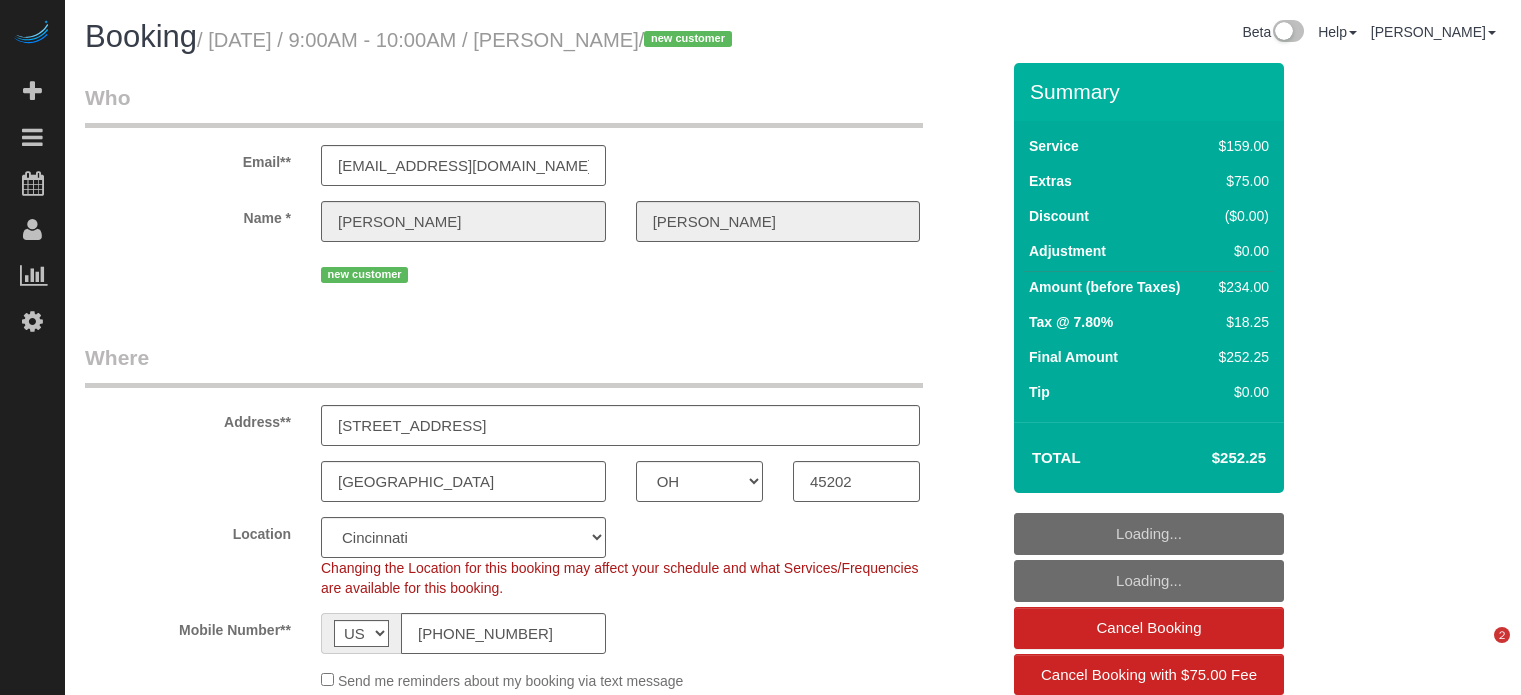 select on "OH" 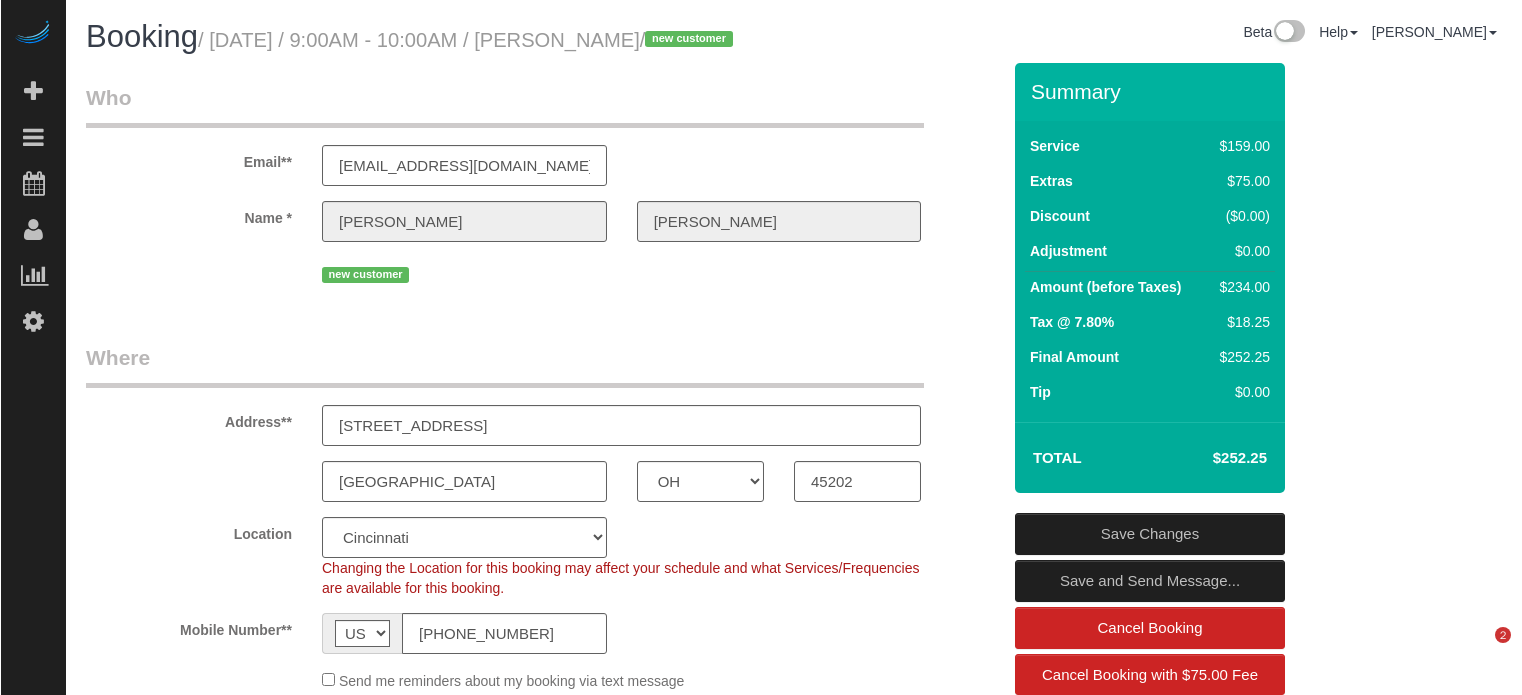 scroll, scrollTop: 0, scrollLeft: 0, axis: both 